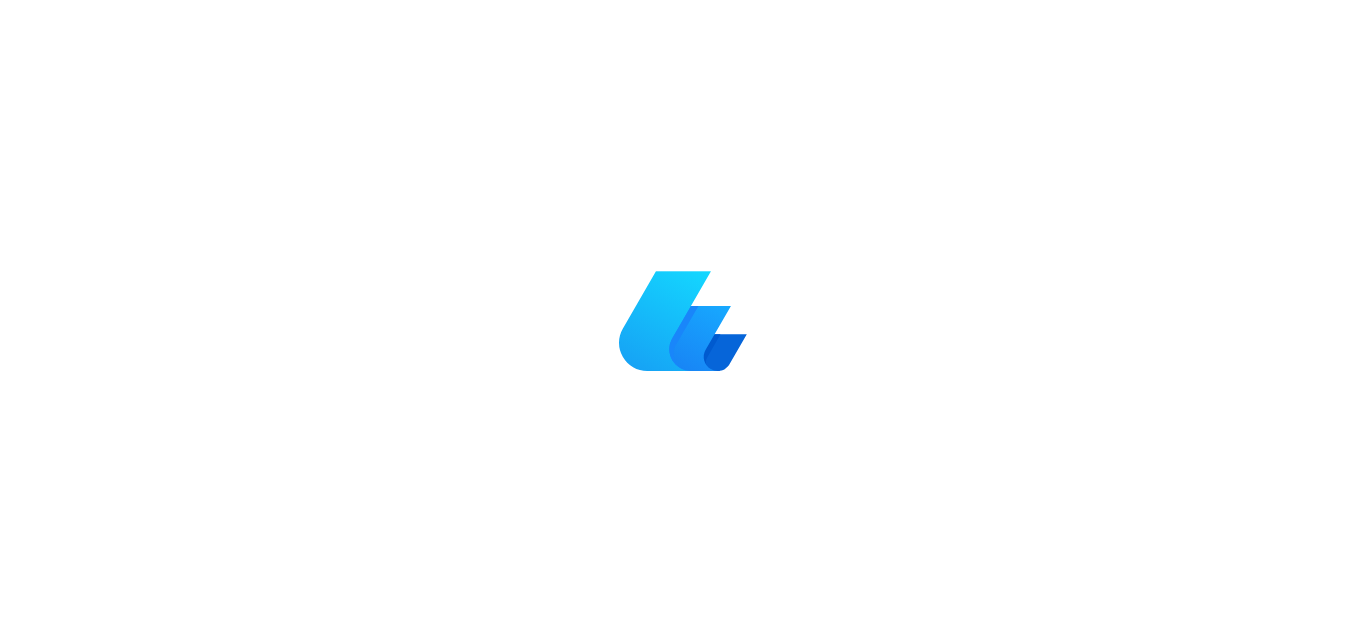 scroll, scrollTop: 0, scrollLeft: 0, axis: both 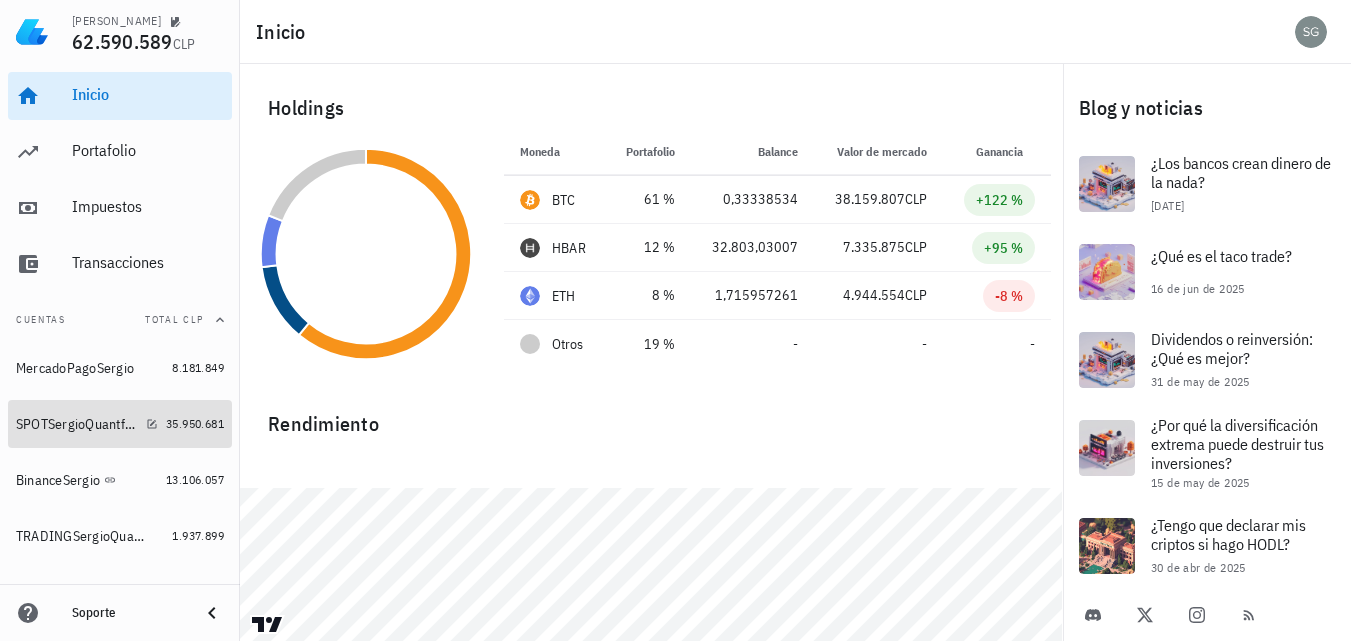click on "SPOTSergioQuantfury" at bounding box center [77, 424] 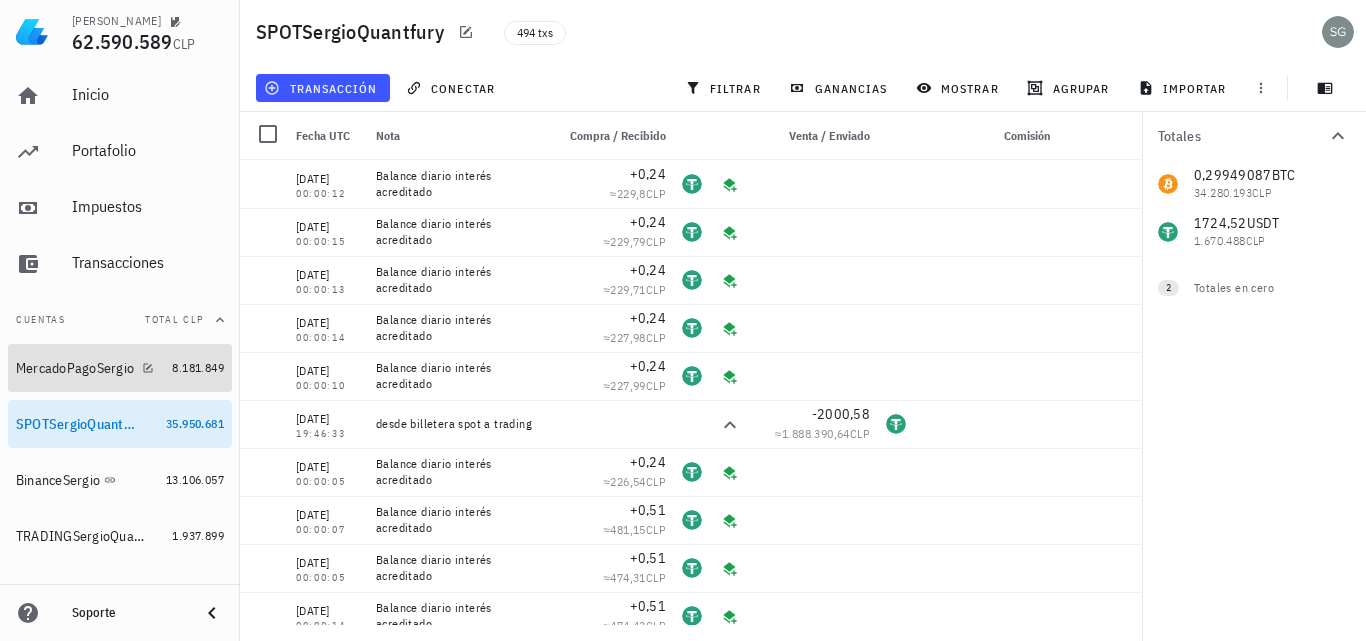 click on "MercadoPagoSergio" at bounding box center (90, 368) 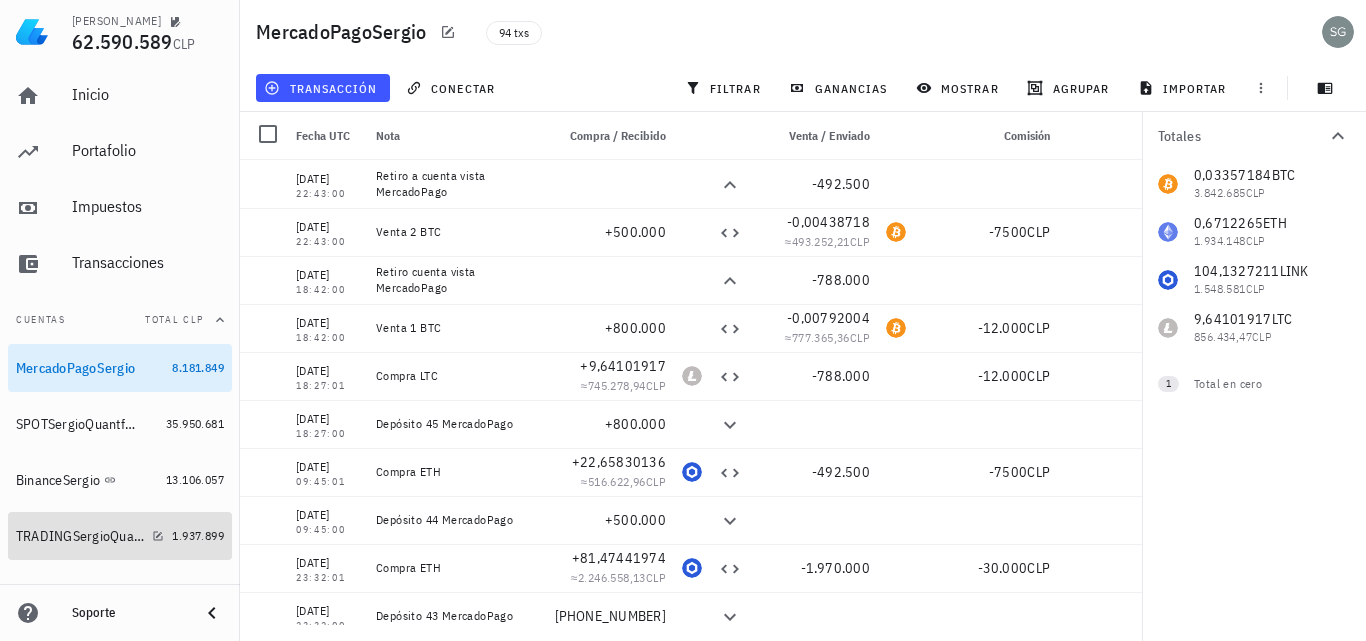 click on "TRADINGSergioQuantfury" at bounding box center [80, 536] 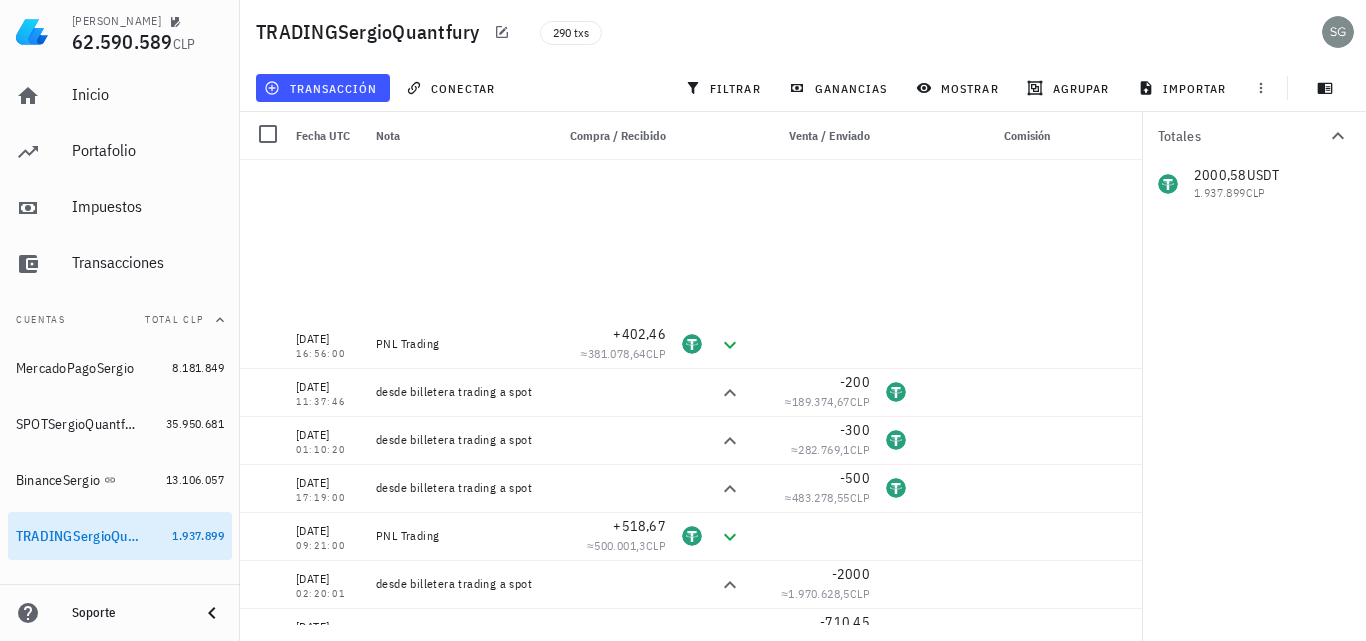 scroll, scrollTop: 2700, scrollLeft: 0, axis: vertical 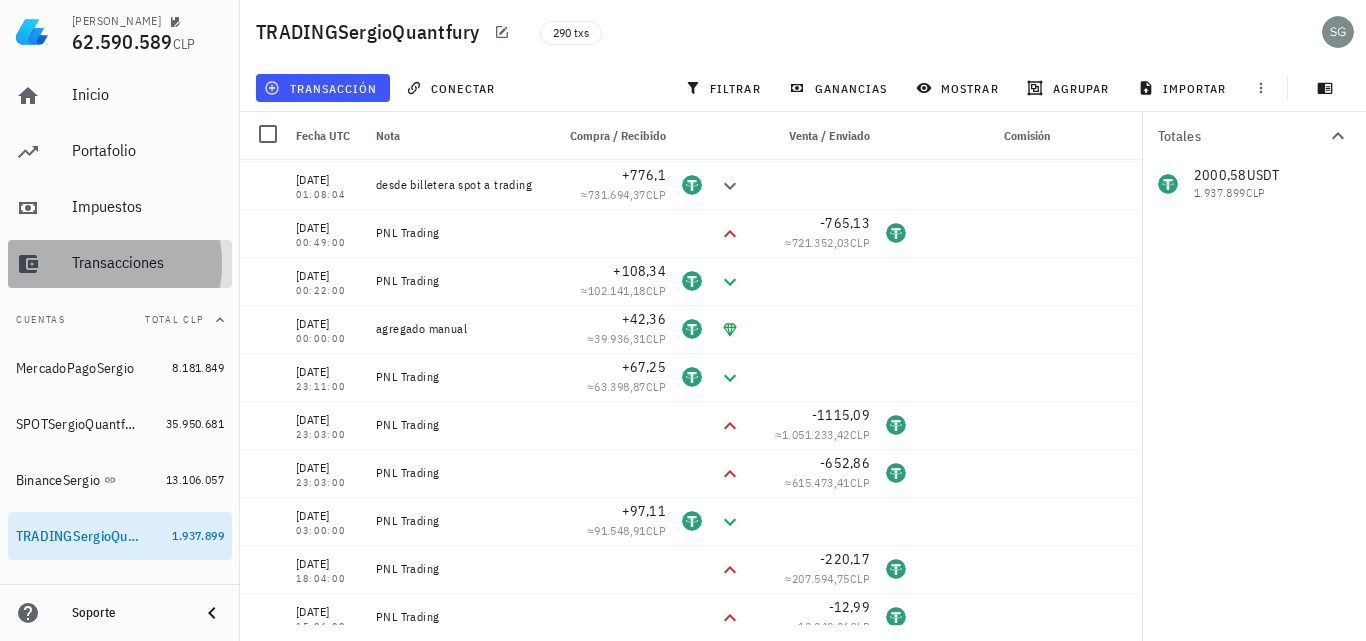 click on "Transacciones" at bounding box center [148, 262] 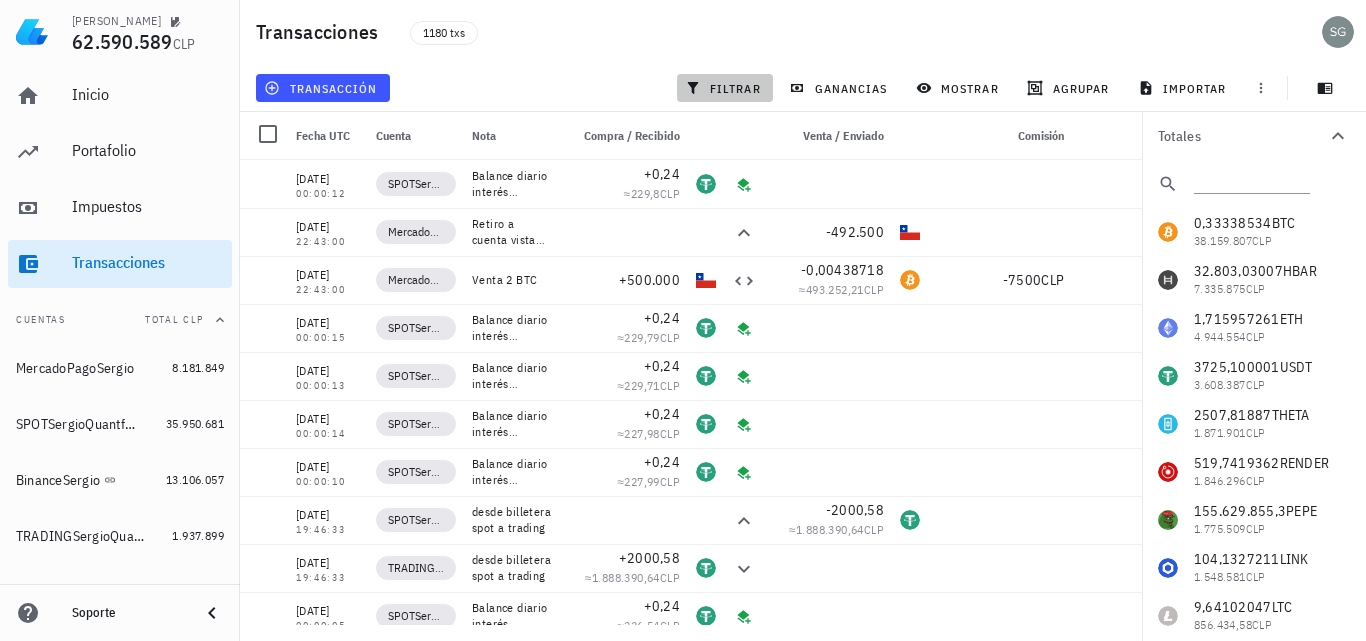 click on "filtrar" at bounding box center [725, 88] 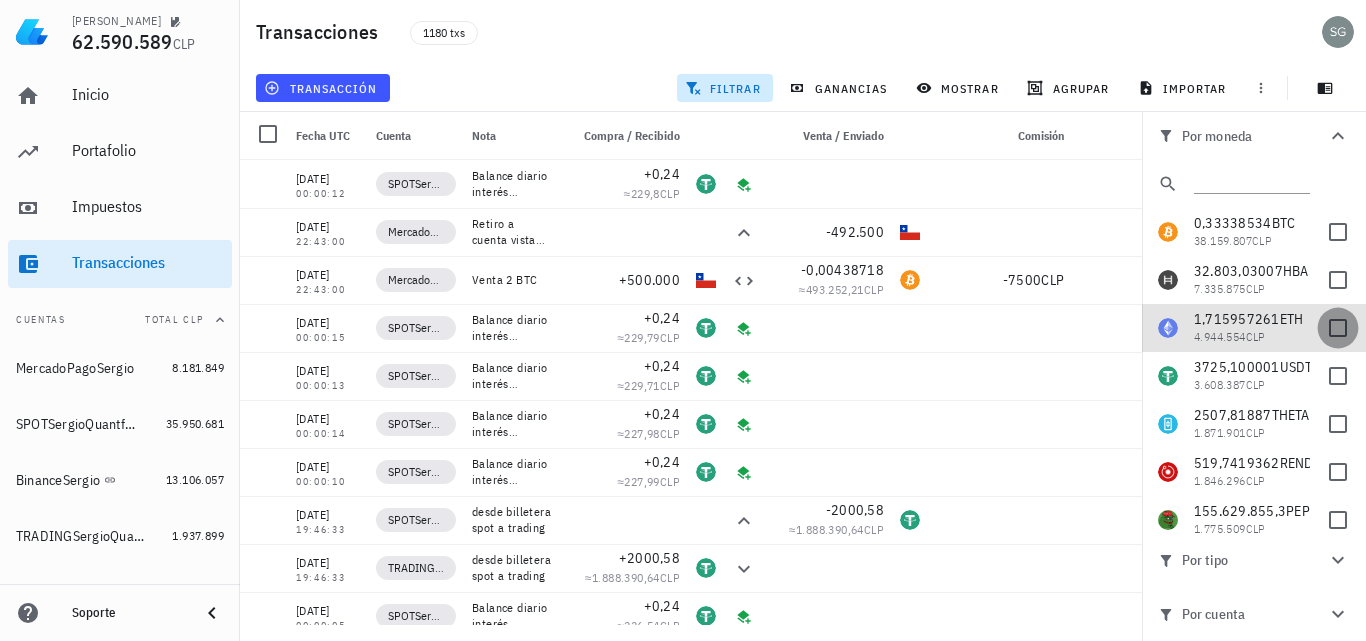 click at bounding box center (1338, 328) 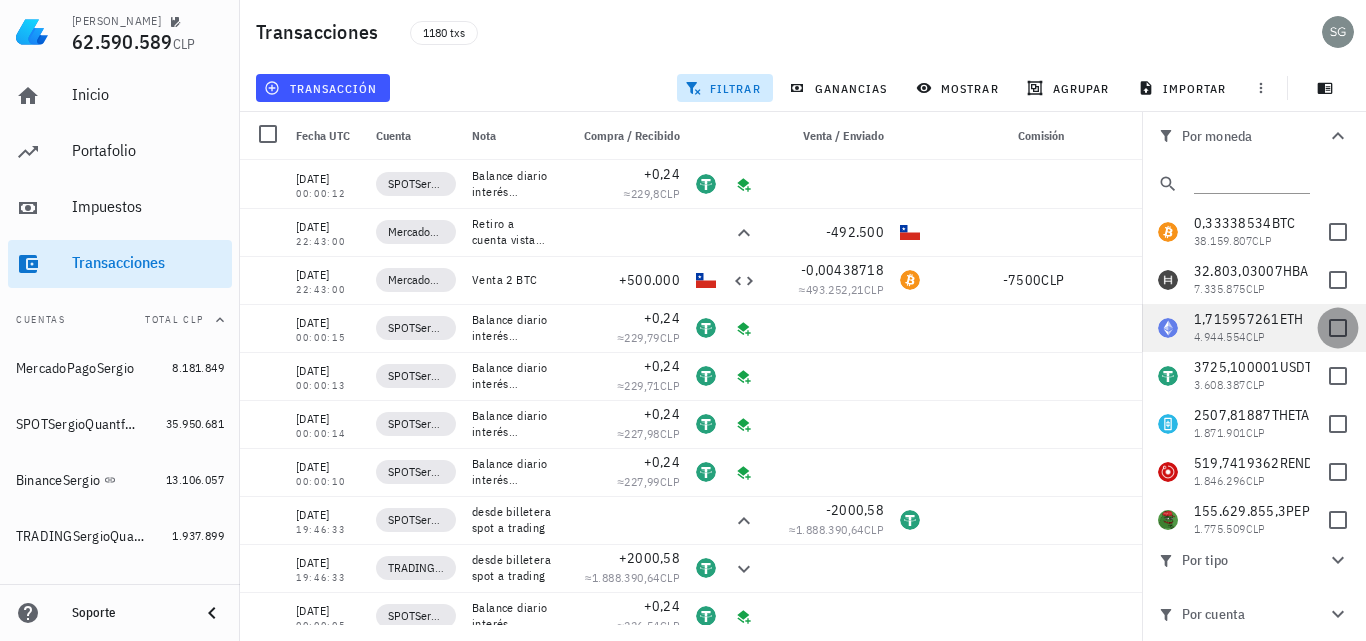 checkbox on "true" 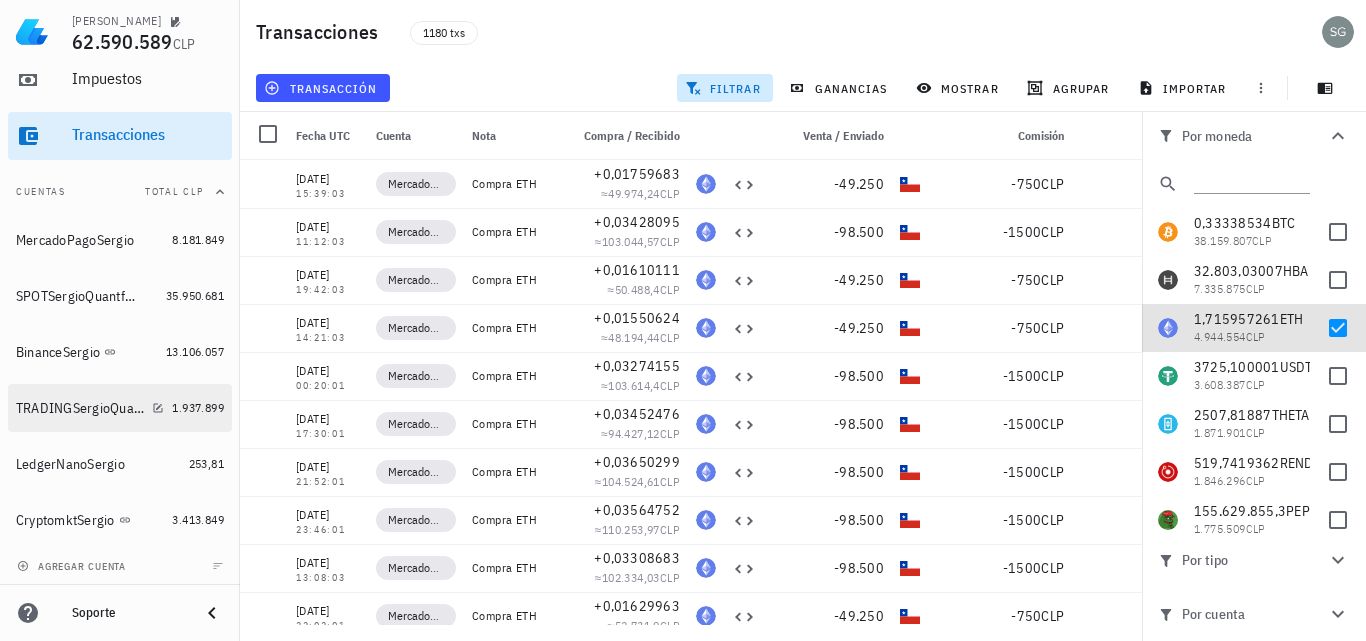 scroll, scrollTop: 132, scrollLeft: 0, axis: vertical 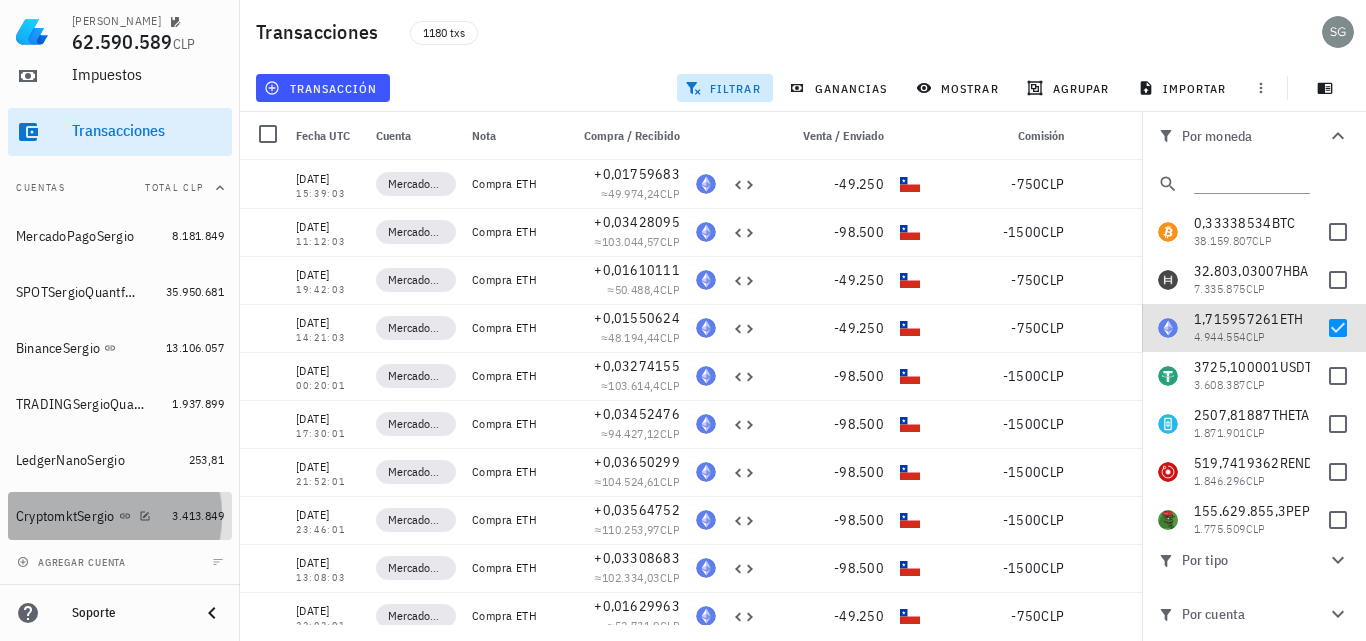 click on "CryptomktSergio" at bounding box center (65, 516) 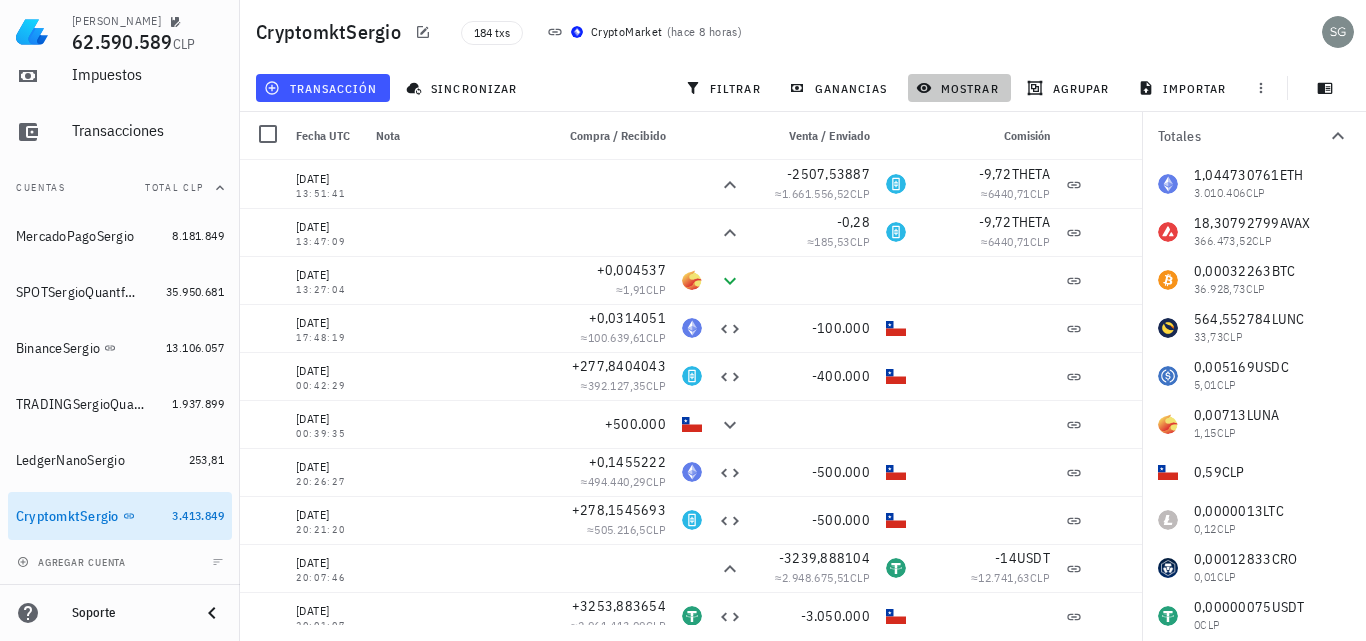 click on "mostrar" at bounding box center (959, 88) 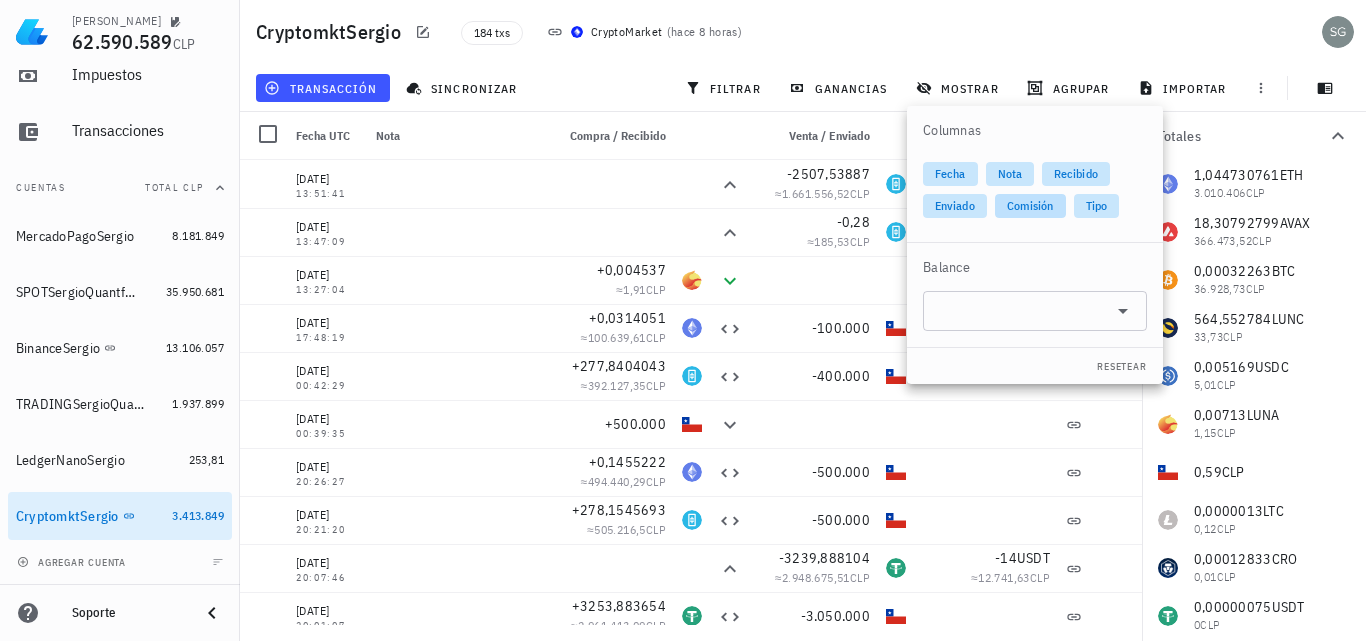 click on "Comisión" at bounding box center [1030, 206] 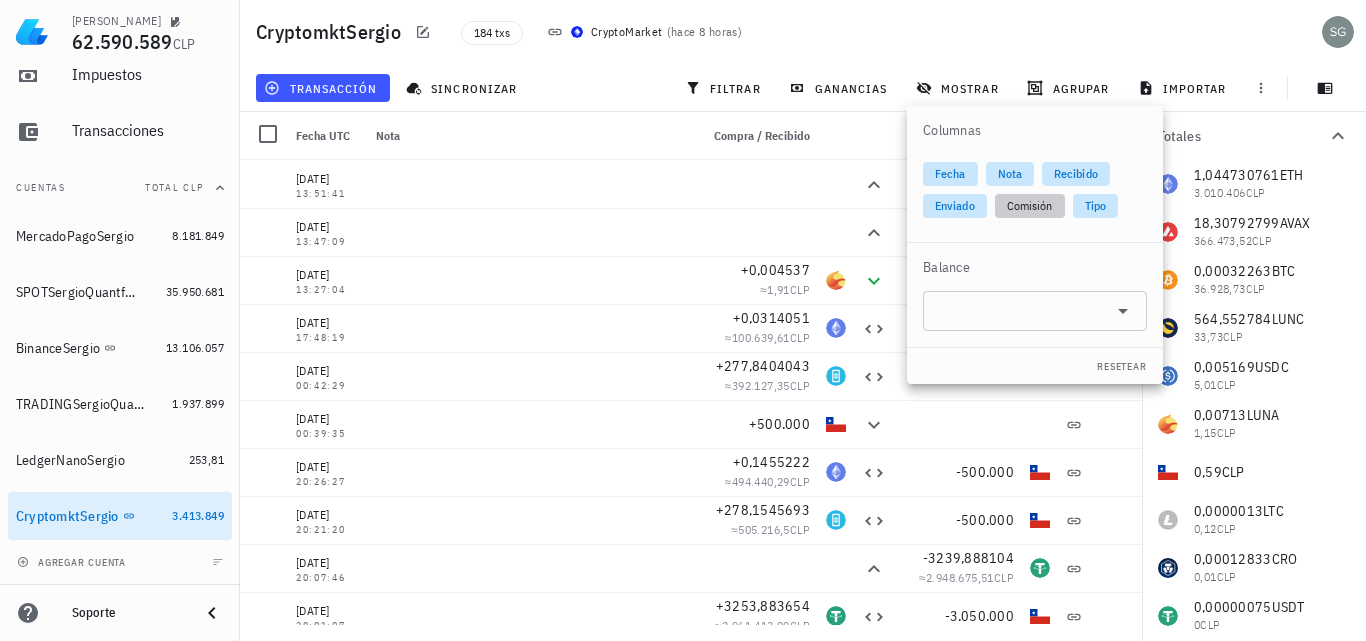 click on "Comisión" at bounding box center [1030, 206] 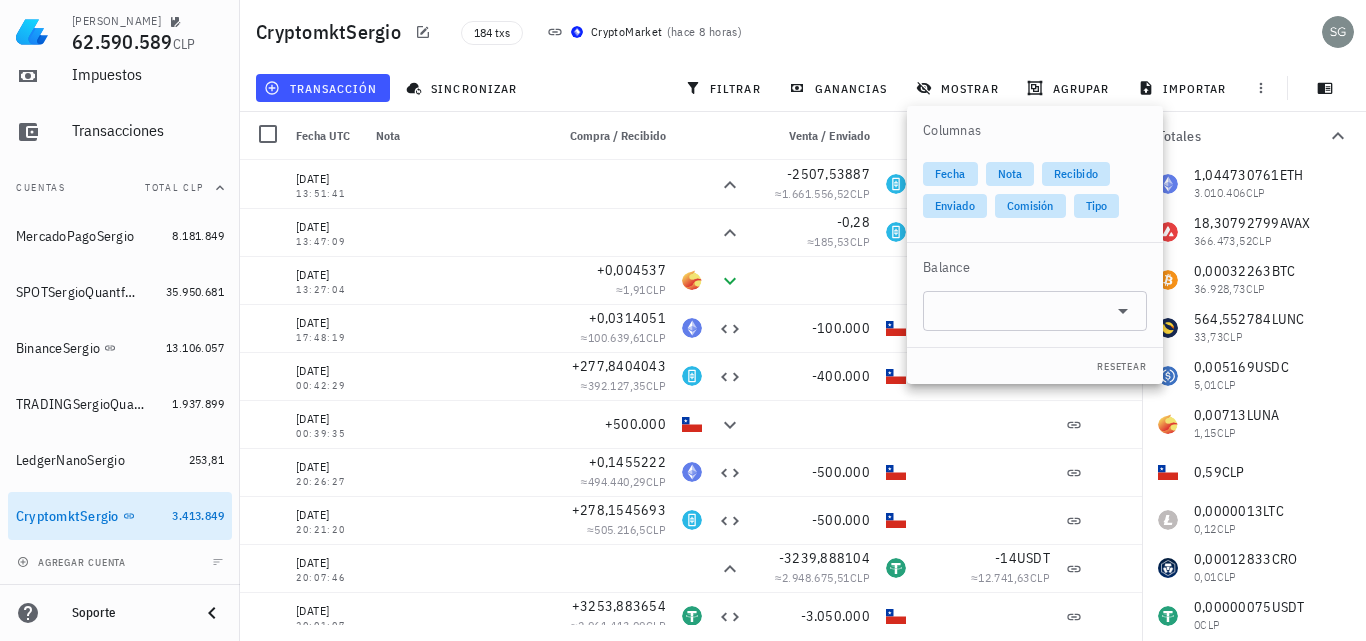 click on "transacción
sincronizar
filtrar
ganancias
mostrar
agrupar
importar" at bounding box center (803, 88) 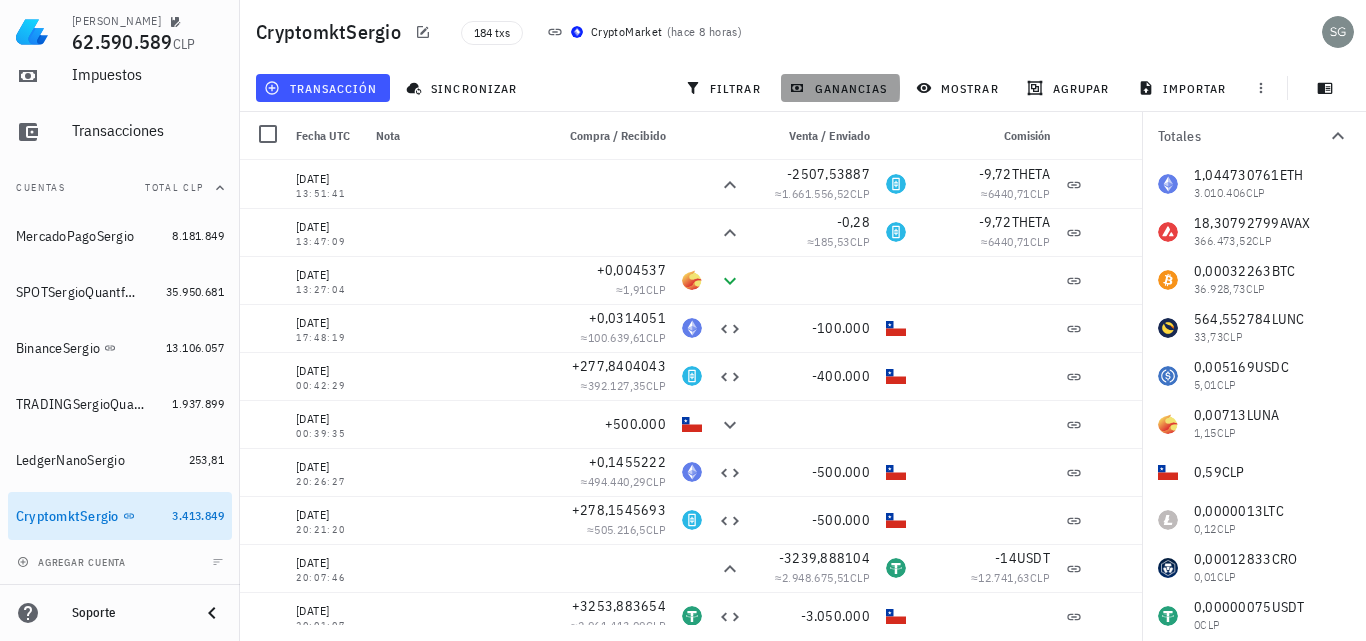 click on "ganancias" at bounding box center (840, 88) 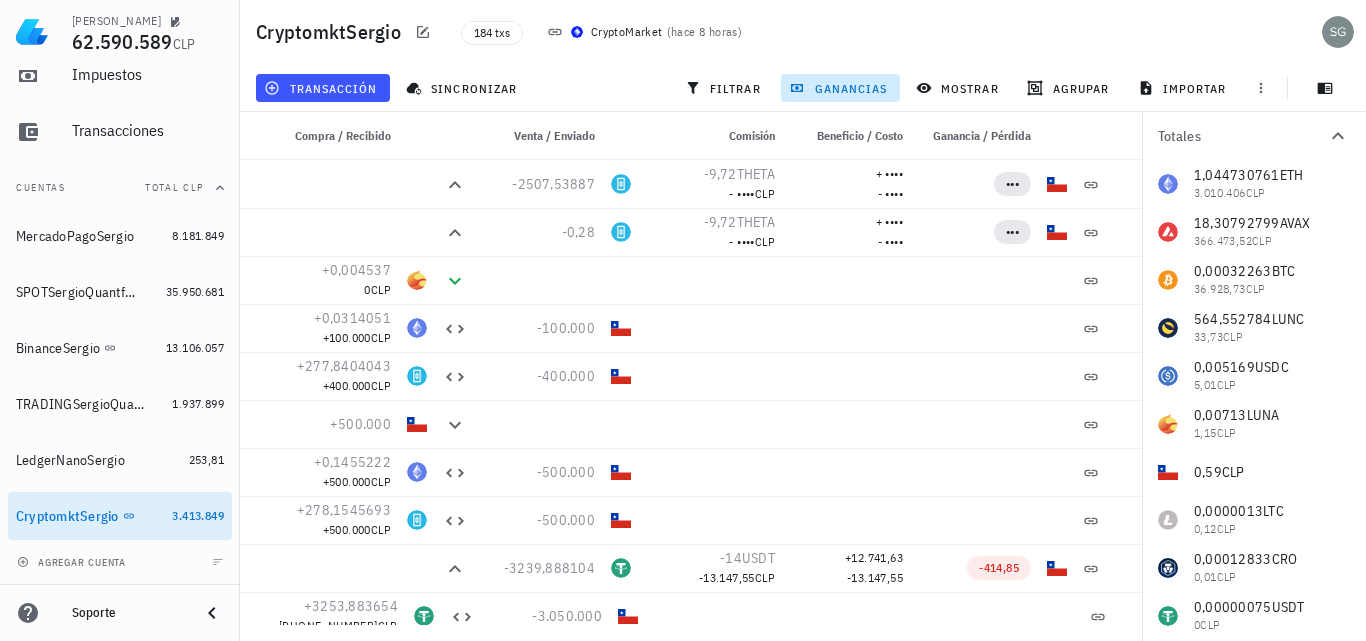 scroll, scrollTop: 0, scrollLeft: 185, axis: horizontal 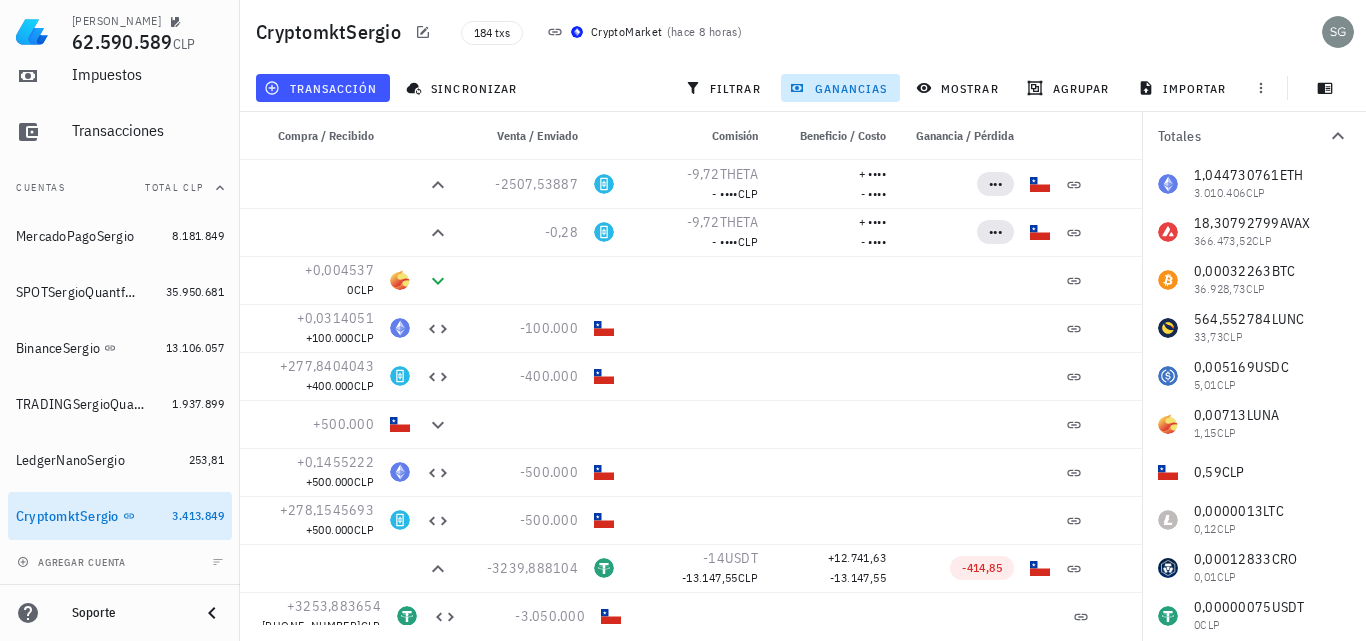 click on "1,044730761  ETH   3.010.406  CLP     18,30792799  AVAX   366.473,52  CLP     0,00032263  BTC   36.928,73  CLP     564,552784  LUNC   33,73  CLP     0,005169  USDC   5,01  CLP     0,00713  LUNA   1,15  CLP     0,59  CLP       0,0000013  LTC   0,12  CLP     0,00012833  CRO   0,01  CLP     0,00000075  USDT   0  CLP     0  ADA   0  CLP     0  BNB   0  CLP     0  SOL   0  CLP     0  TRX   0  CLP     0  XTZ   0  CLP     0  BUSD   0  CLP     0  NEXO   0  CLP     0  THETA   0  CLP     0  MATIC" at bounding box center [1254, 400] 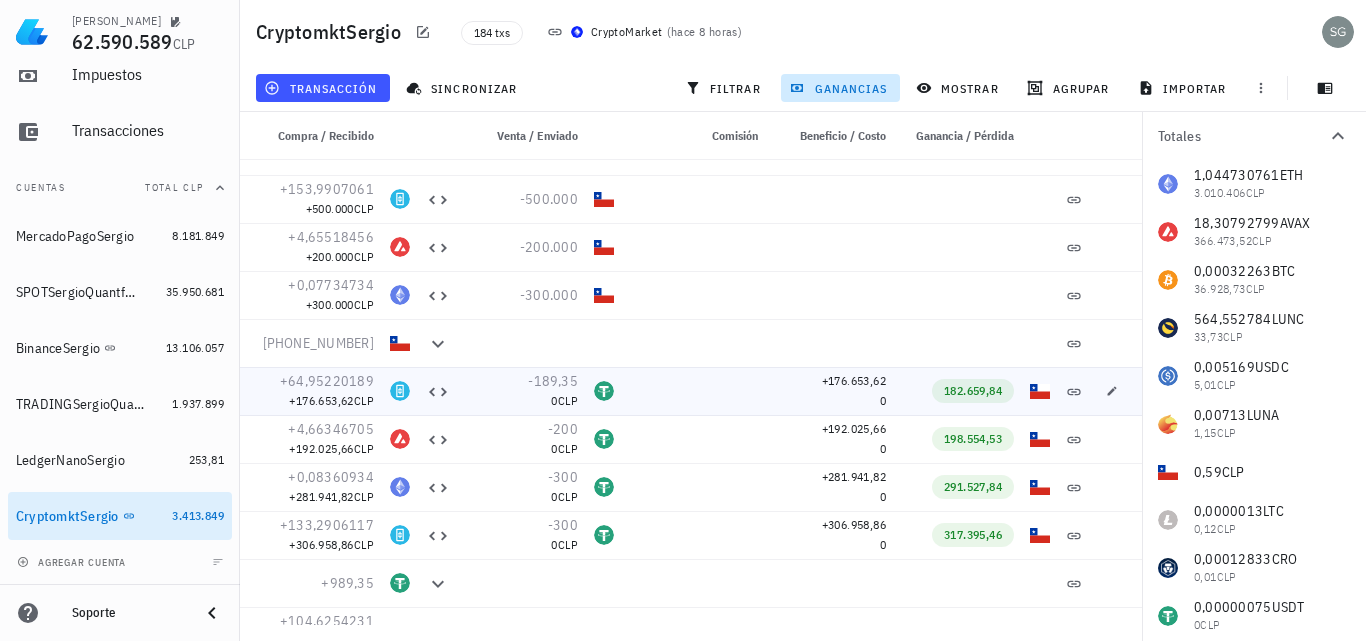 scroll, scrollTop: 900, scrollLeft: 0, axis: vertical 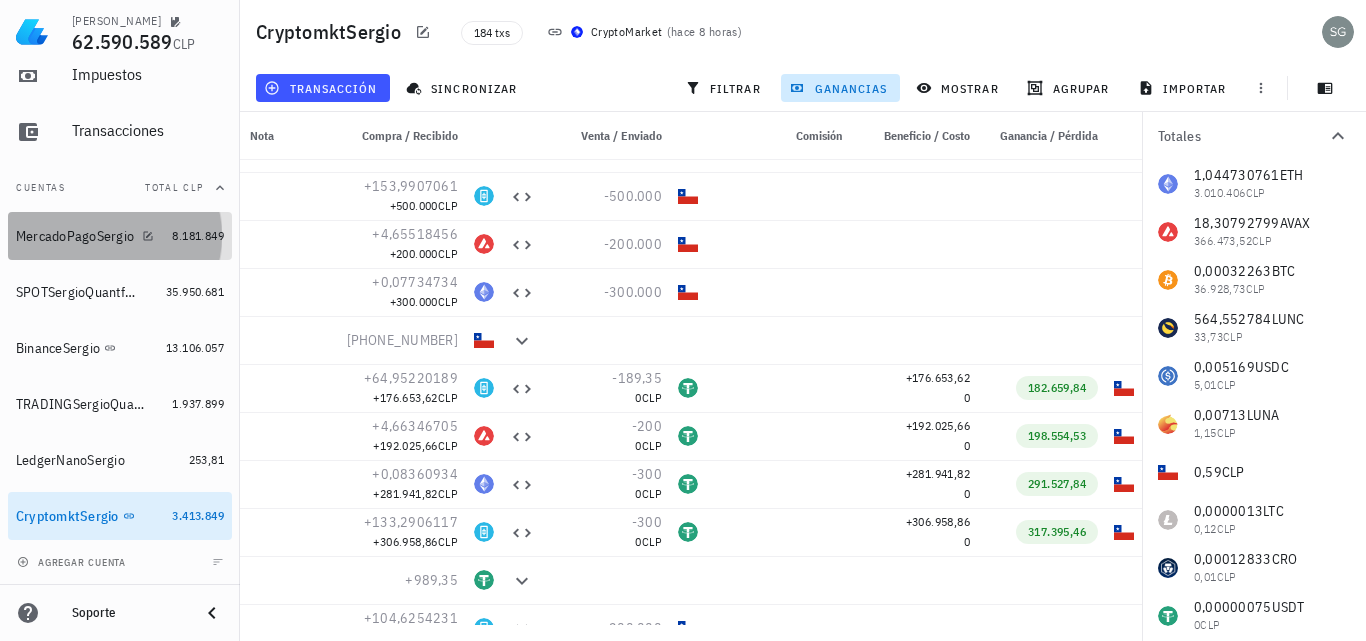 click on "MercadoPagoSergio" at bounding box center (75, 236) 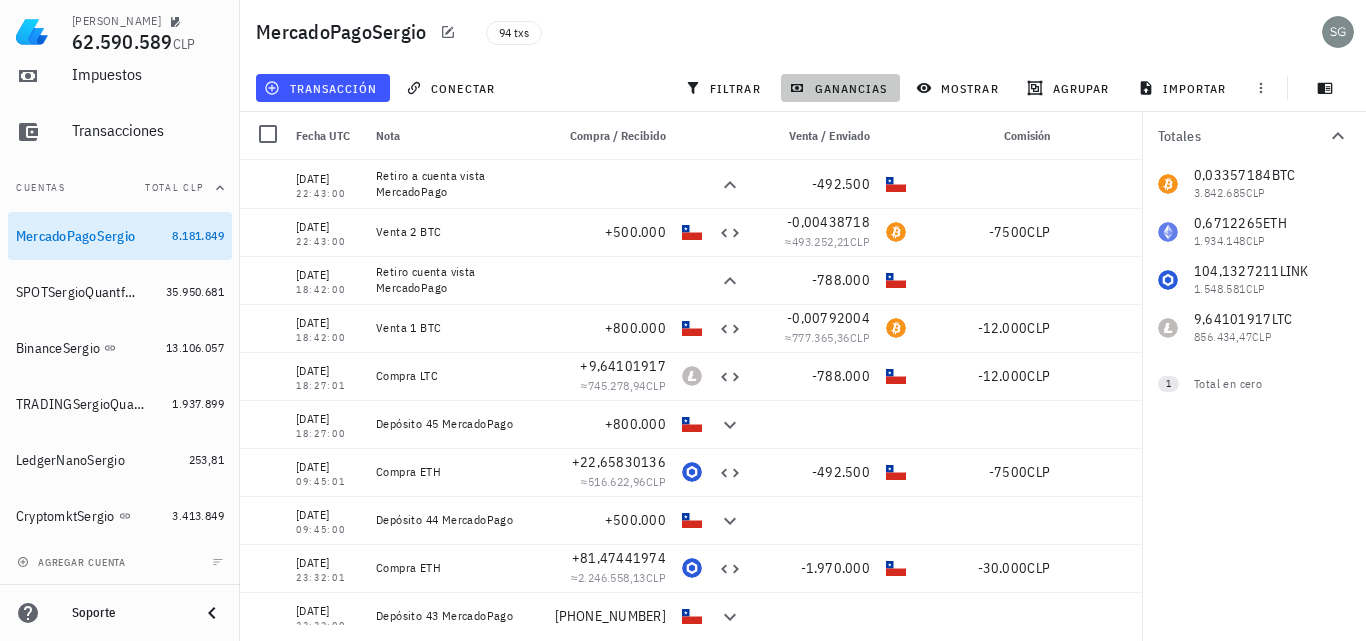 click on "ganancias" at bounding box center (840, 88) 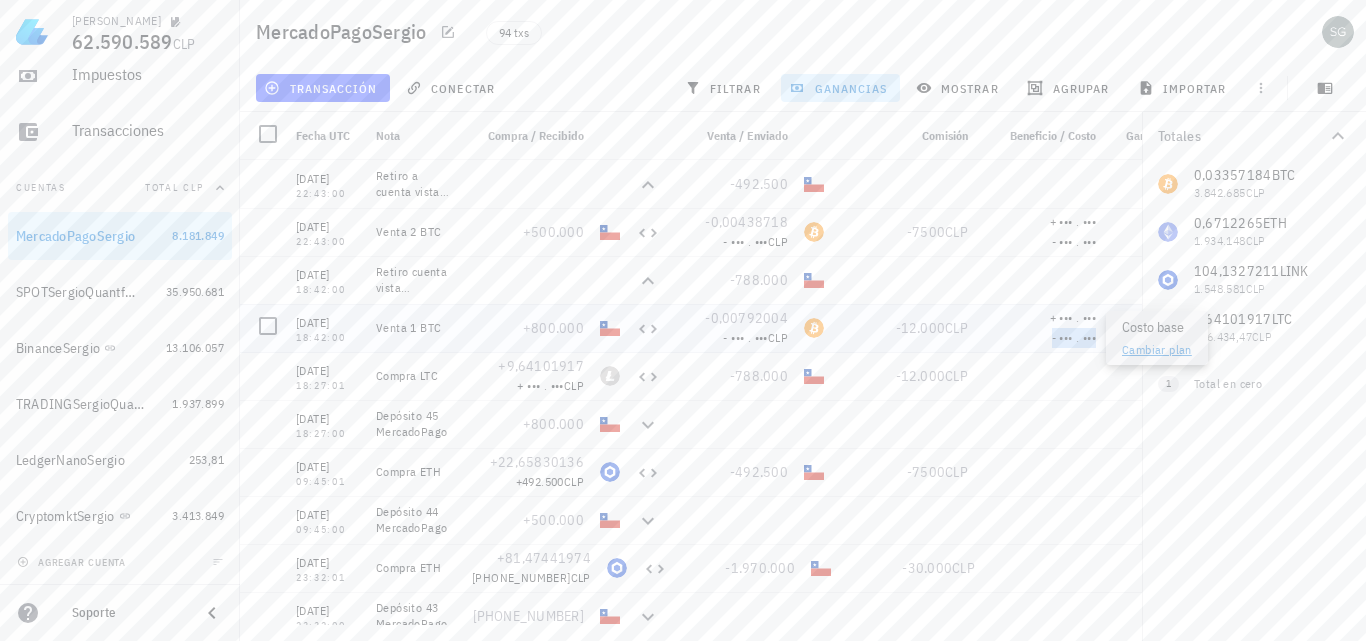 click on "-
••• .
•••" at bounding box center [1074, 337] 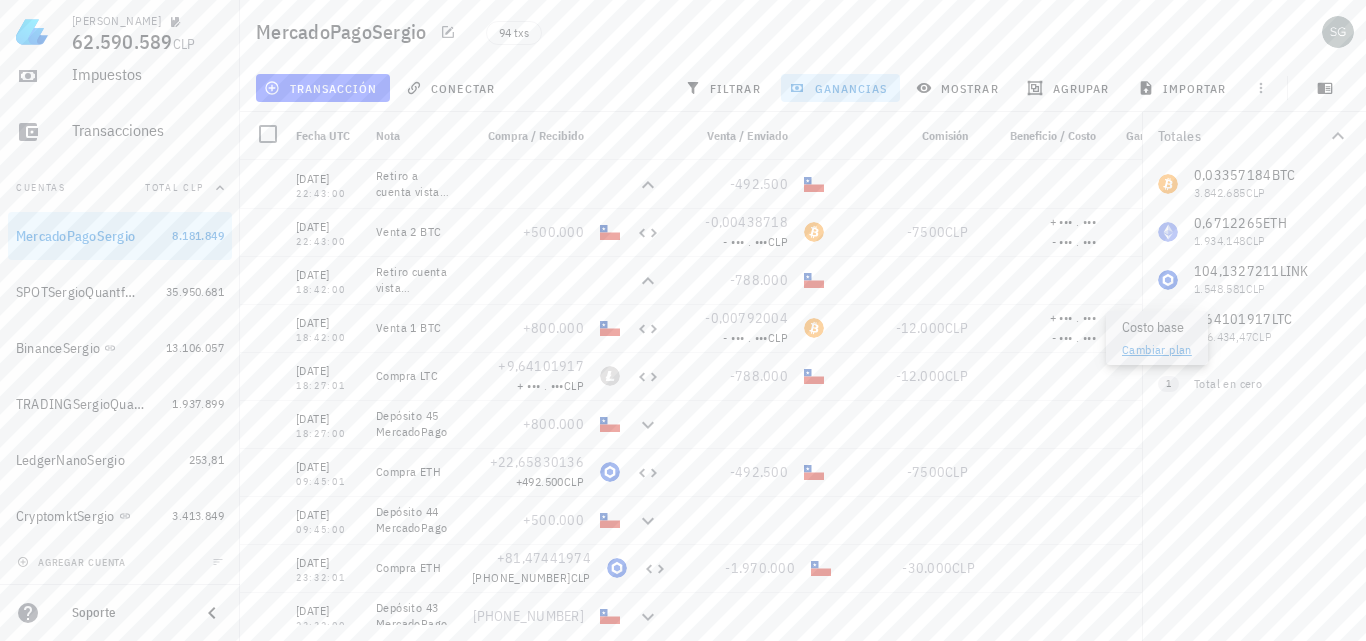 click on "Costo base
Cambiar plan" at bounding box center (1157, 338) 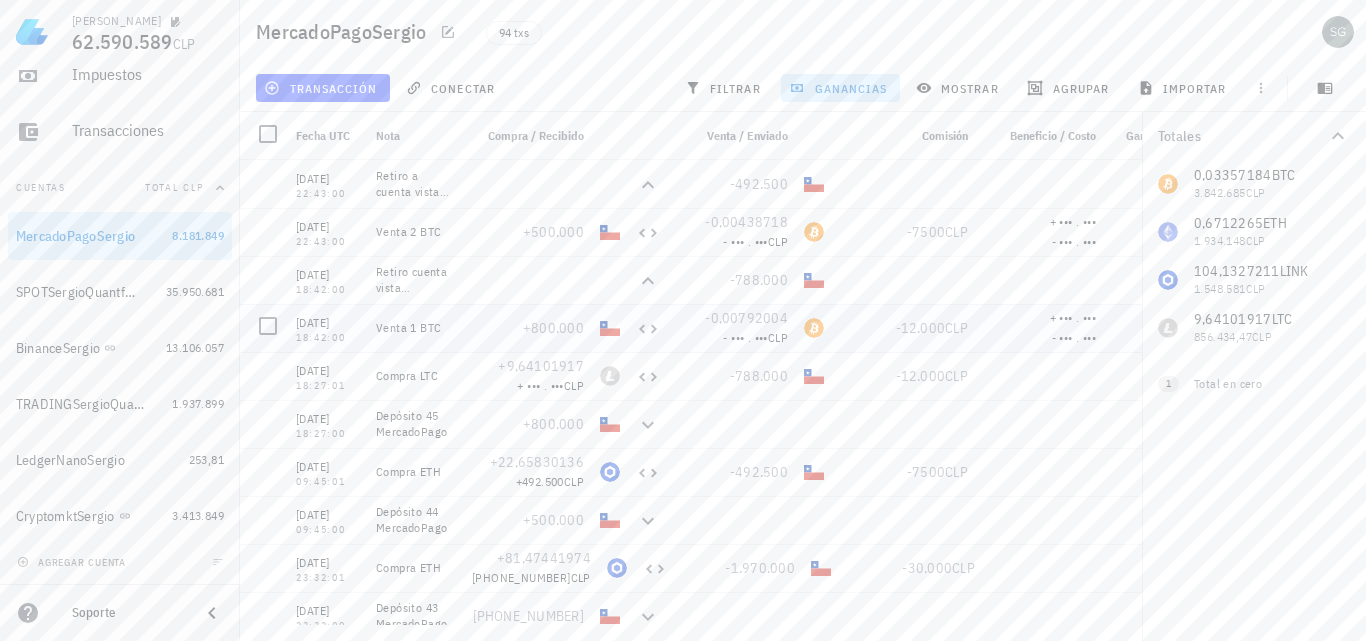 click on "+
••• .
•••    -
••• .
•••" at bounding box center [1040, 328] 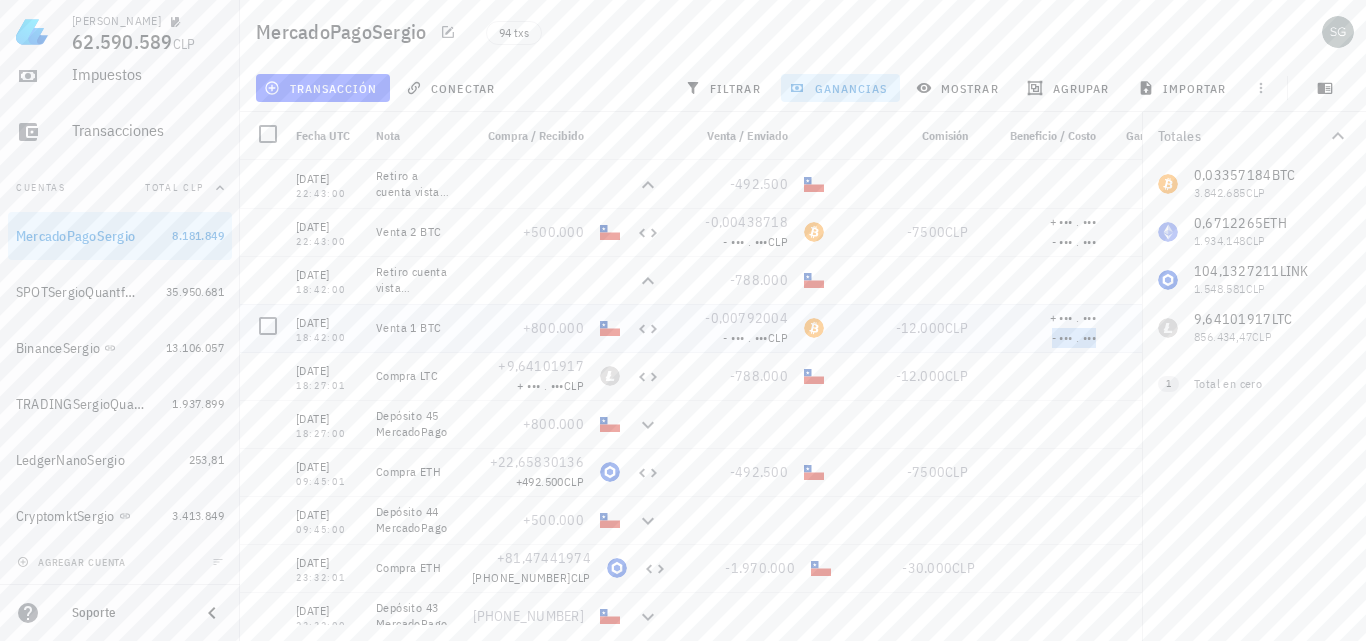 click on "-
••• .
•••" at bounding box center (1074, 337) 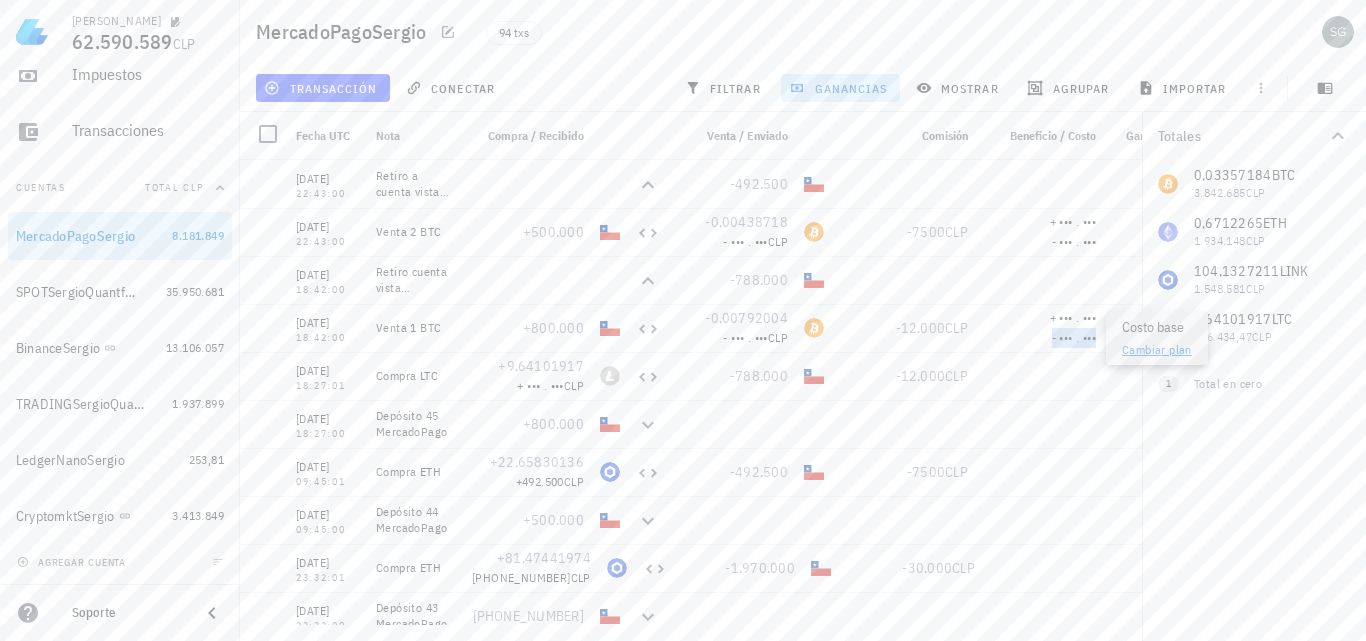 click on "Cambiar plan" at bounding box center (1157, 349) 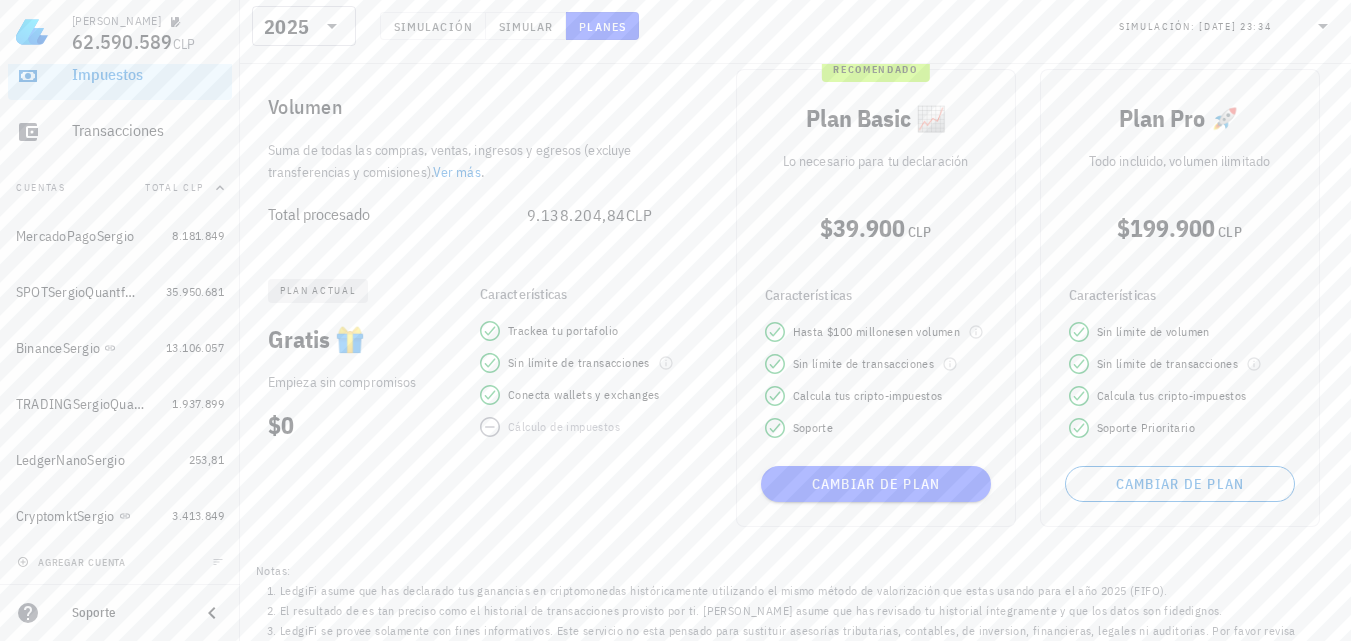 scroll, scrollTop: 305, scrollLeft: 0, axis: vertical 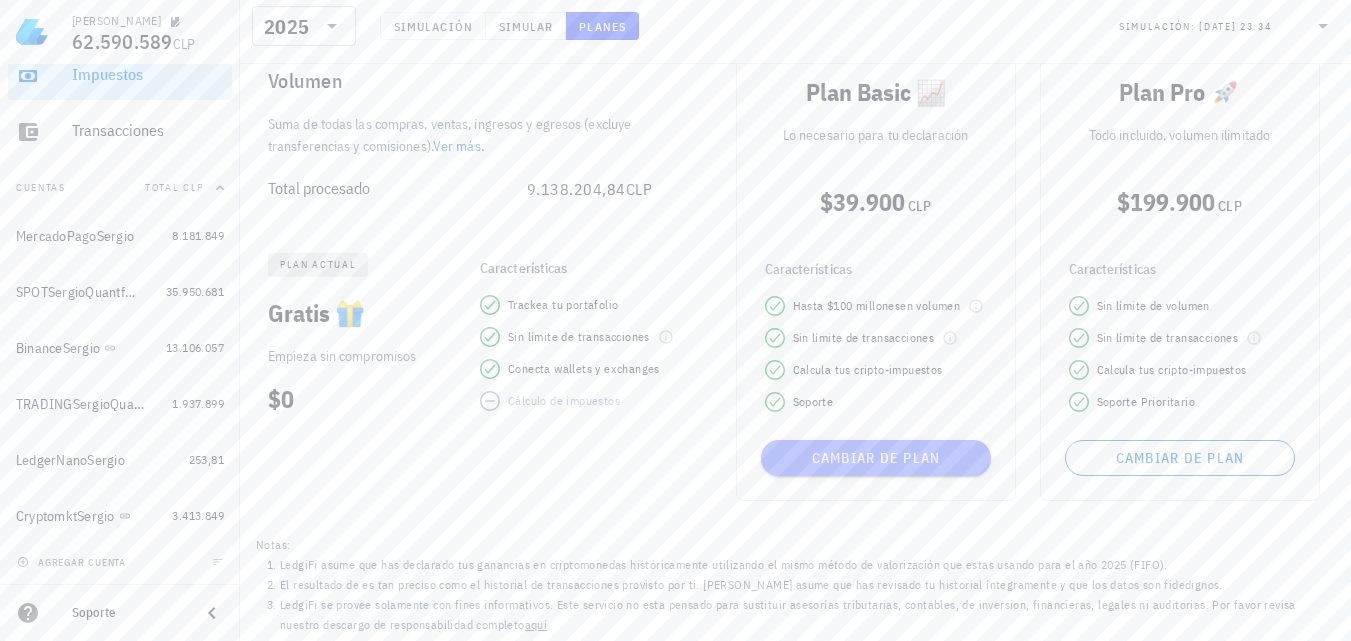 click on "Cambiar de plan" at bounding box center [876, 458] 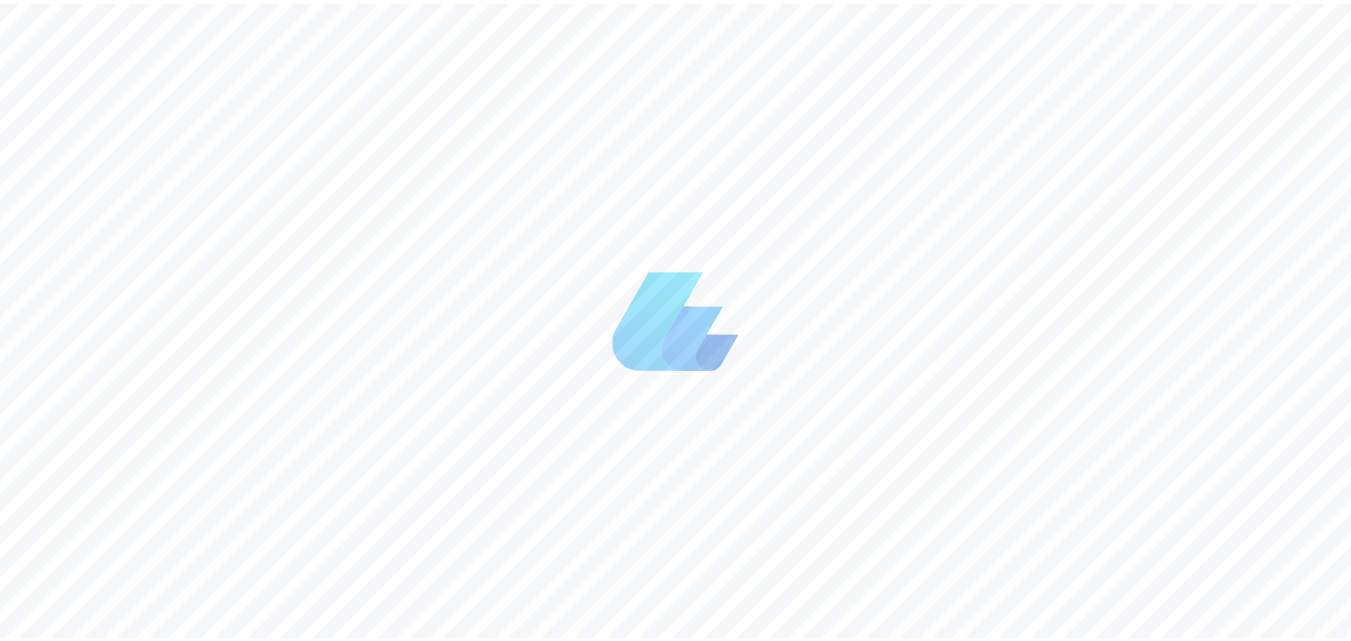 scroll, scrollTop: 0, scrollLeft: 0, axis: both 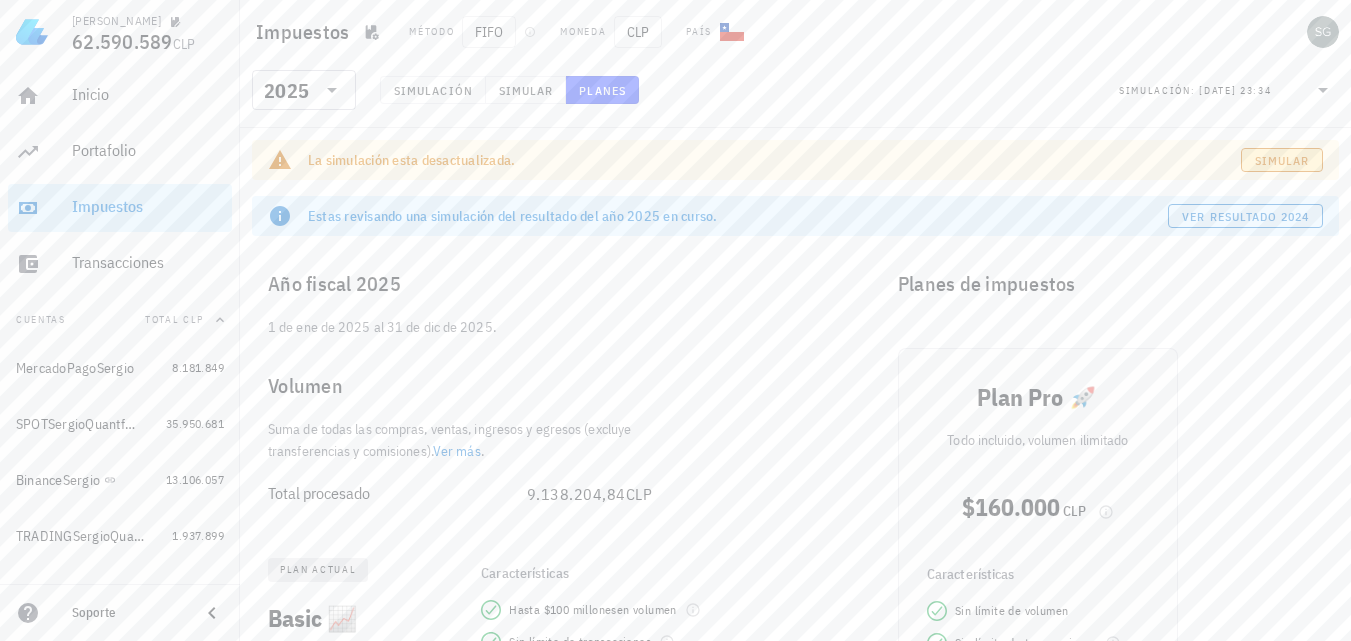 click on "Simular" at bounding box center [1282, 160] 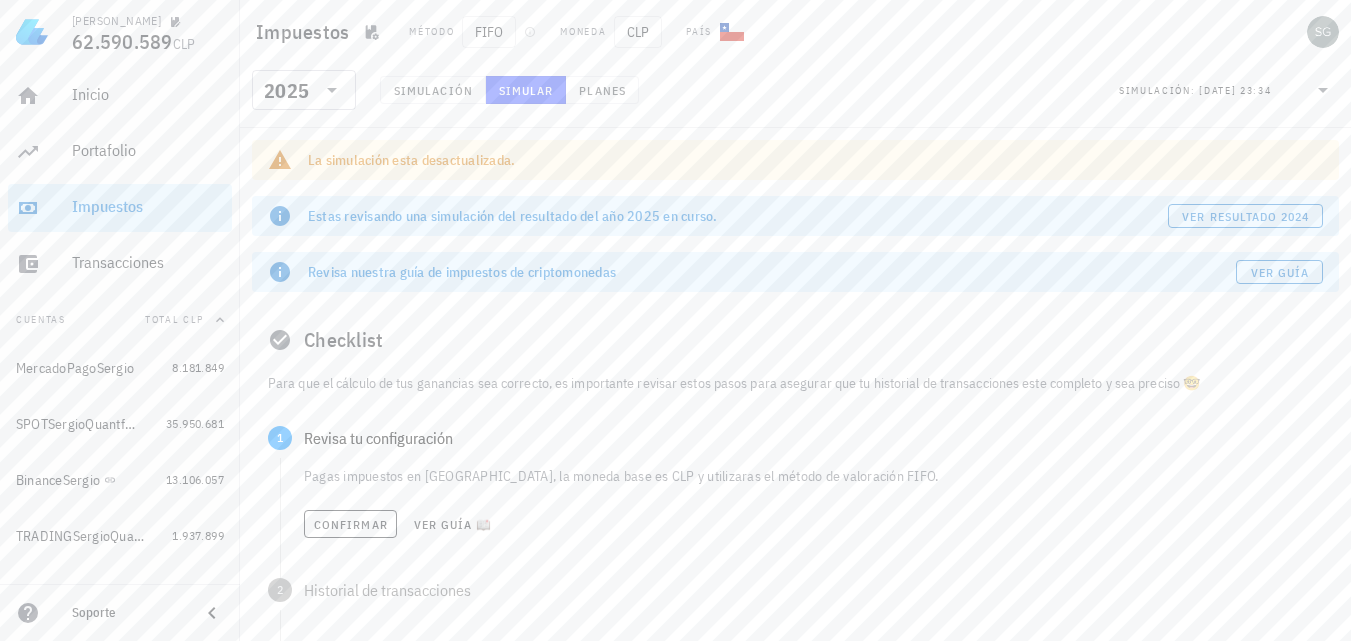 click on "La simulación esta desactualizada." at bounding box center (795, 160) 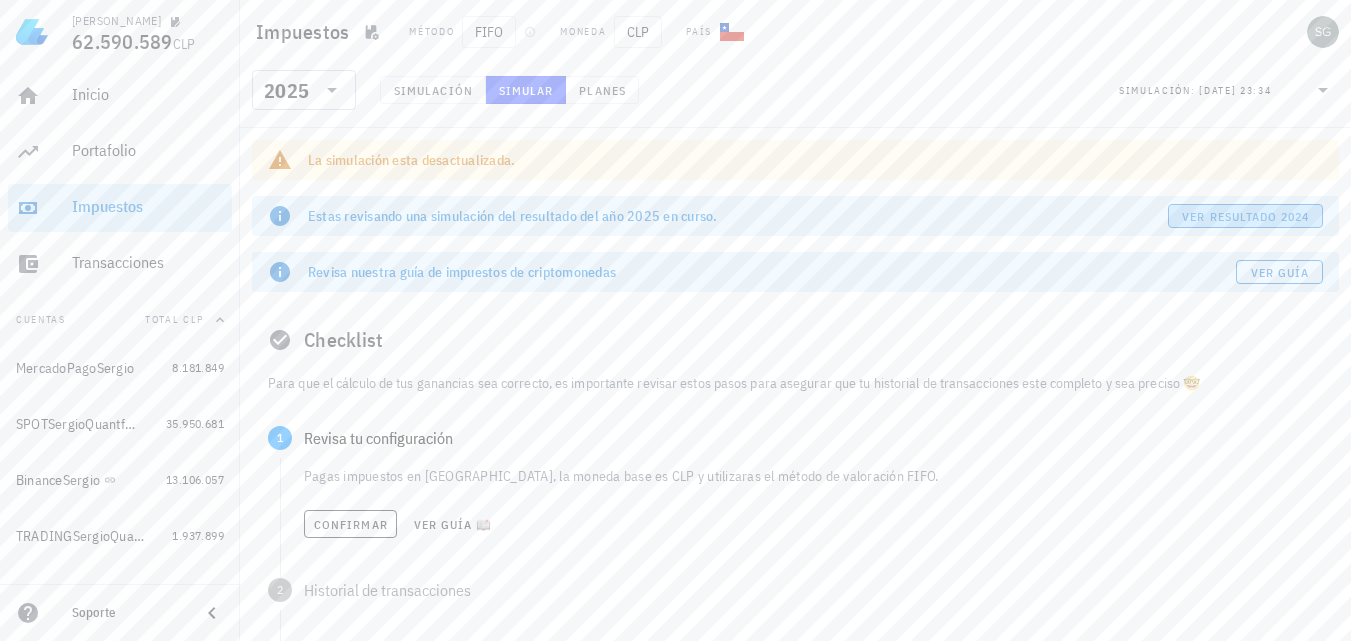 click on "ver resultado 2024" at bounding box center [1245, 216] 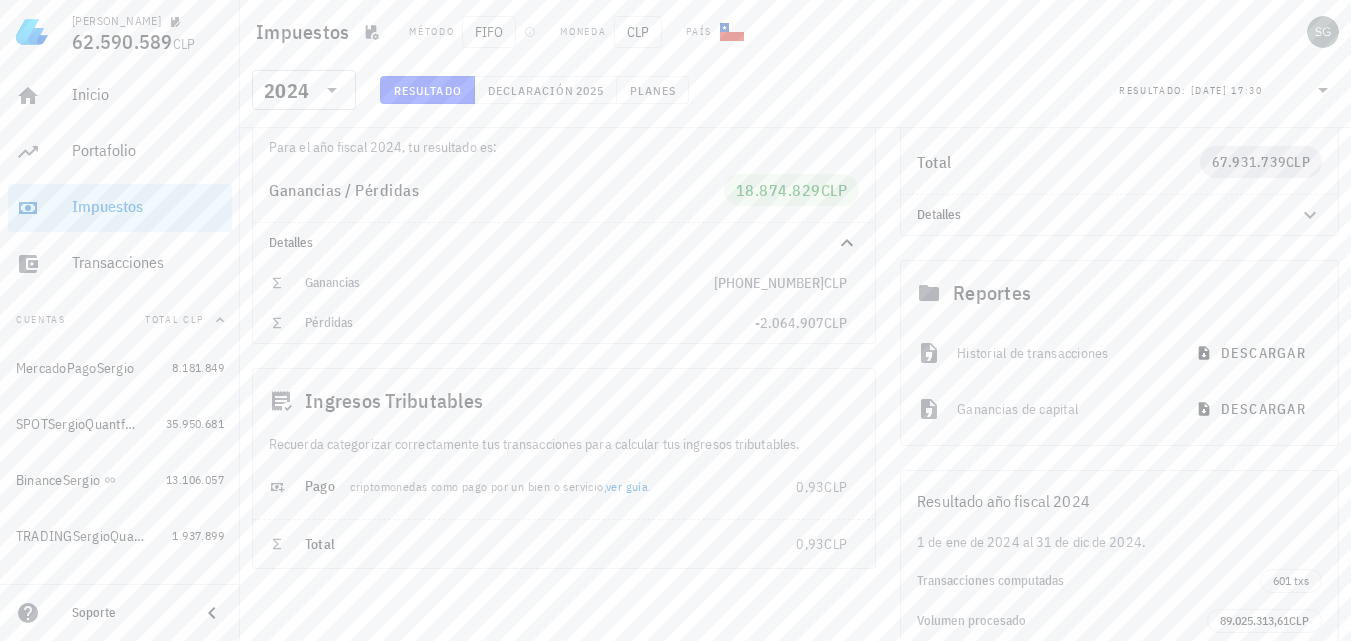 scroll, scrollTop: 0, scrollLeft: 0, axis: both 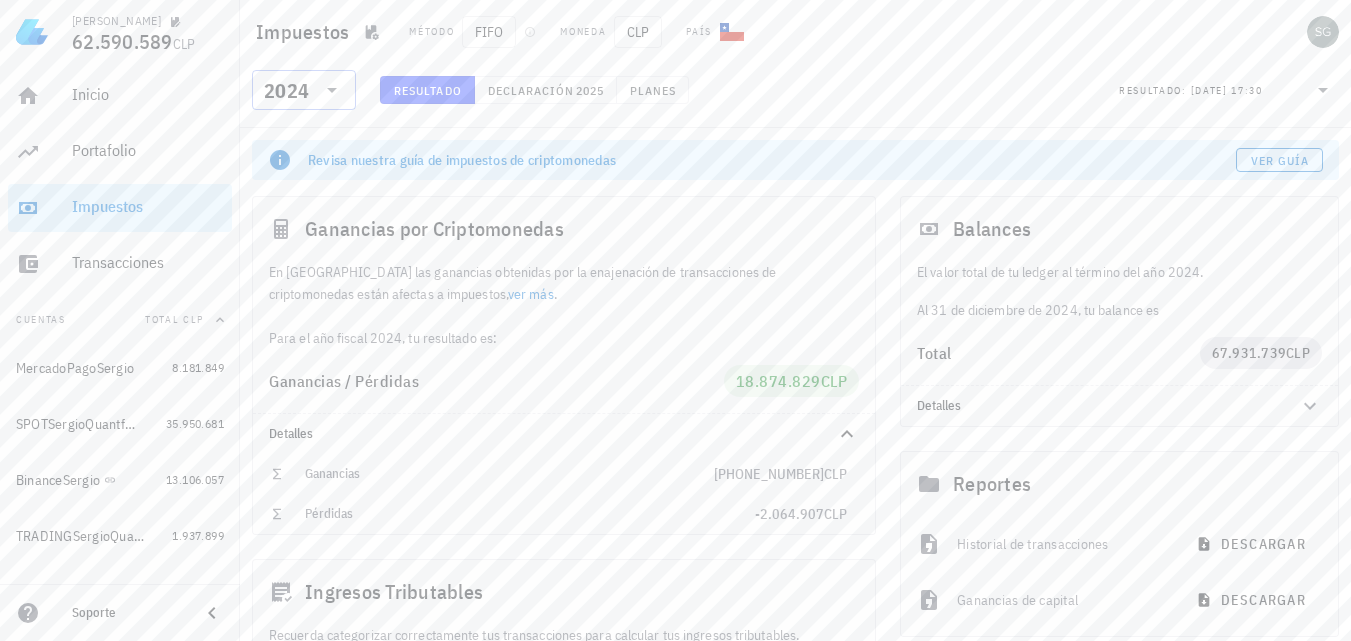 click 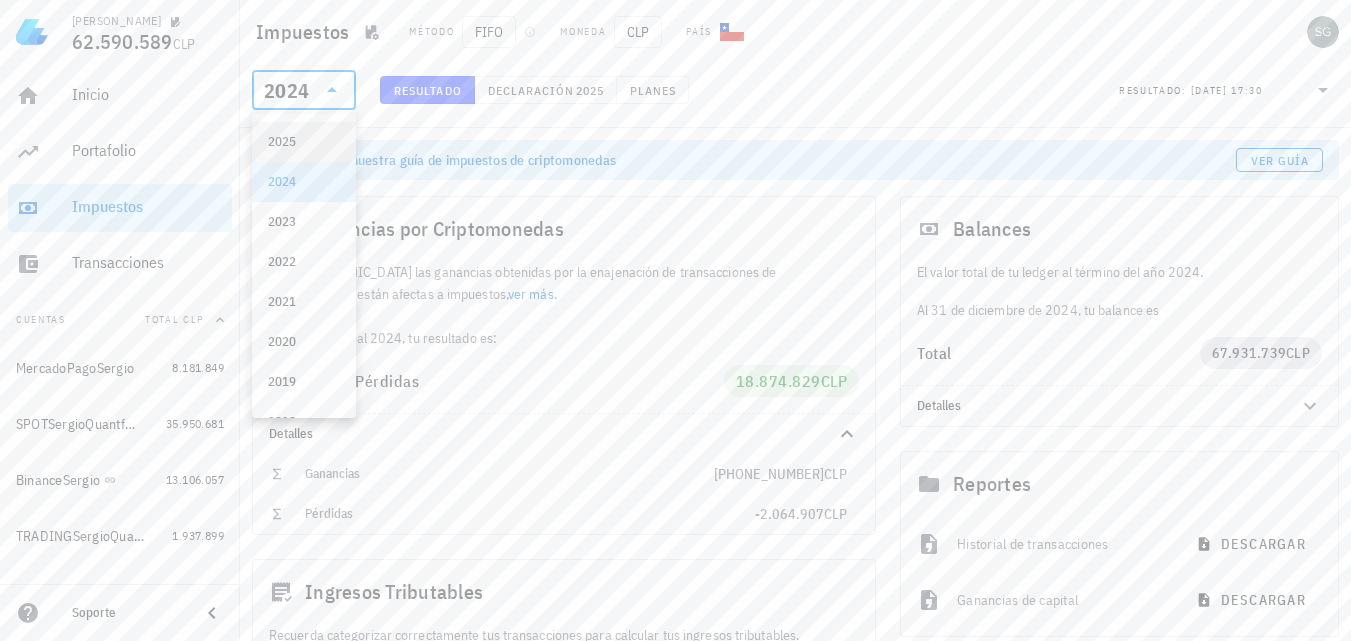 click on "2025" at bounding box center [304, 142] 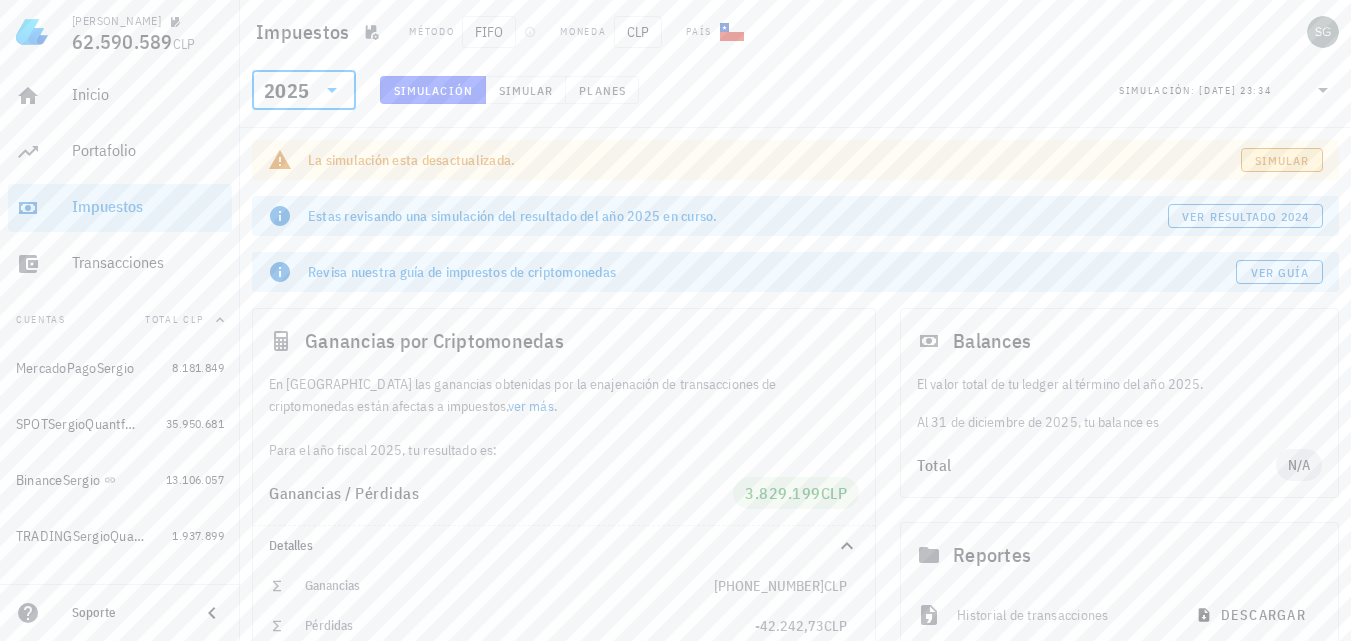 click on "Simular" at bounding box center (1282, 160) 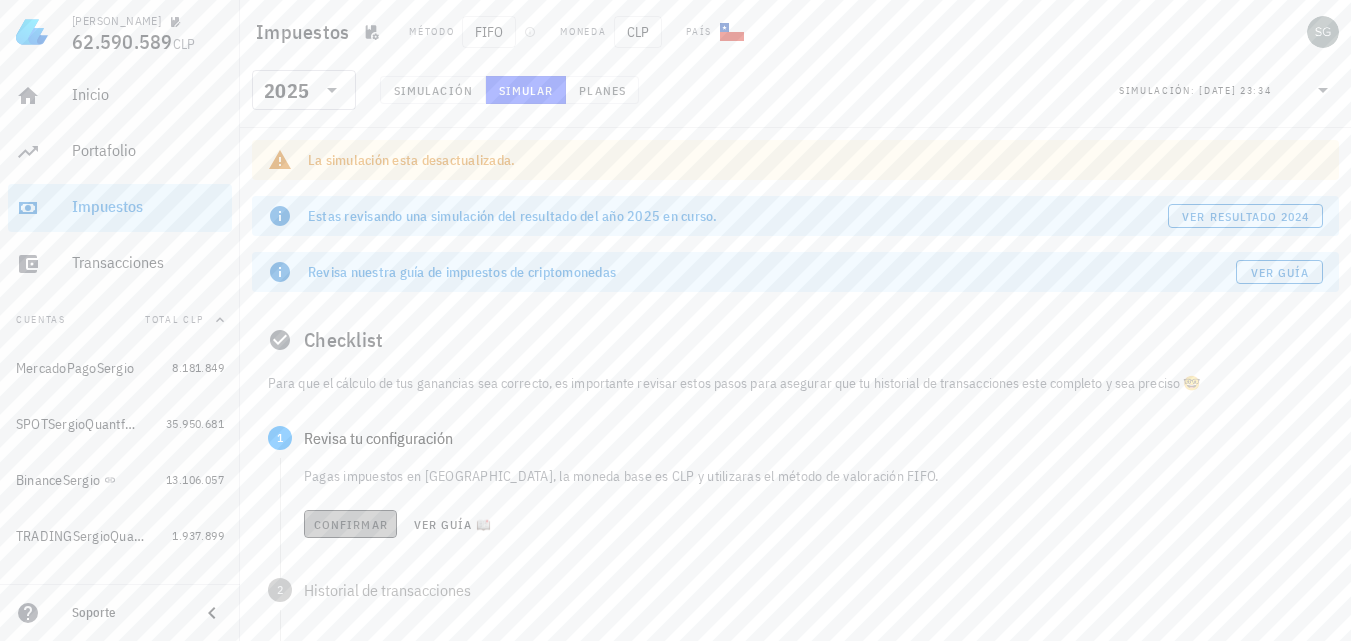 click on "Confirmar" at bounding box center (350, 524) 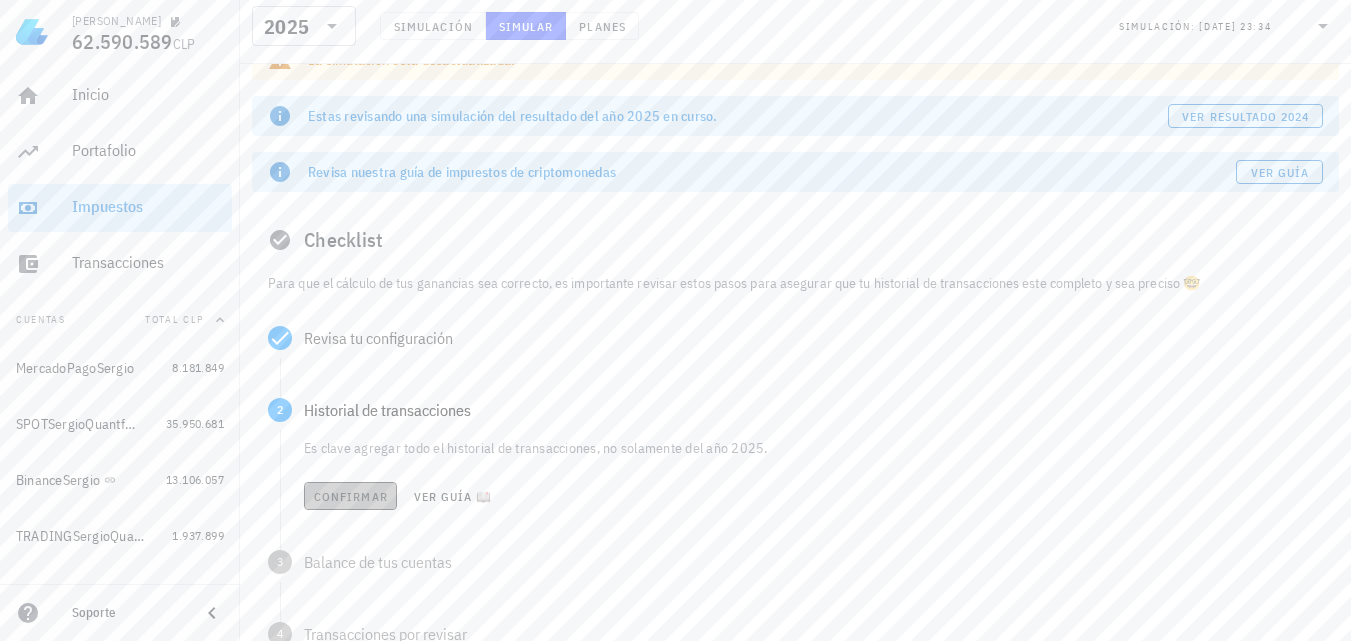 click on "Confirmar" at bounding box center (350, 496) 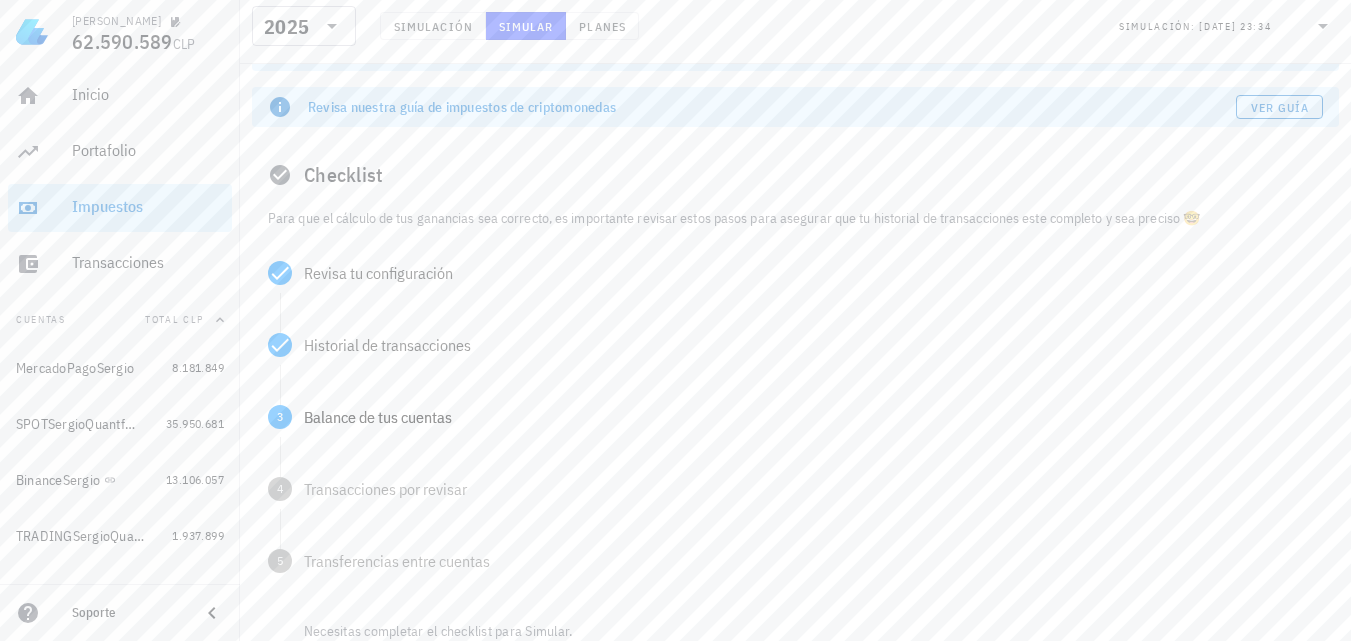 scroll, scrollTop: 200, scrollLeft: 0, axis: vertical 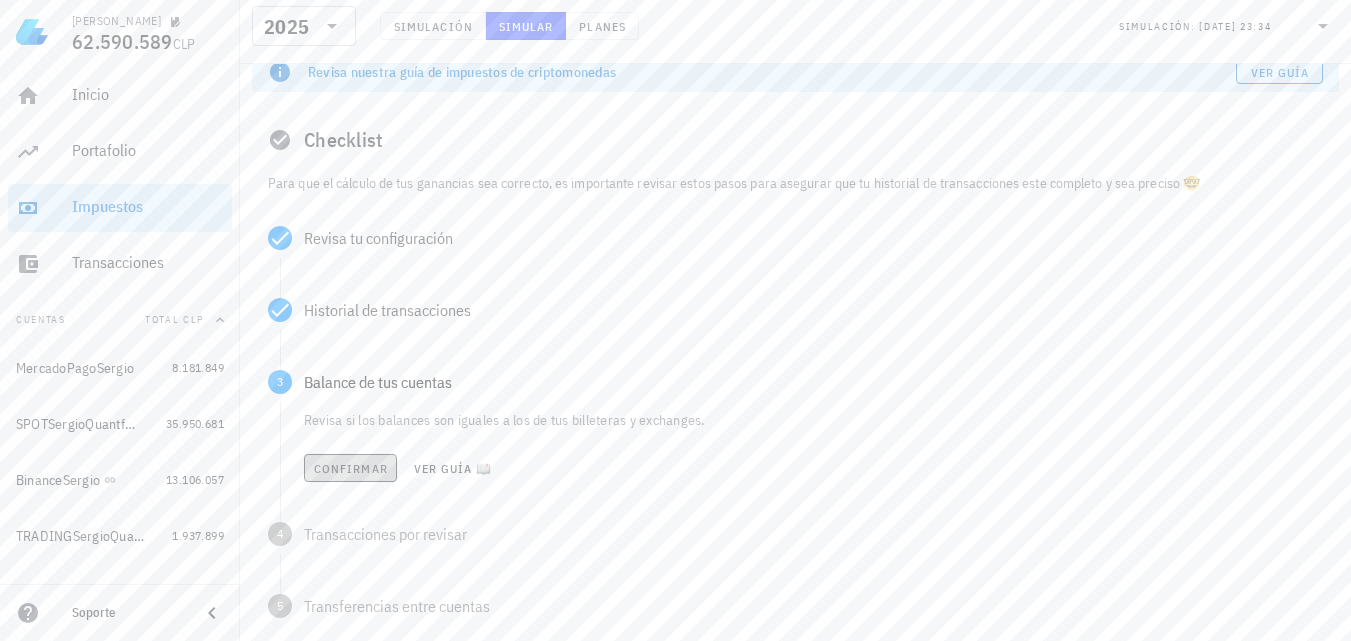 click on "Confirmar" at bounding box center [350, 468] 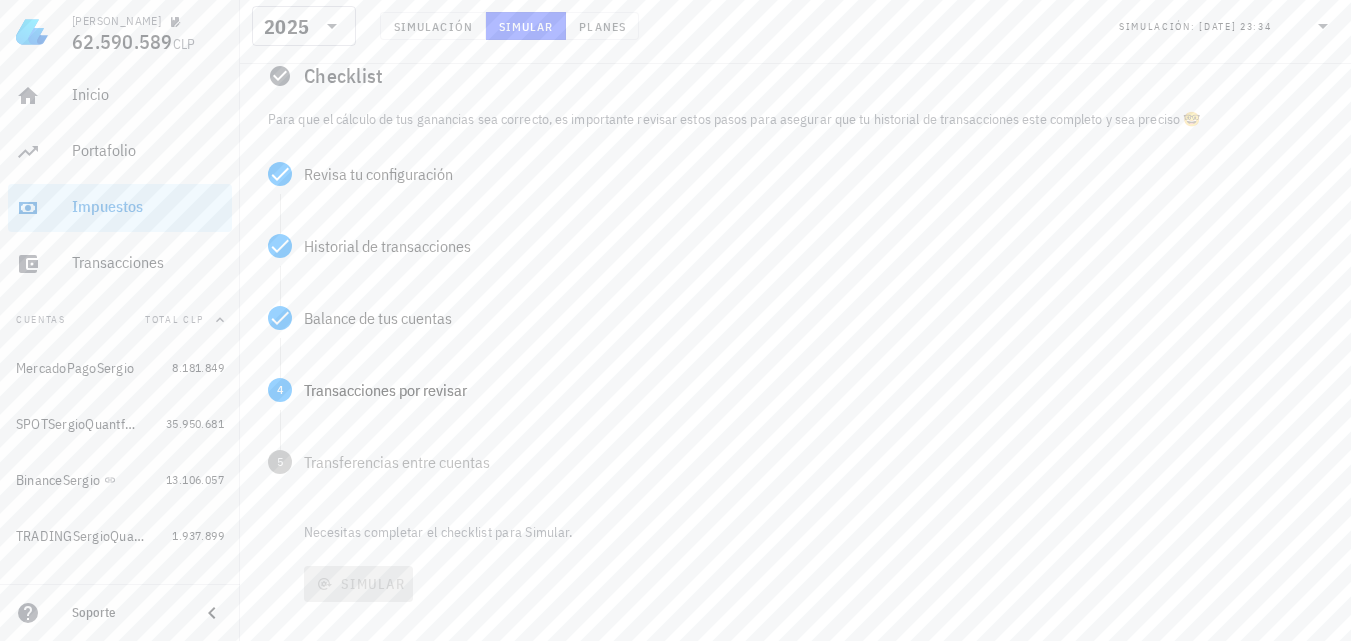 scroll, scrollTop: 300, scrollLeft: 0, axis: vertical 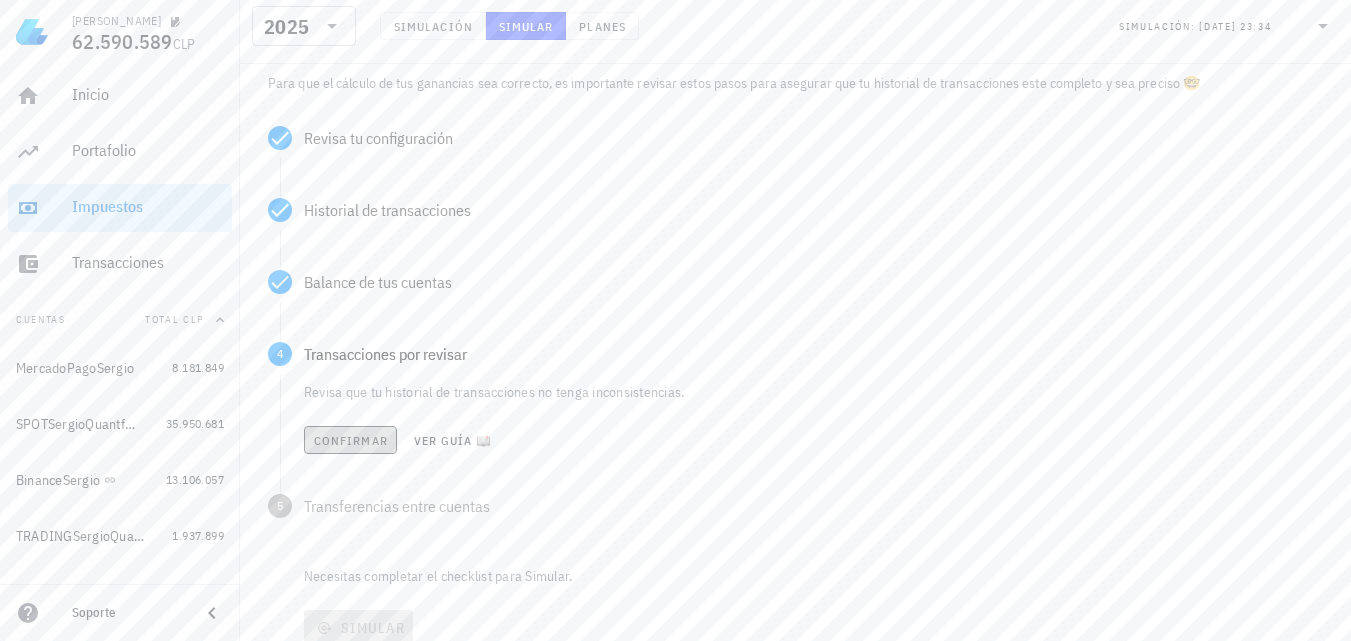 click on "Confirmar" at bounding box center [350, 440] 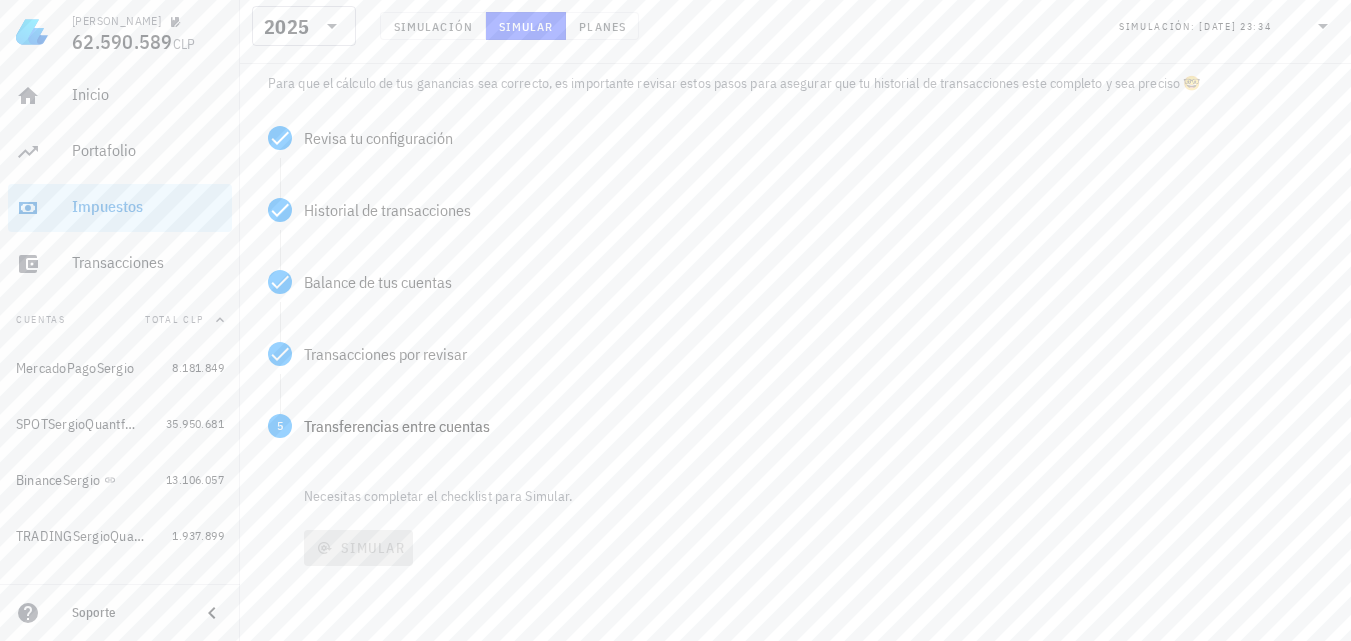 scroll, scrollTop: 405, scrollLeft: 0, axis: vertical 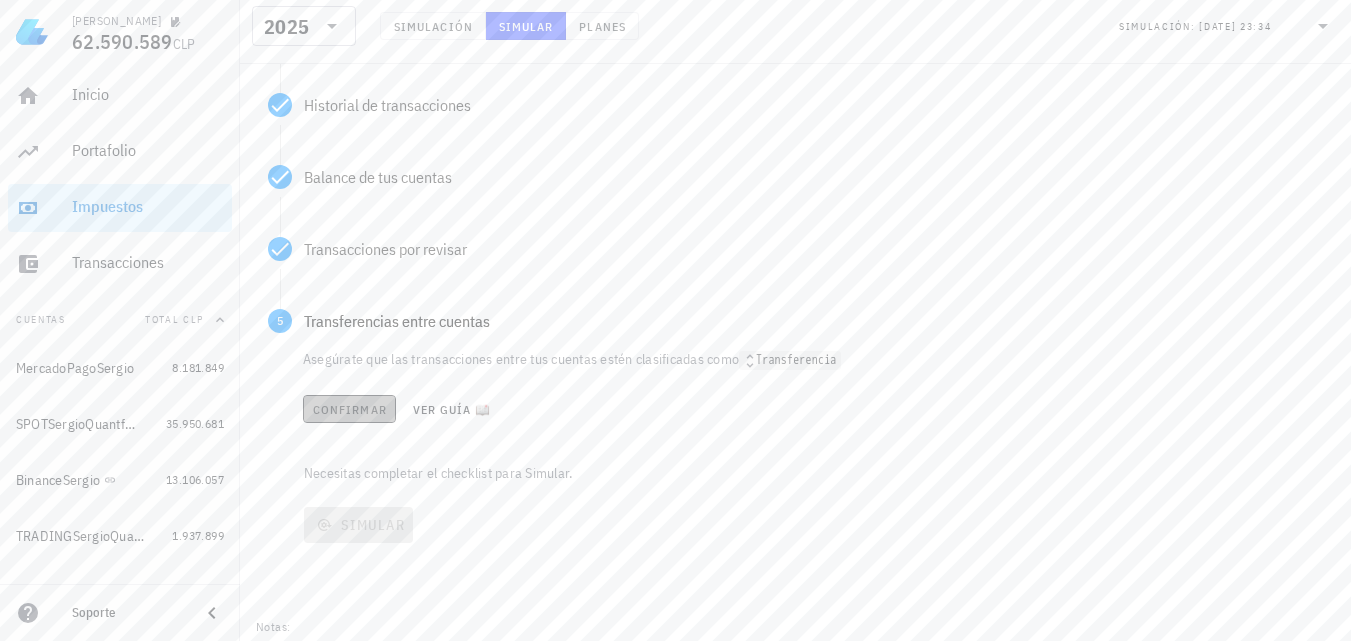 click on "Confirmar" at bounding box center (349, 409) 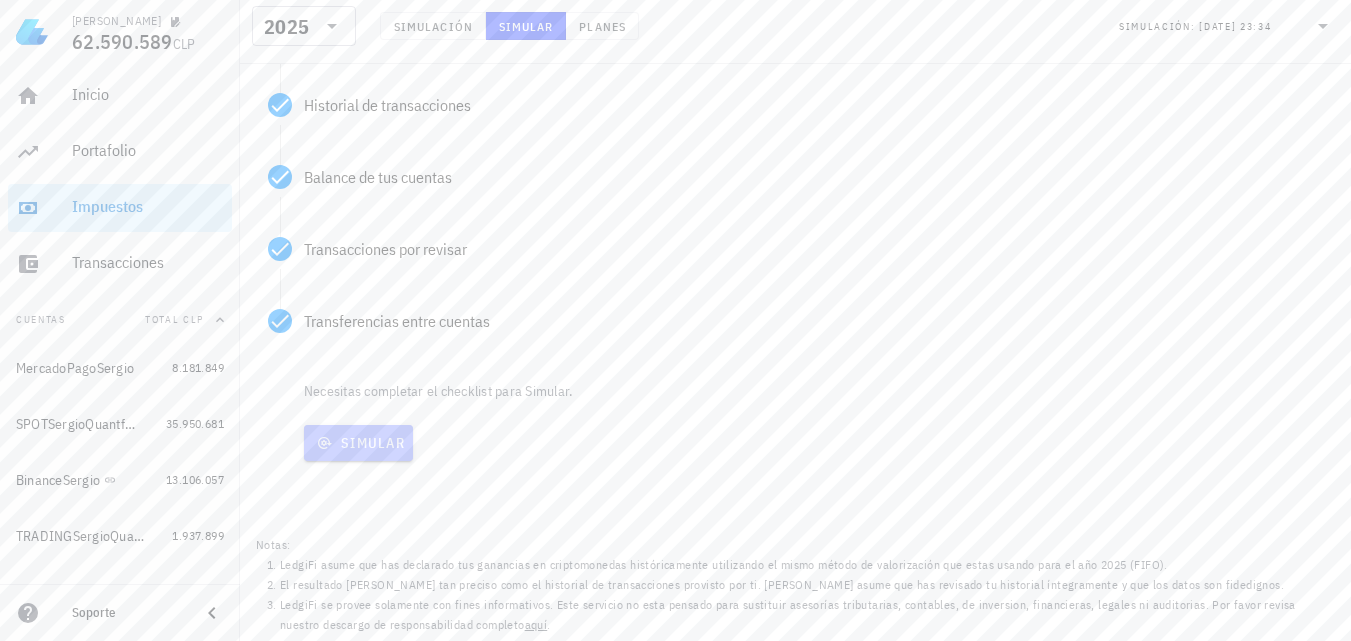click on "Simular" at bounding box center [358, 443] 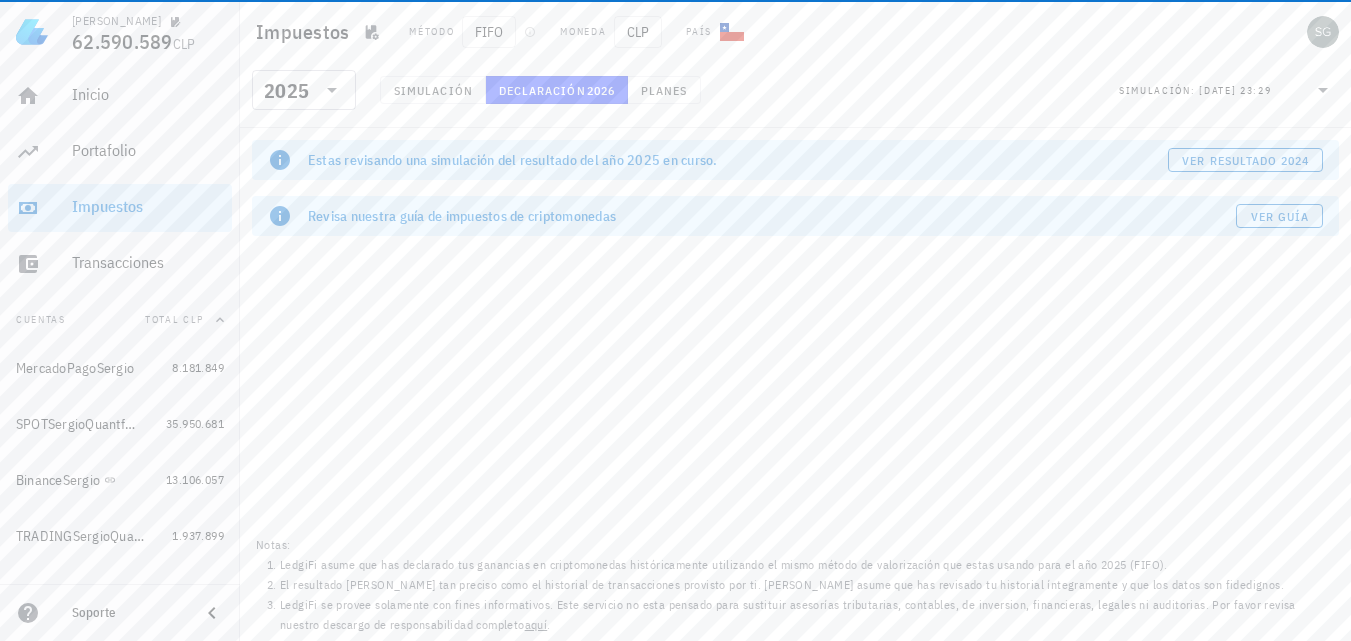 scroll, scrollTop: 0, scrollLeft: 0, axis: both 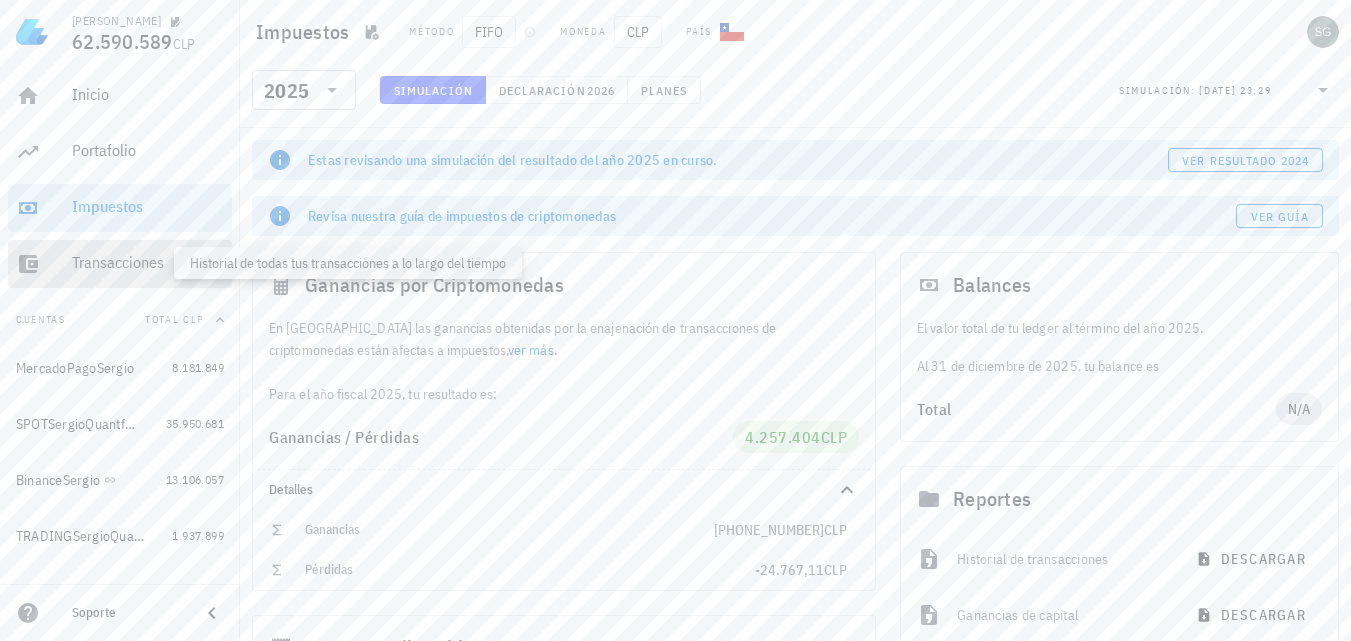 click on "Transacciones" at bounding box center [148, 262] 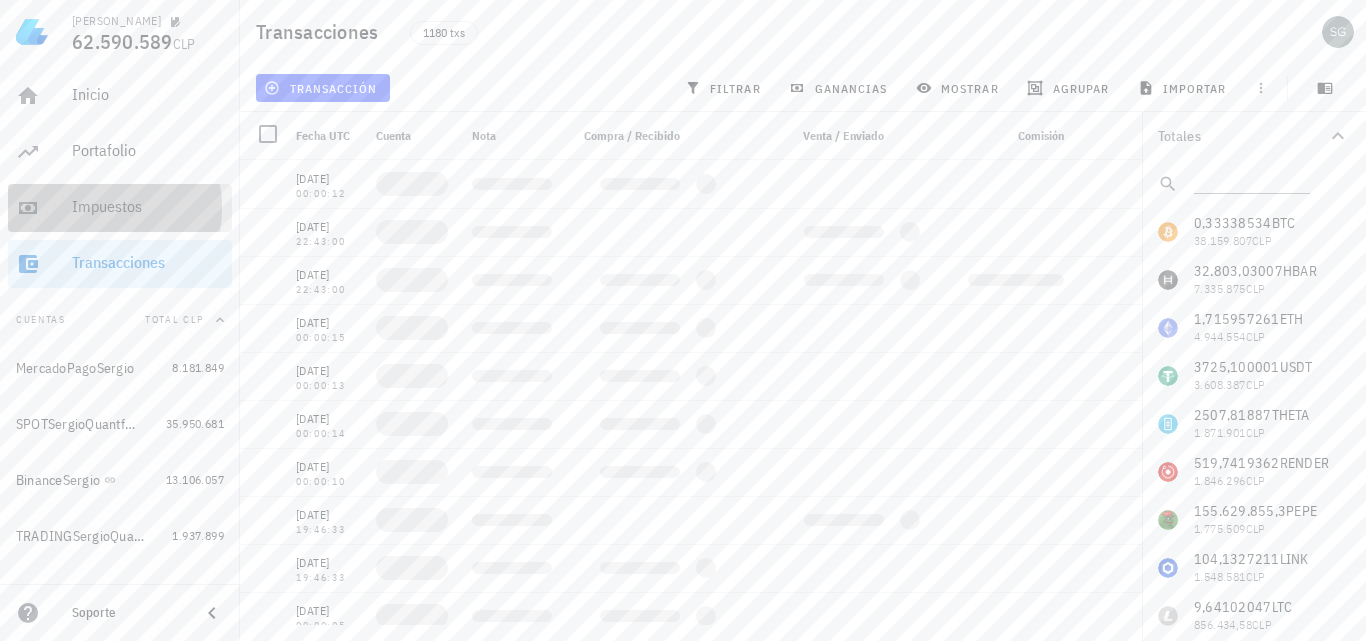 click on "Impuestos" at bounding box center [148, 206] 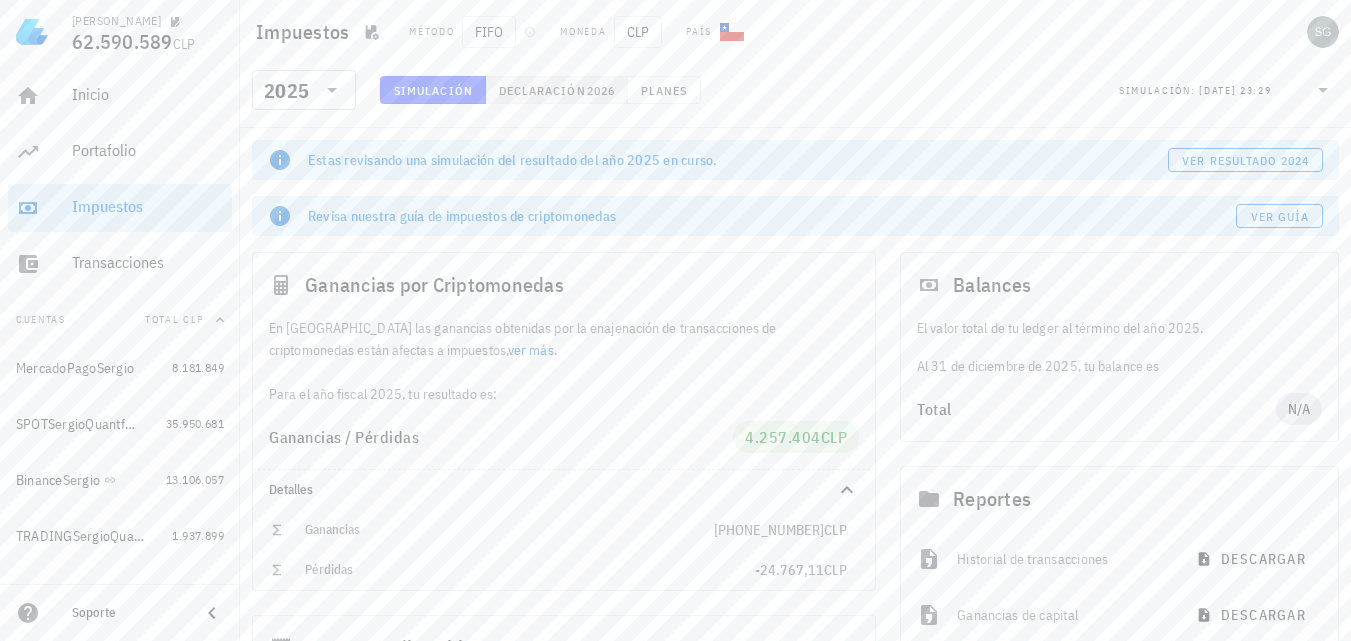 click on "Simulación     Declaración   2026   Planes" at bounding box center (540, 96) 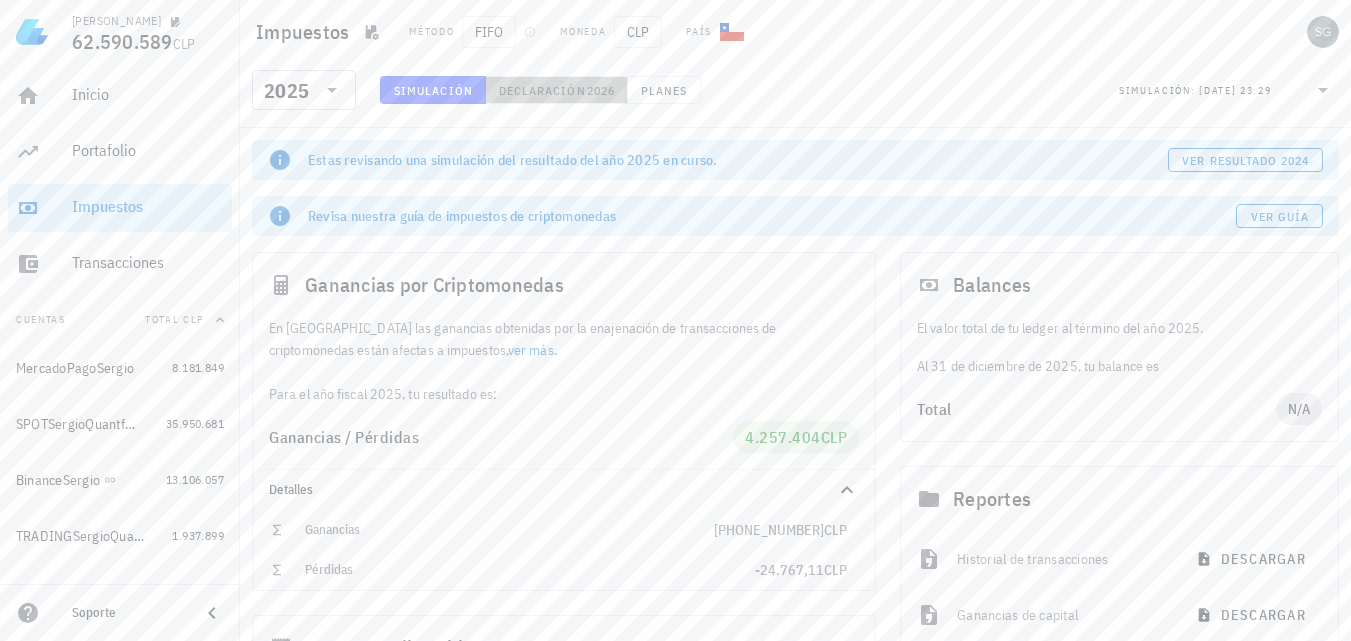 click on "Declaración" at bounding box center [542, 90] 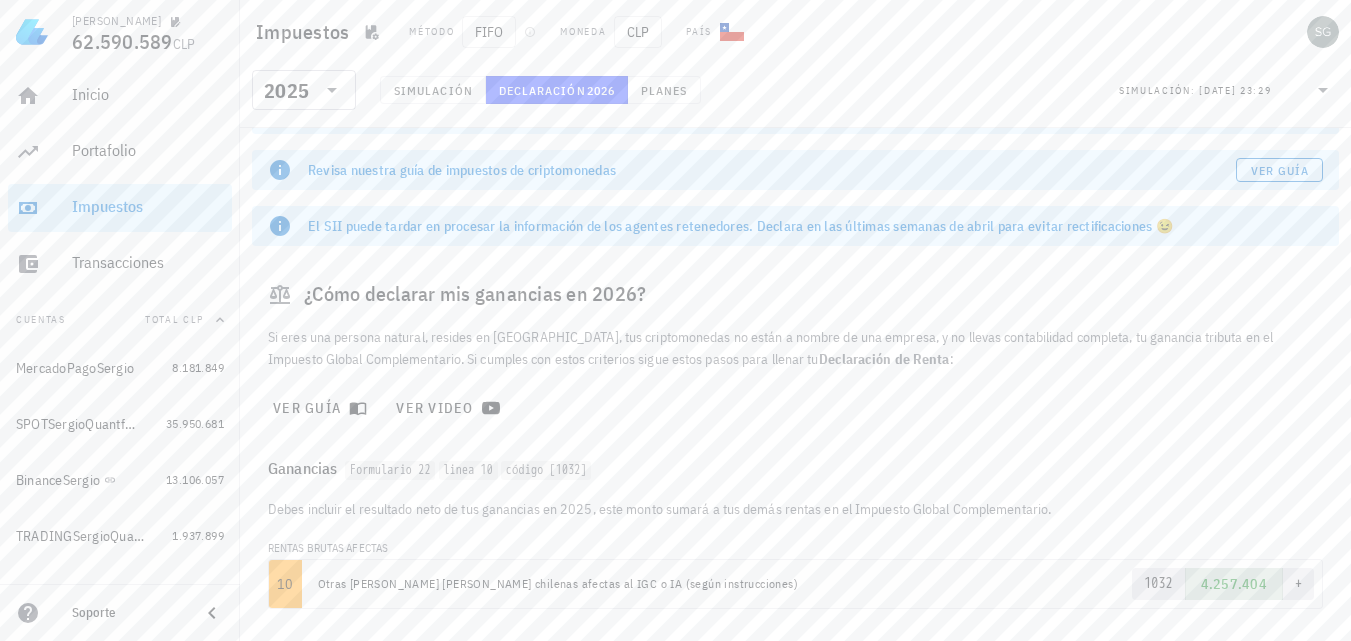 scroll, scrollTop: 0, scrollLeft: 0, axis: both 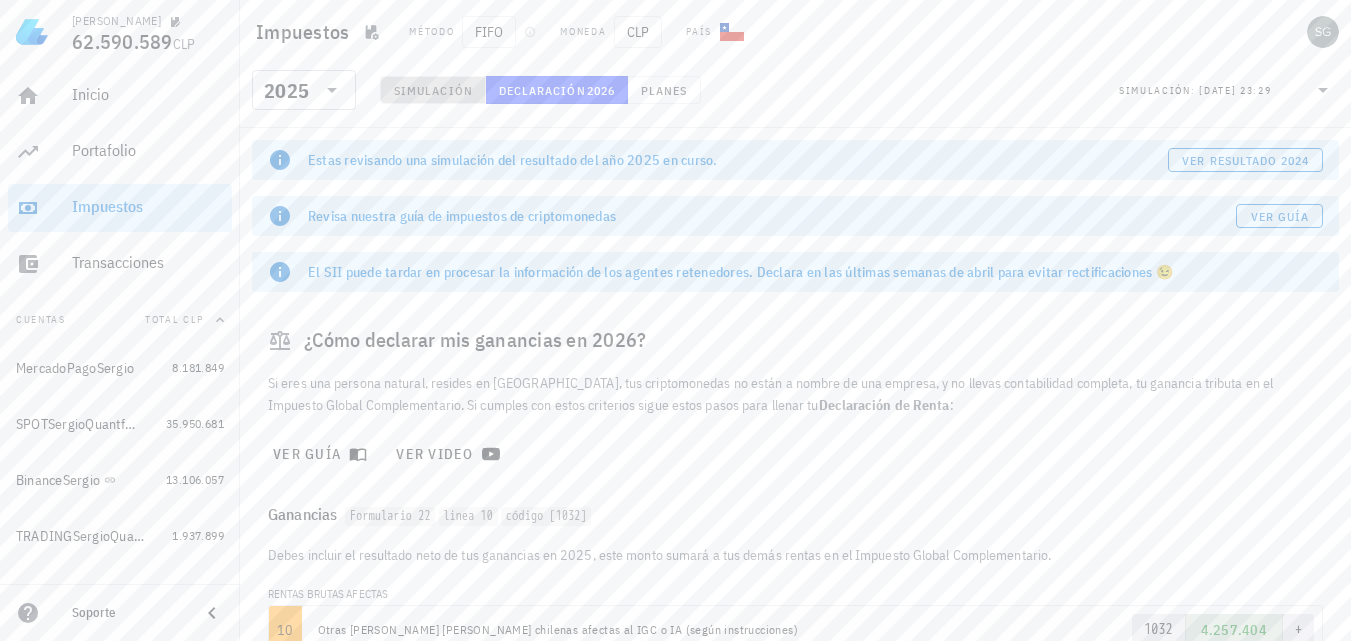 click on "Simulación" at bounding box center (433, 90) 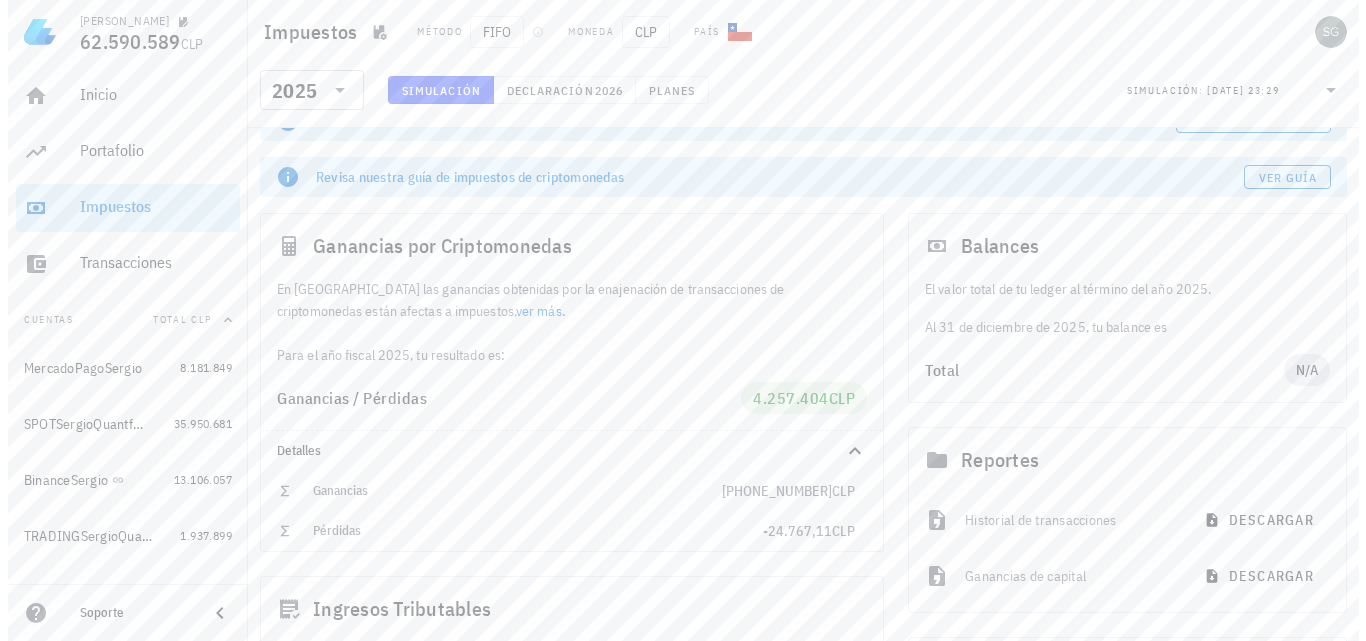 scroll, scrollTop: 0, scrollLeft: 0, axis: both 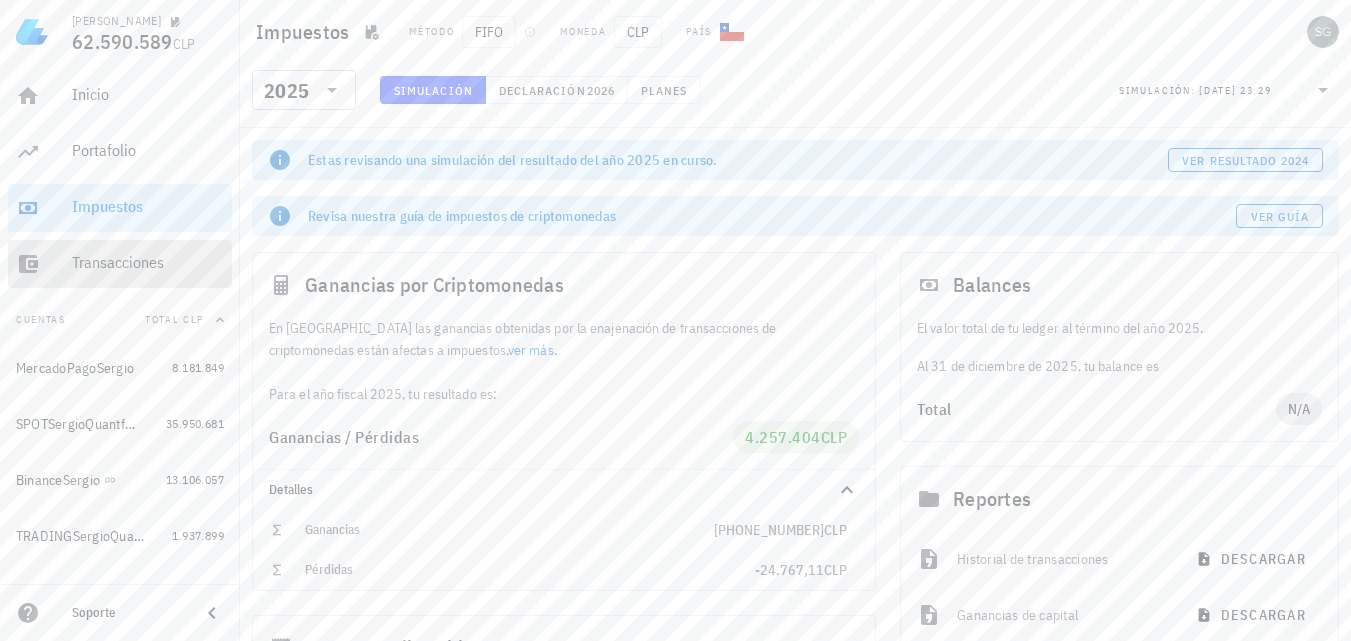 click on "Transacciones" at bounding box center [148, 262] 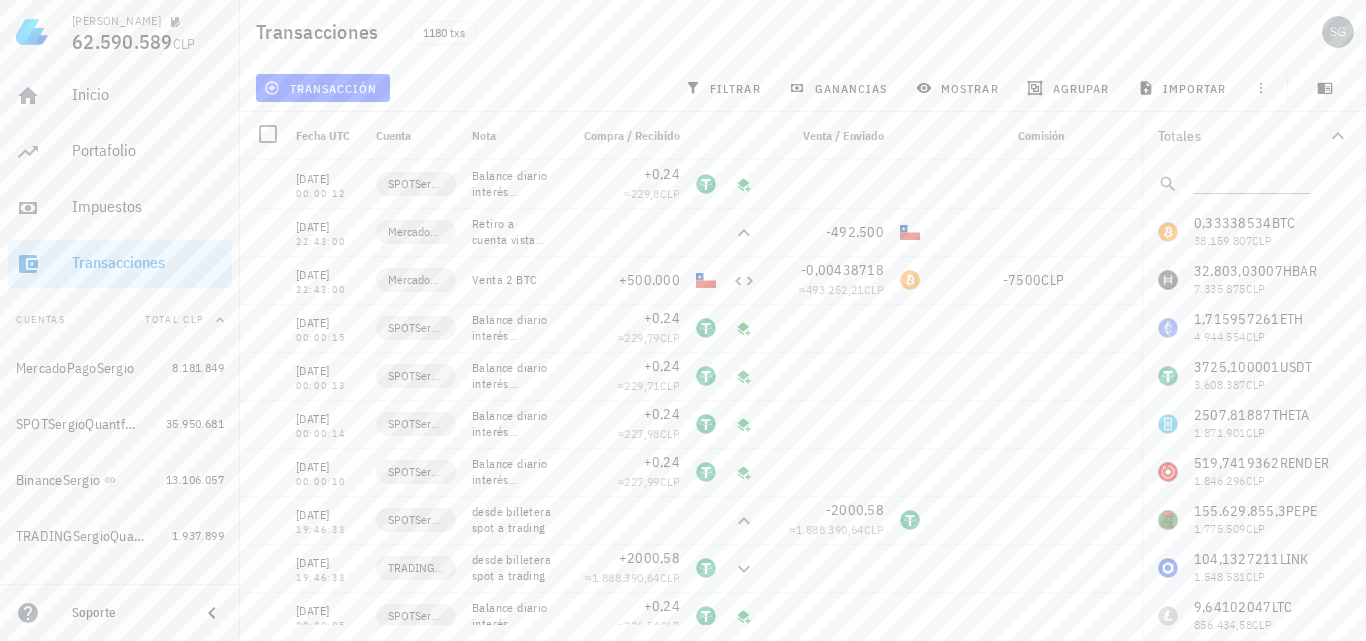 click on "Transacciones
1180 txs" at bounding box center [803, 32] 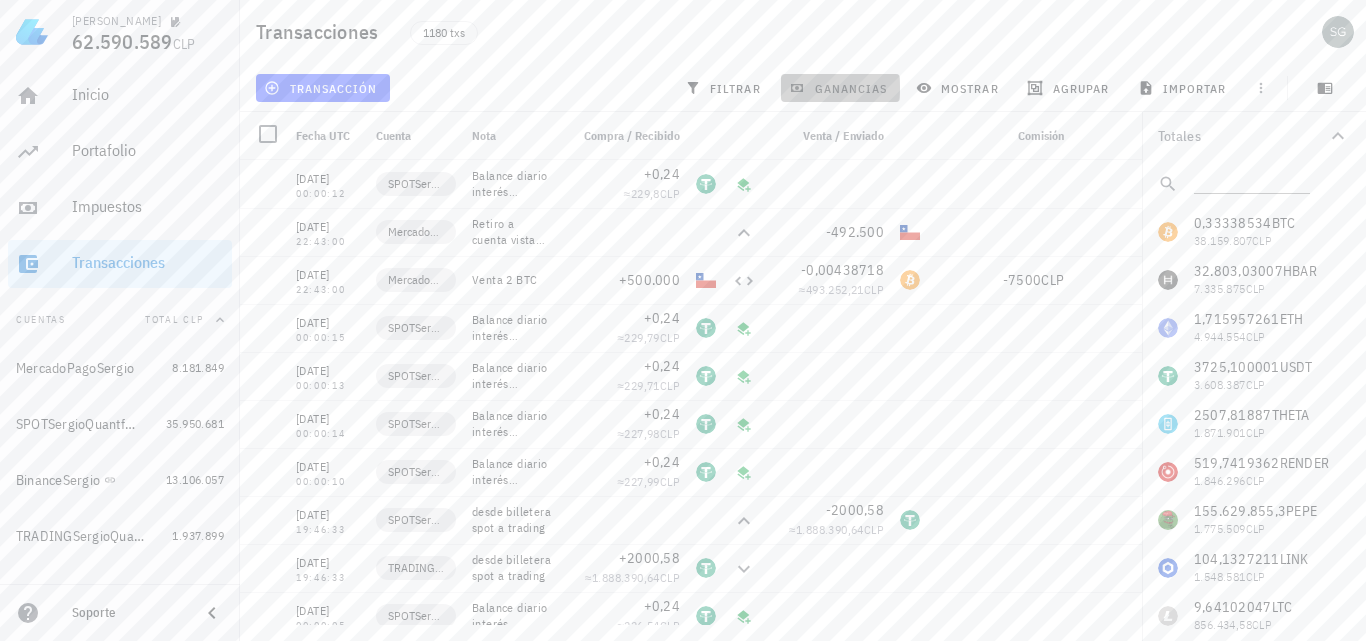 click on "ganancias" at bounding box center [840, 88] 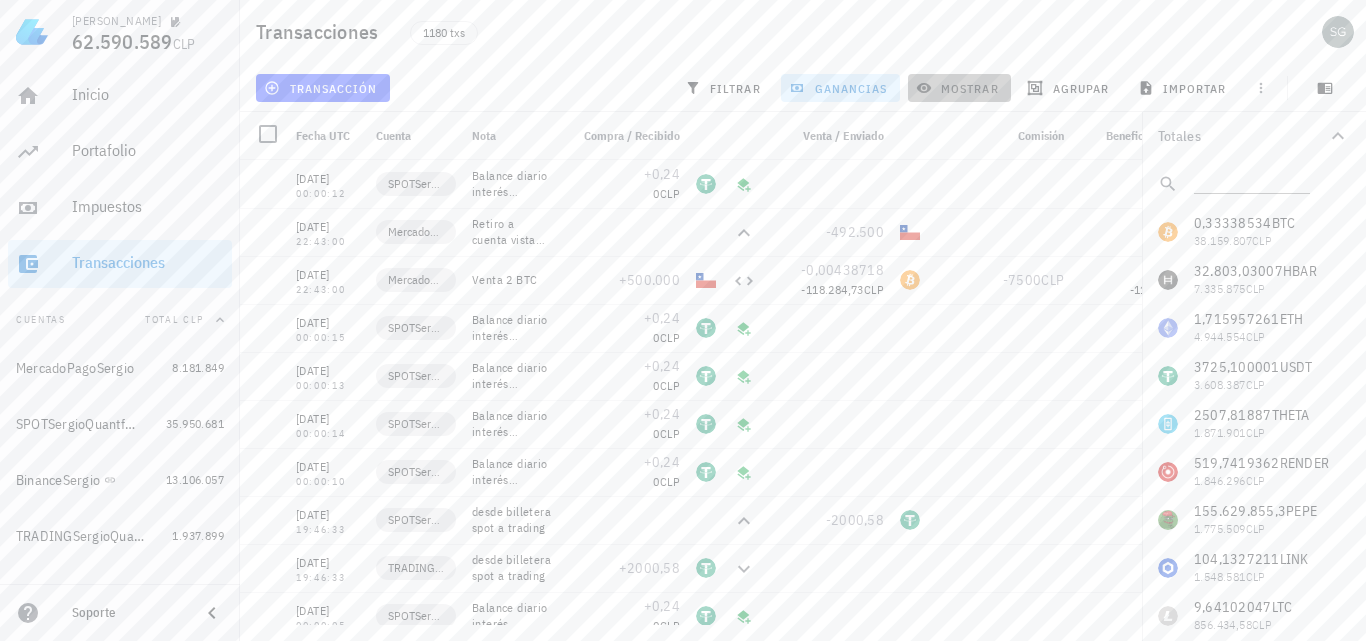 click on "mostrar" at bounding box center (959, 88) 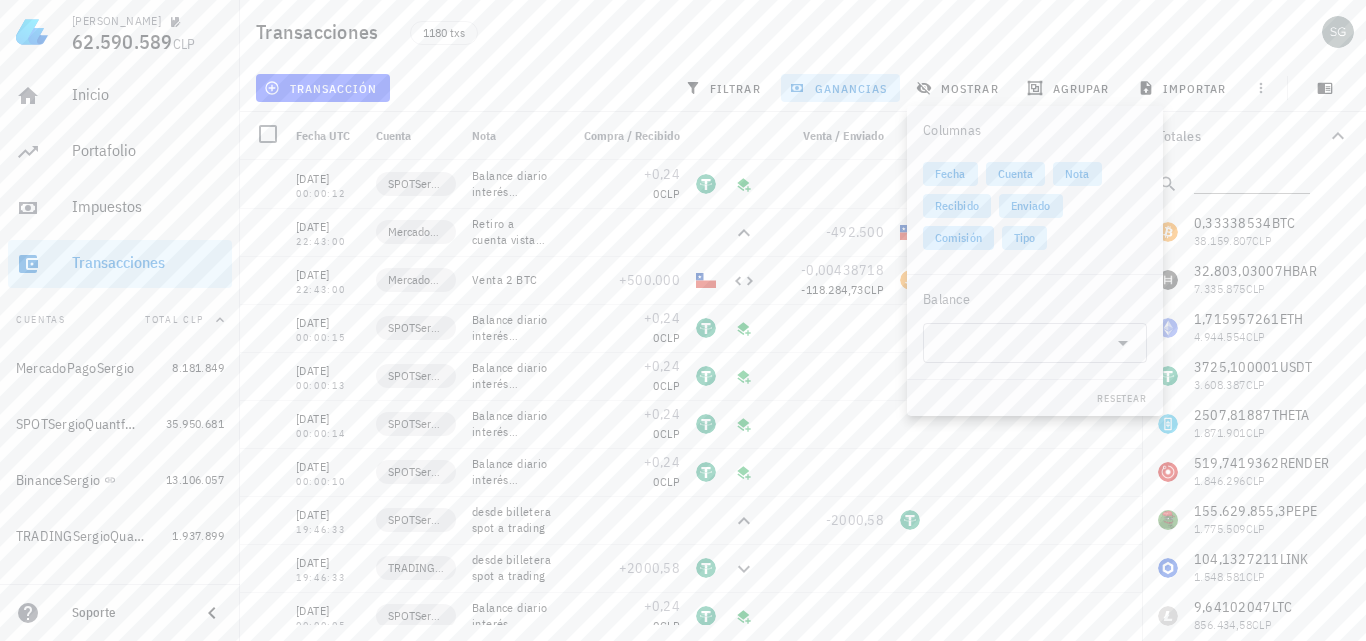 click on "Comisión" at bounding box center (958, 238) 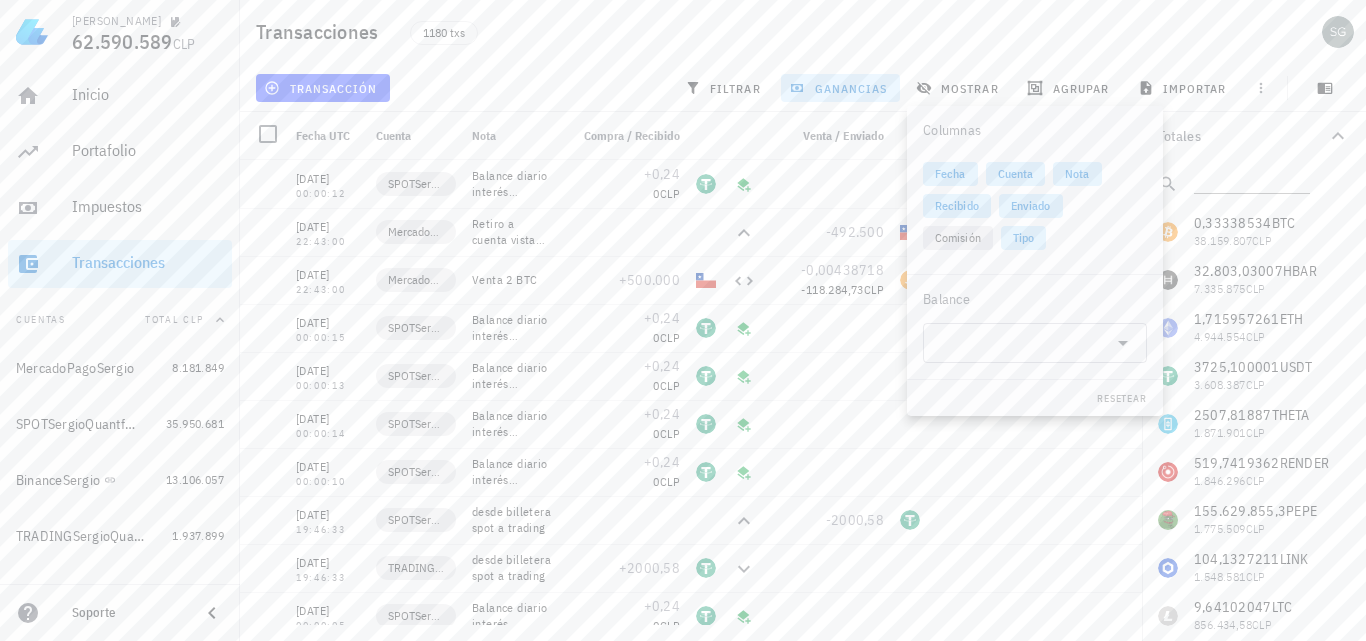 click at bounding box center (744, 136) 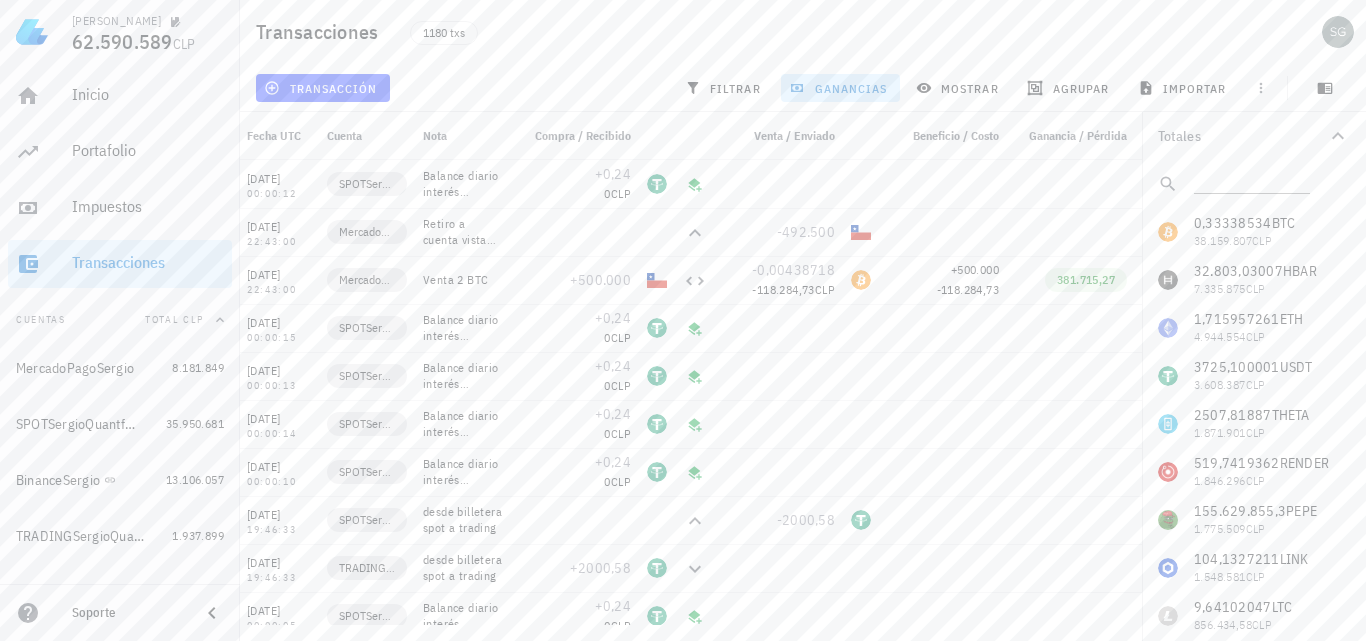 scroll, scrollTop: 0, scrollLeft: 58, axis: horizontal 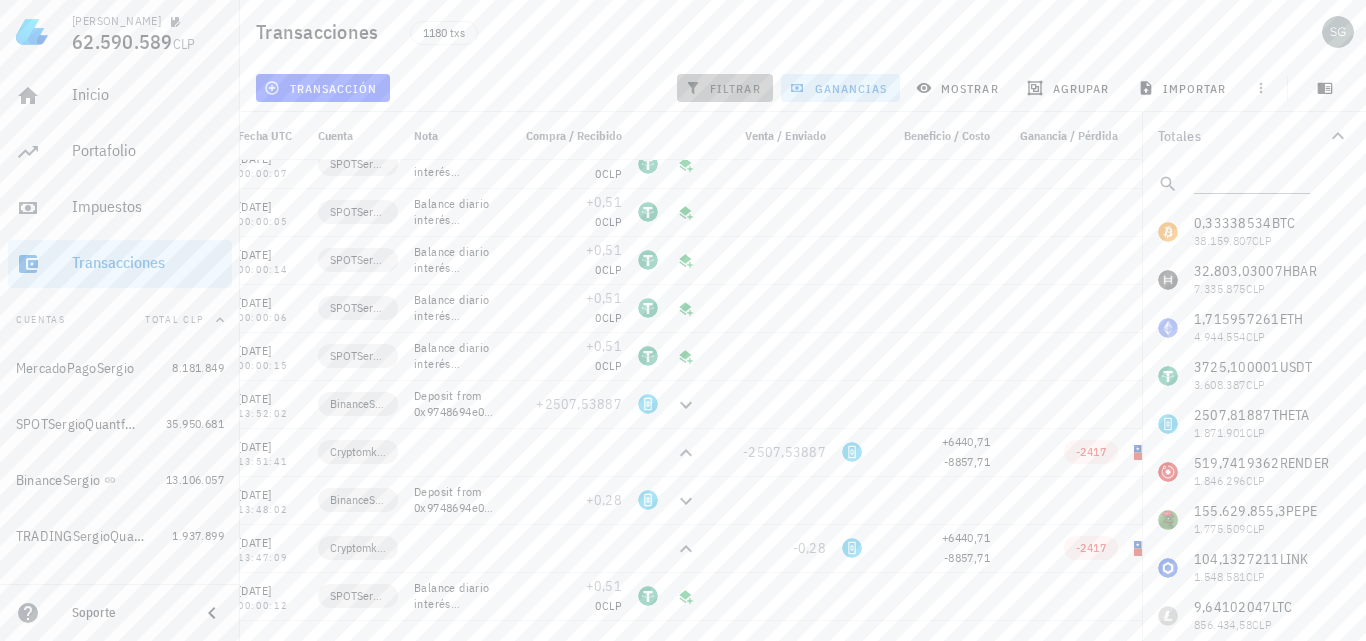click on "filtrar" at bounding box center (725, 88) 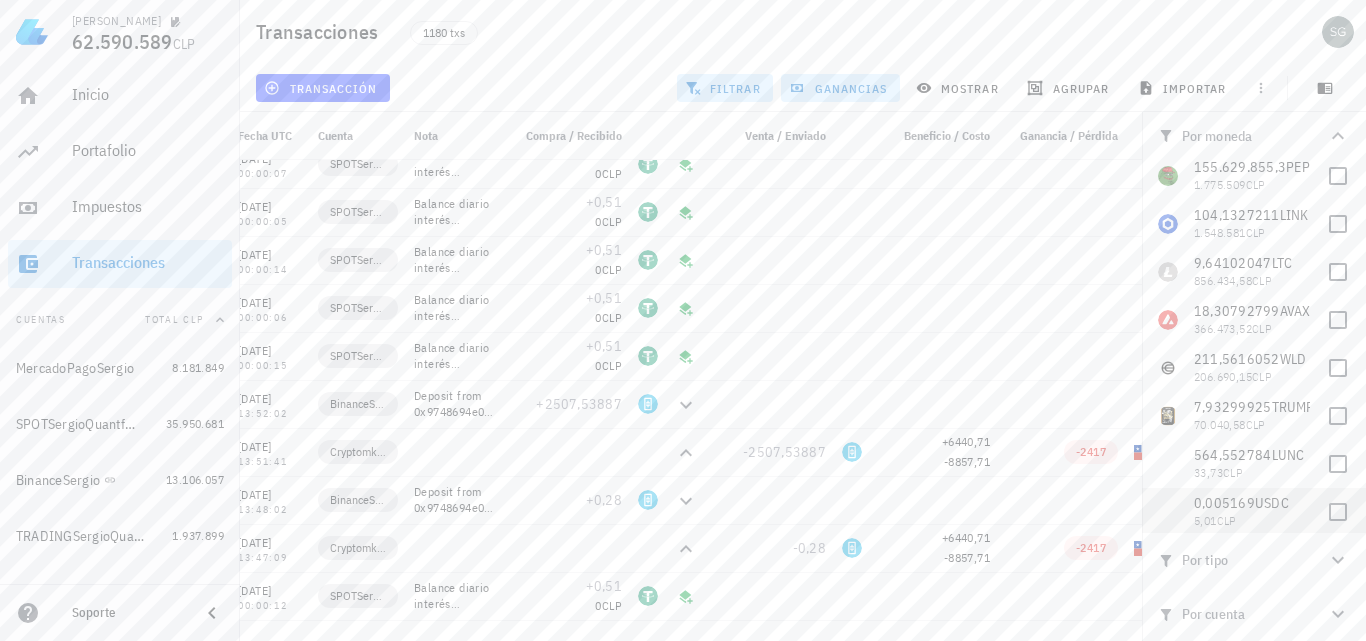 scroll, scrollTop: 400, scrollLeft: 0, axis: vertical 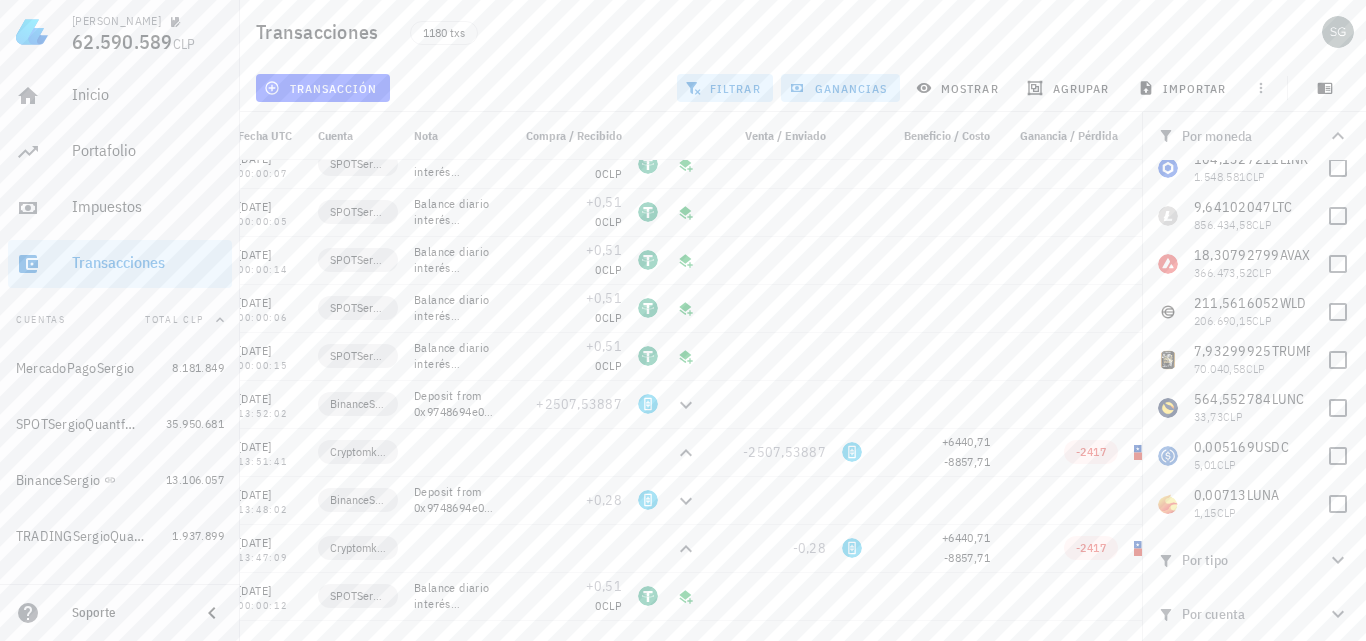 click 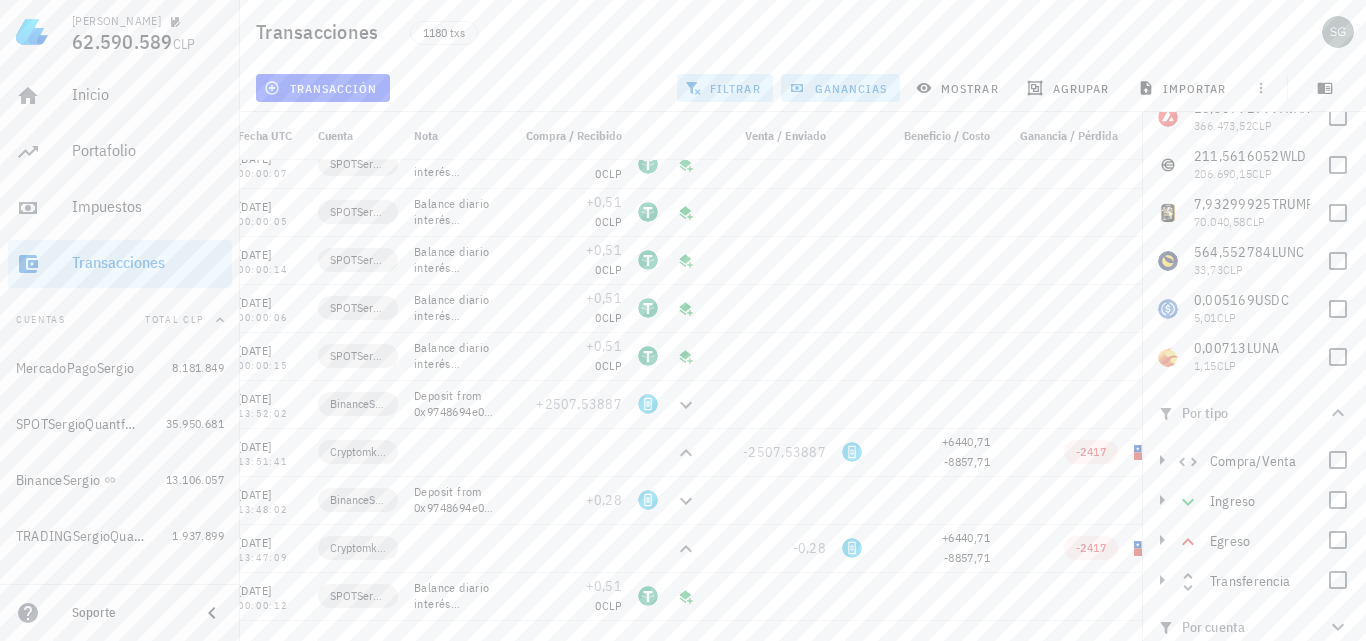 scroll, scrollTop: 160, scrollLeft: 0, axis: vertical 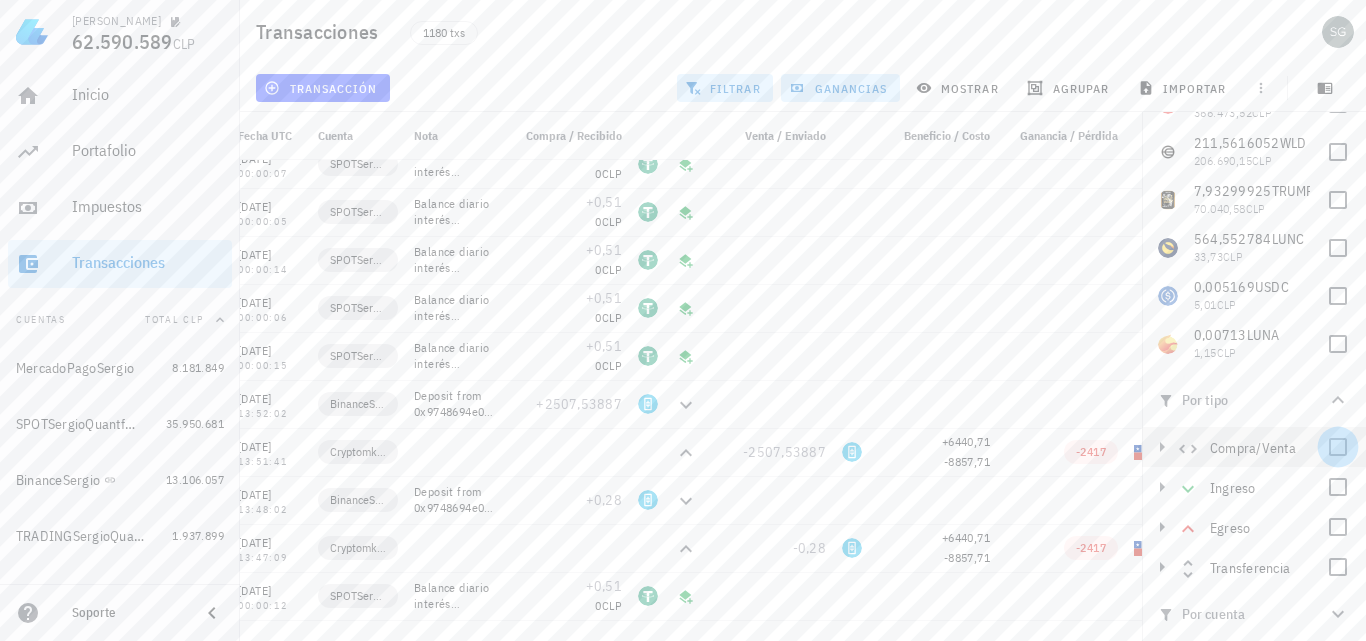 click at bounding box center [1338, 447] 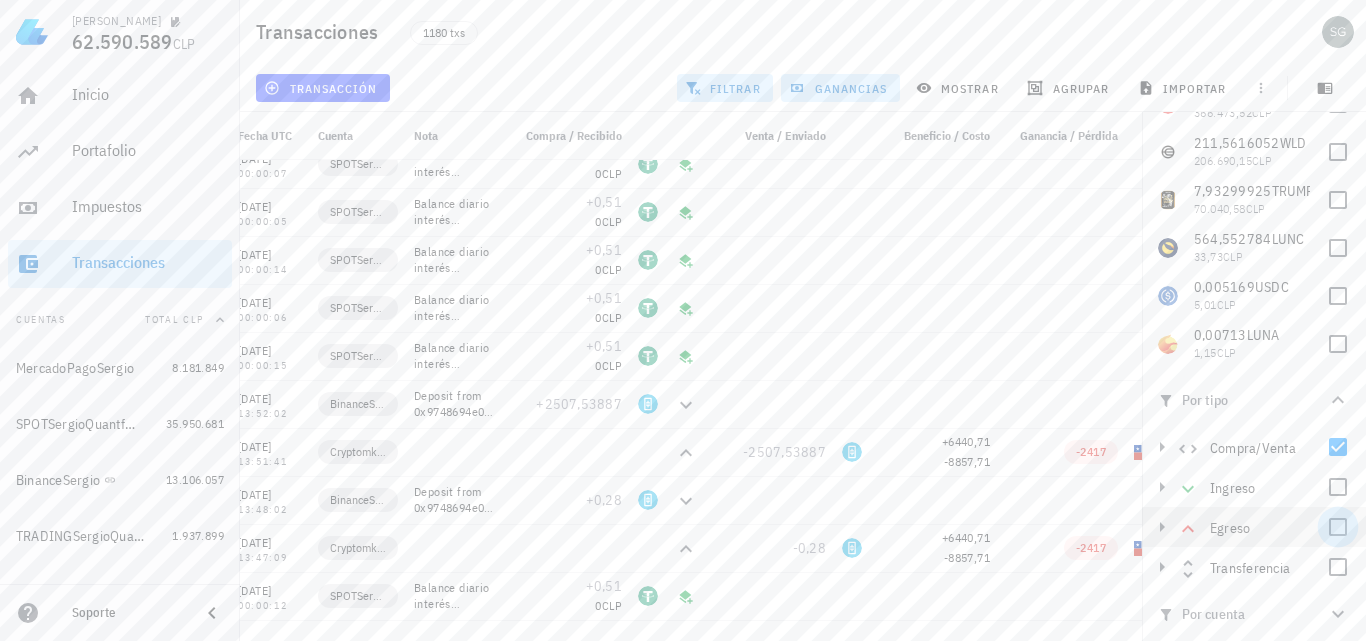 click at bounding box center [1338, 527] 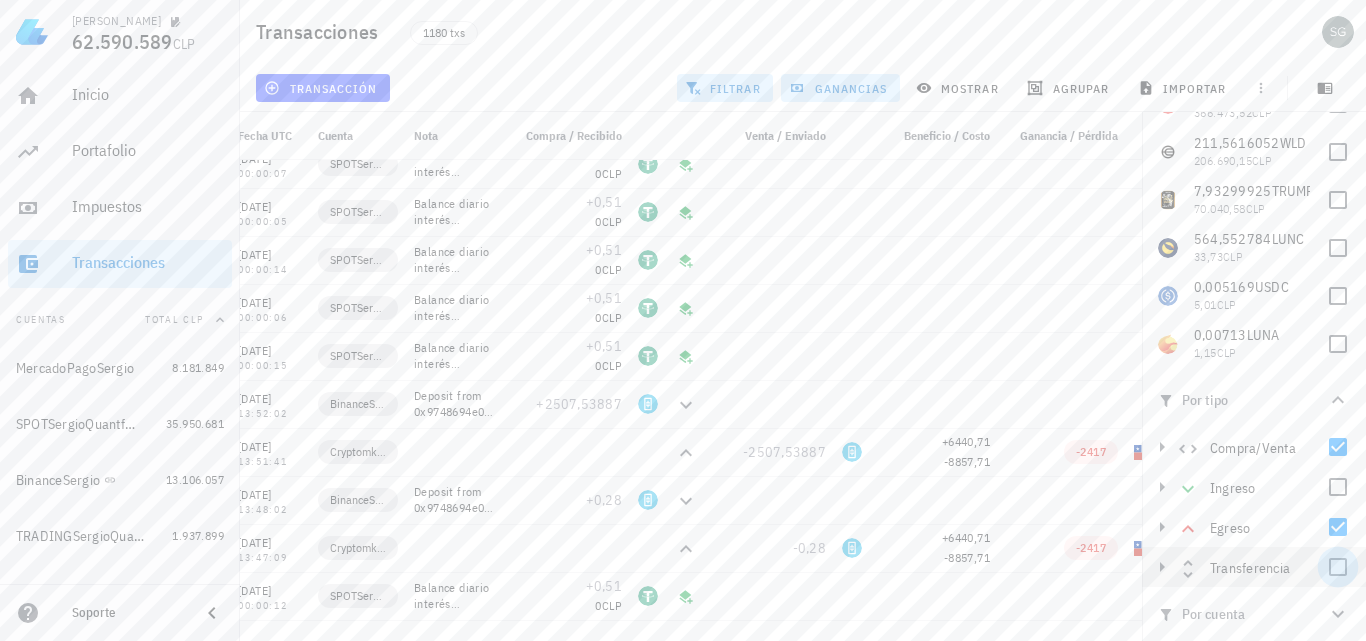 click at bounding box center [1338, 567] 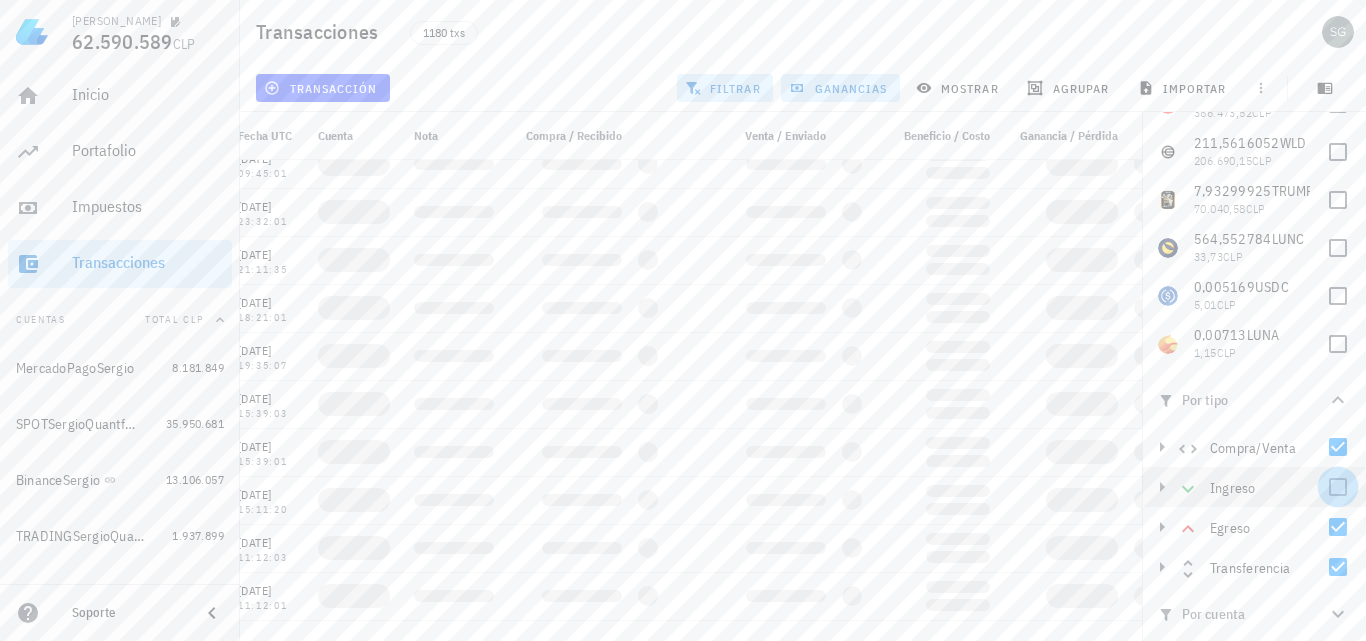 click at bounding box center (1338, 487) 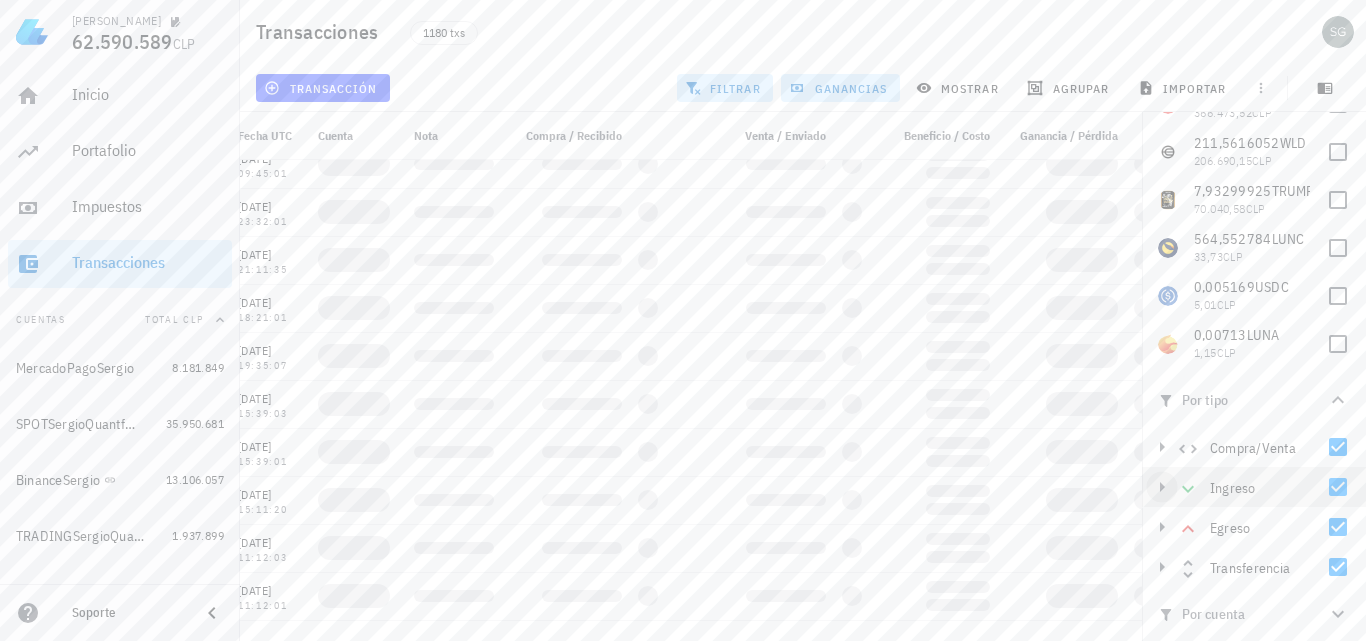 click 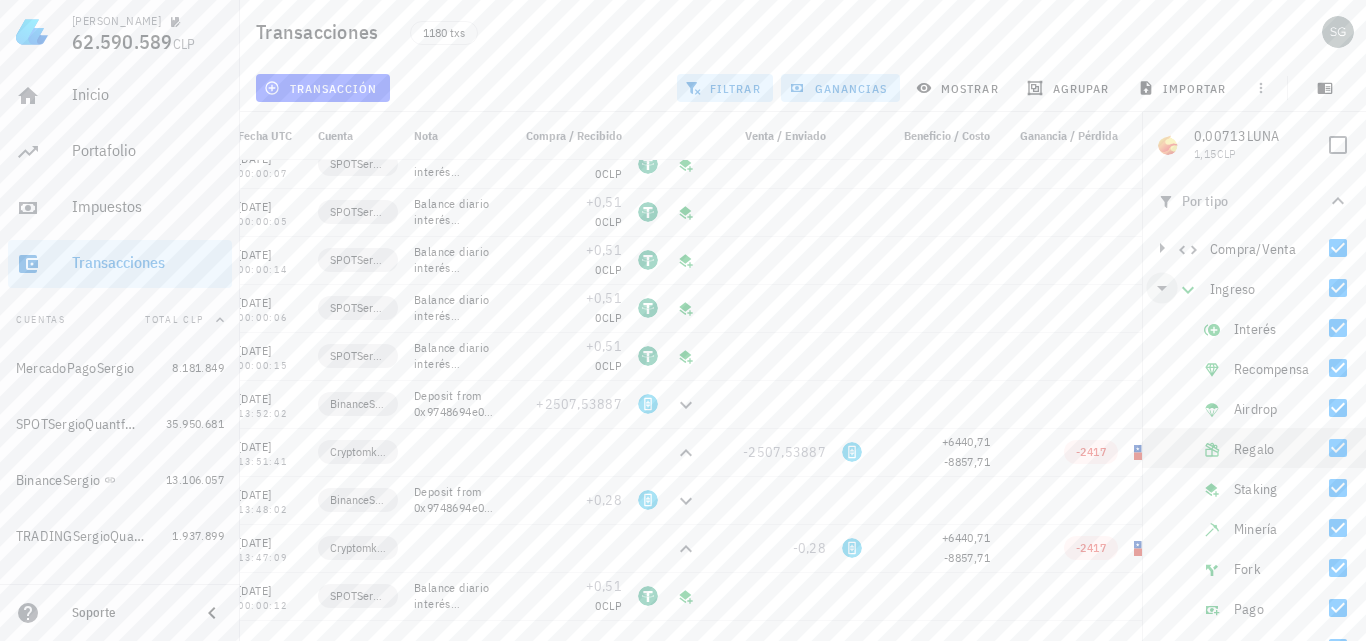 scroll, scrollTop: 360, scrollLeft: 0, axis: vertical 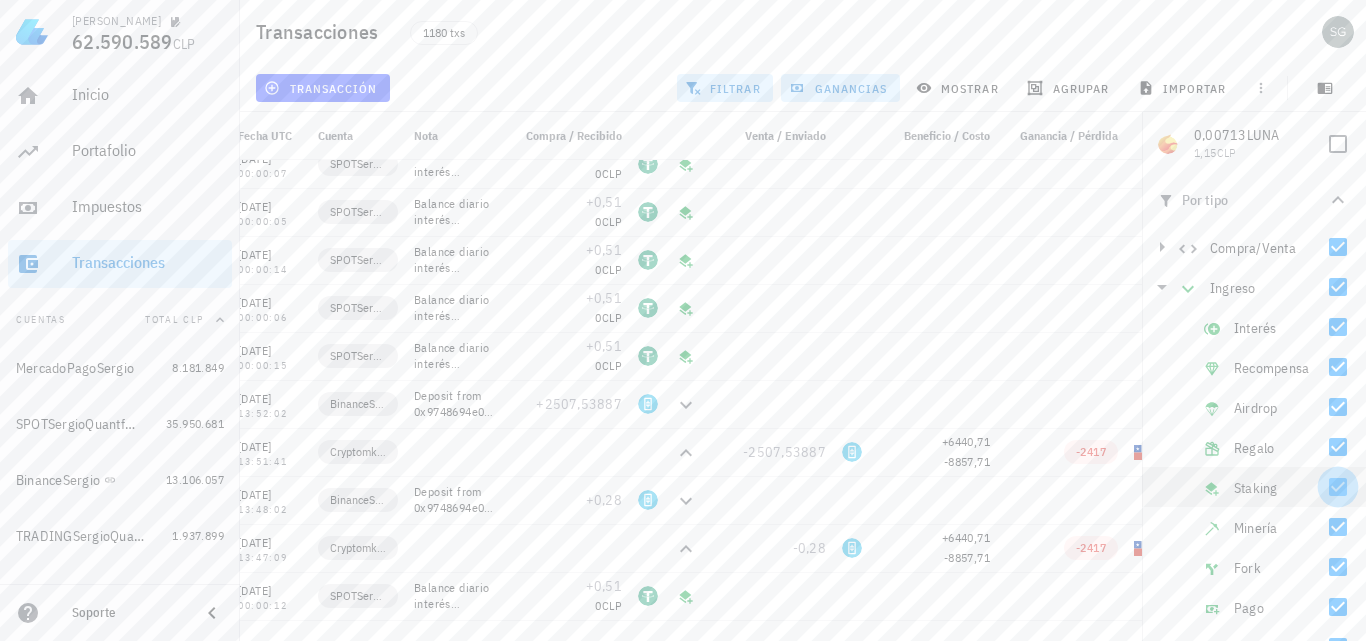 click at bounding box center [1338, 487] 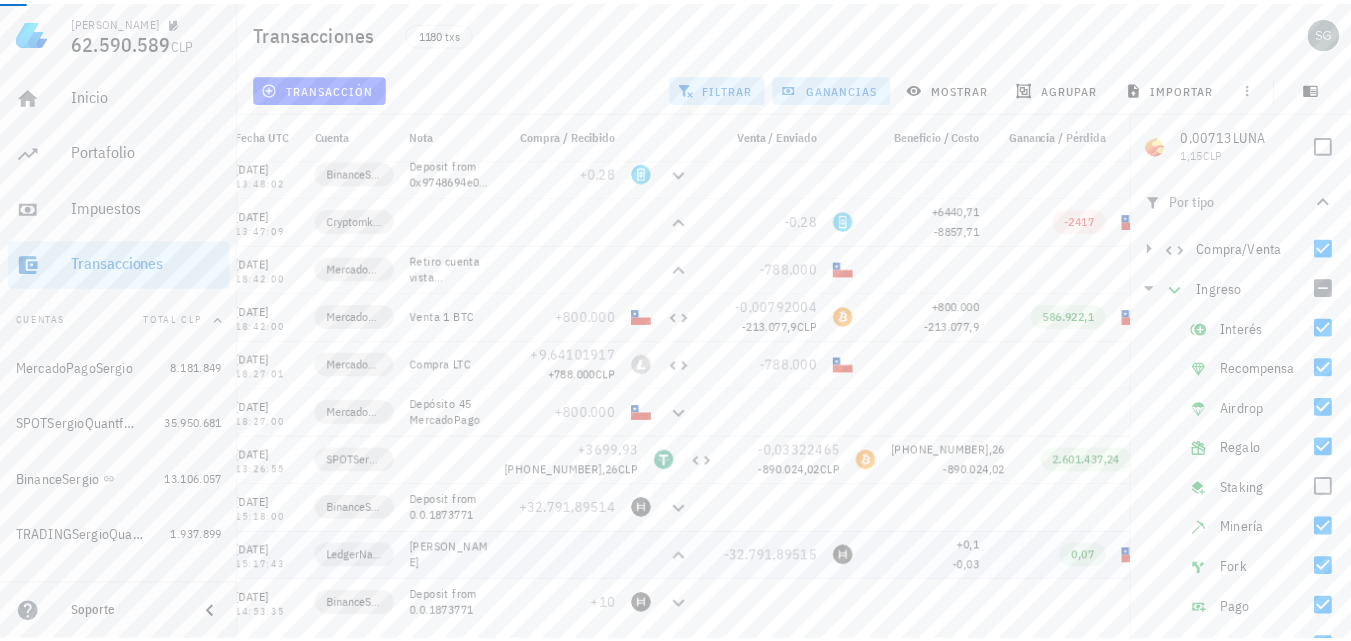 scroll, scrollTop: 400, scrollLeft: 0, axis: vertical 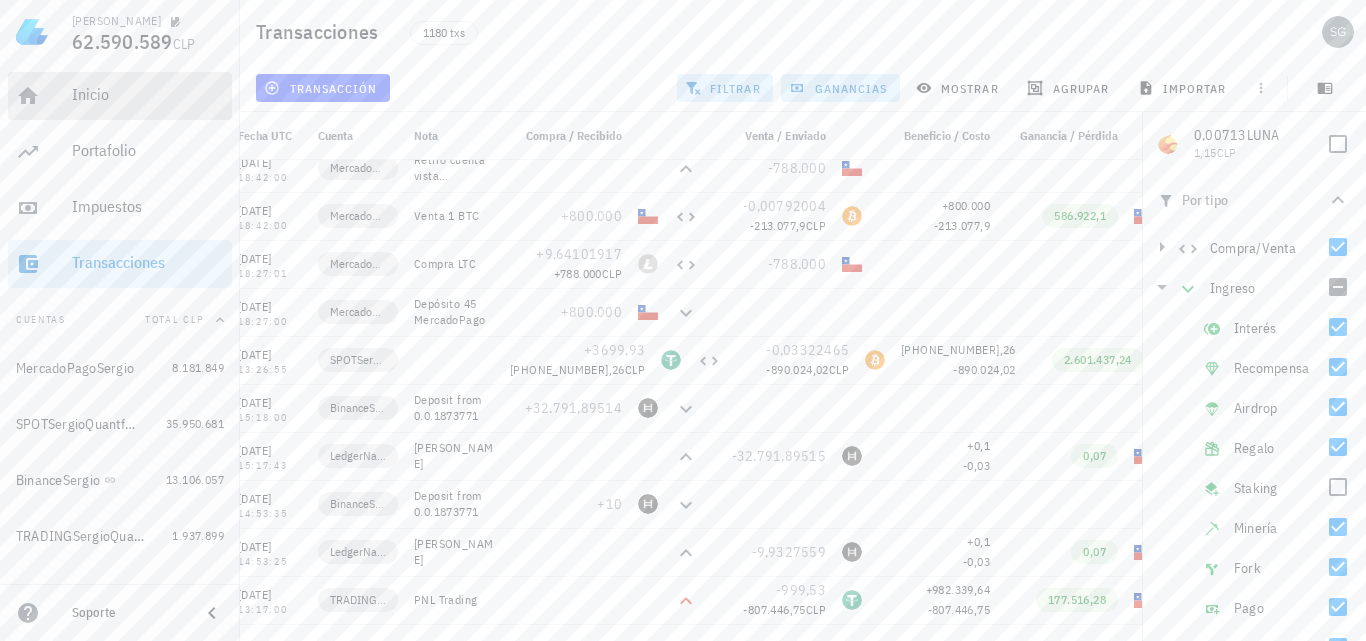 click on "Inicio" at bounding box center [148, 94] 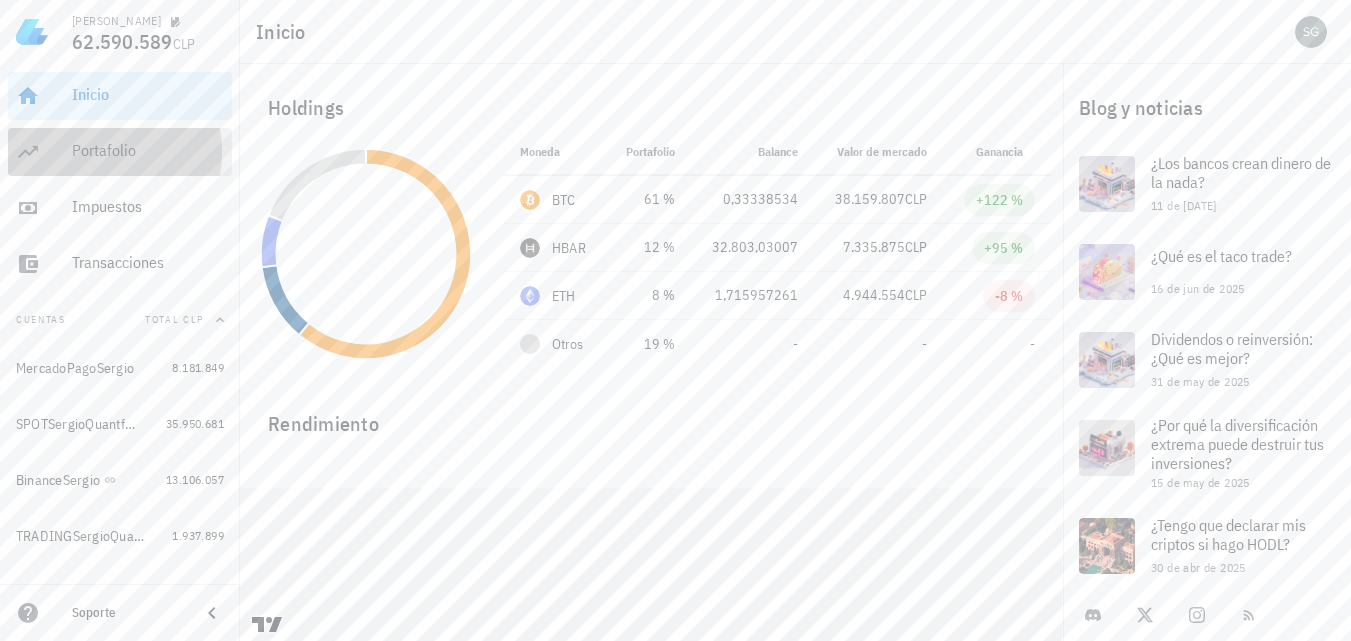 click on "Portafolio" at bounding box center [148, 151] 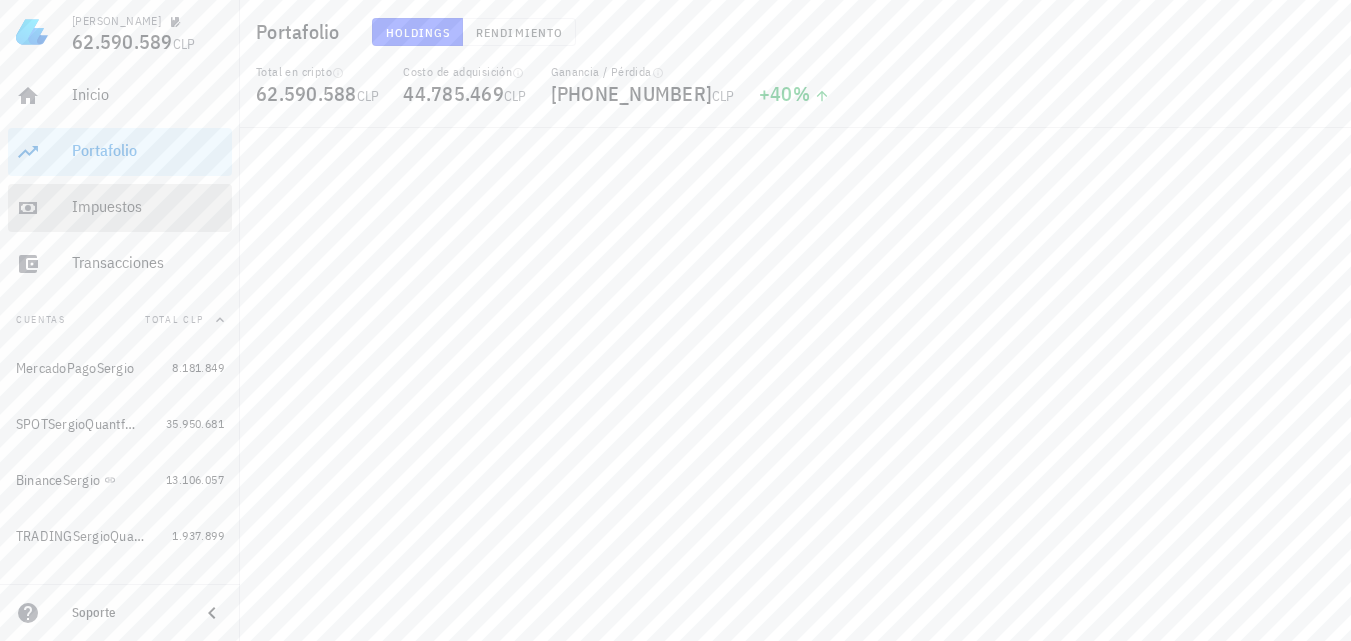 click on "Impuestos" at bounding box center [148, 206] 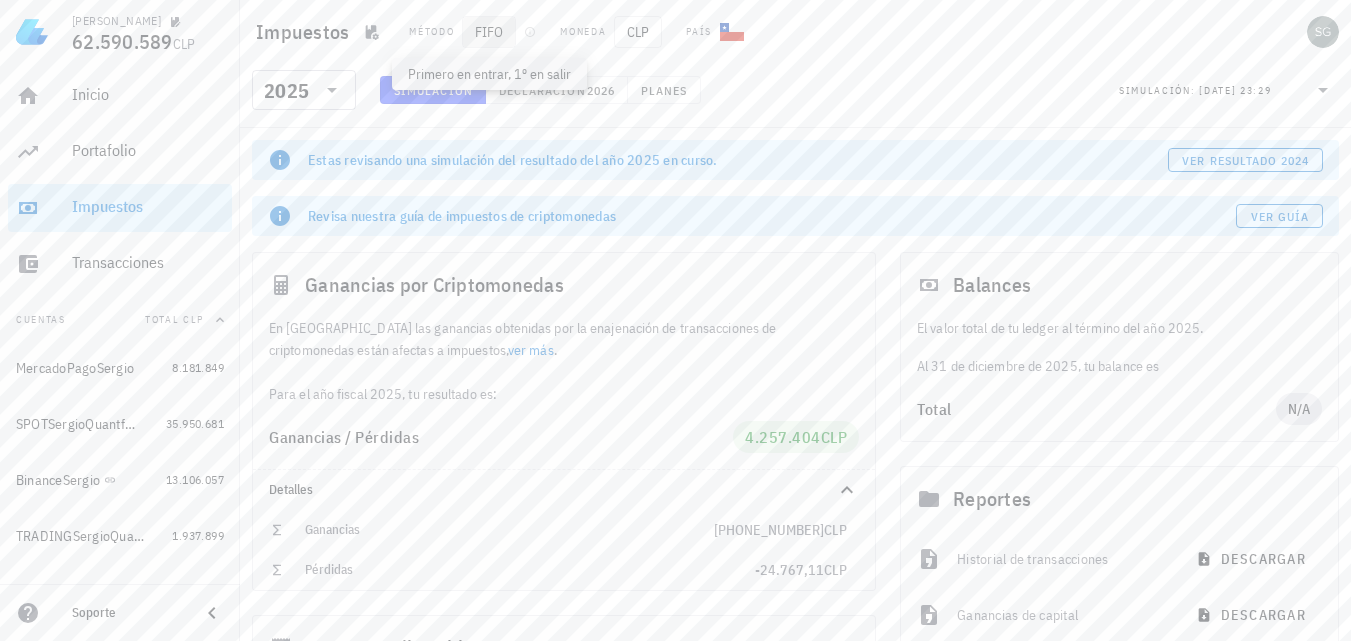 click on "FIFO" at bounding box center (489, 32) 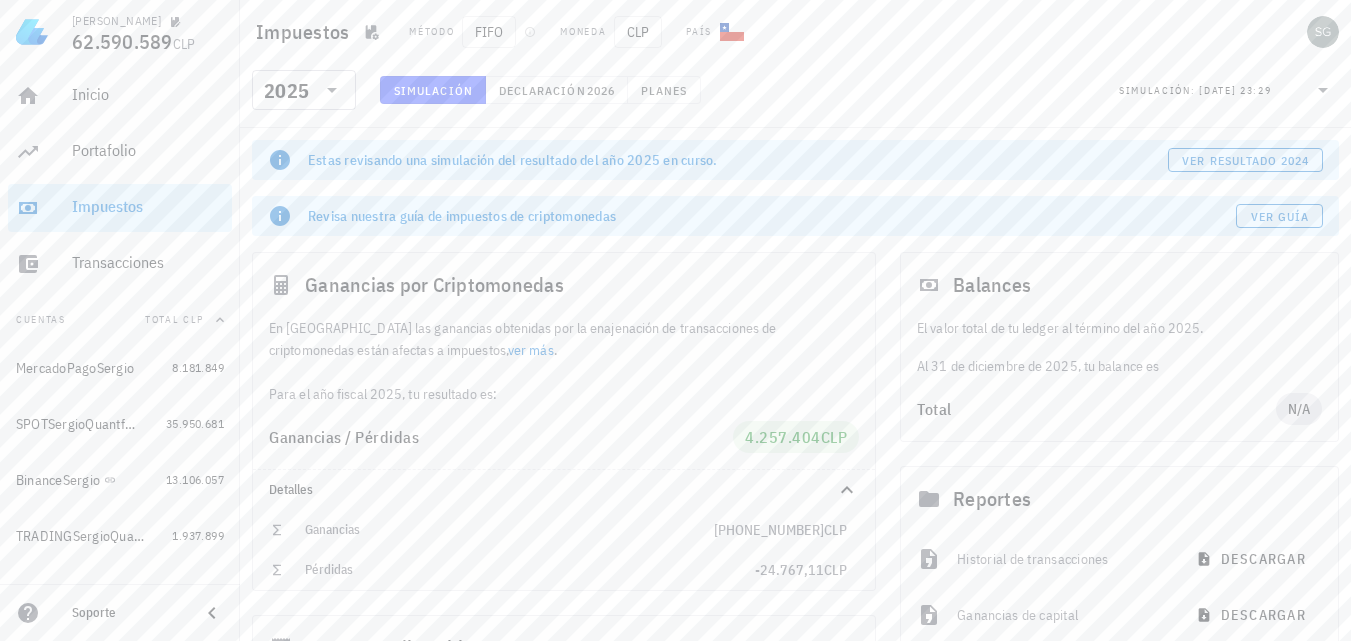 click on "​ 2025   Simulación     Declaración   2026   Planes     Simulación: [DATE] 23:29" at bounding box center (795, 96) 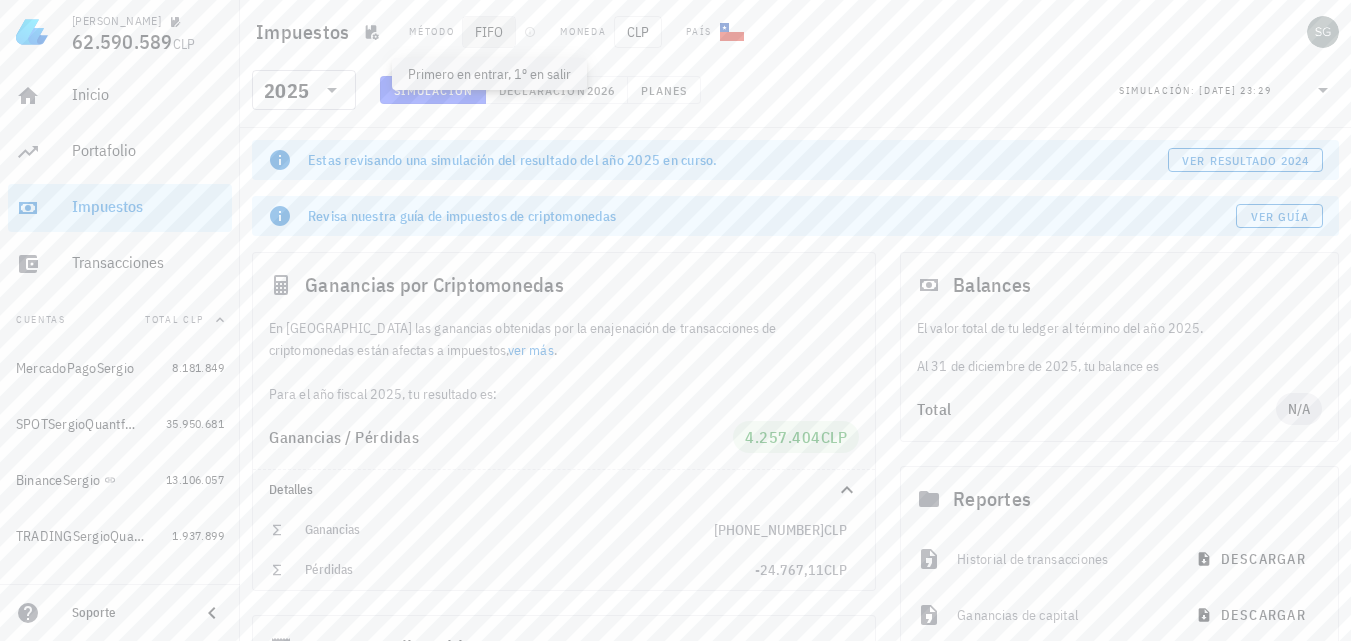 click on "FIFO" at bounding box center (489, 32) 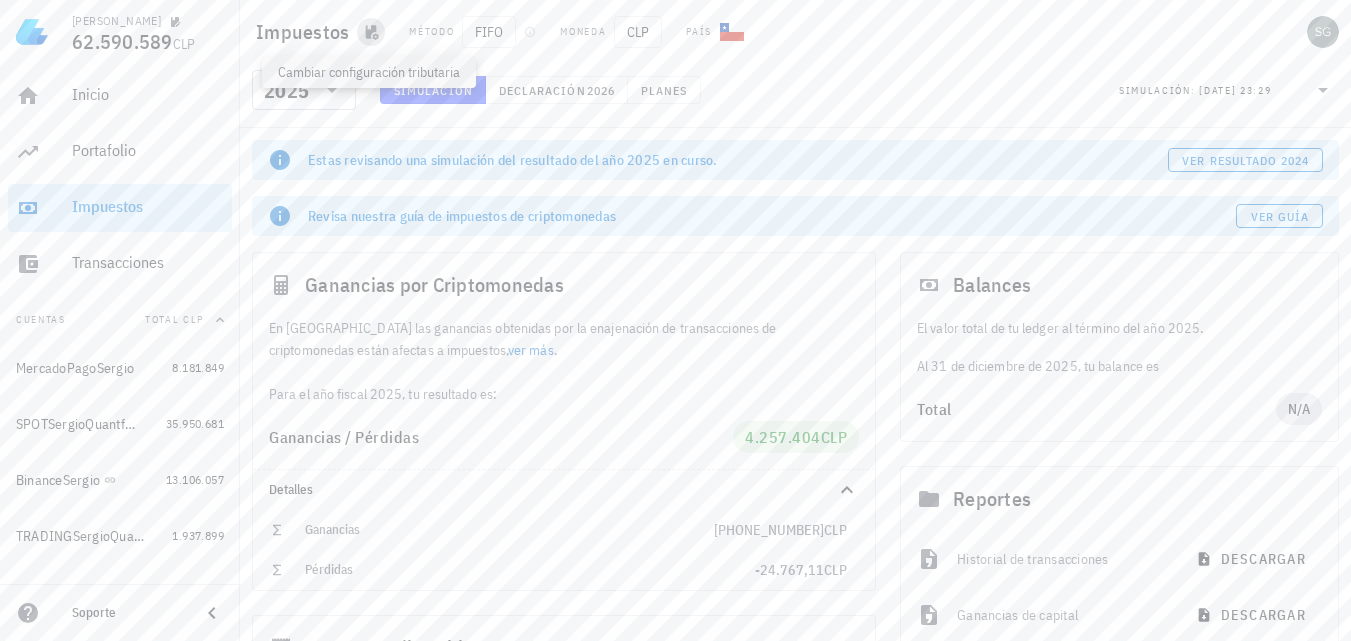 click 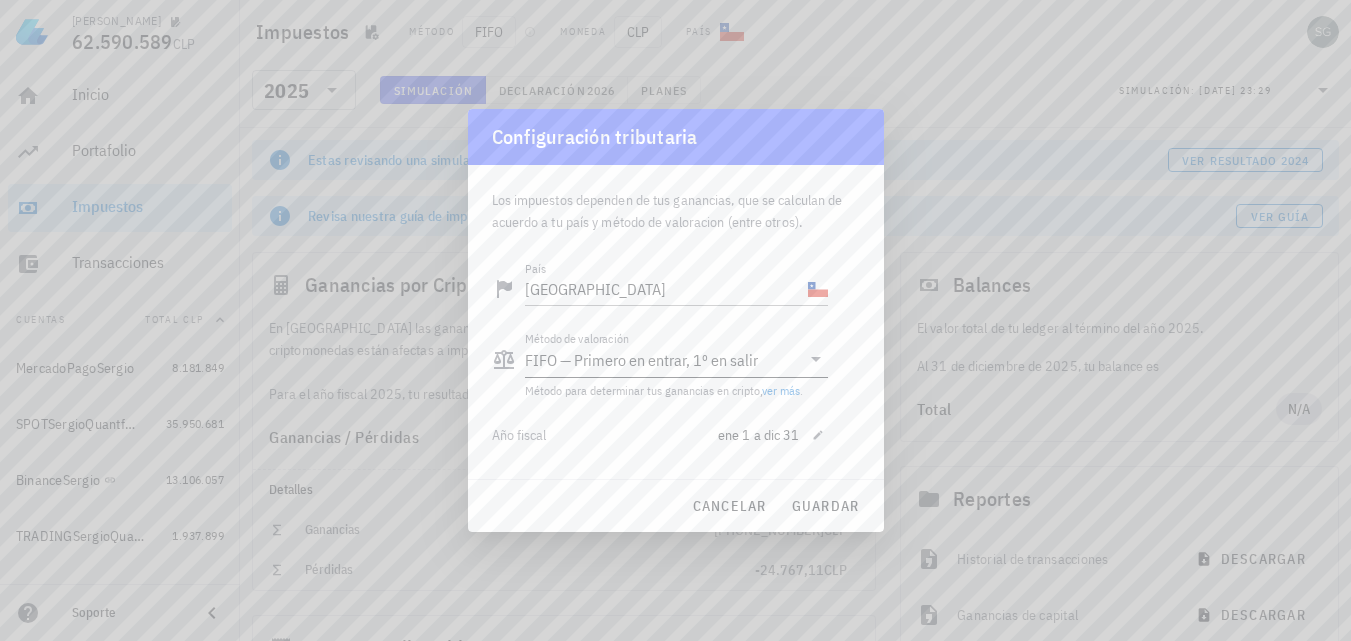 click on "FIFO — Primero en entrar, 1º en salir" at bounding box center (641, 360) 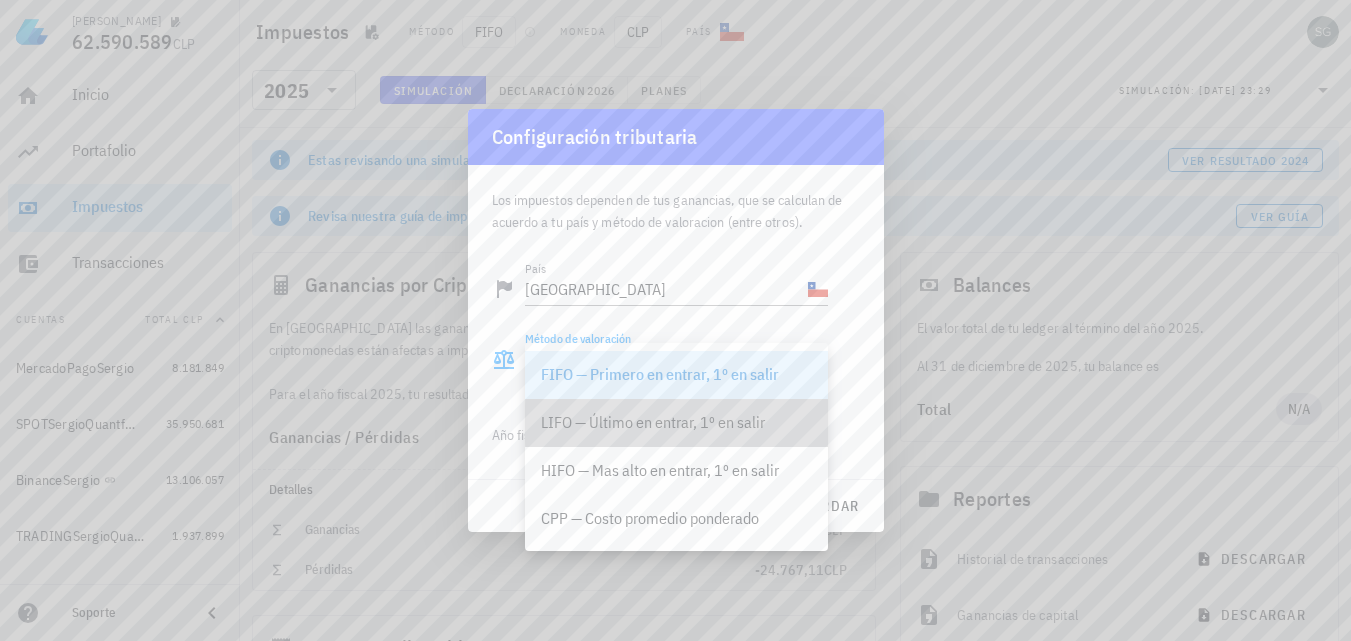 click on "LIFO — Último en entrar, 1º en salir" at bounding box center (676, 422) 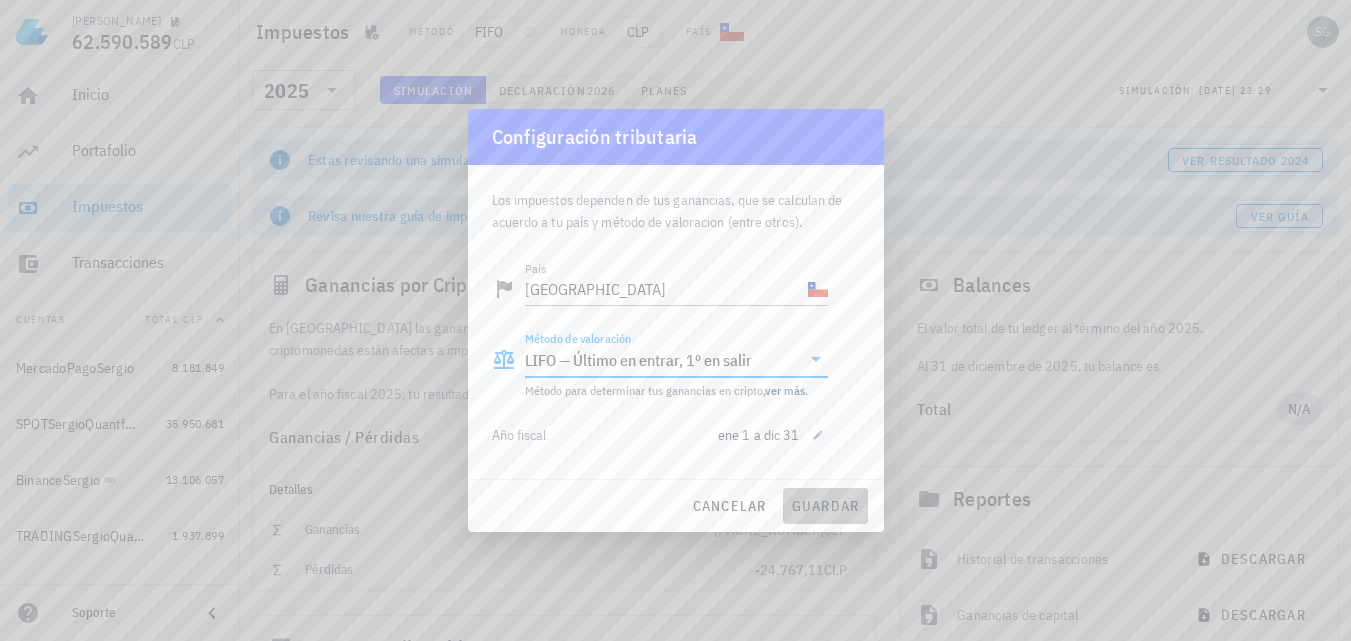 click on "guardar" at bounding box center (825, 506) 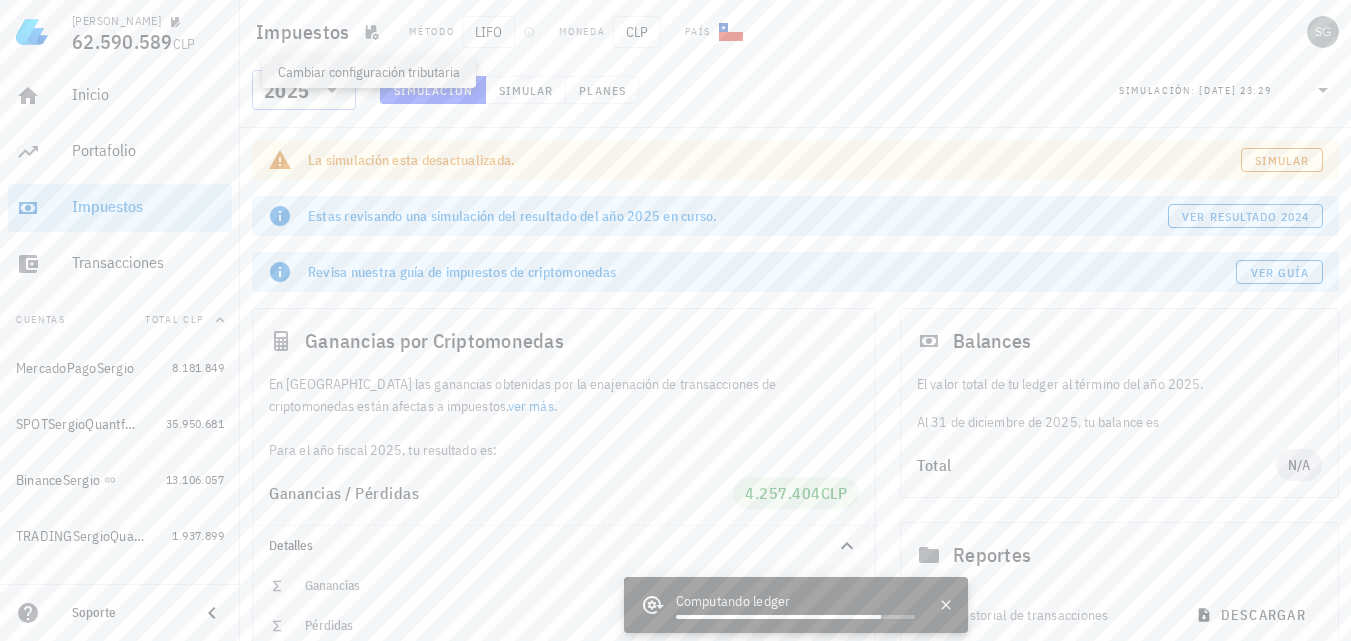 click 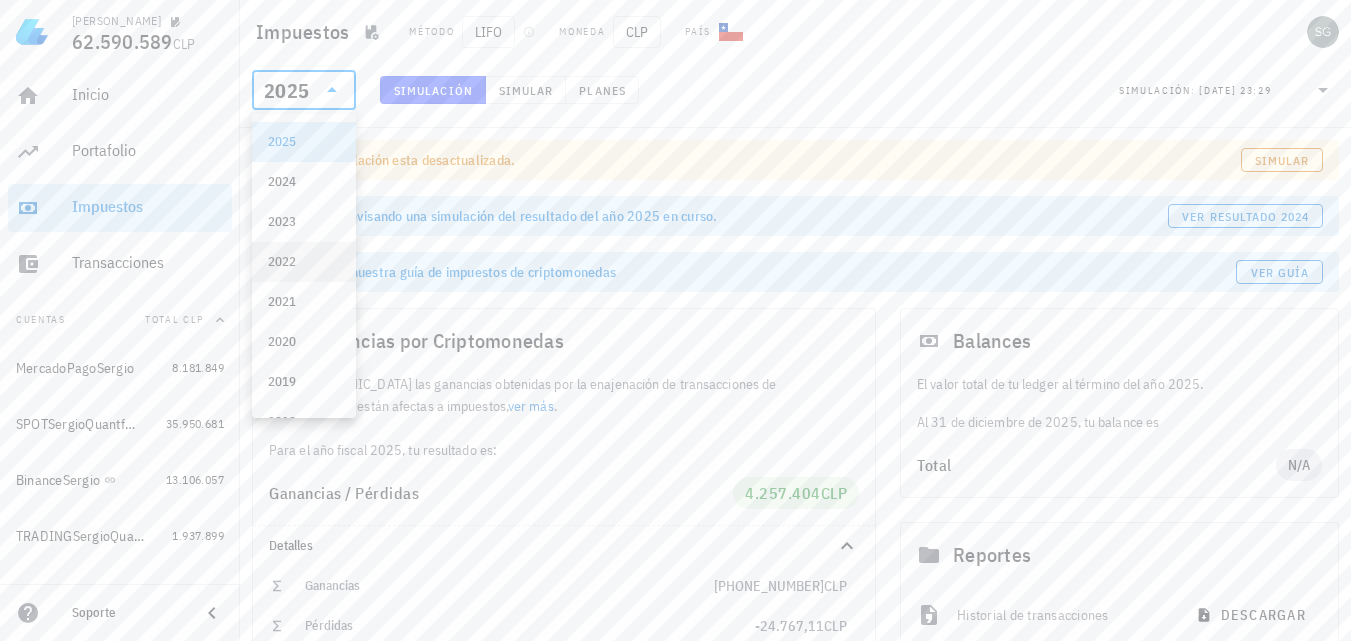 click on "2022" at bounding box center (304, 262) 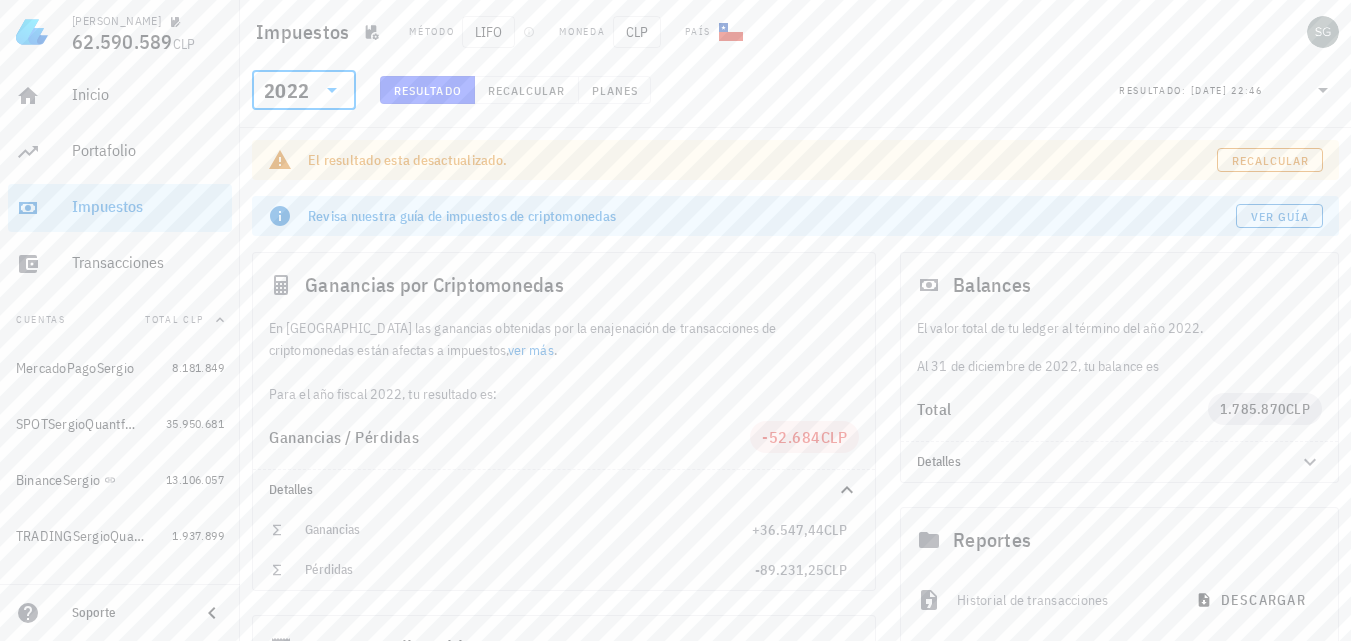 click at bounding box center (314, 90) 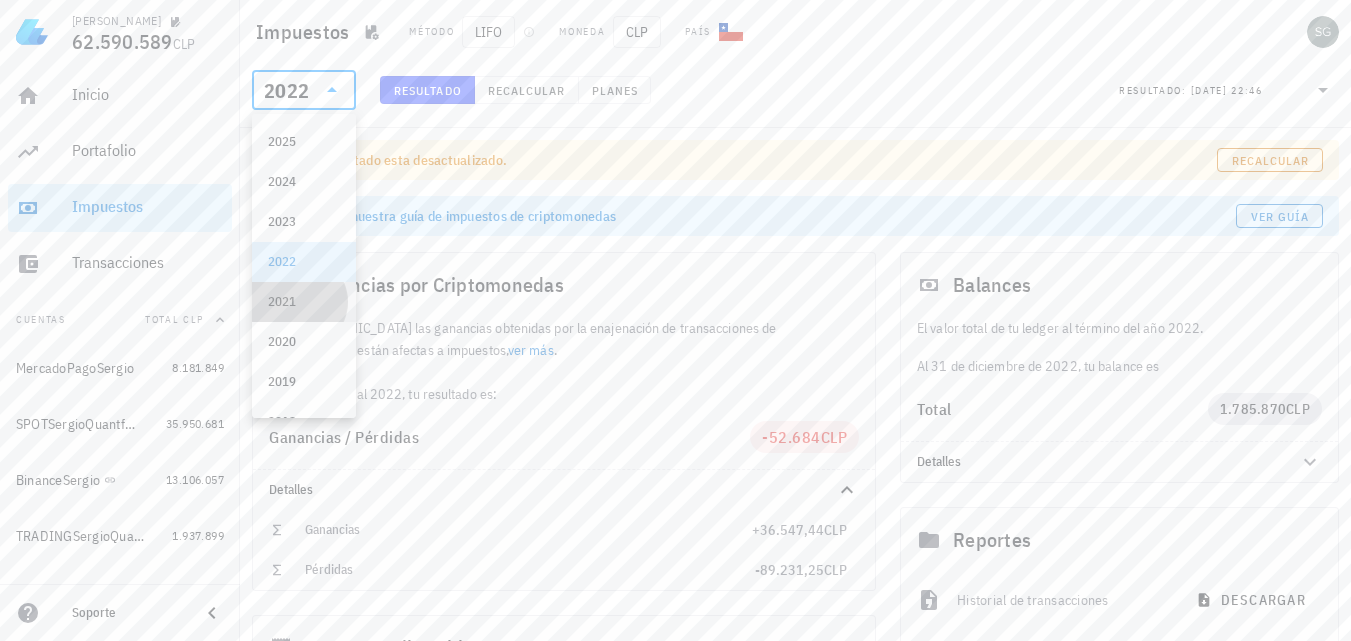click on "2021" at bounding box center (304, 302) 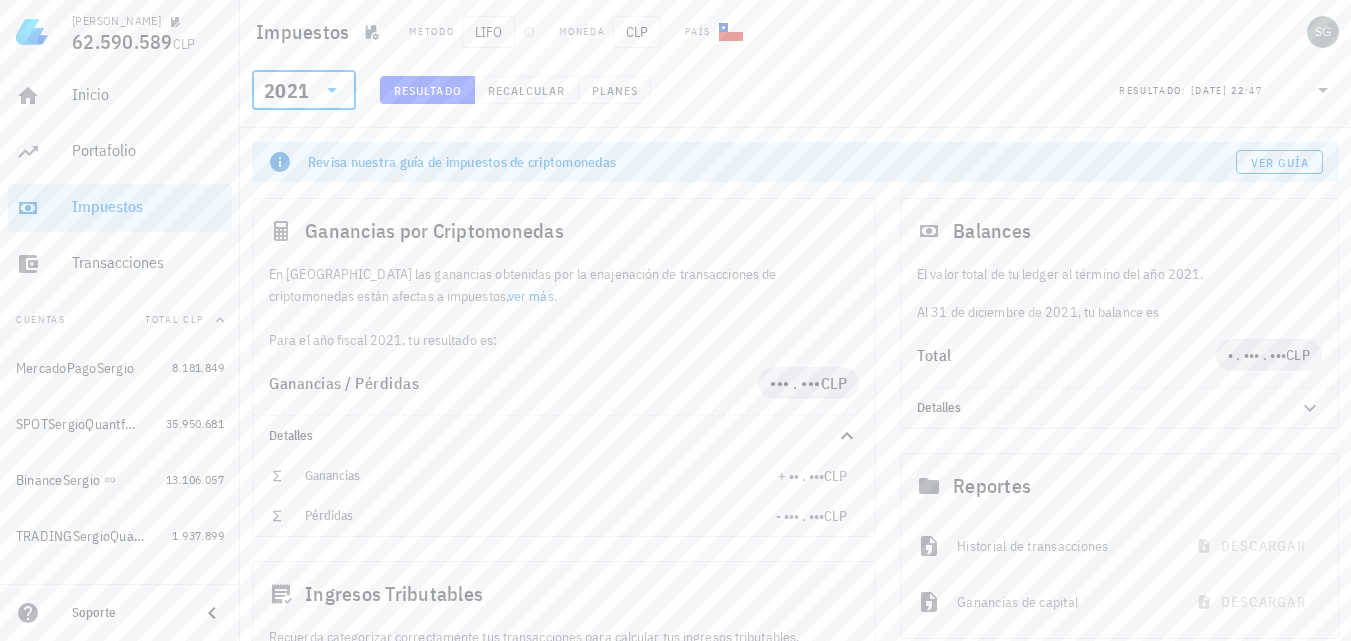 scroll, scrollTop: 0, scrollLeft: 0, axis: both 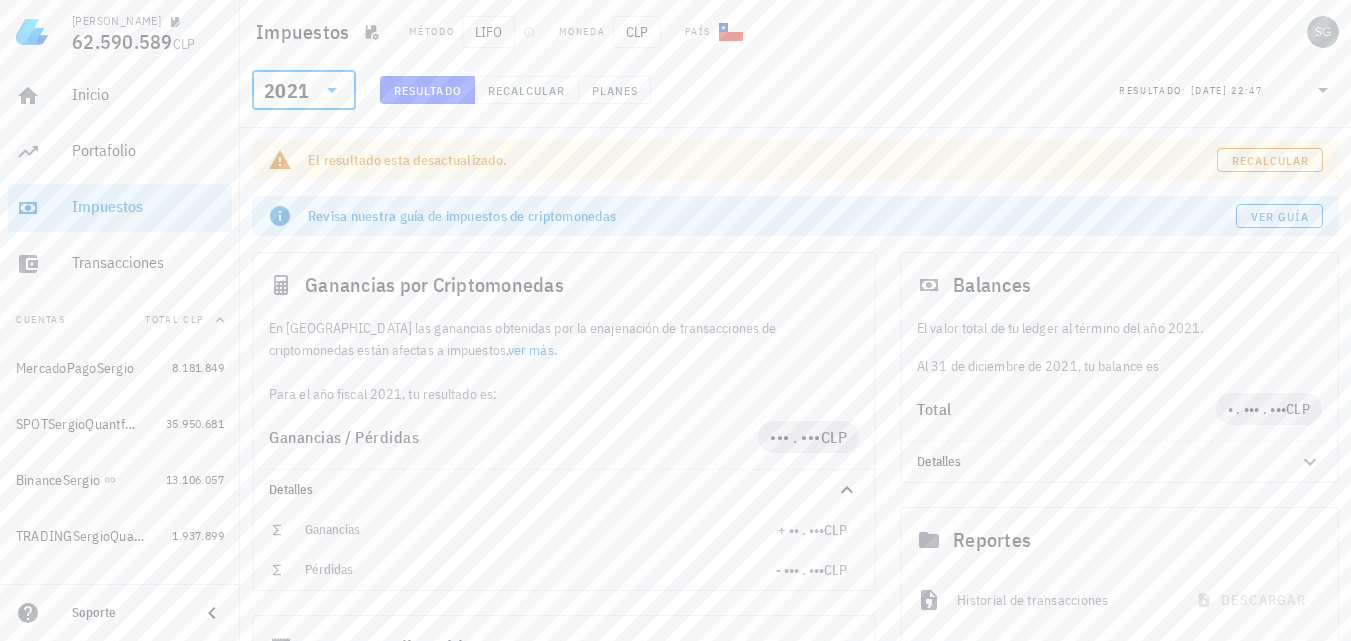 click 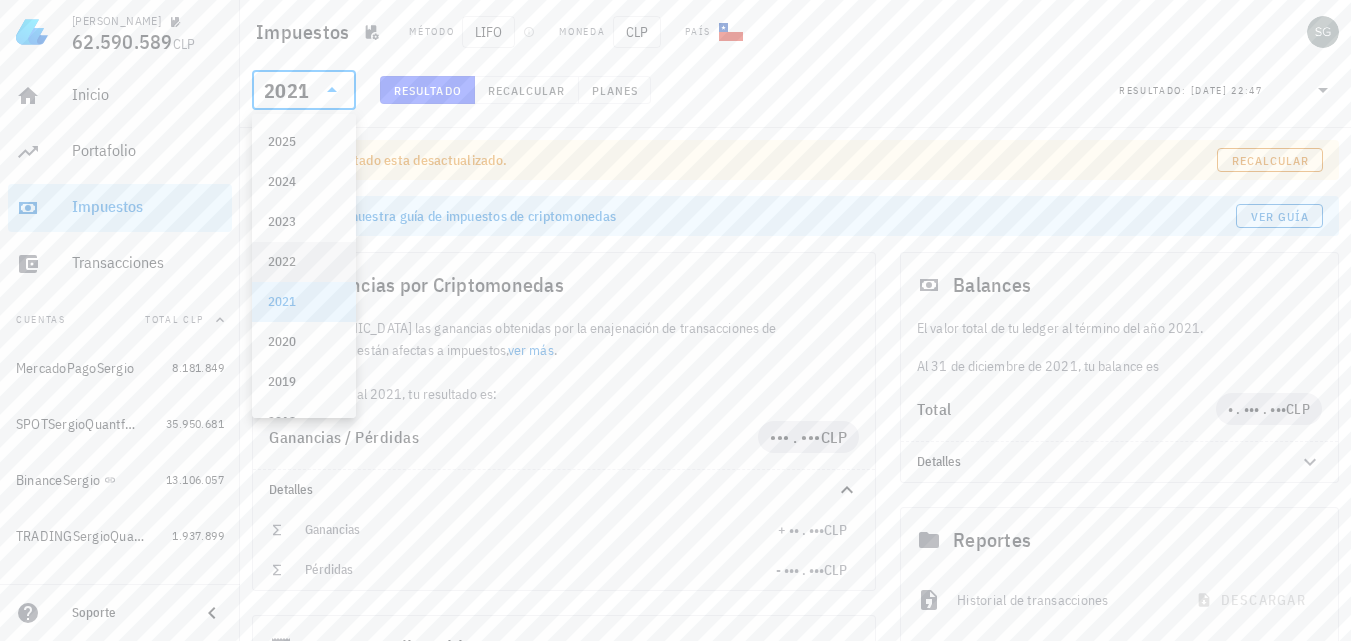 click on "2022" at bounding box center (304, 262) 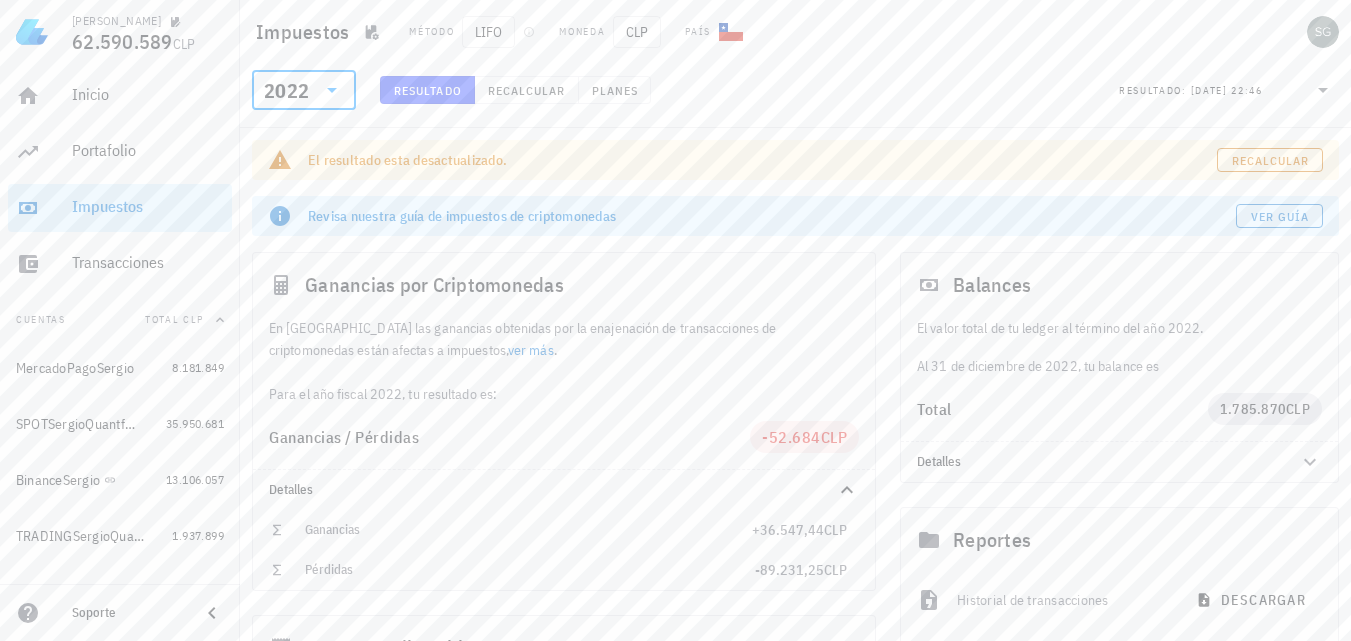 click on "​ 2022" at bounding box center (304, 90) 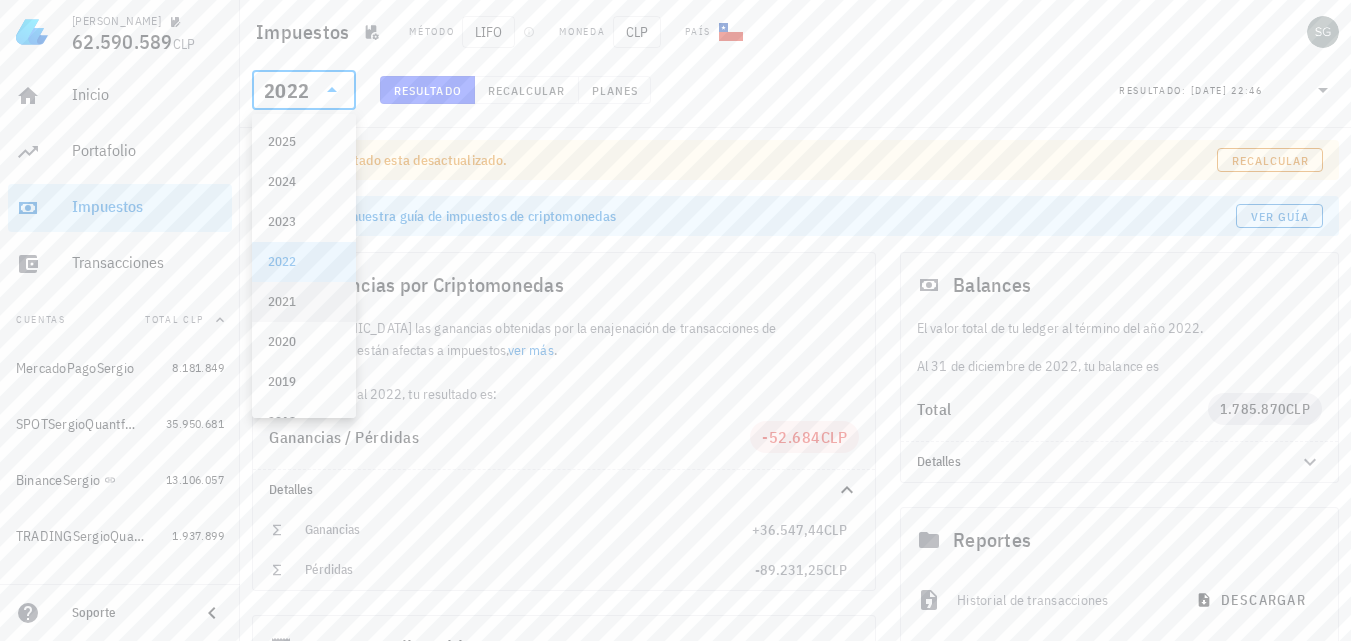 click on "2021" at bounding box center (304, 302) 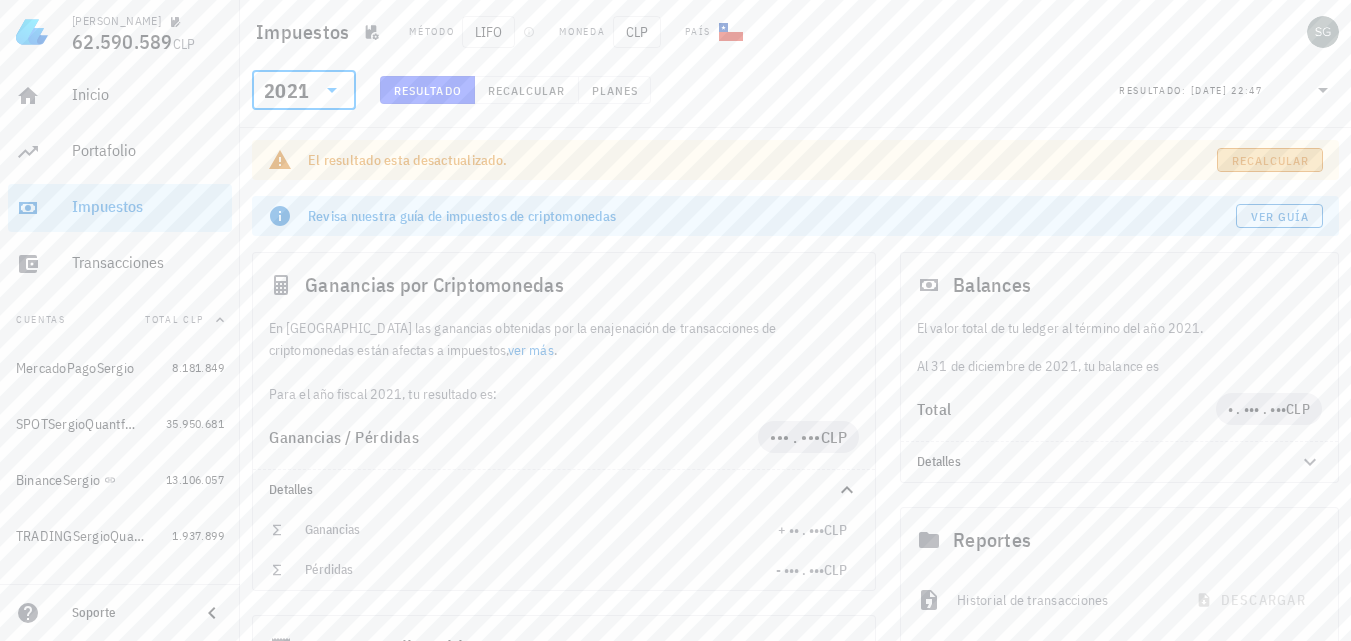 click on "Recalcular" at bounding box center [1270, 160] 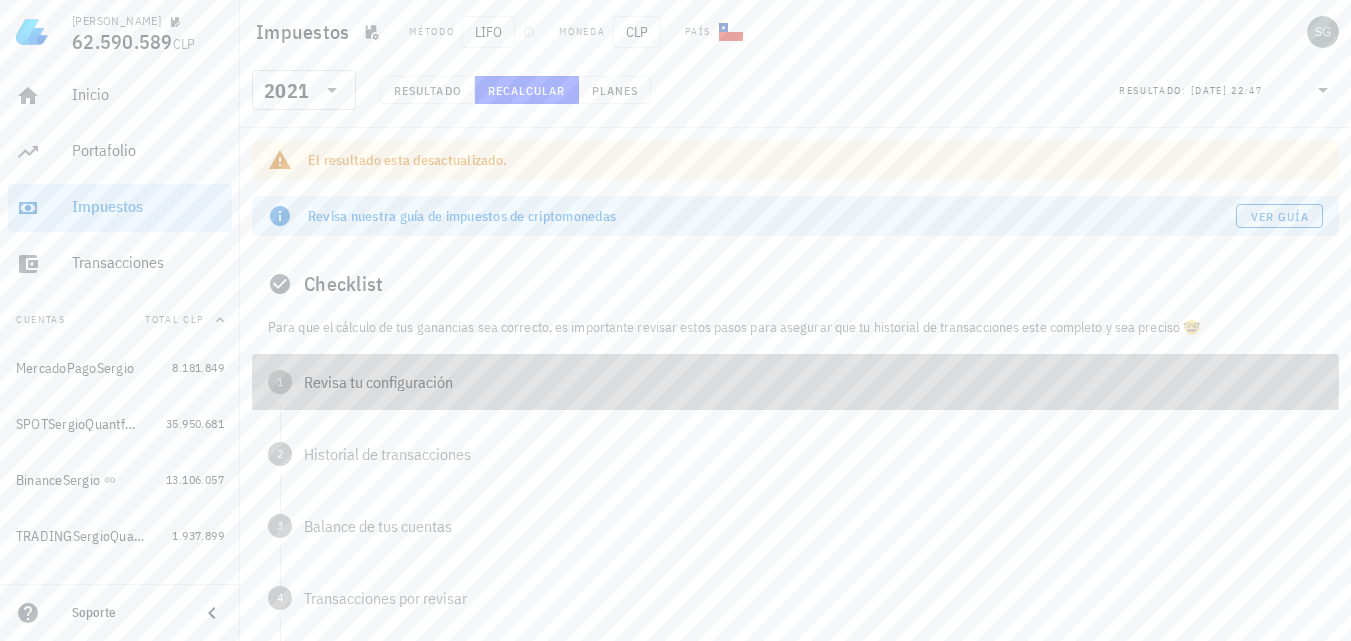 click on "Revisa tu configuración" at bounding box center (813, 382) 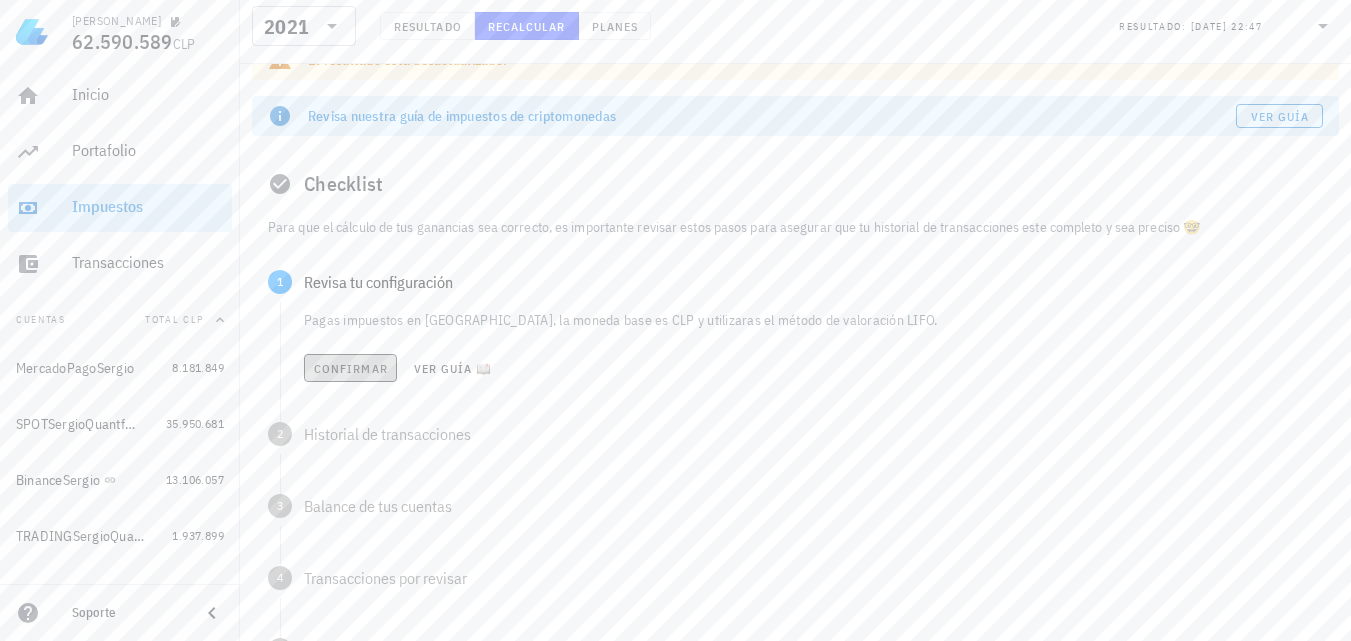 click on "Confirmar" at bounding box center [350, 368] 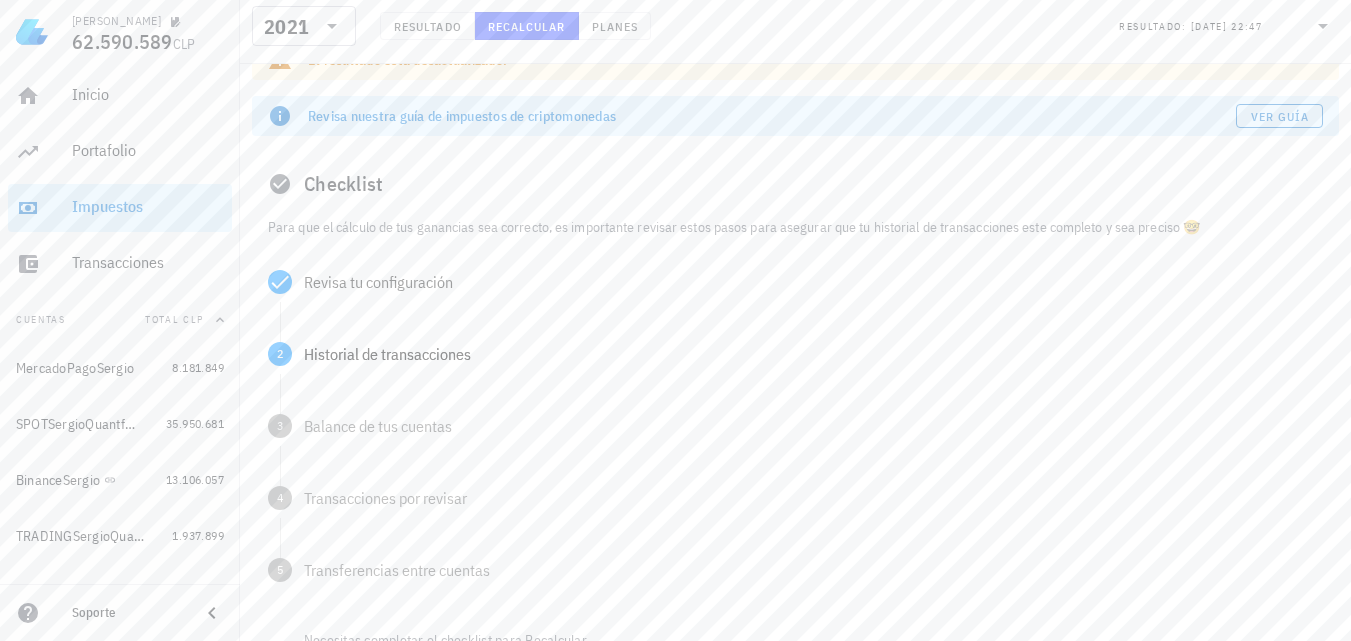 scroll, scrollTop: 200, scrollLeft: 0, axis: vertical 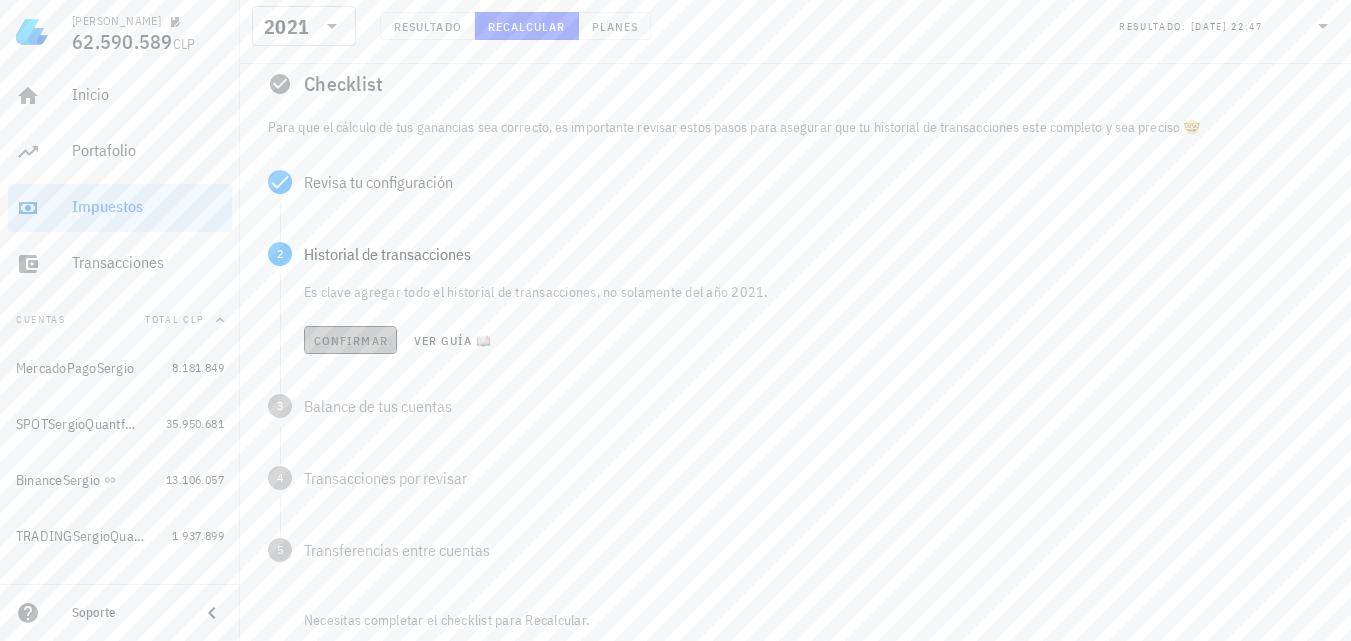 click on "Confirmar" at bounding box center [350, 340] 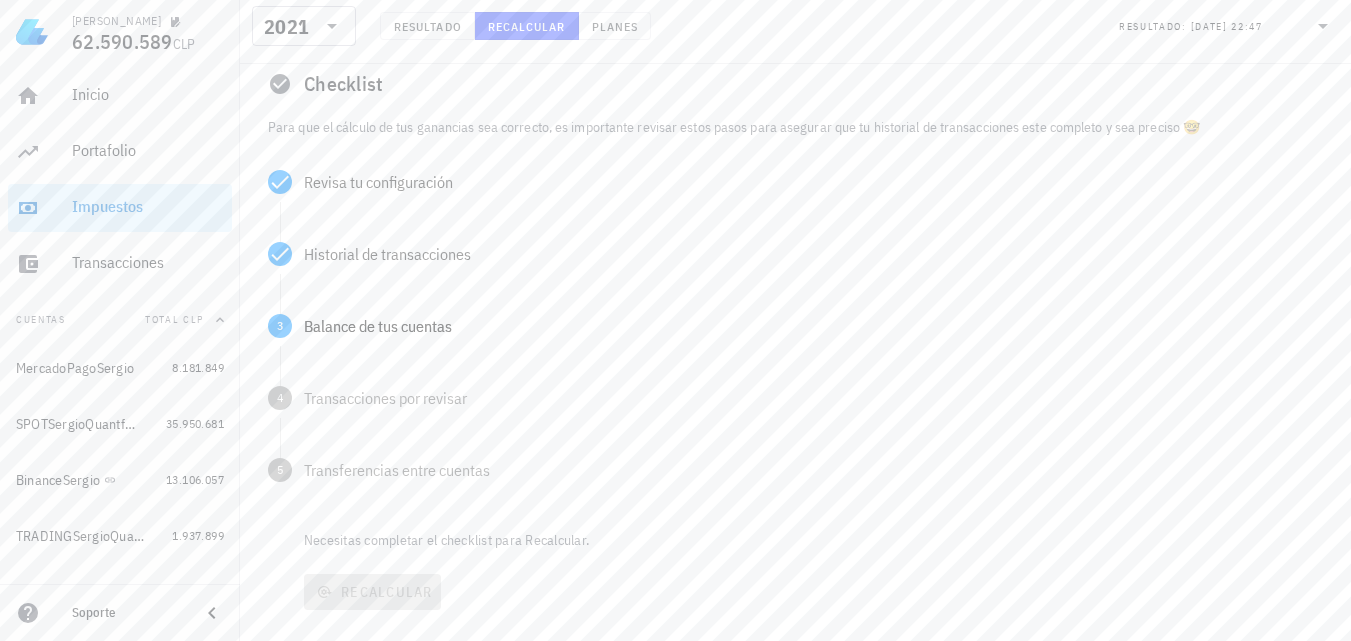scroll, scrollTop: 300, scrollLeft: 0, axis: vertical 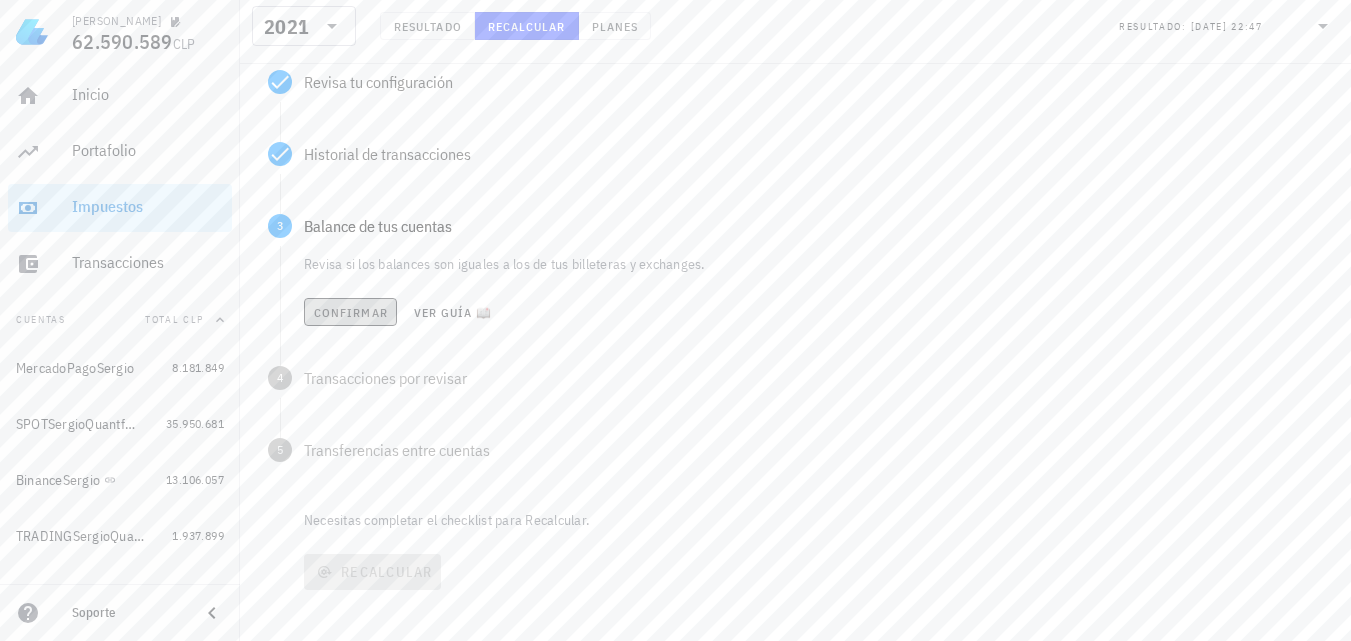 click on "Confirmar" at bounding box center [350, 312] 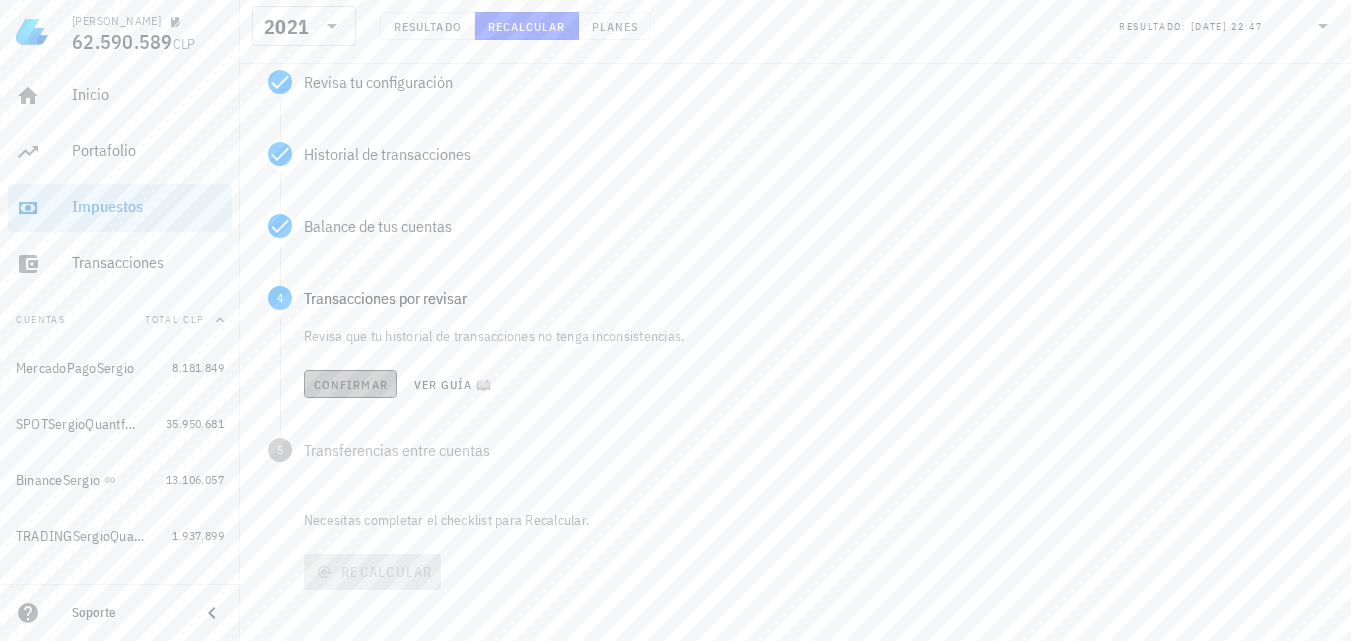 click on "Confirmar" at bounding box center [350, 384] 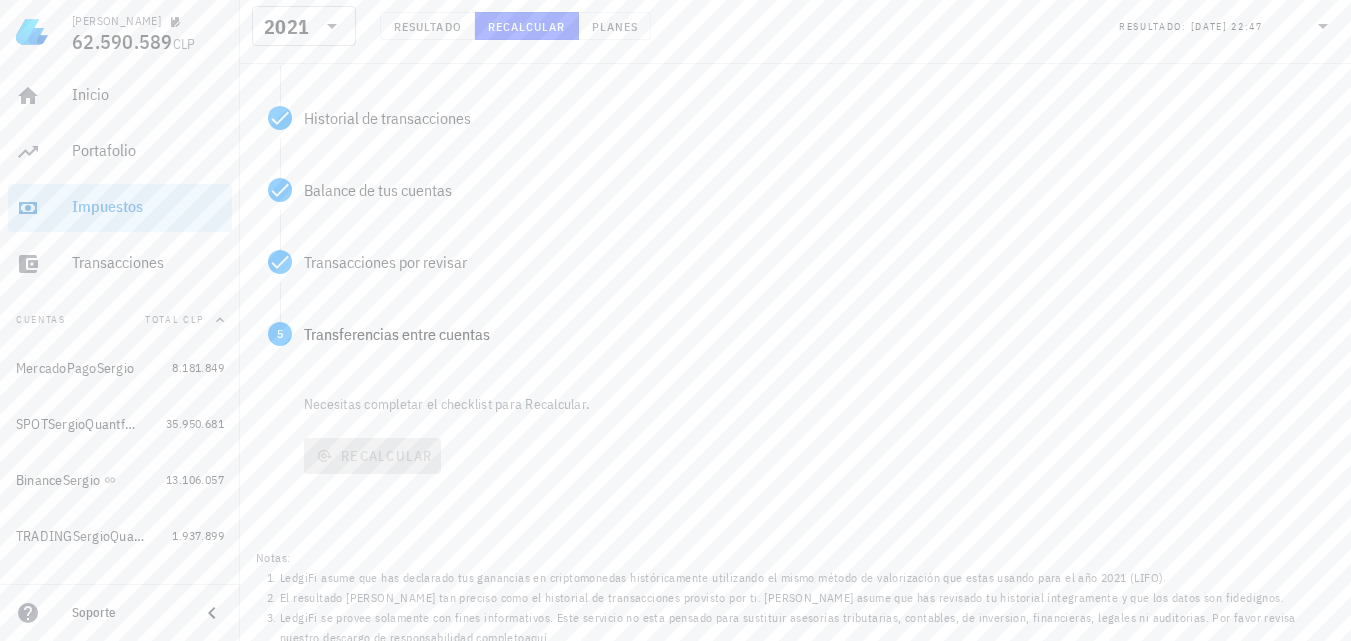 scroll, scrollTop: 349, scrollLeft: 0, axis: vertical 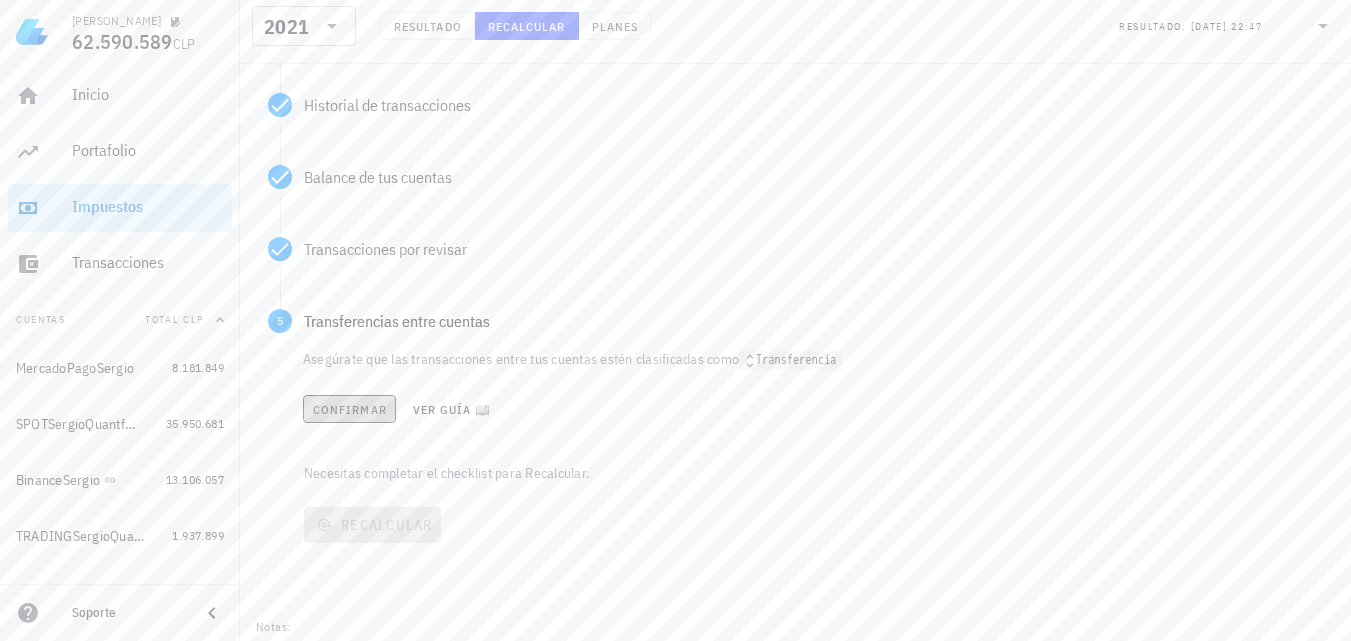 click on "Confirmar" at bounding box center [349, 409] 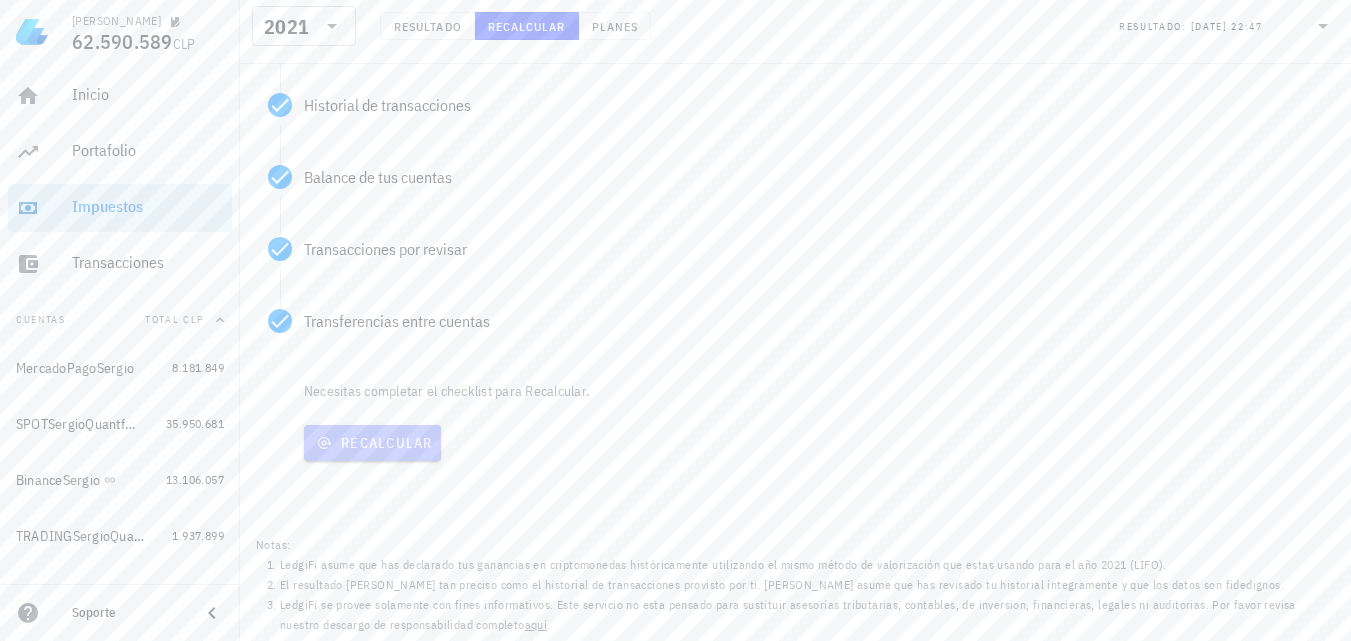 click on "Recalcular" at bounding box center (372, 443) 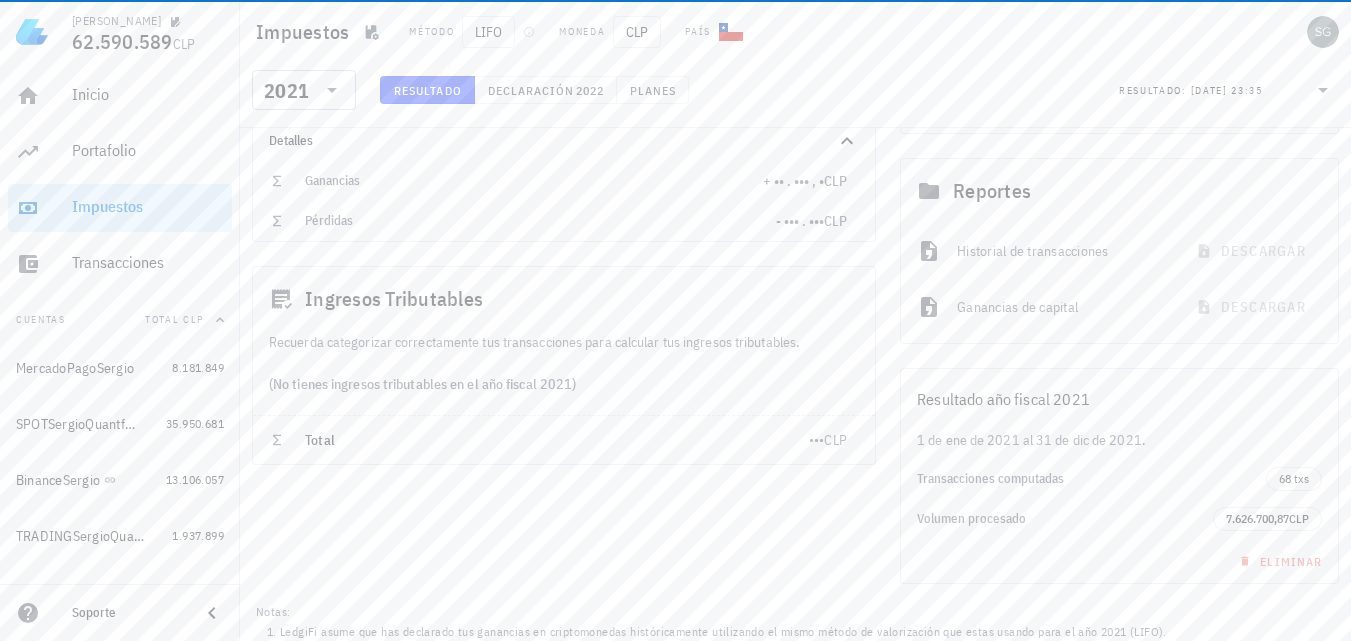 scroll, scrollTop: 0, scrollLeft: 0, axis: both 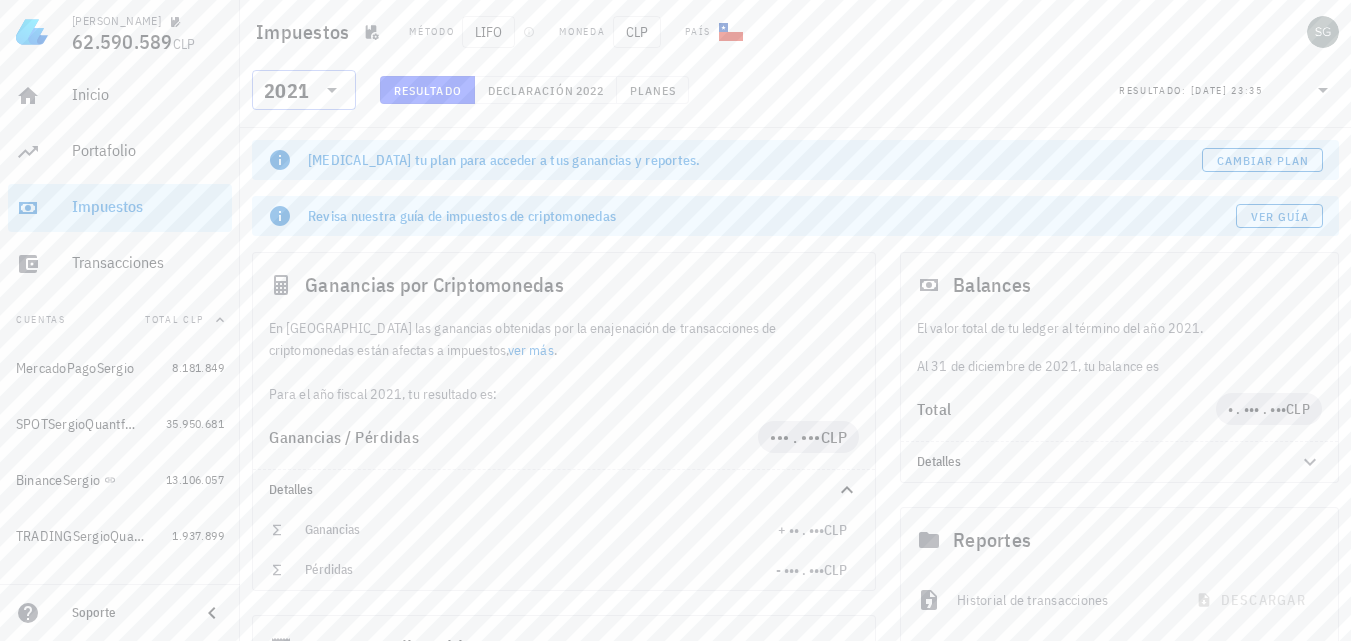 click on "2021" at bounding box center [304, 90] 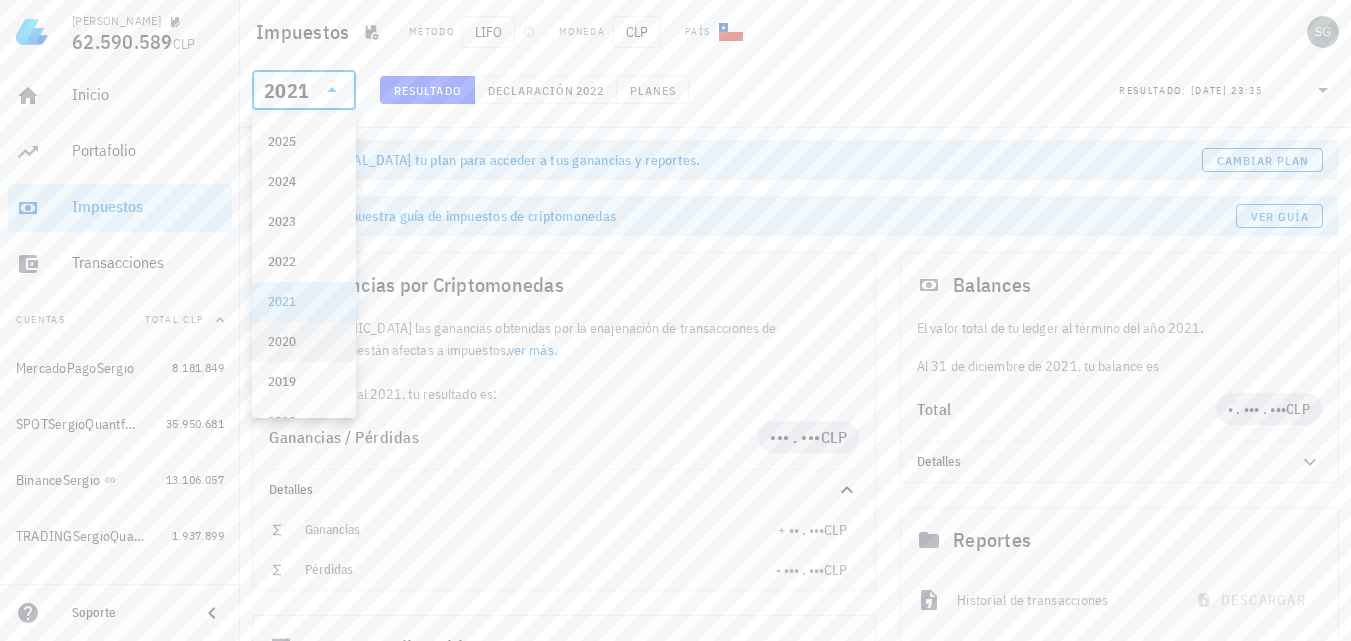 click on "2020" at bounding box center [304, 342] 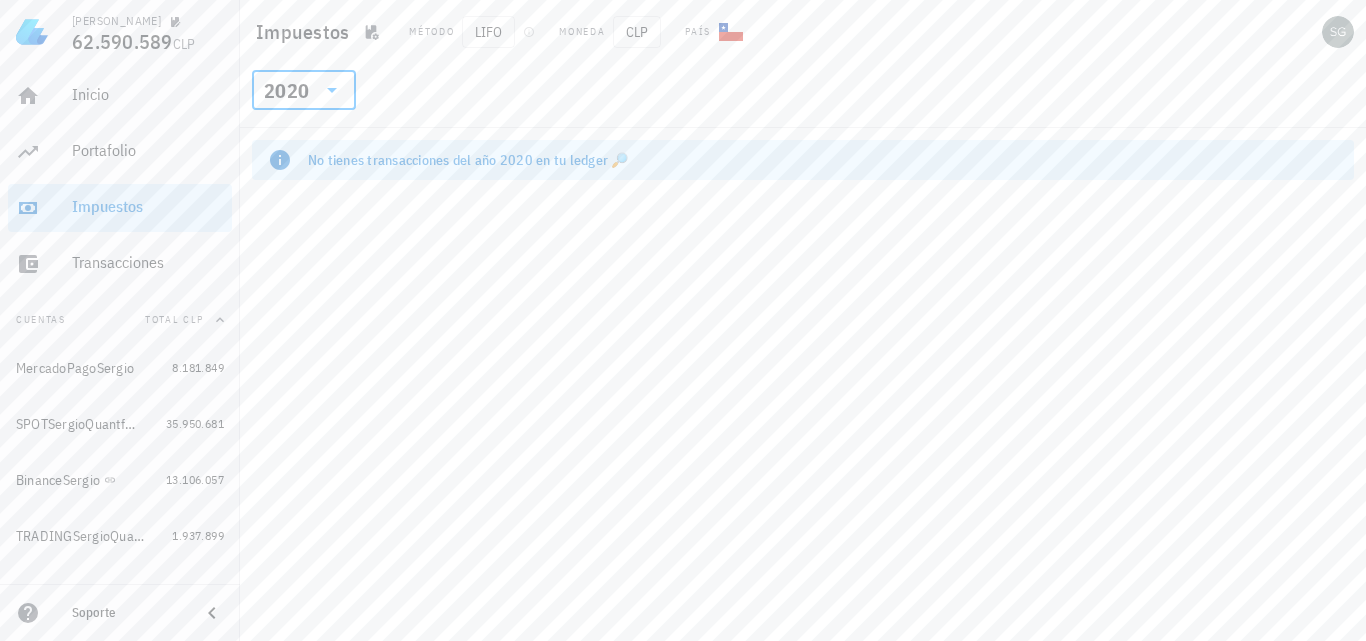 click 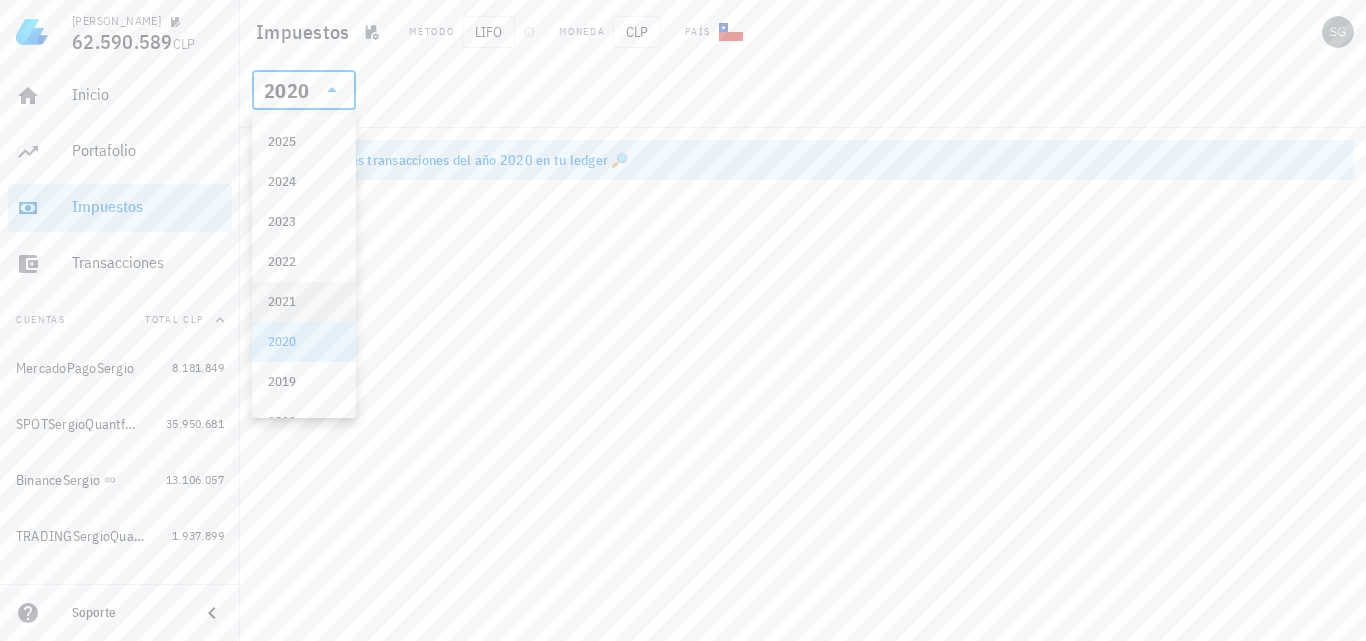 click on "2021" at bounding box center [304, 302] 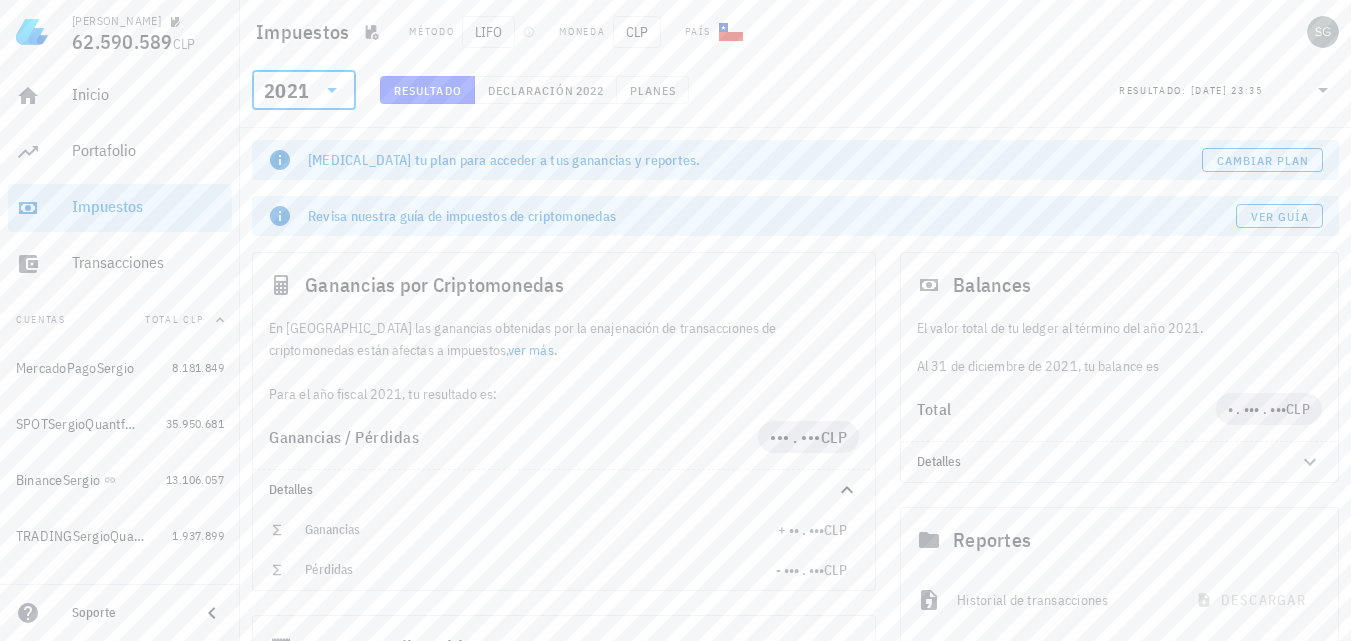 click at bounding box center [330, 90] 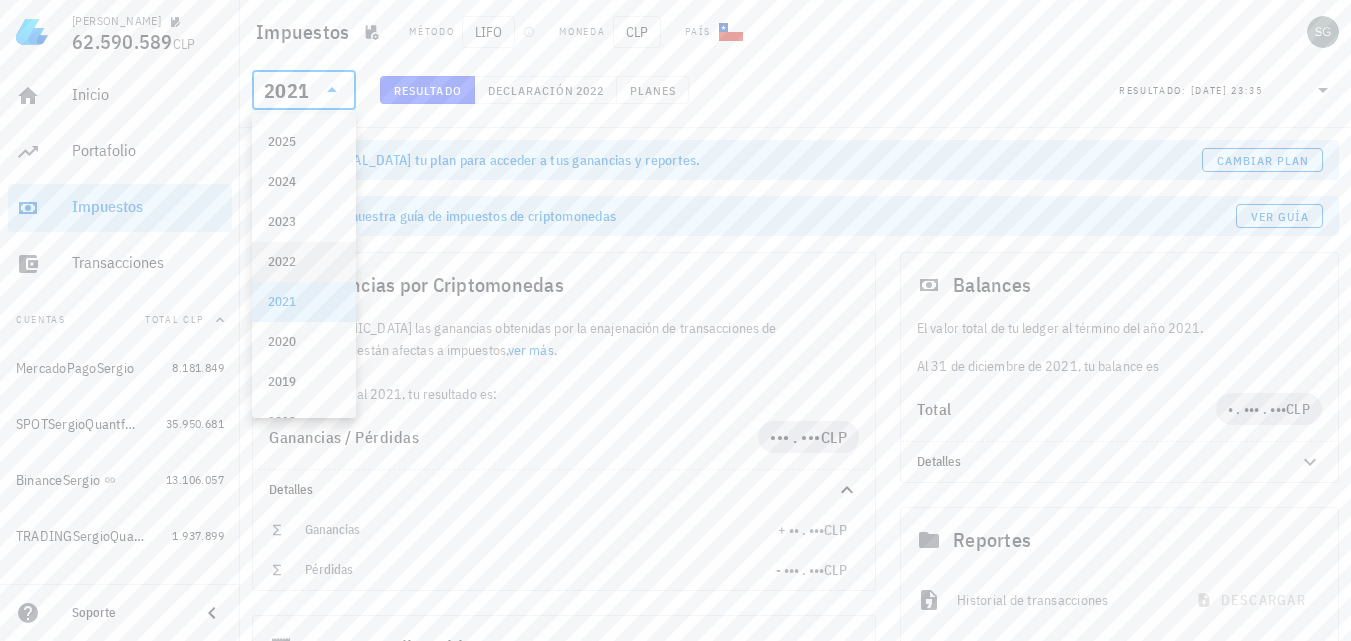 click on "2022" at bounding box center [304, 262] 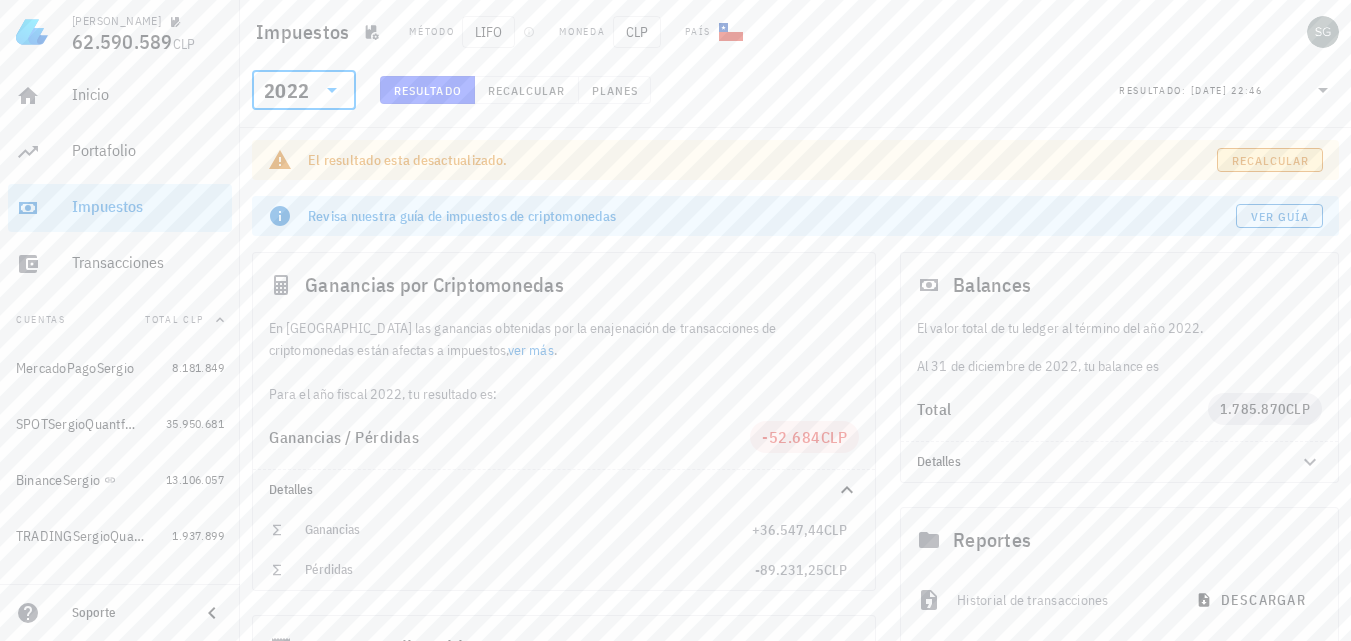 click on "Recalcular" at bounding box center (1270, 160) 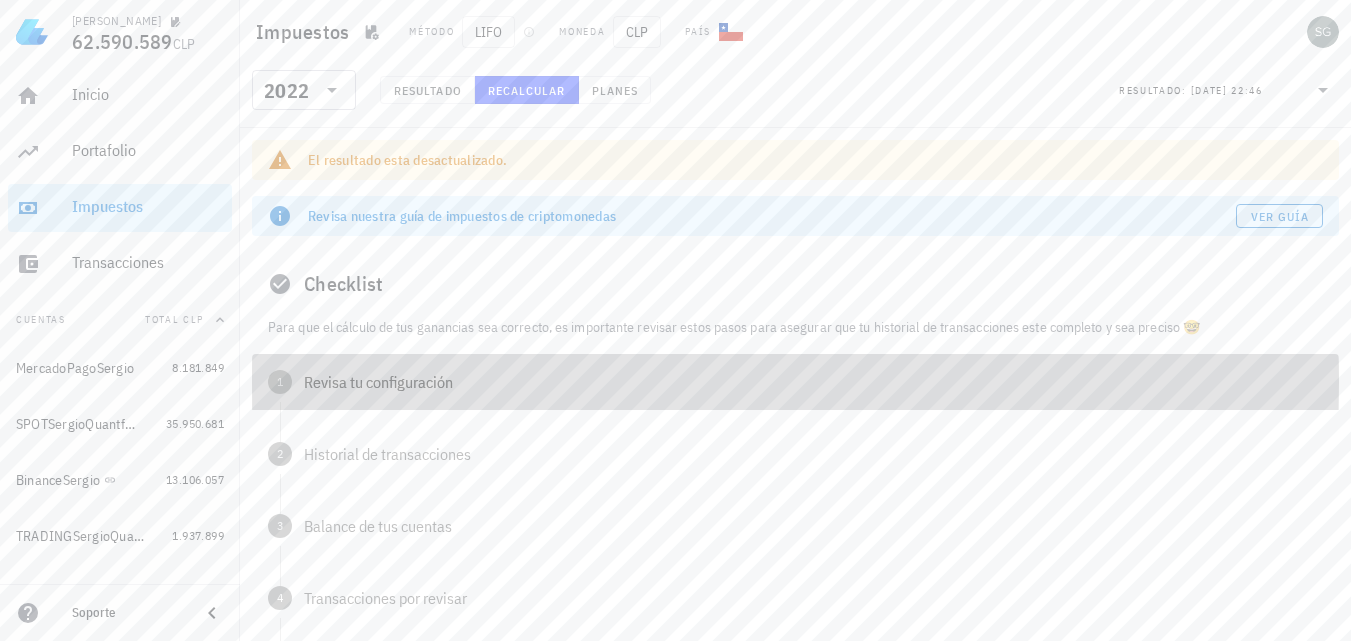 click on "Revisa tu configuración" at bounding box center [813, 382] 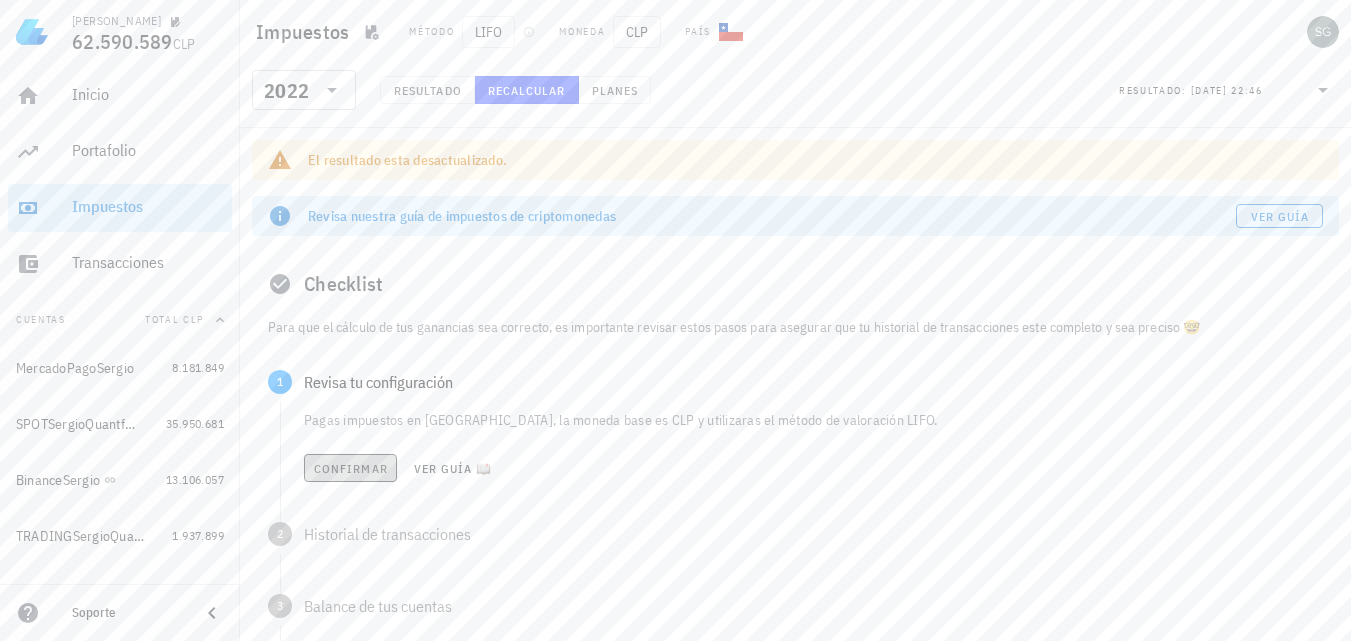 click on "Confirmar" at bounding box center (350, 468) 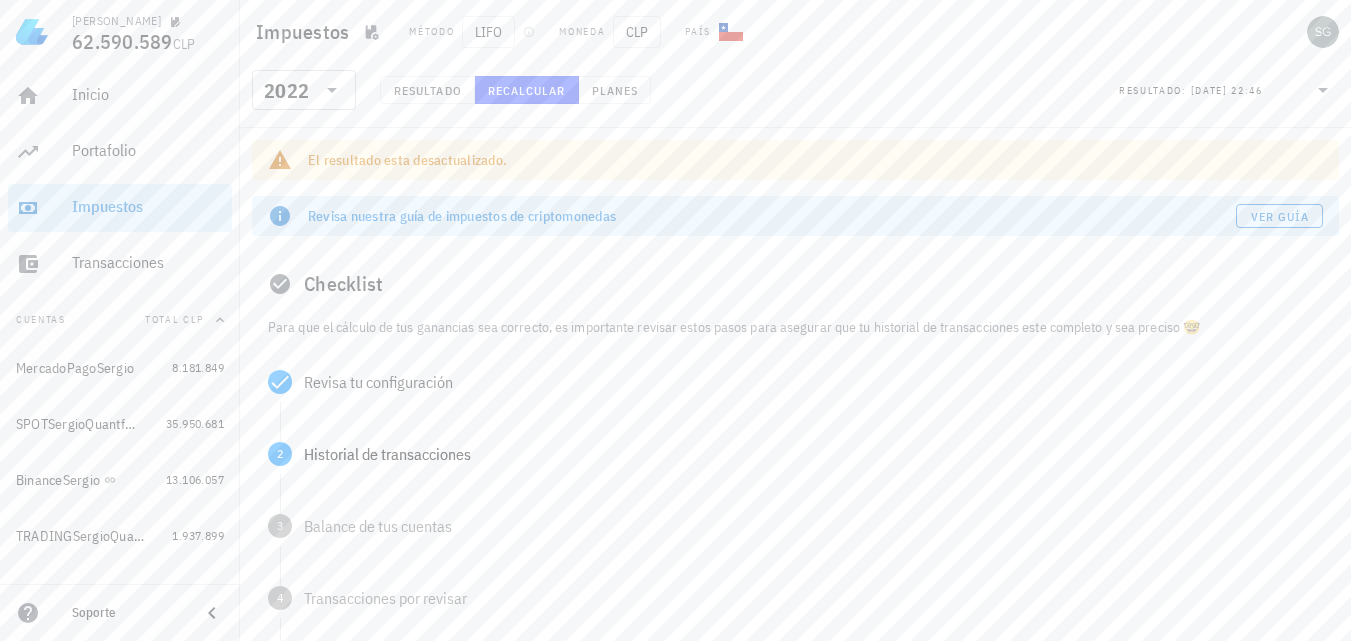 scroll, scrollTop: 100, scrollLeft: 0, axis: vertical 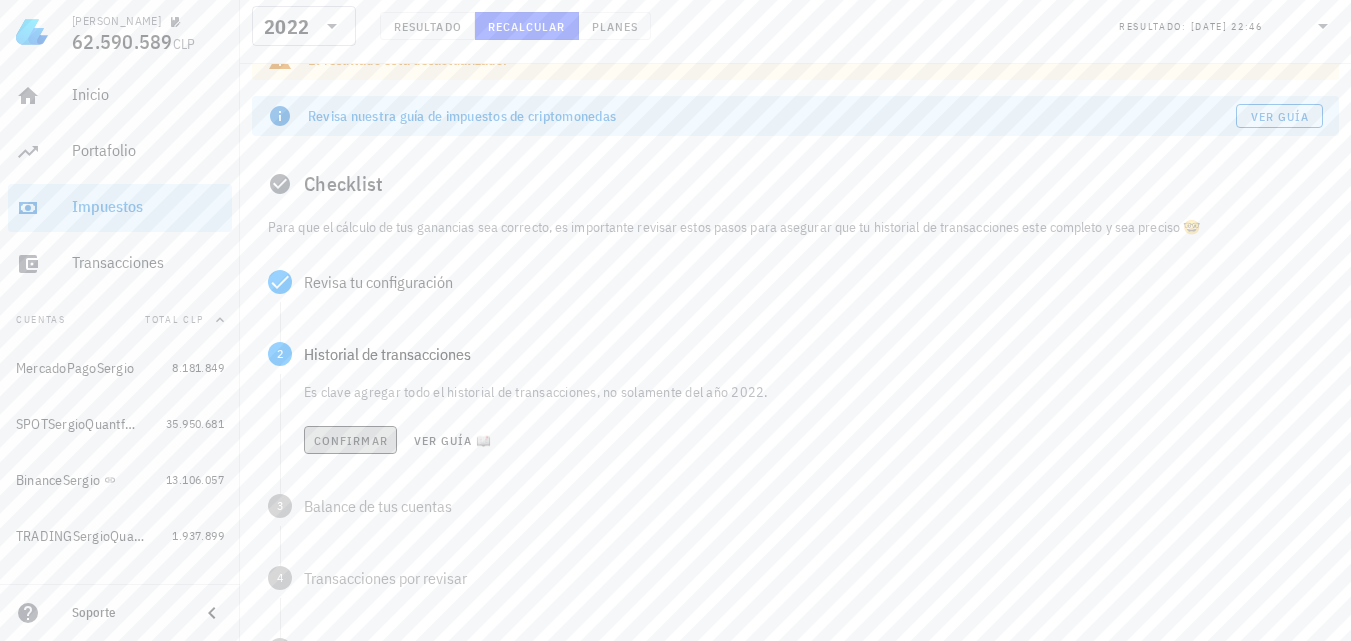 click on "Confirmar" at bounding box center (350, 440) 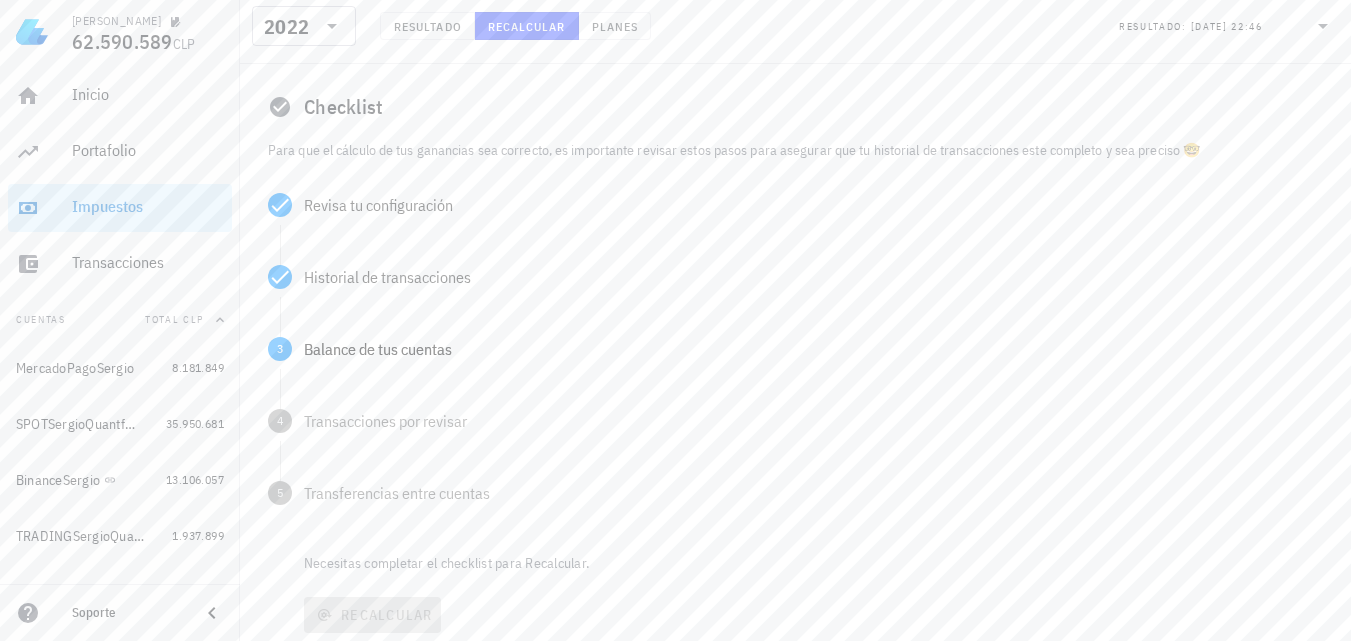 scroll, scrollTop: 200, scrollLeft: 0, axis: vertical 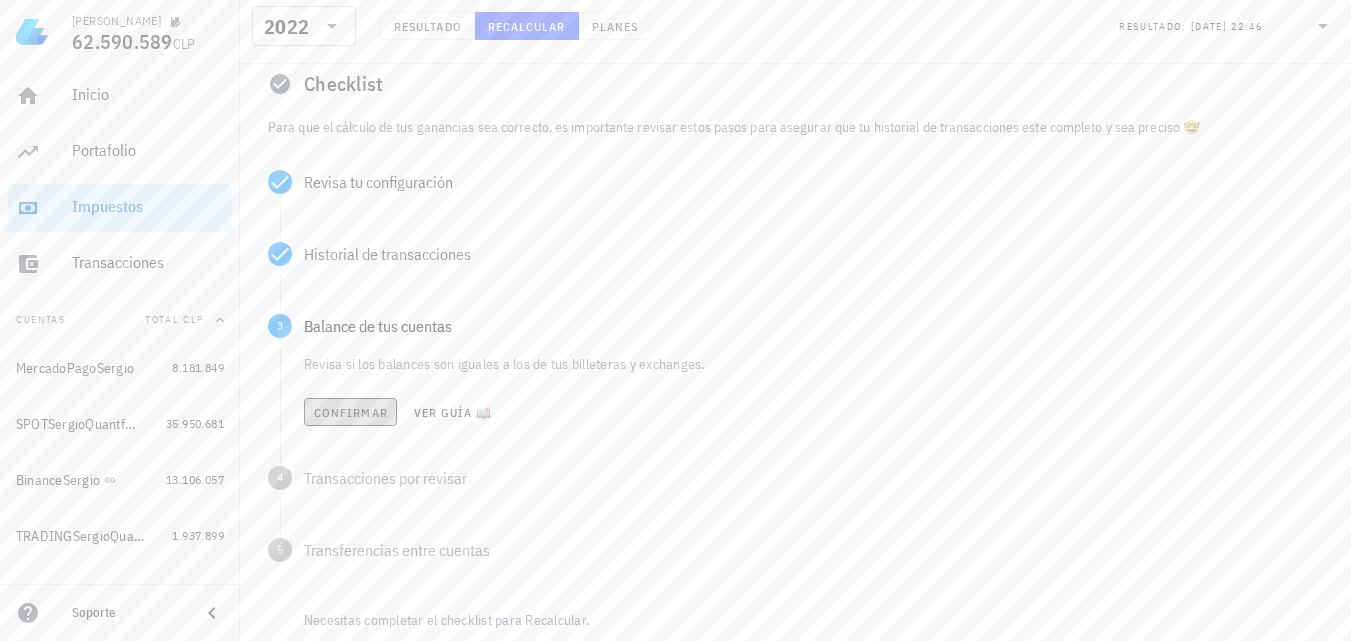 click on "Confirmar" at bounding box center [350, 412] 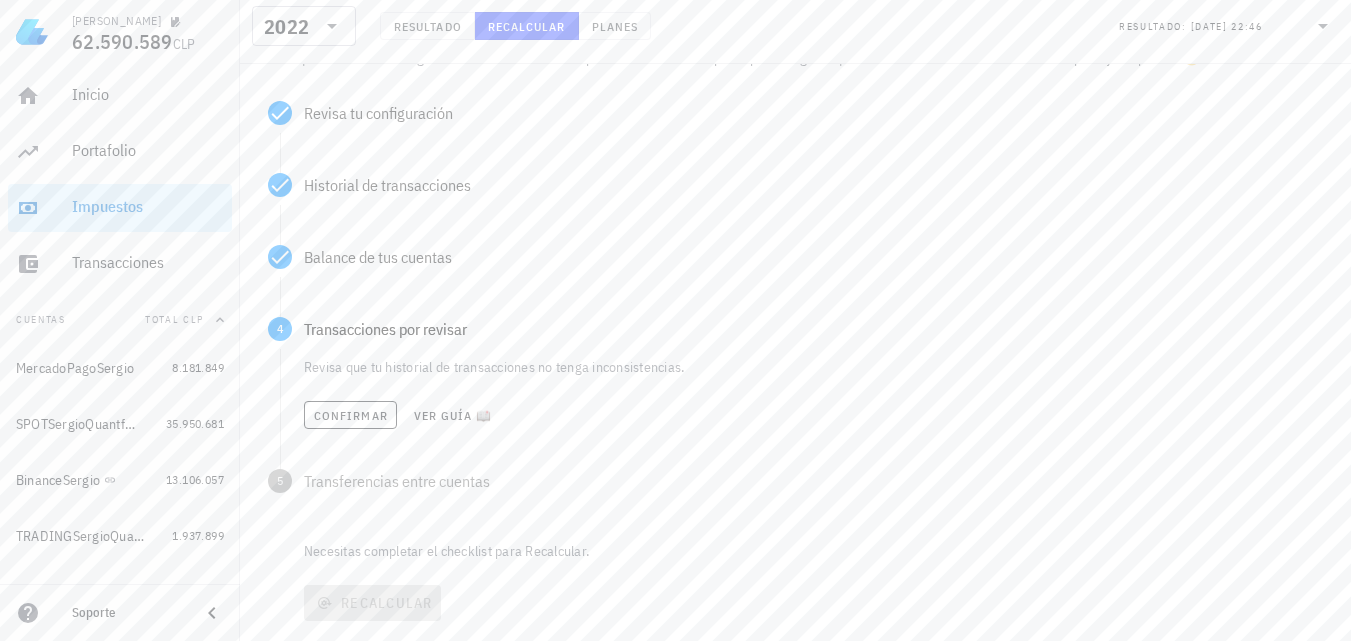 scroll, scrollTop: 300, scrollLeft: 0, axis: vertical 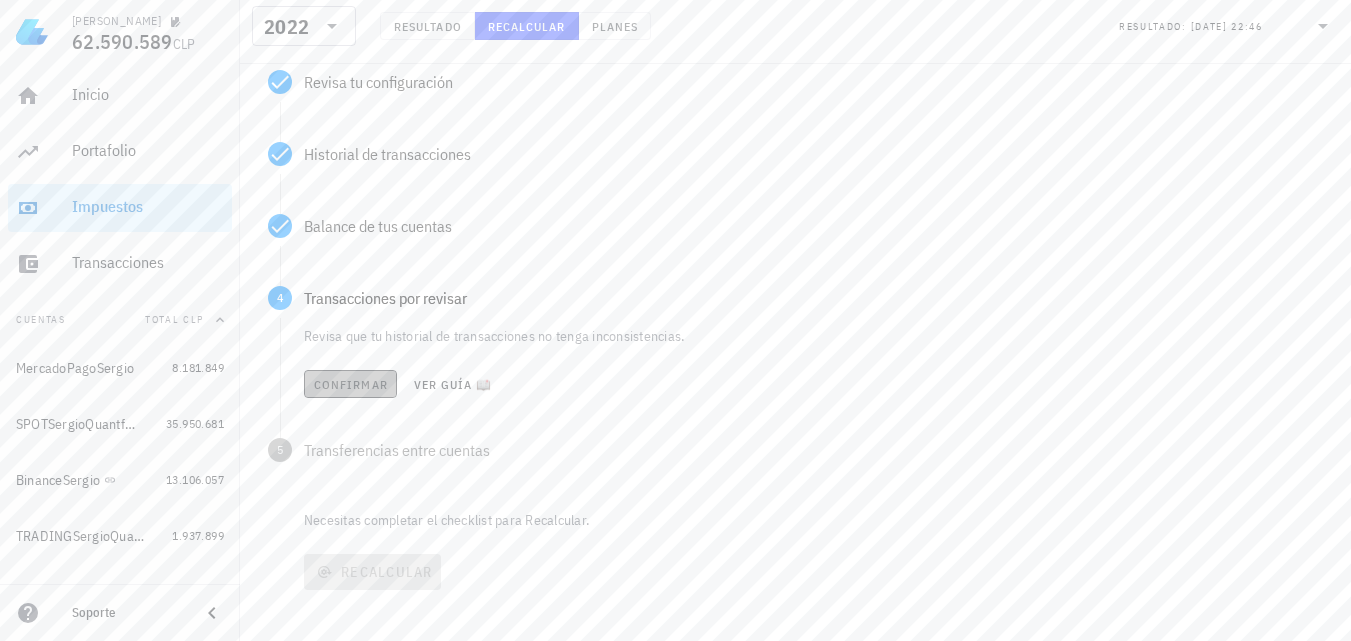 click on "Confirmar" at bounding box center [350, 384] 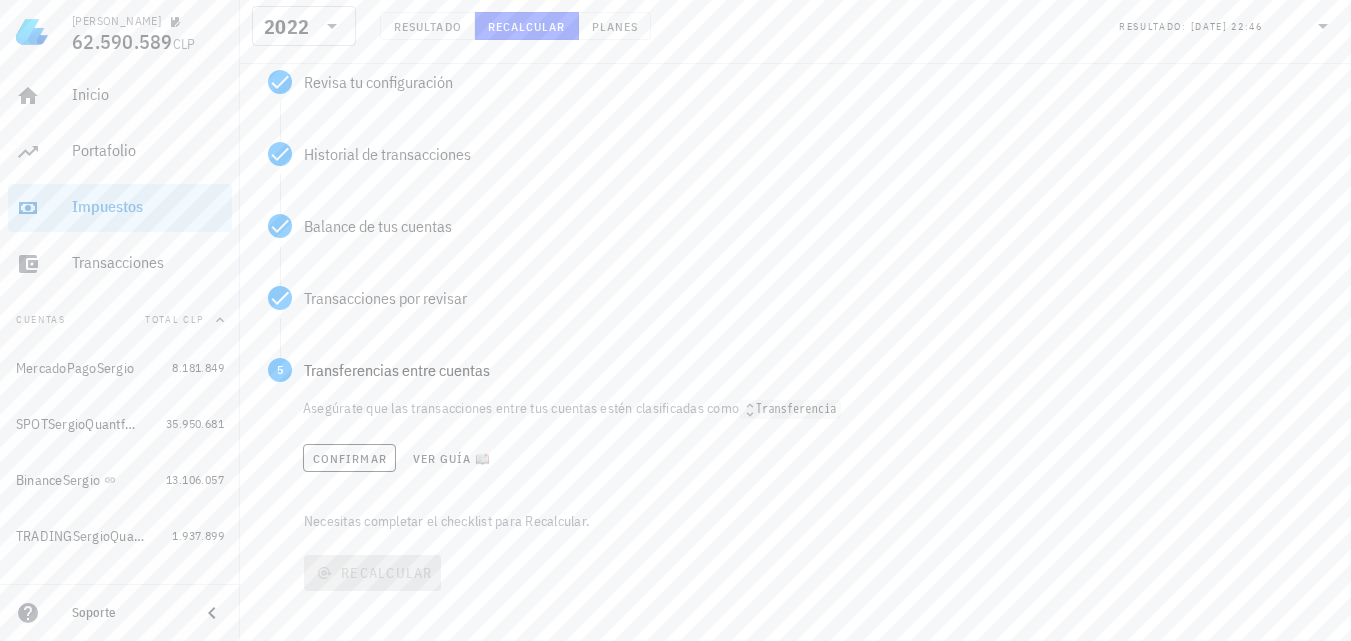 scroll, scrollTop: 400, scrollLeft: 0, axis: vertical 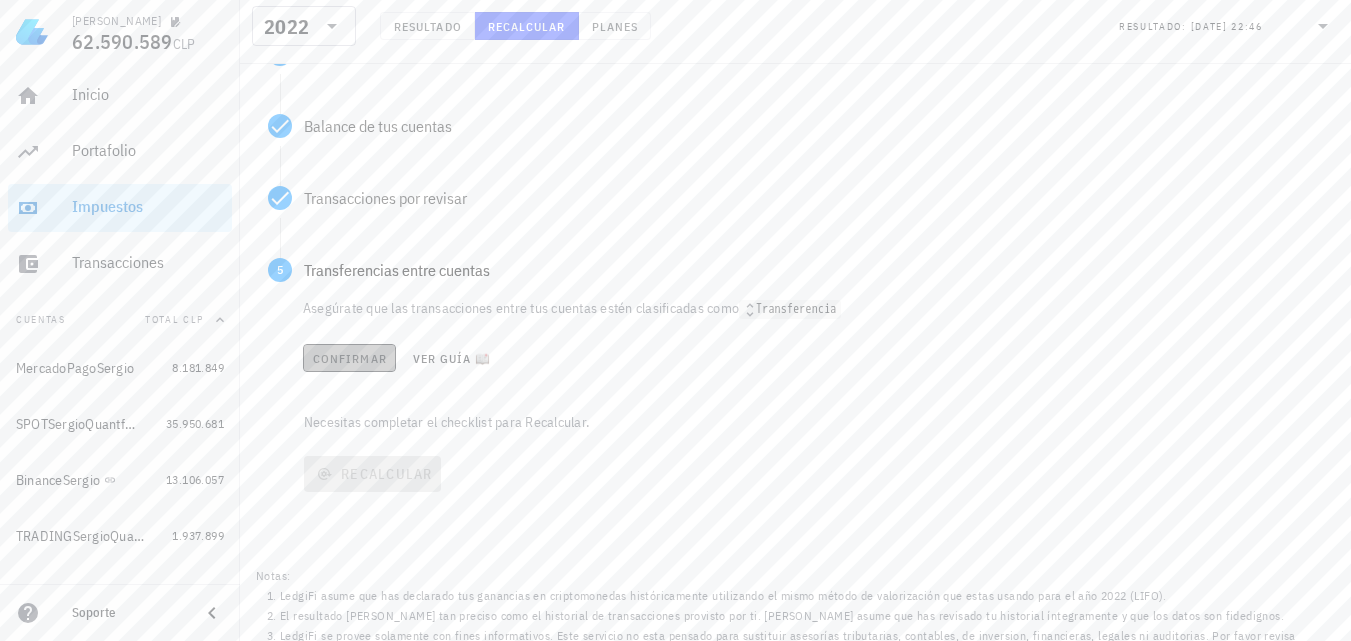 click on "Confirmar" at bounding box center [349, 358] 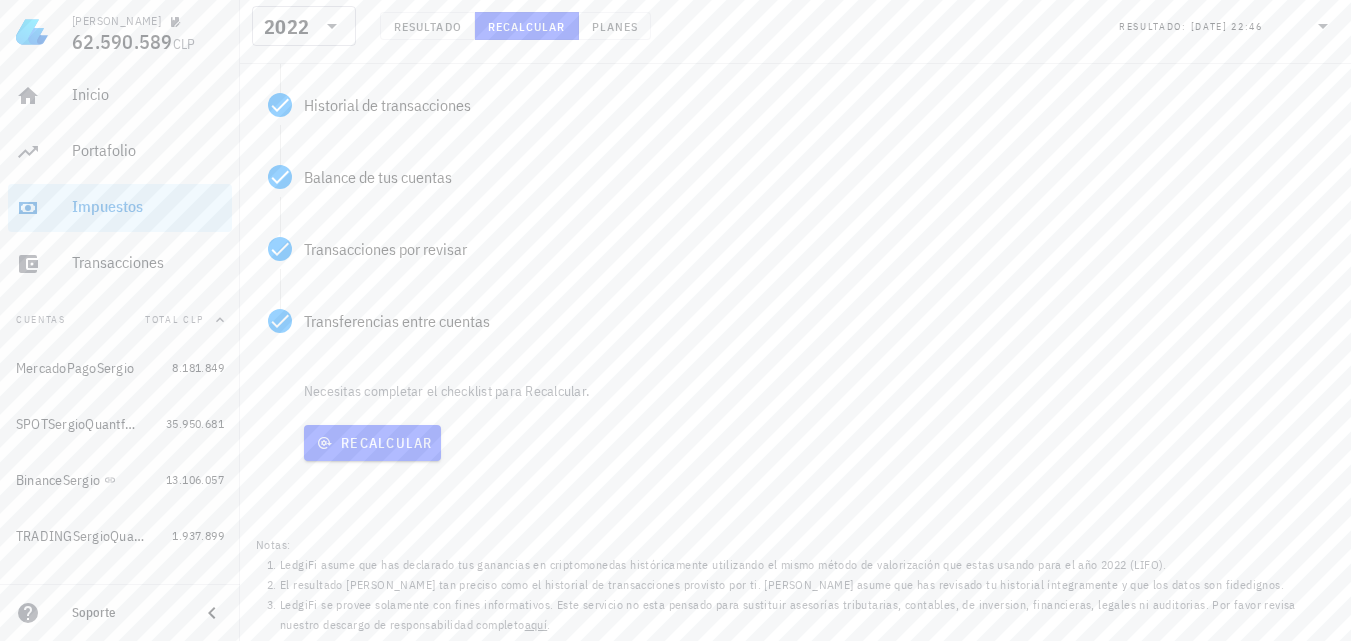 scroll, scrollTop: 349, scrollLeft: 0, axis: vertical 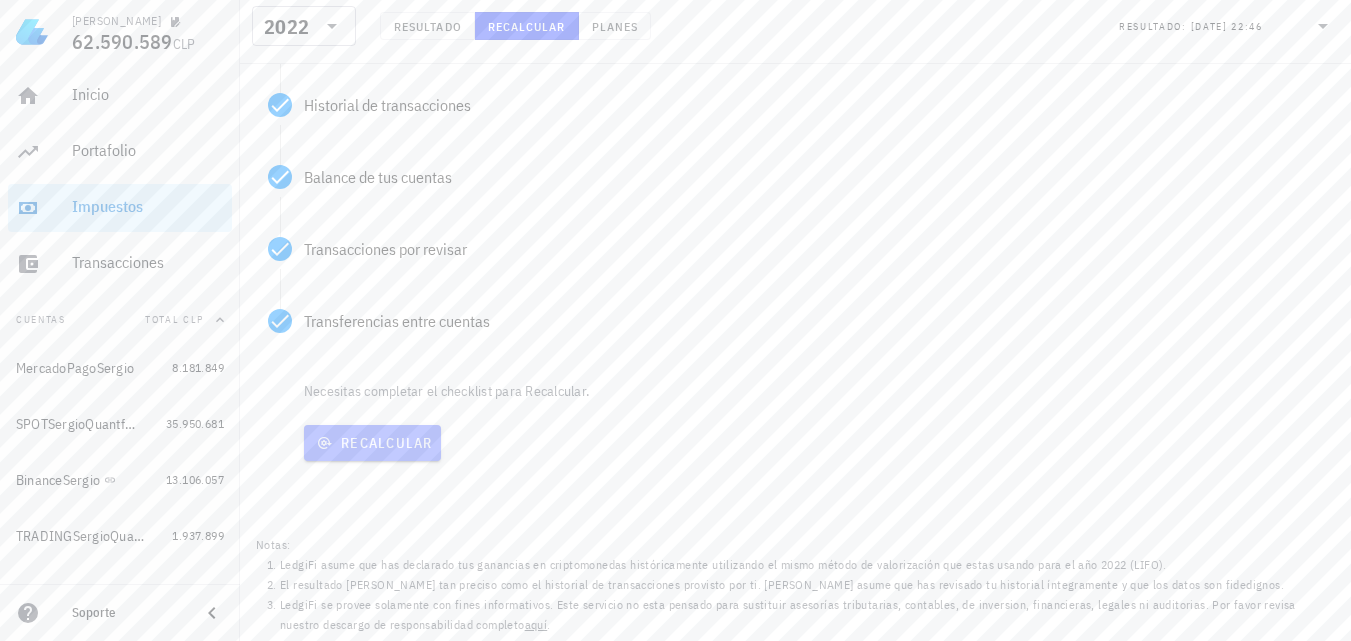 click on "Recalcular" at bounding box center [372, 443] 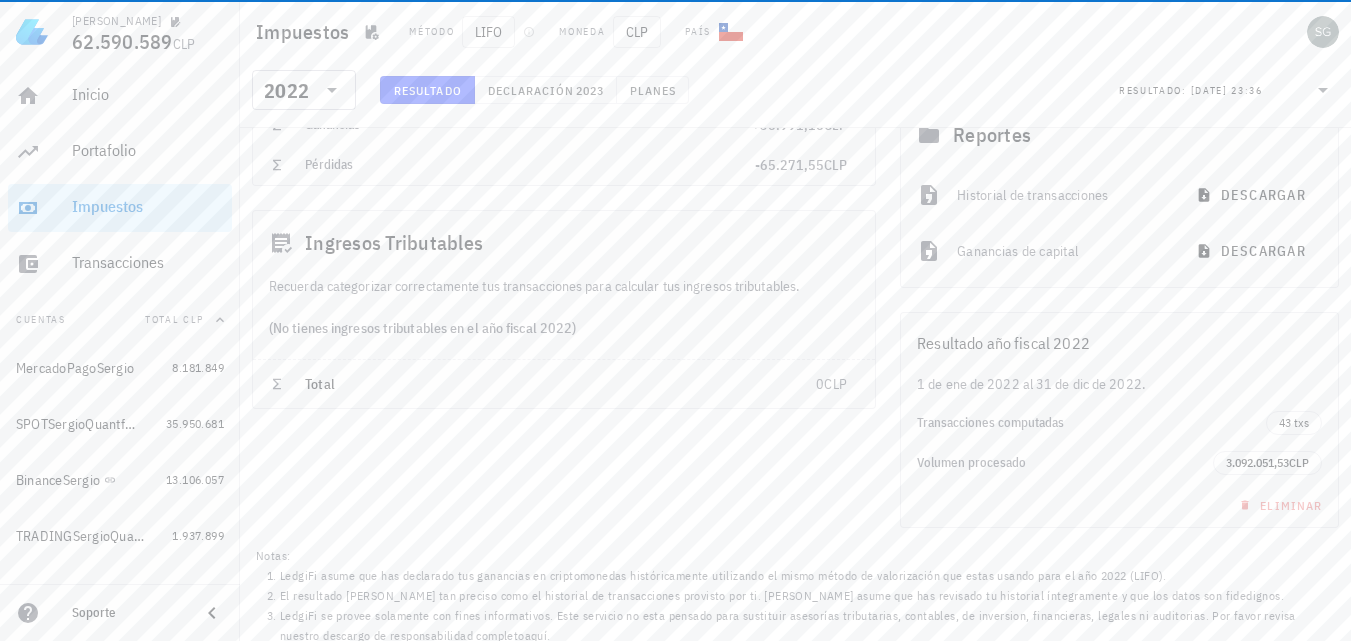 scroll, scrollTop: 0, scrollLeft: 0, axis: both 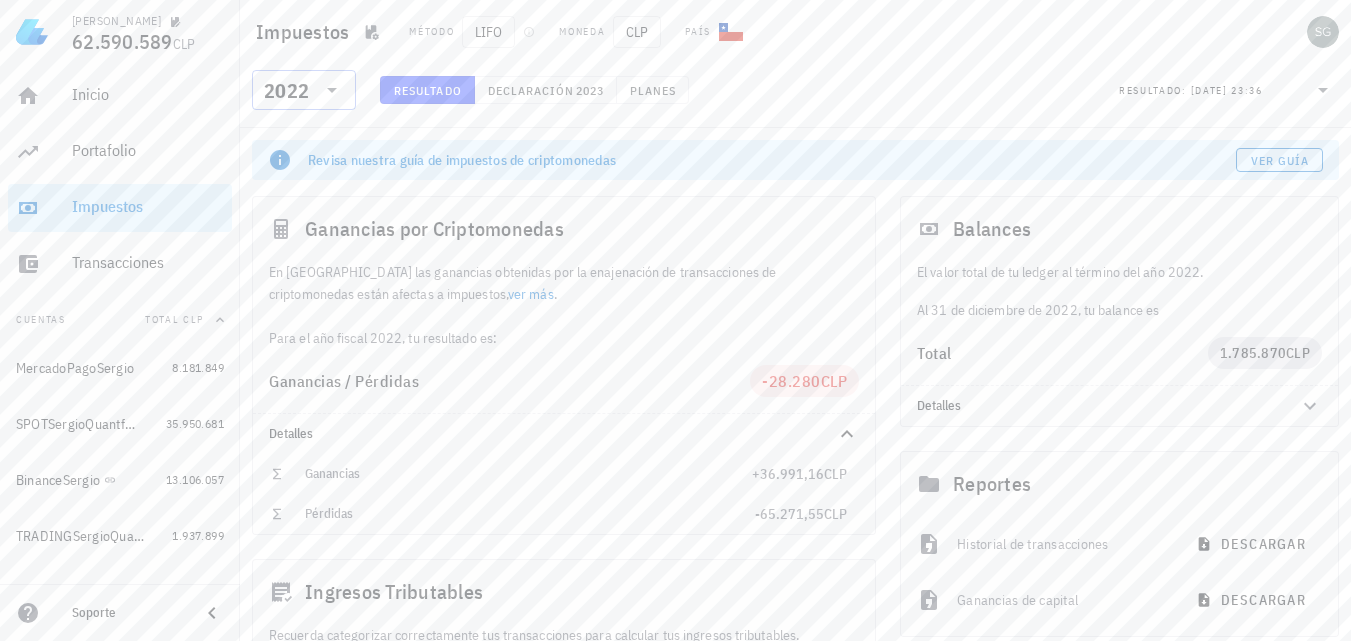 click 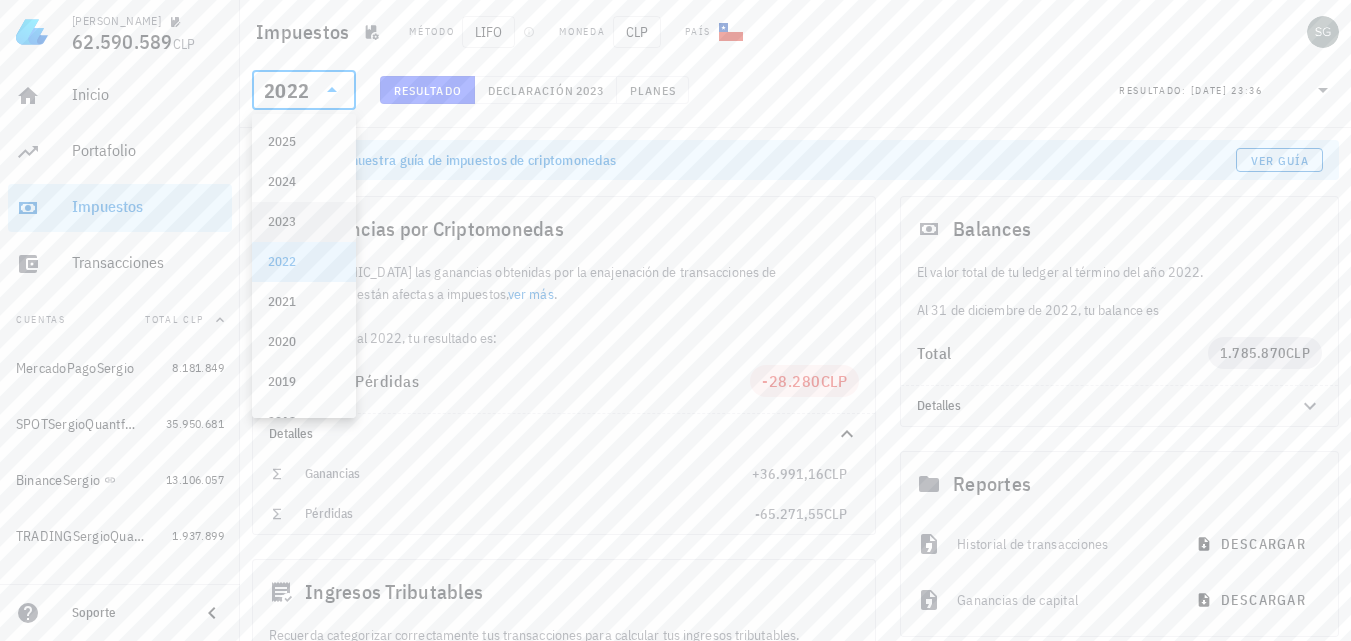 click on "2023" at bounding box center [304, 222] 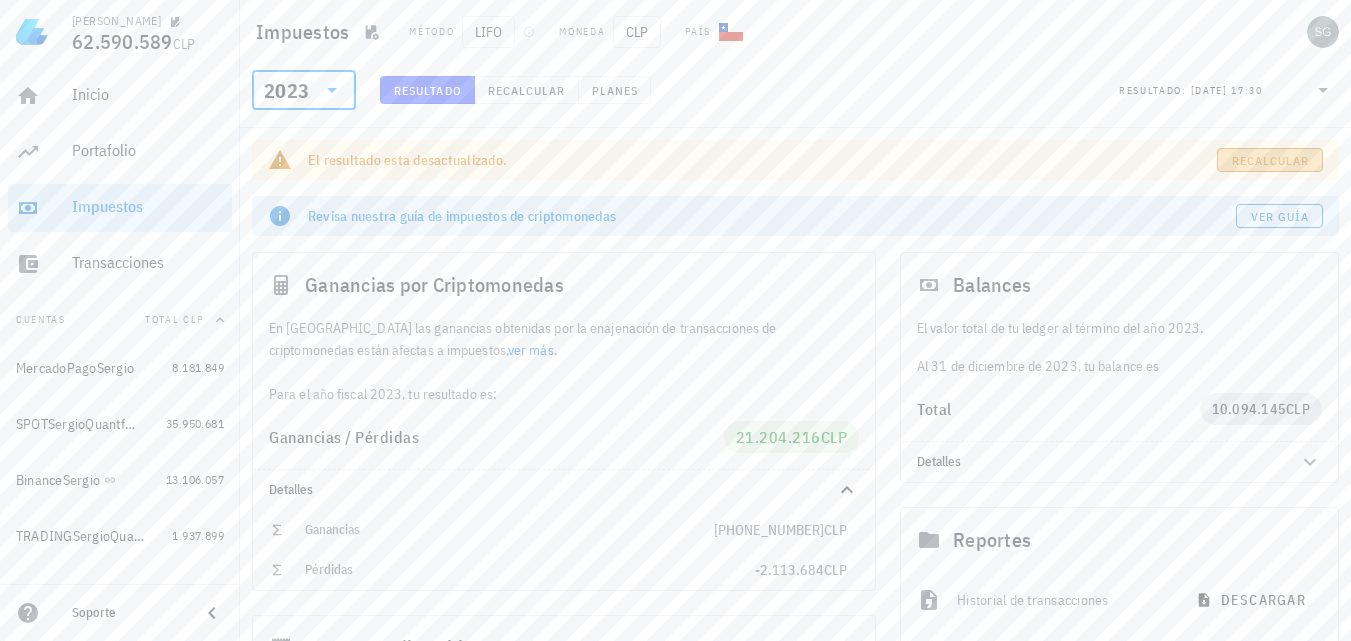 click on "Recalcular" at bounding box center (1270, 160) 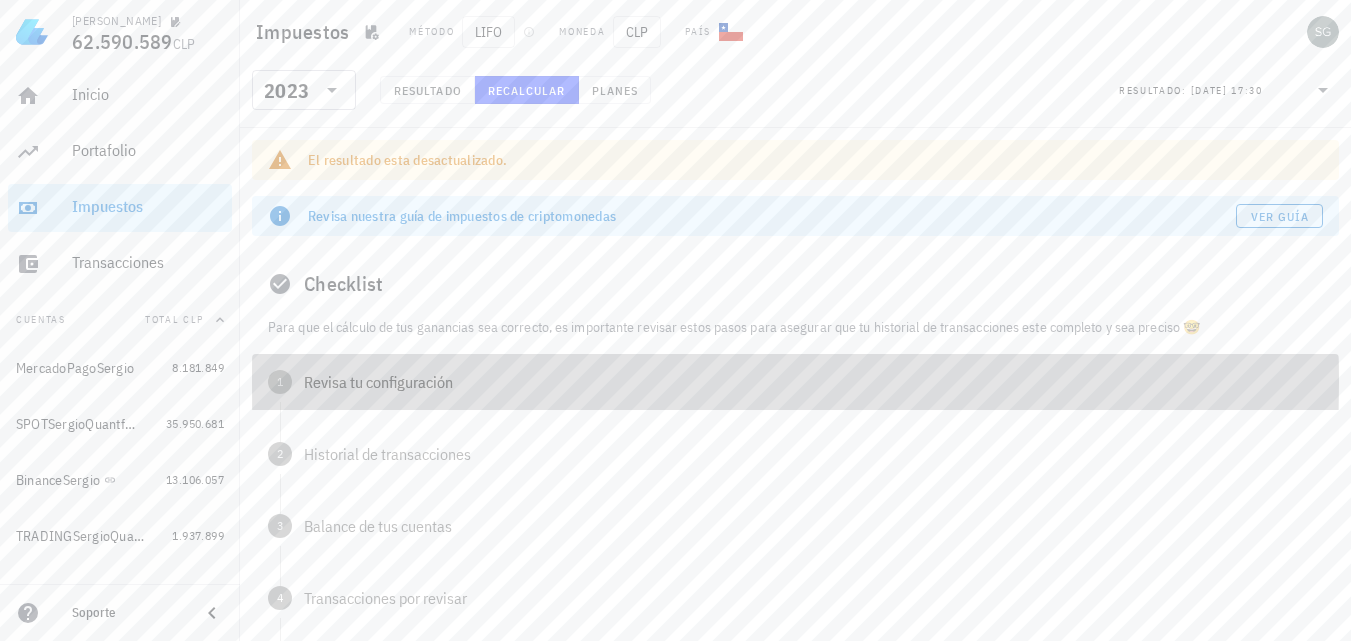 click on "Revisa tu configuración" at bounding box center [813, 382] 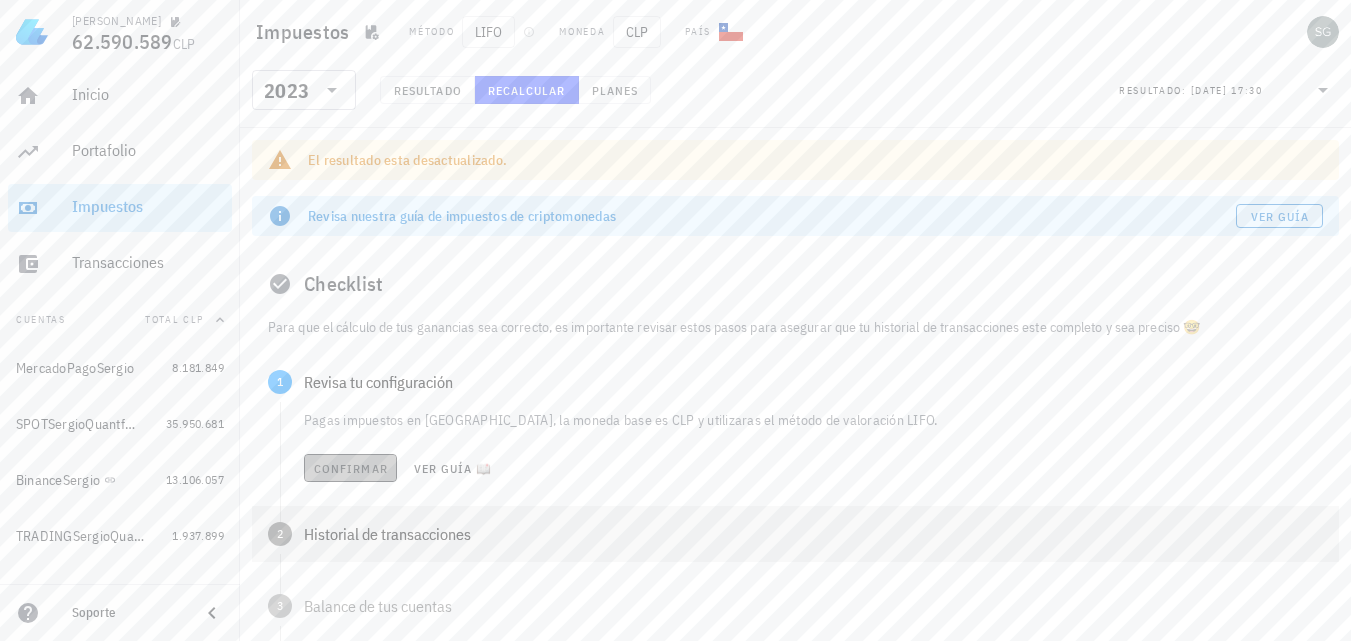 click on "Confirmar" at bounding box center (350, 468) 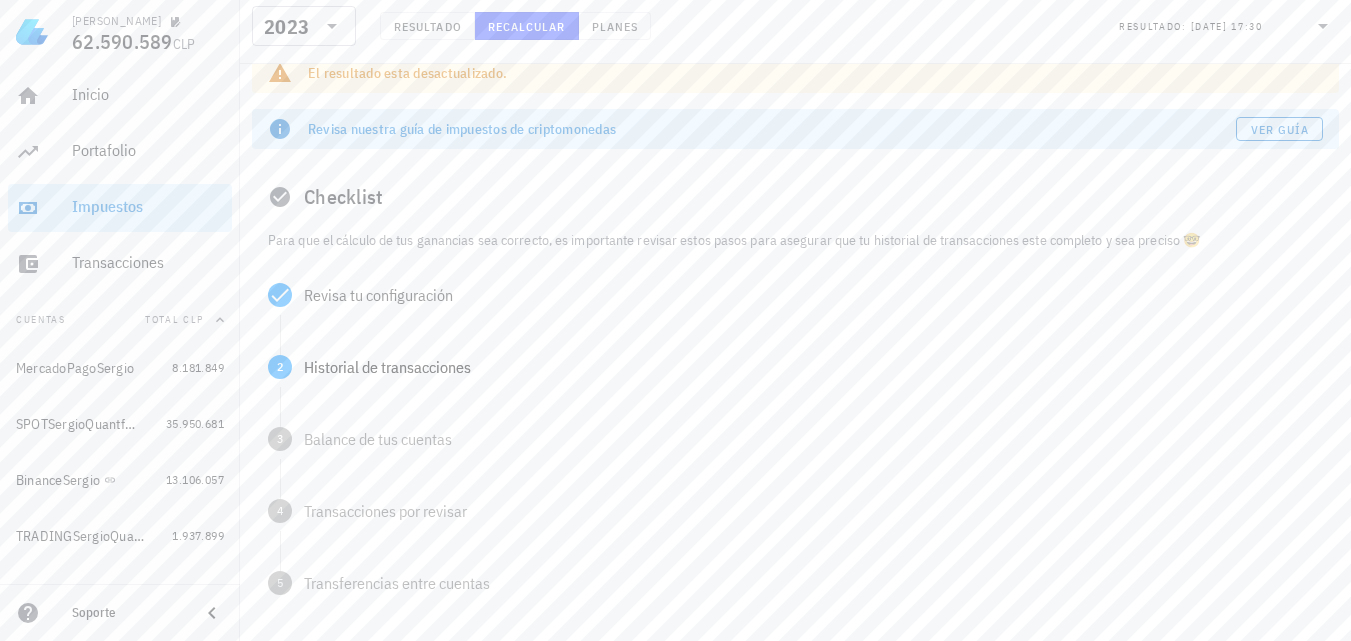 scroll, scrollTop: 100, scrollLeft: 0, axis: vertical 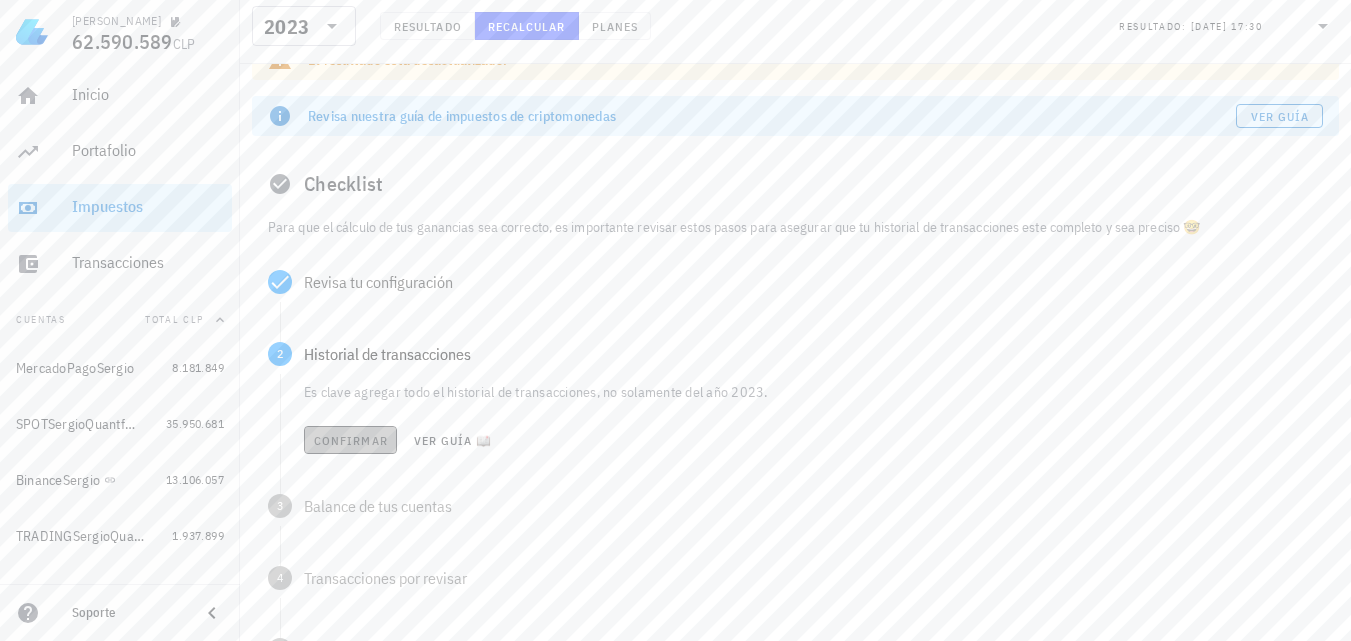 click on "Confirmar" at bounding box center [350, 440] 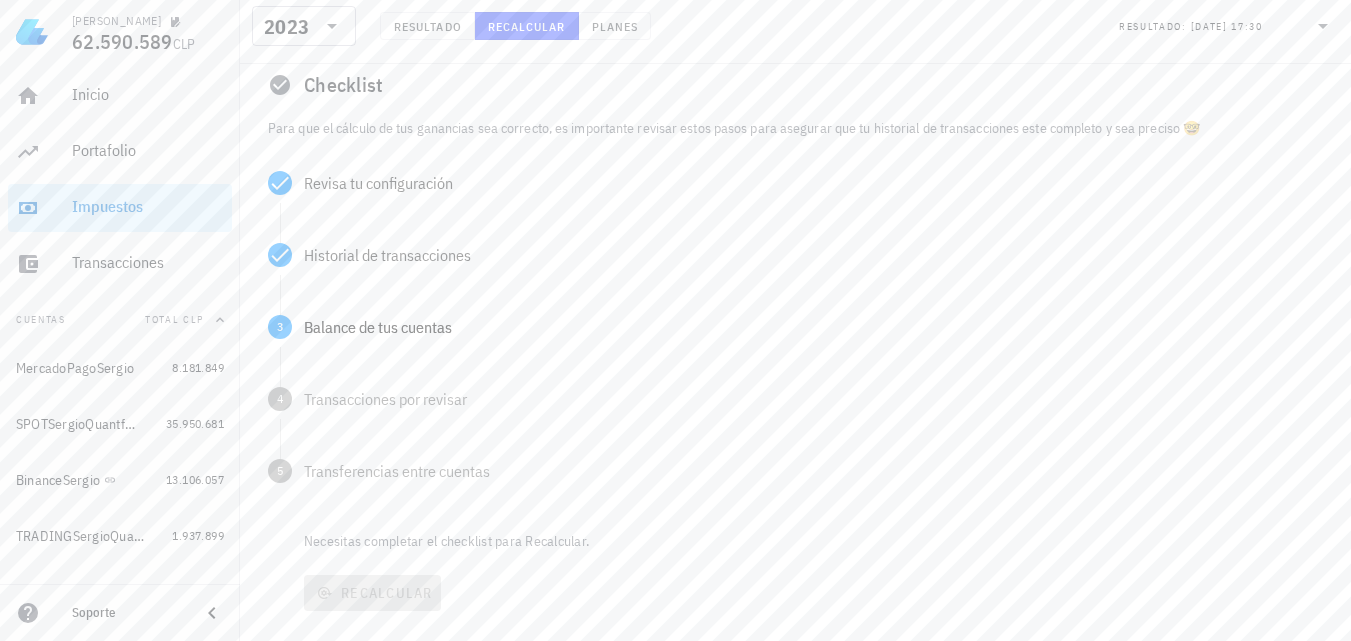 scroll, scrollTop: 200, scrollLeft: 0, axis: vertical 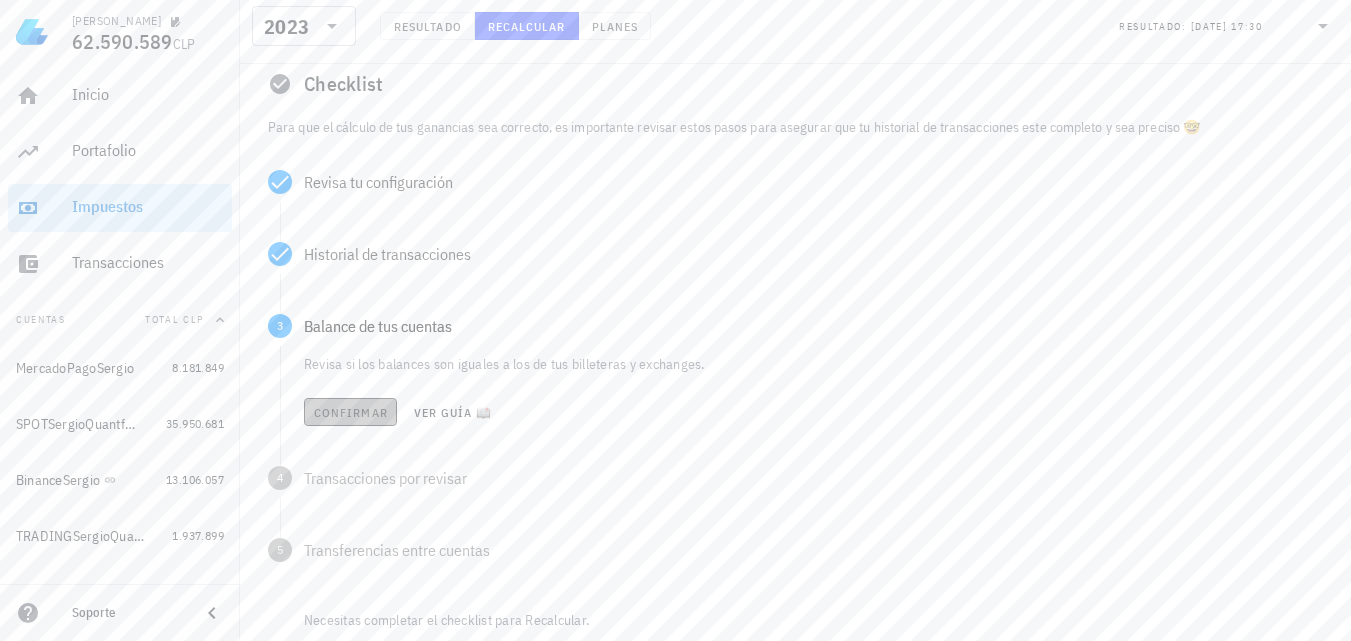 click on "Confirmar" at bounding box center [350, 412] 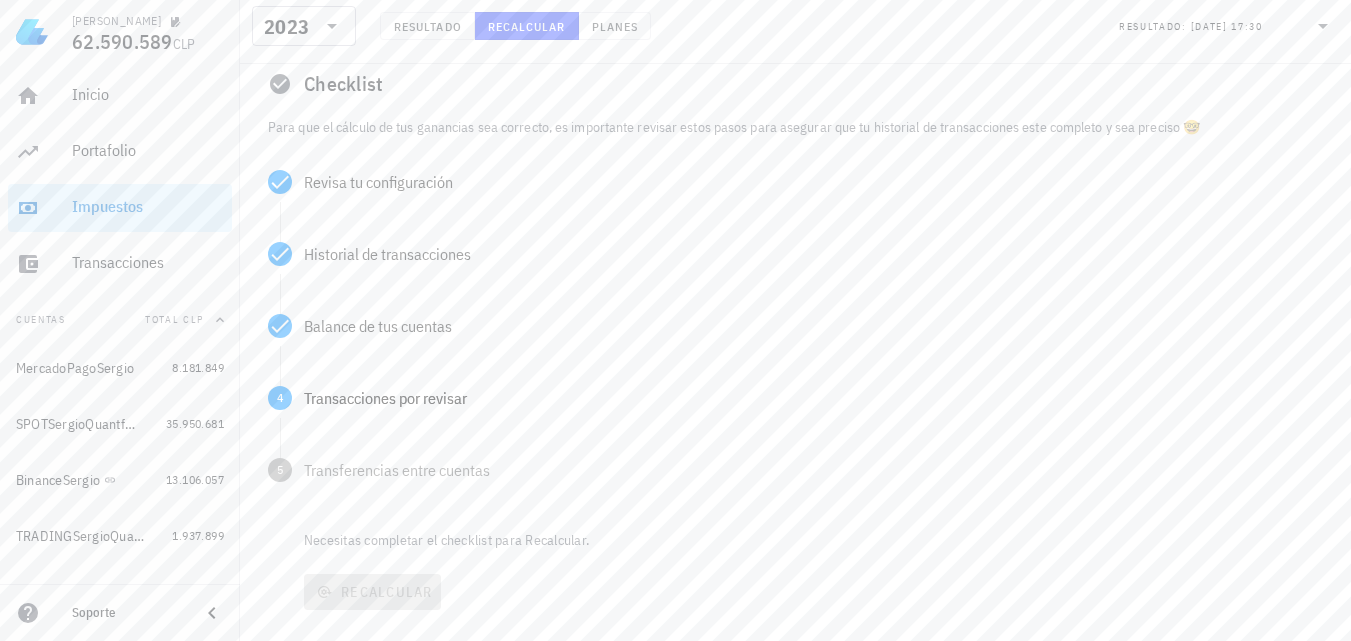 scroll, scrollTop: 300, scrollLeft: 0, axis: vertical 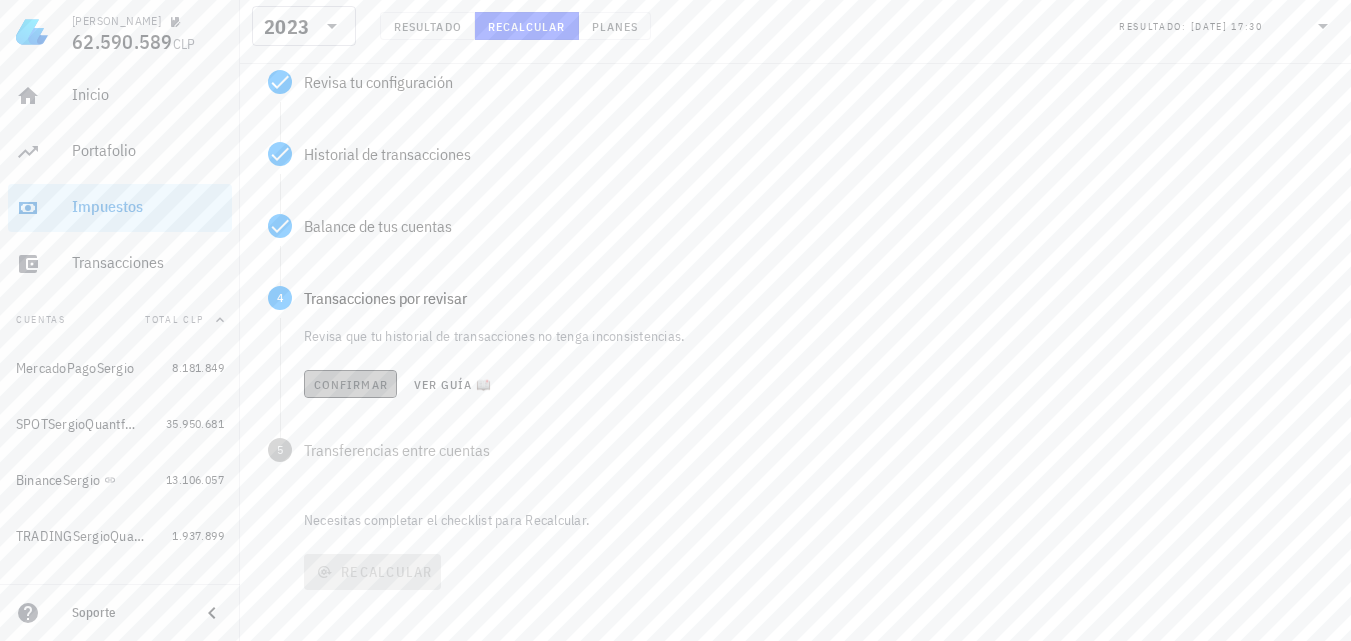 click on "Confirmar" at bounding box center (350, 384) 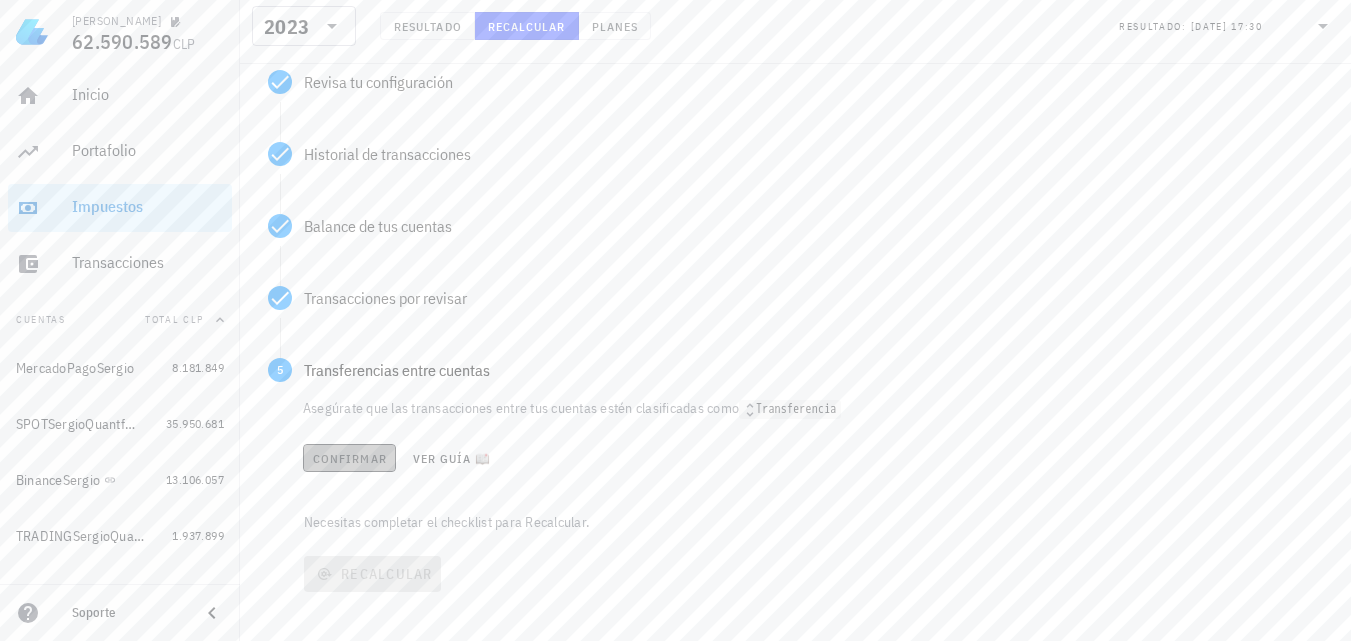 click on "Confirmar" at bounding box center (349, 458) 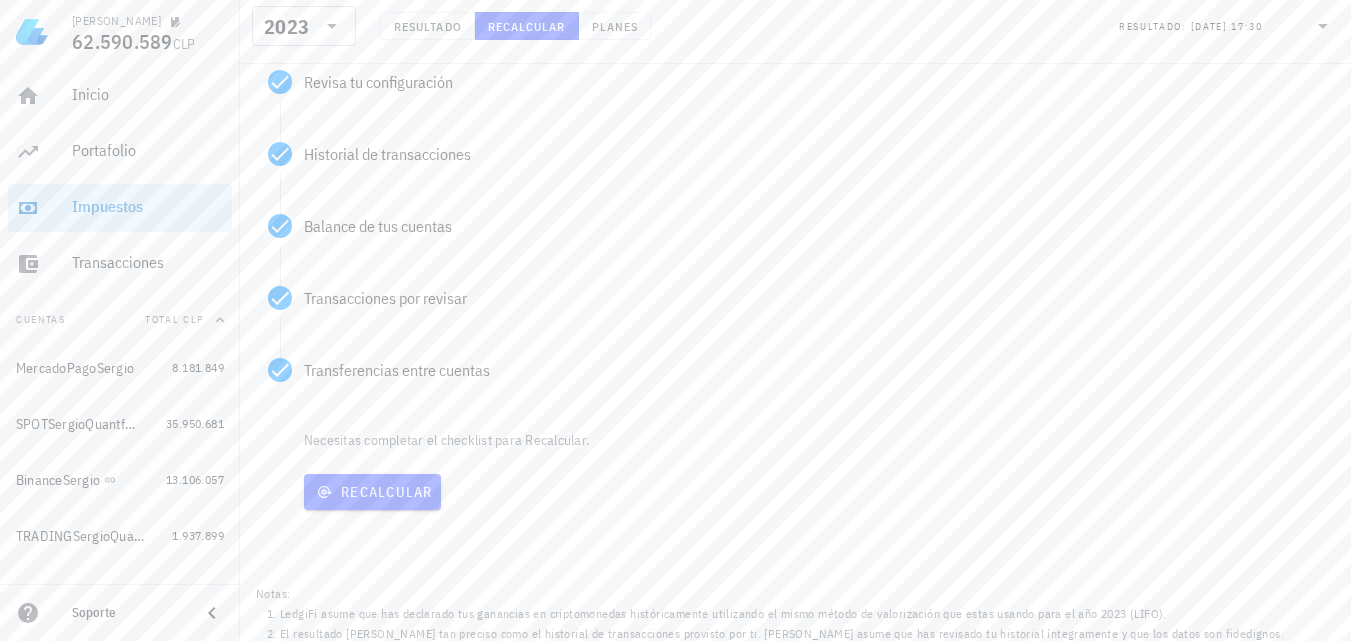scroll, scrollTop: 349, scrollLeft: 0, axis: vertical 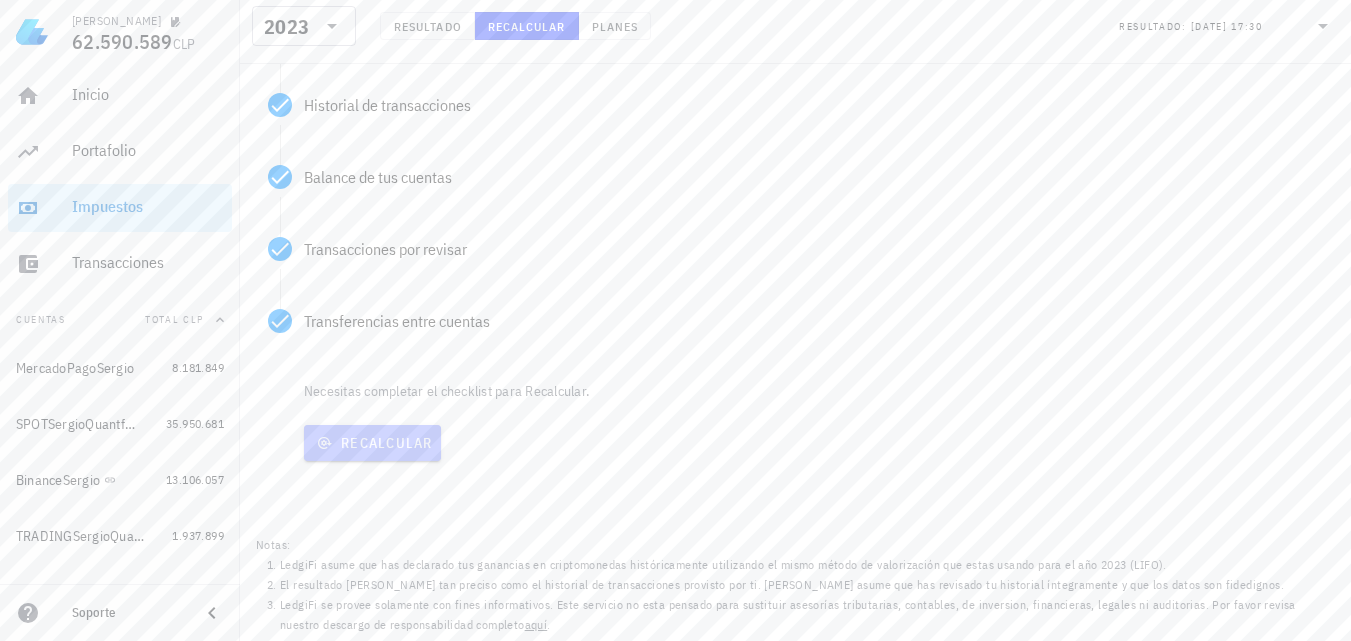 click on "Recalcular" at bounding box center (372, 443) 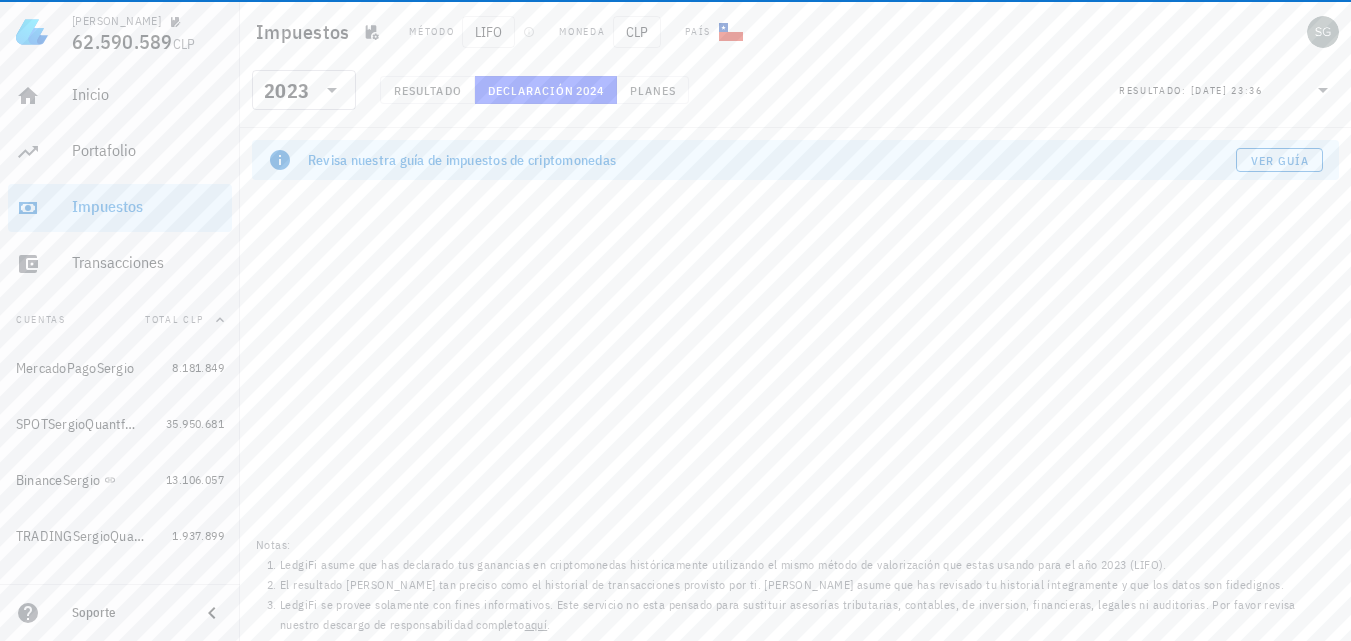scroll, scrollTop: 0, scrollLeft: 0, axis: both 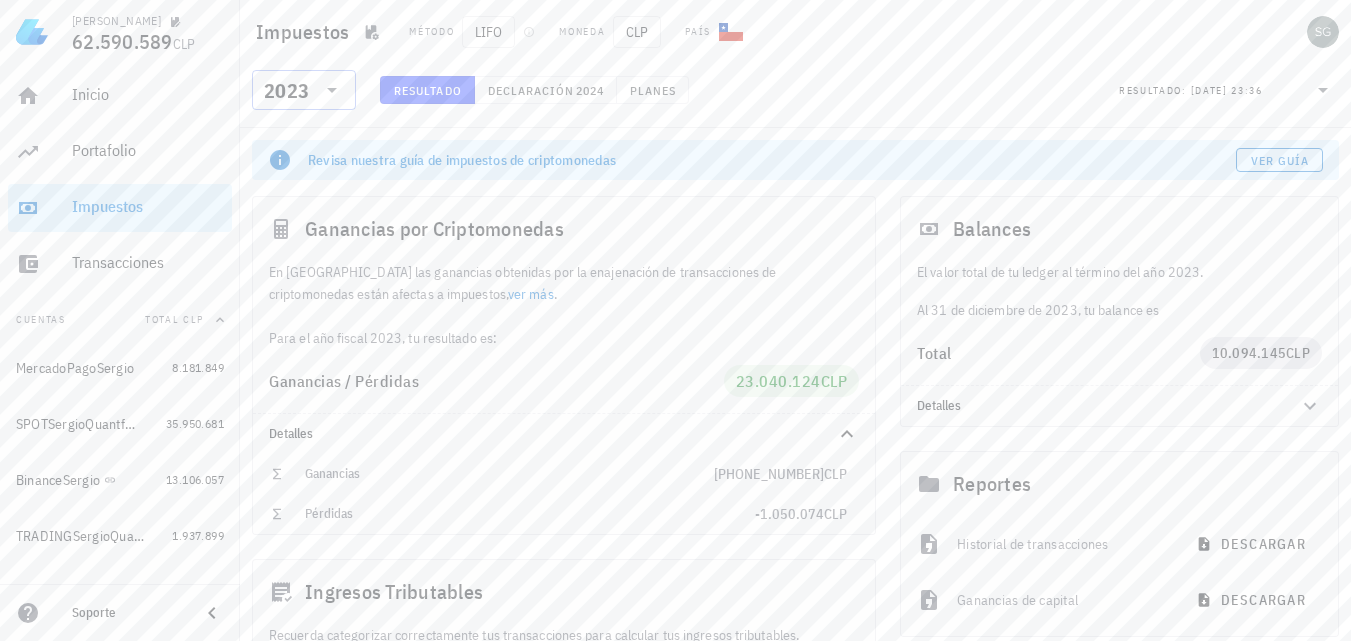 click 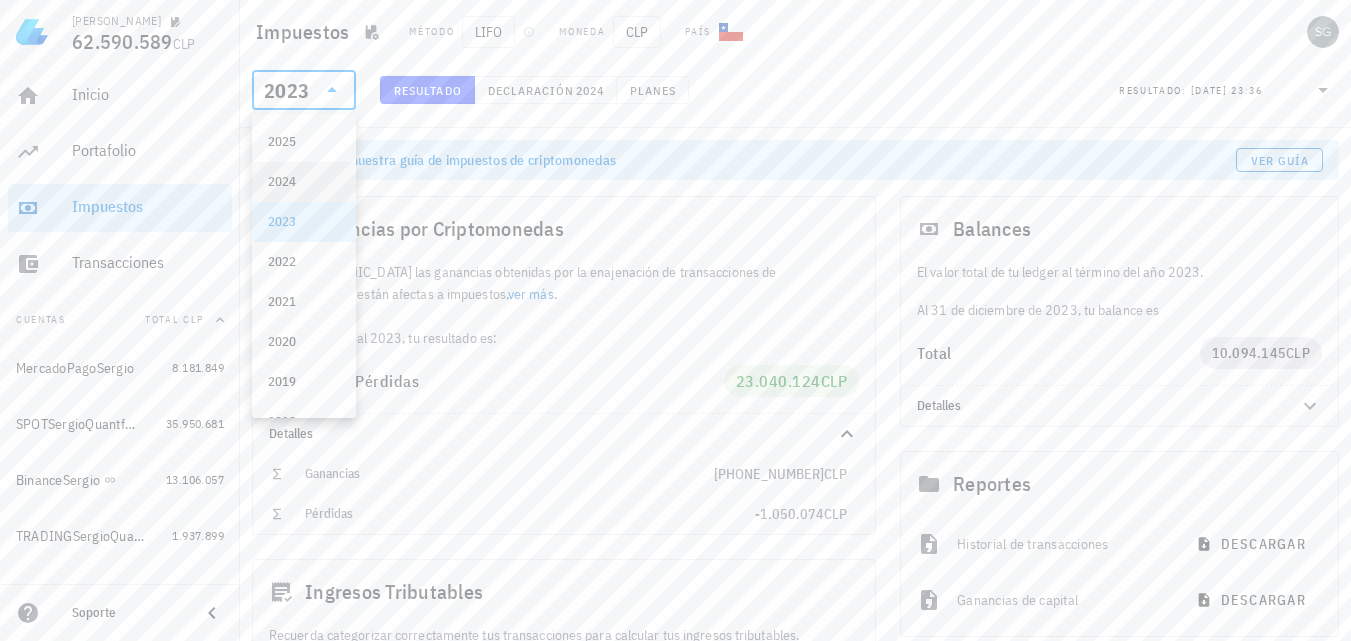 click on "2024" at bounding box center (304, 182) 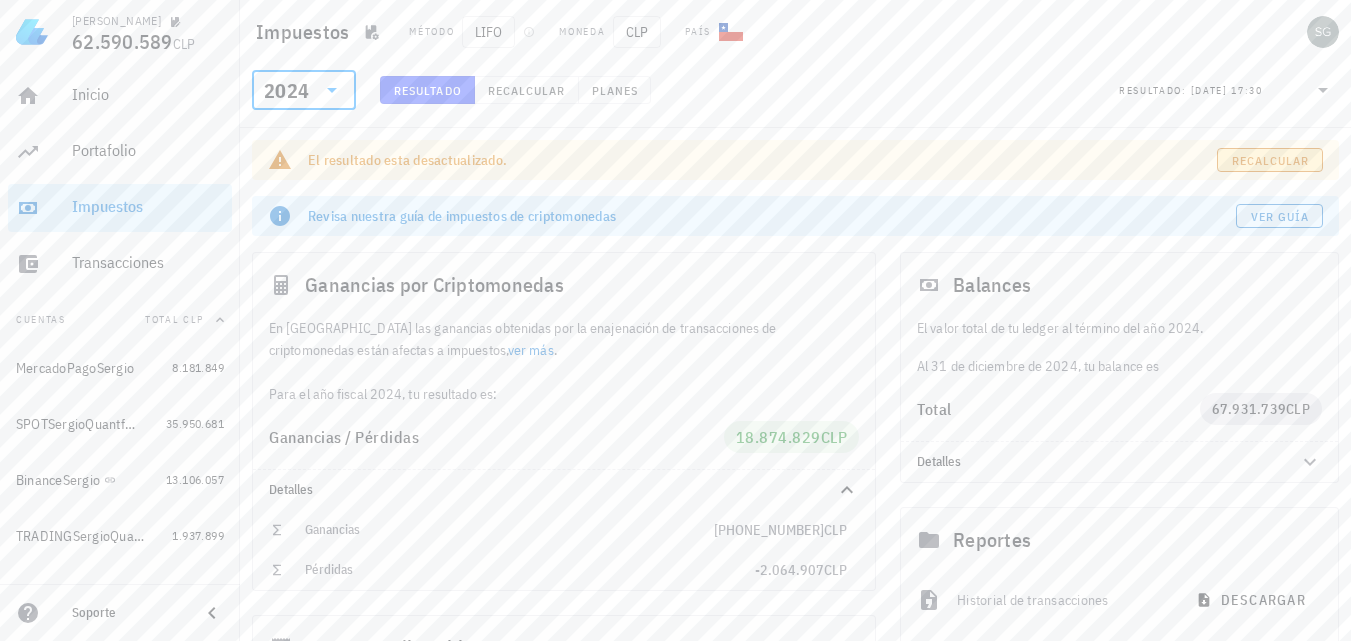 click on "Recalcular" at bounding box center [1270, 160] 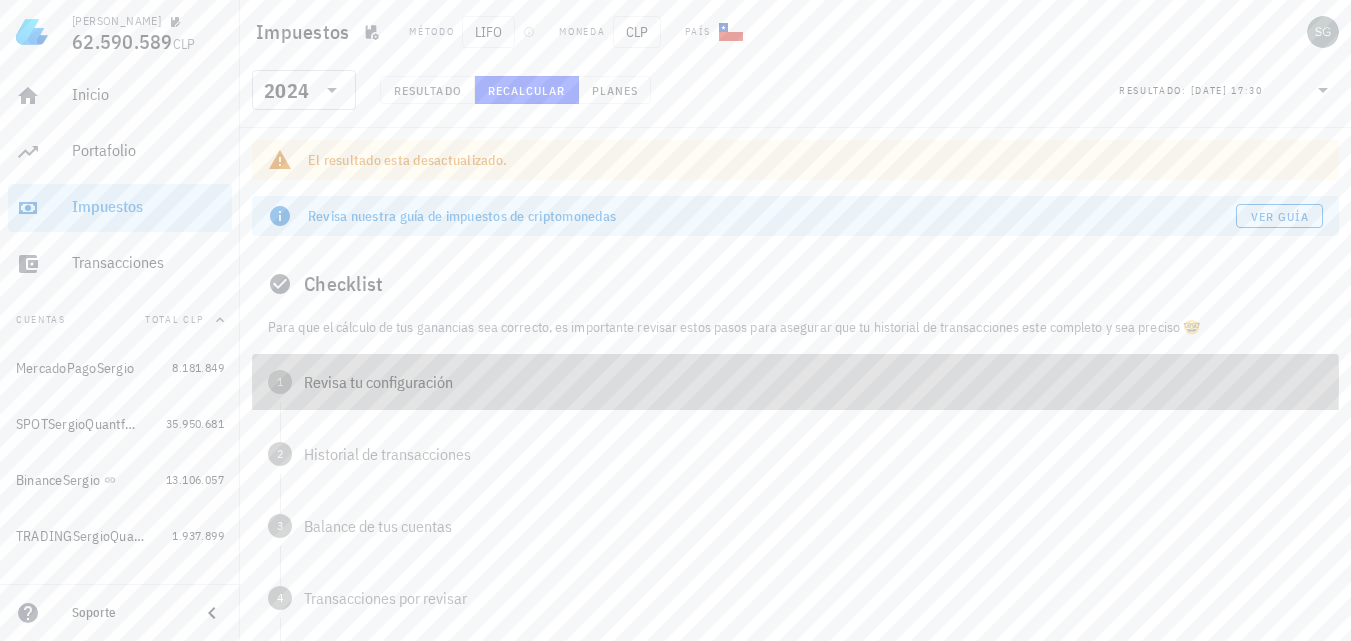 click on "Revisa tu configuración" at bounding box center (813, 382) 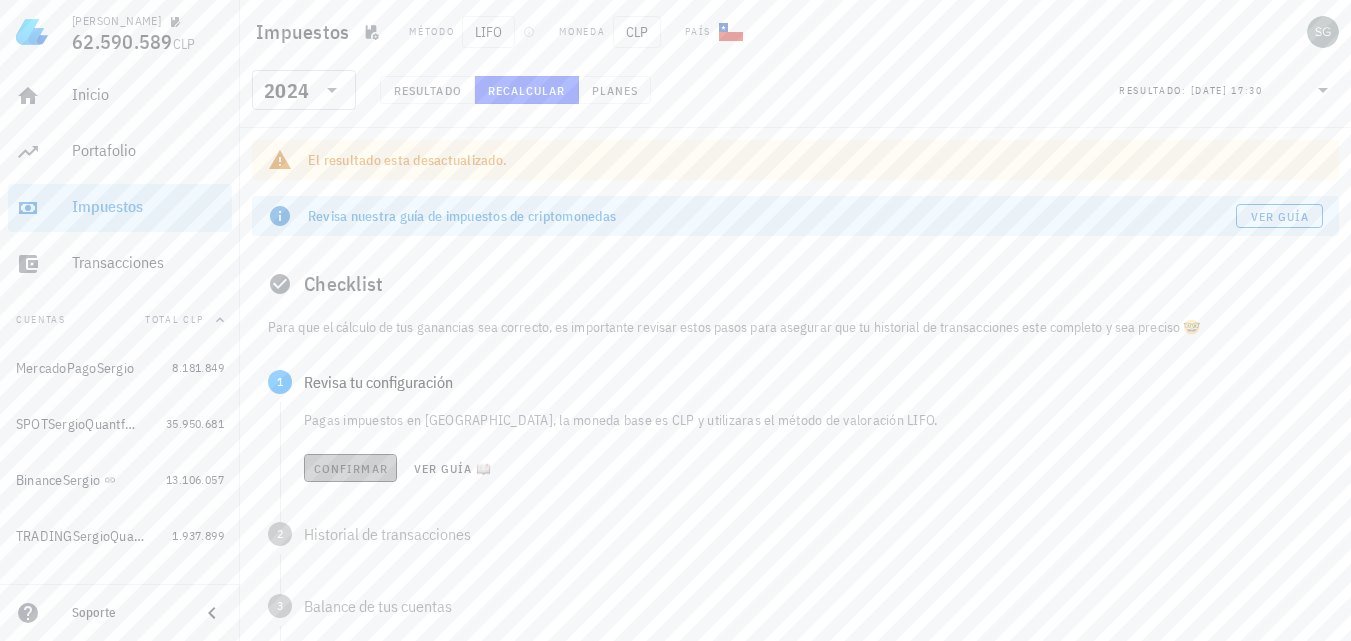 click on "Confirmar" at bounding box center [350, 468] 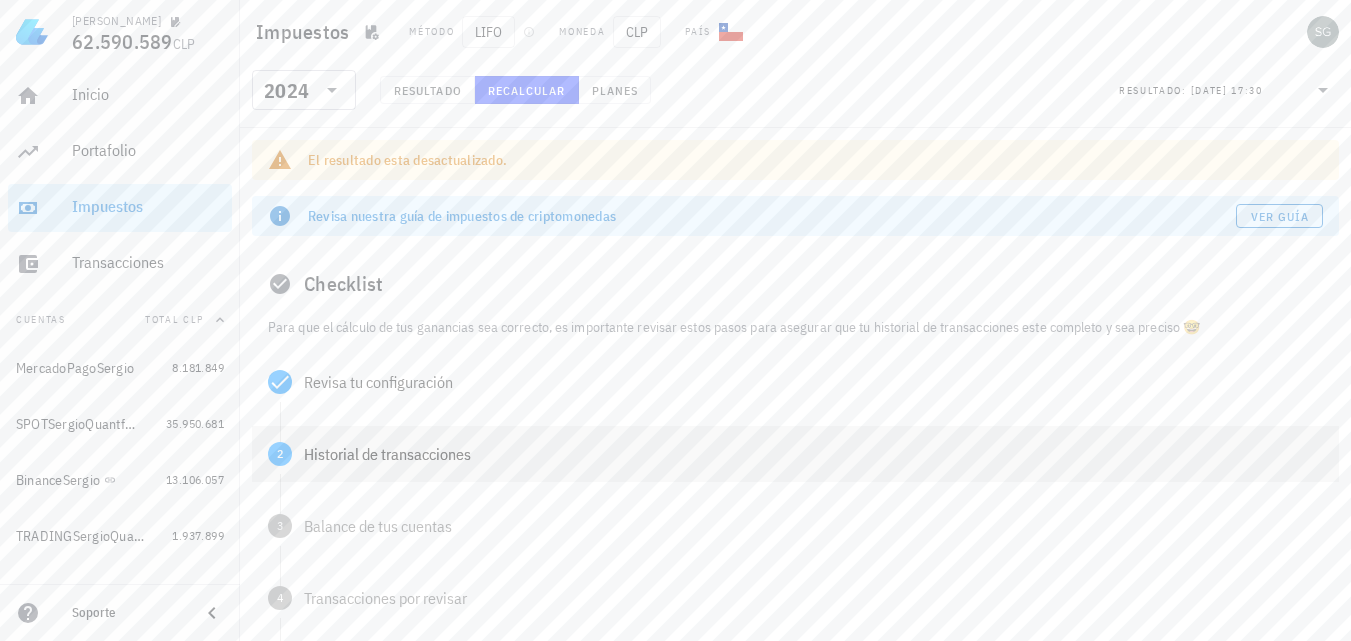 scroll, scrollTop: 100, scrollLeft: 0, axis: vertical 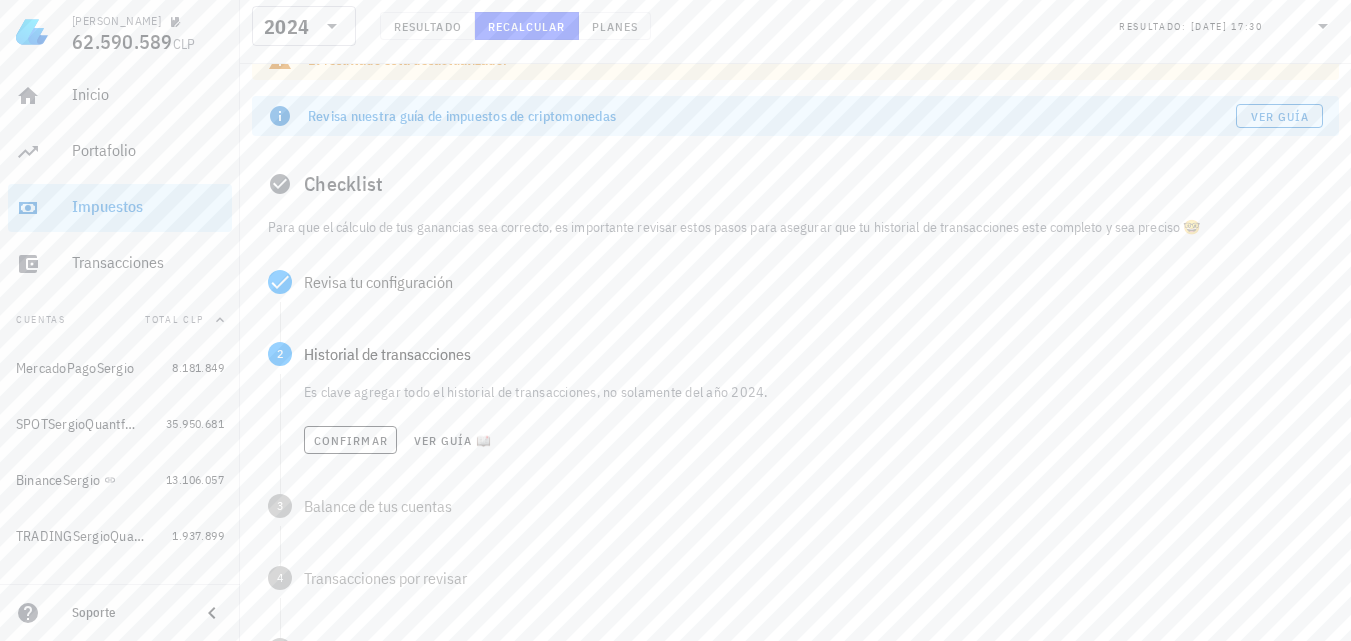 click on "Confirmar
Ver guía 📖" at bounding box center [813, 440] 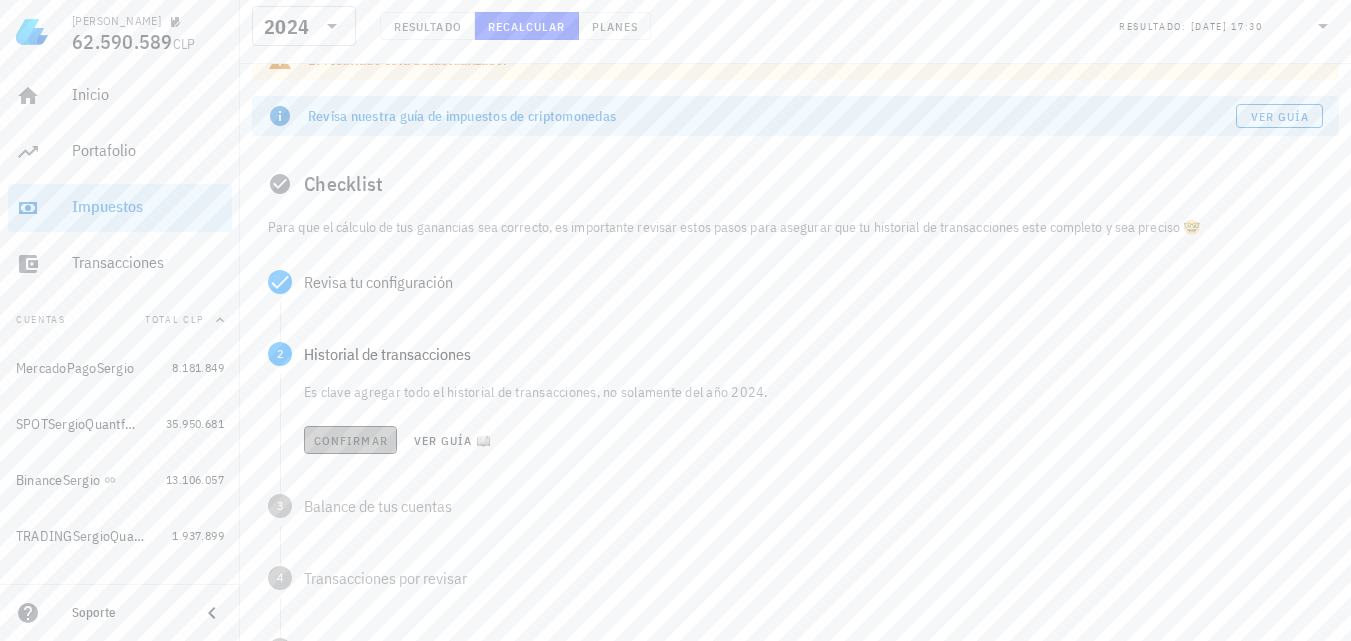 click on "Confirmar" at bounding box center (350, 440) 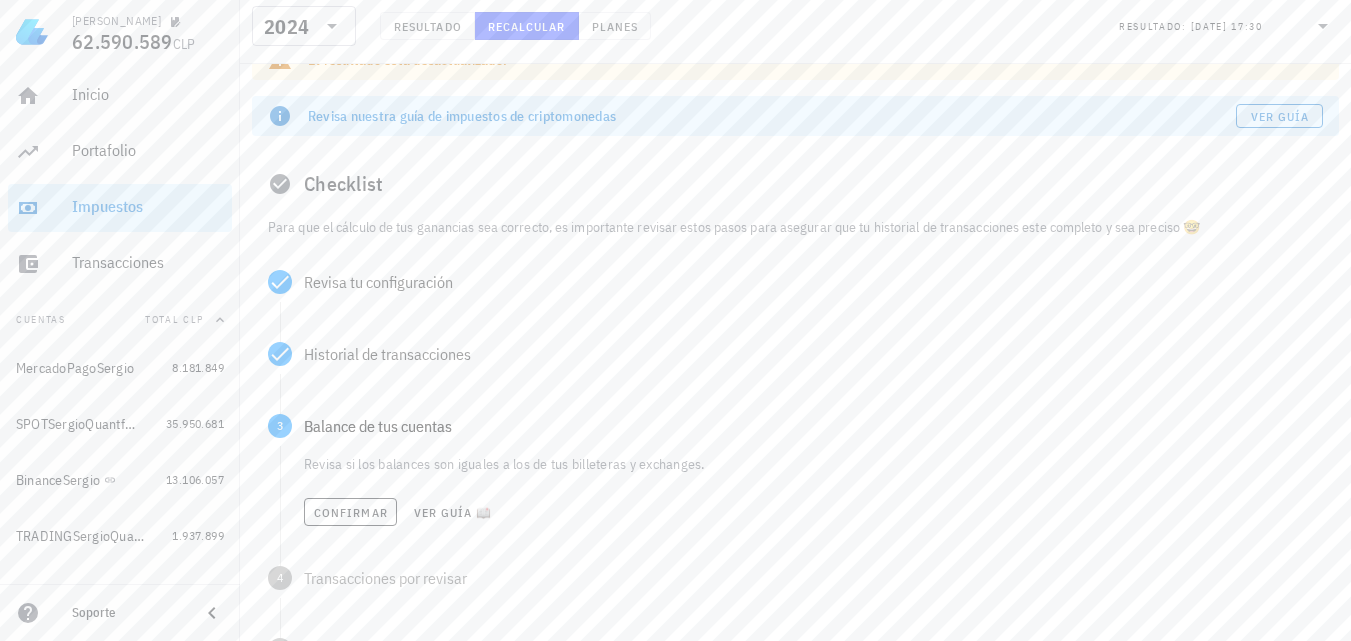 click on "Confirmar
Ver guía 📖" at bounding box center (813, 512) 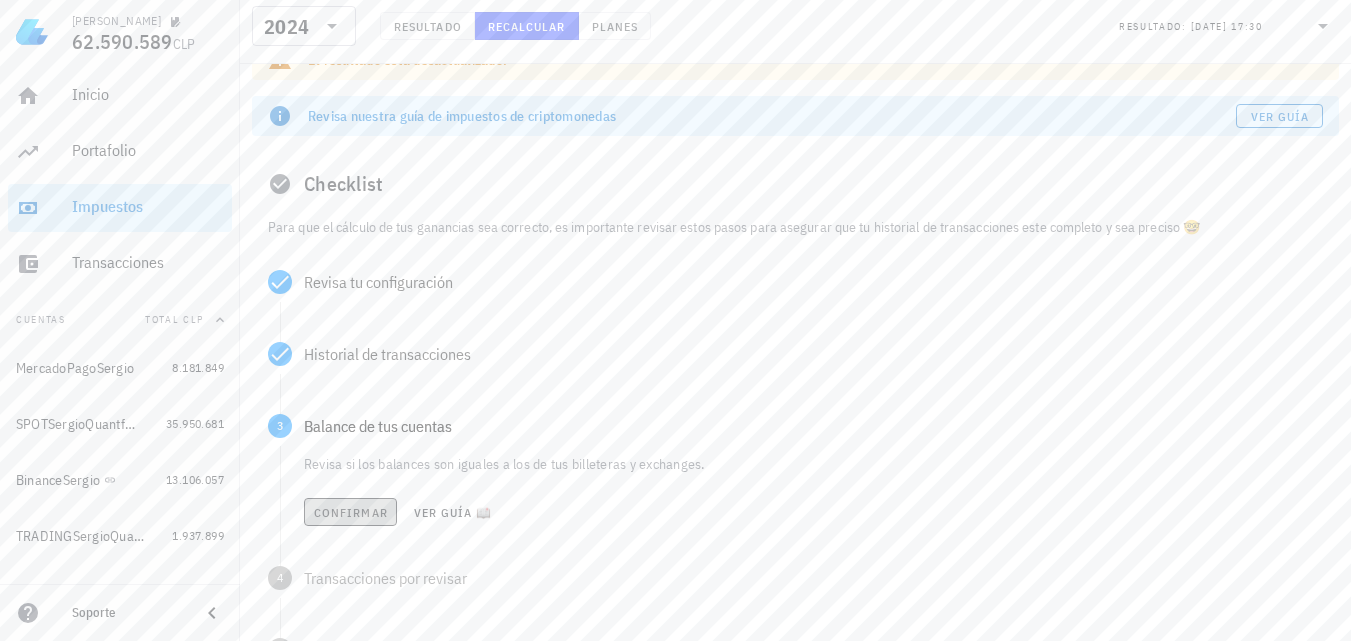 click on "Confirmar" at bounding box center [350, 512] 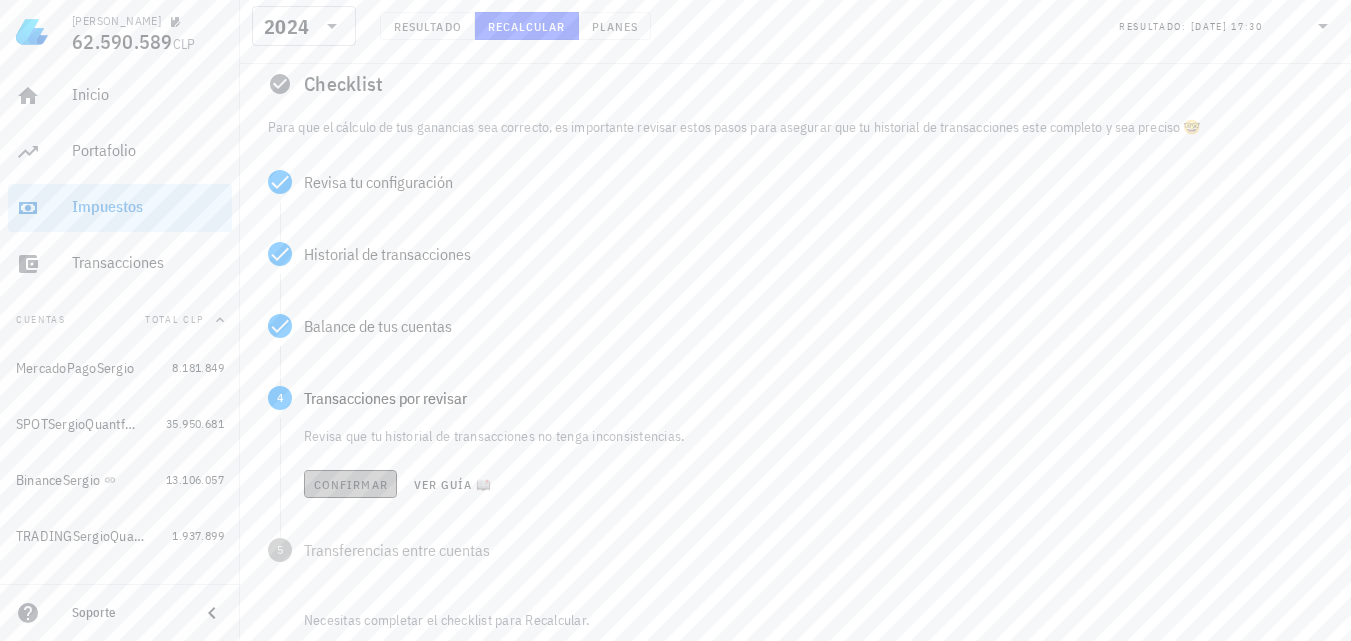 click on "Confirmar" at bounding box center [350, 484] 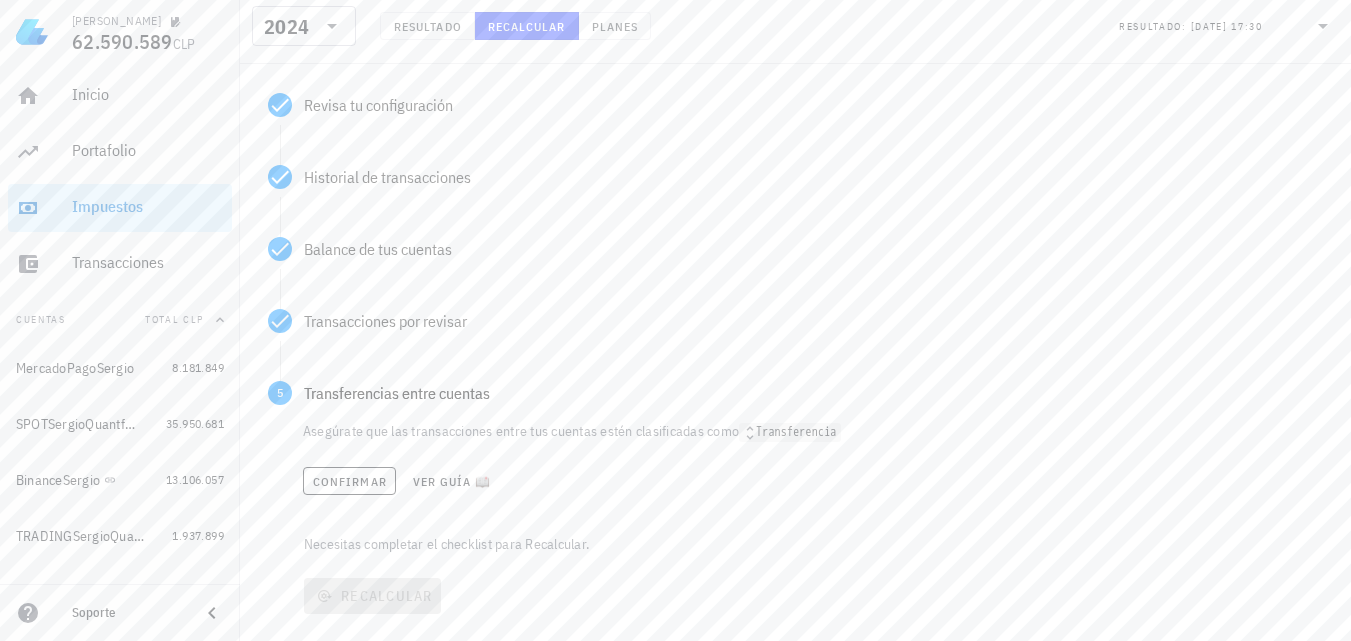 scroll, scrollTop: 300, scrollLeft: 0, axis: vertical 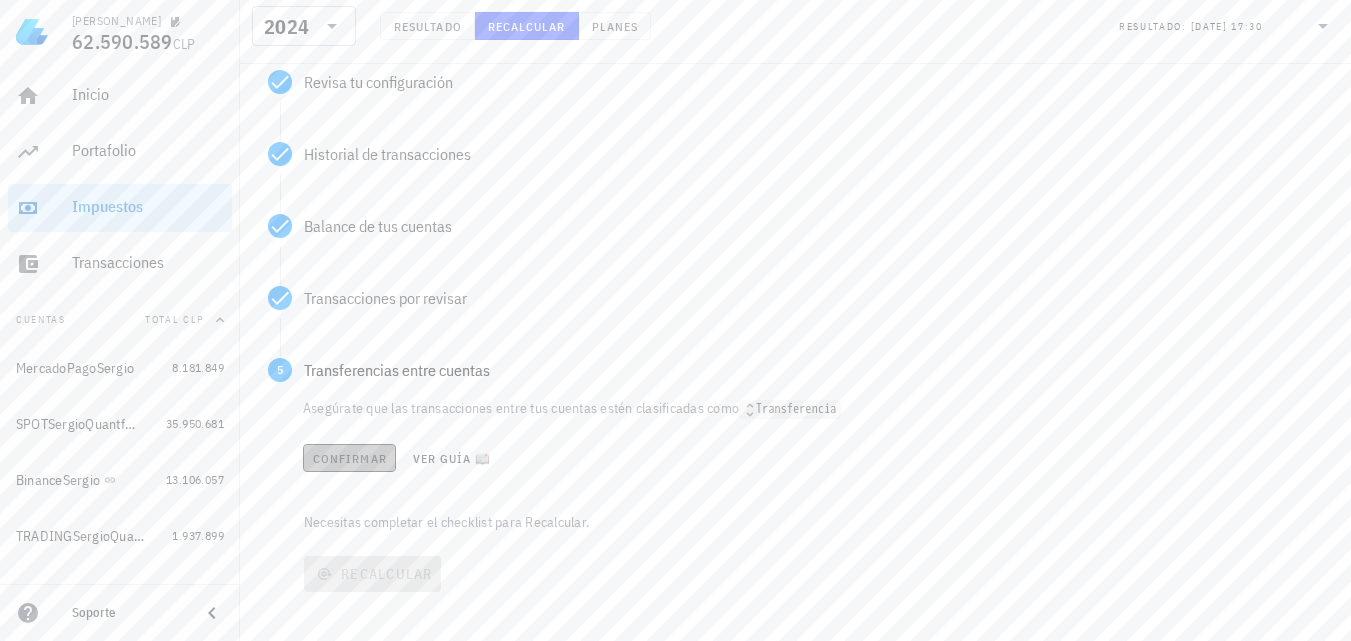 click on "Confirmar" at bounding box center (349, 458) 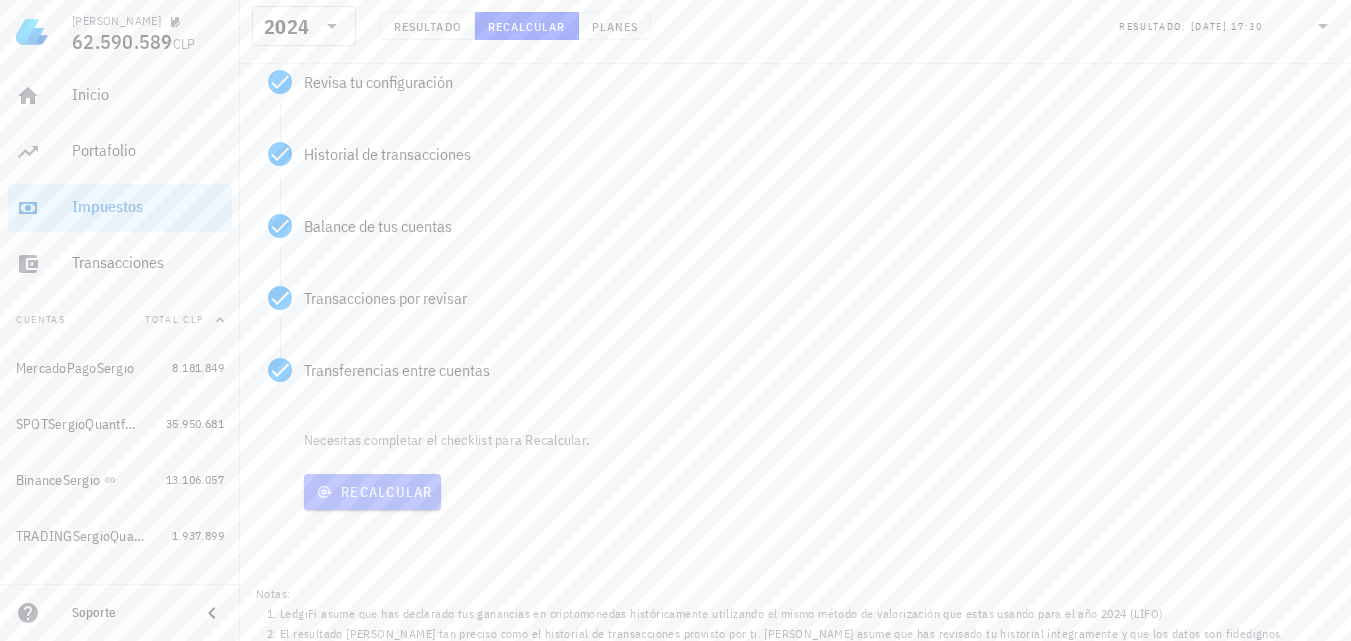 click on "Recalcular" at bounding box center [372, 492] 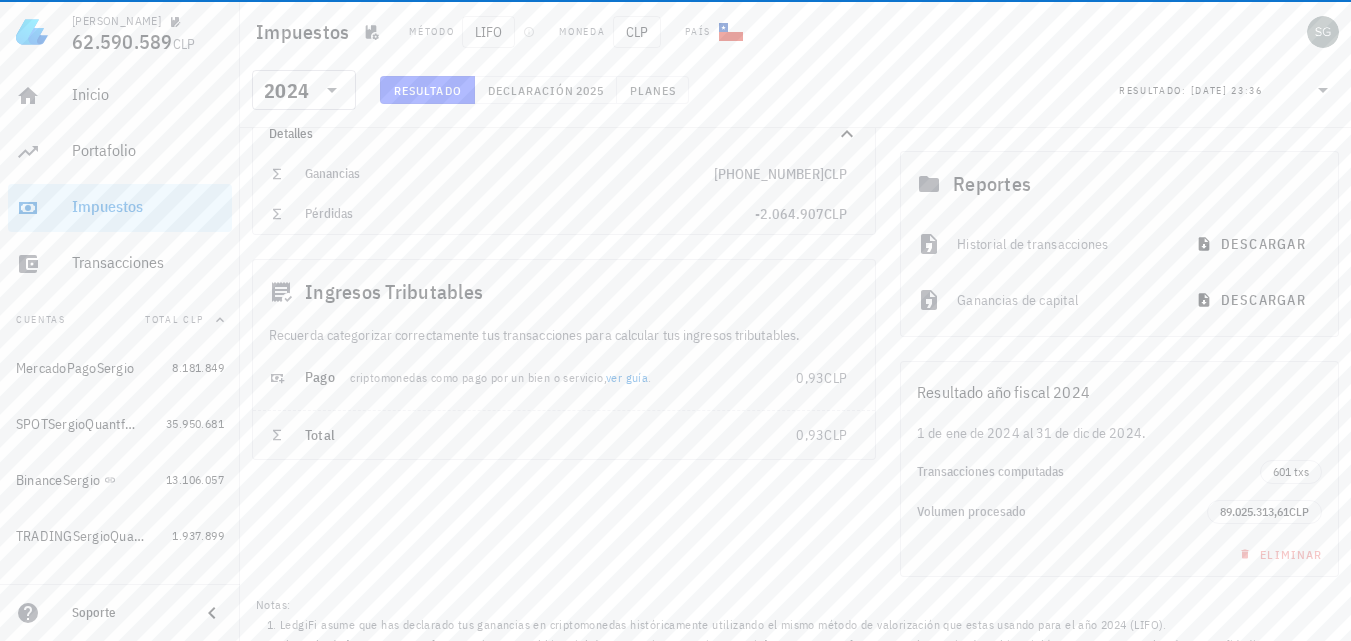 scroll, scrollTop: 0, scrollLeft: 0, axis: both 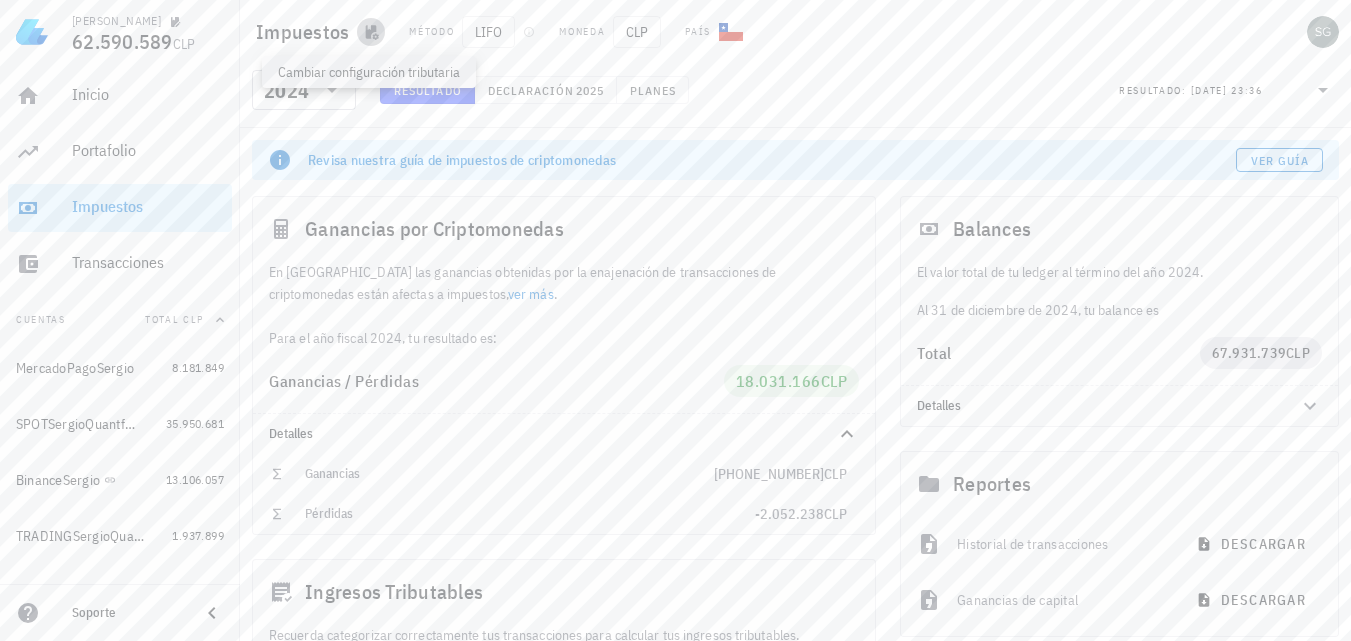 click 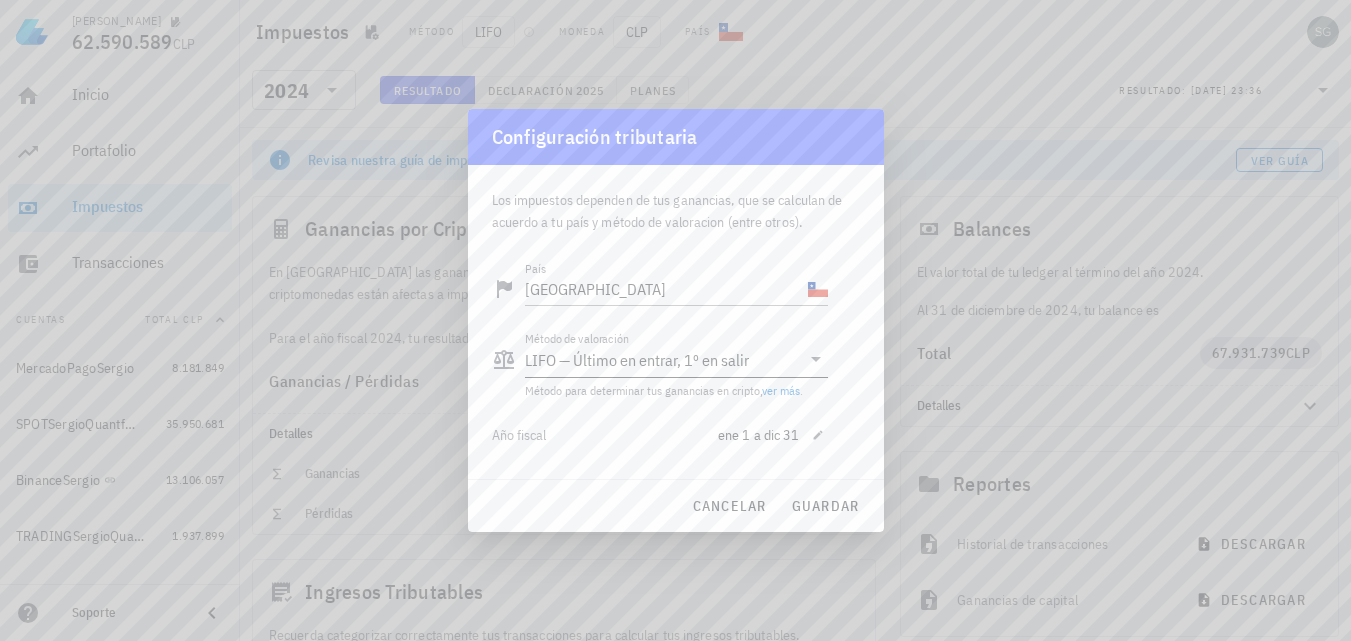 click on "LIFO — Último en entrar, 1º en salir" at bounding box center [637, 360] 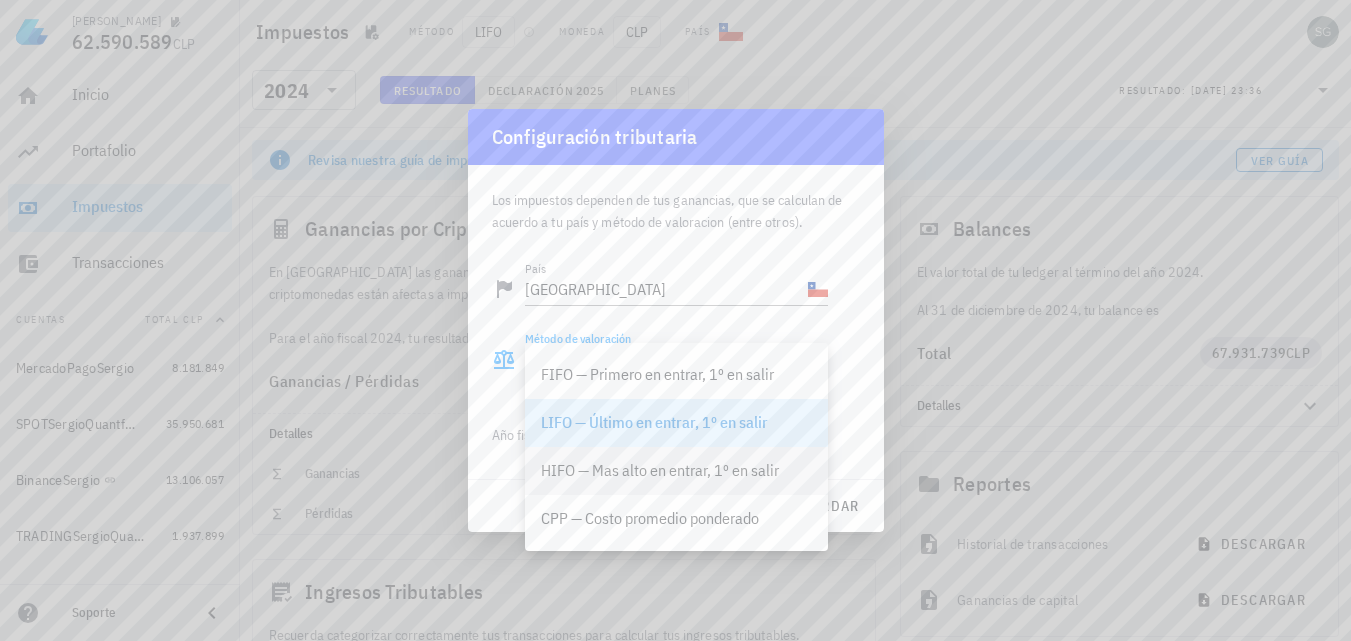 click on "HIFO — Mas alto en entrar, 1º en salir" at bounding box center (676, 470) 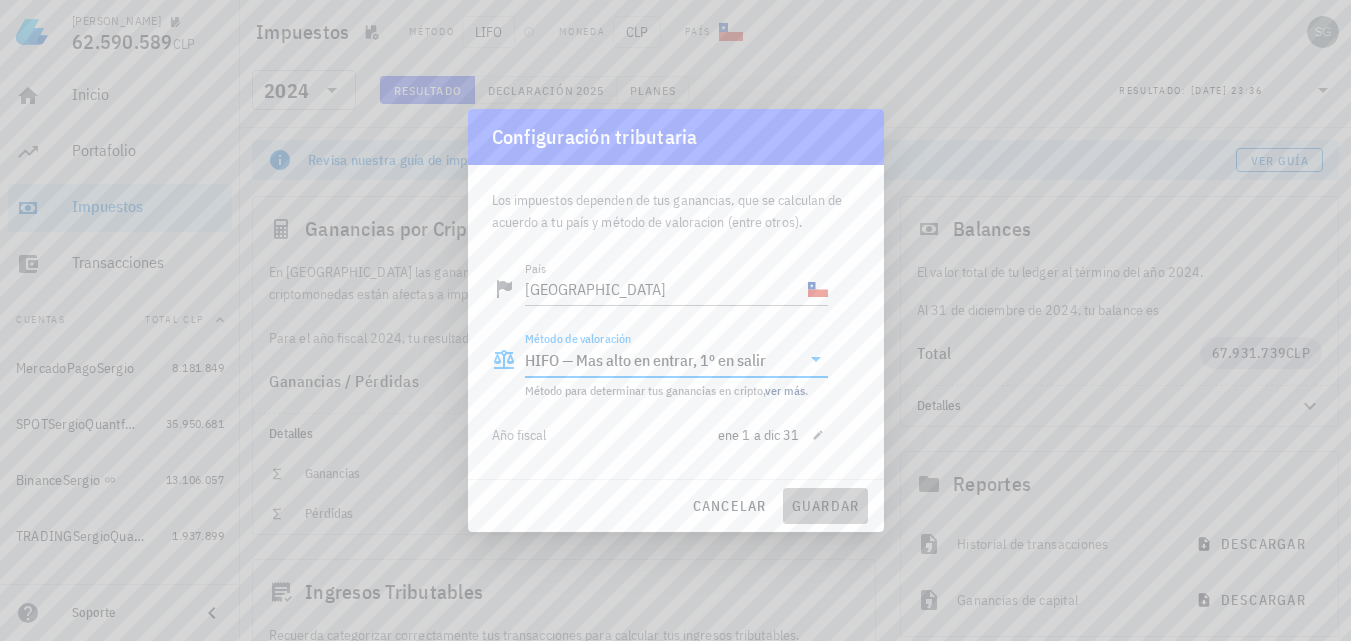 click on "guardar" at bounding box center (825, 506) 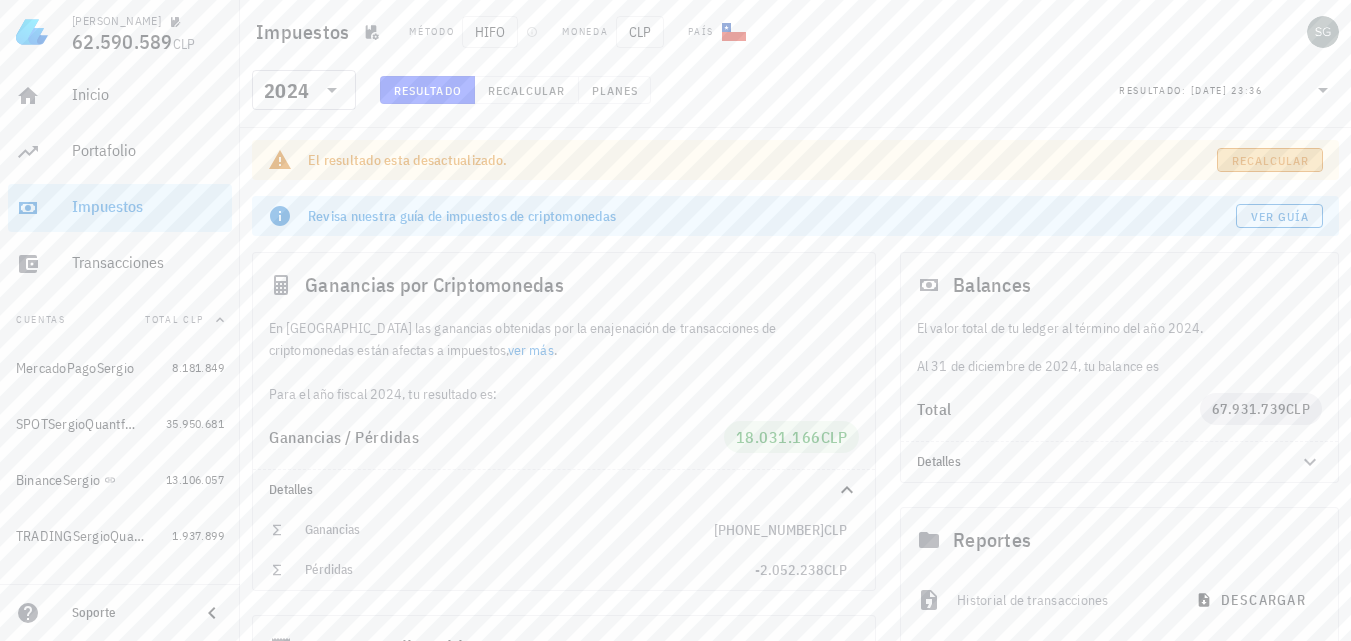 click on "Recalcular" at bounding box center (1270, 160) 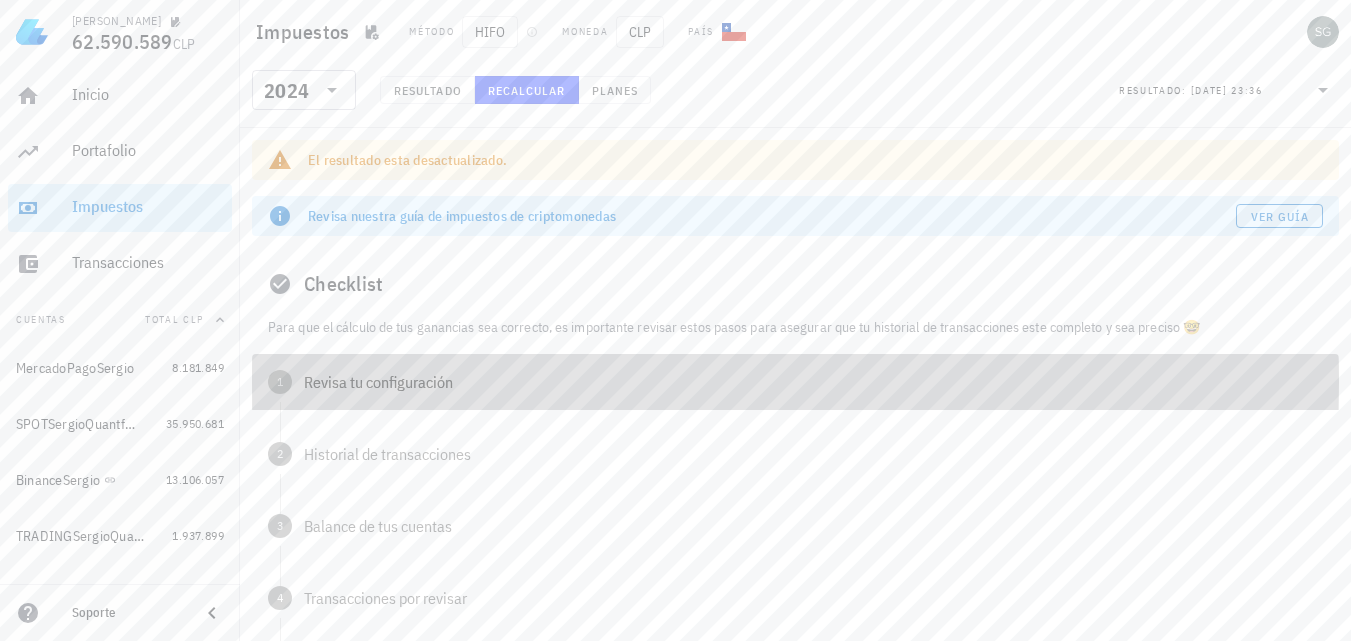 click on "1
Revisa tu configuración" at bounding box center (795, 382) 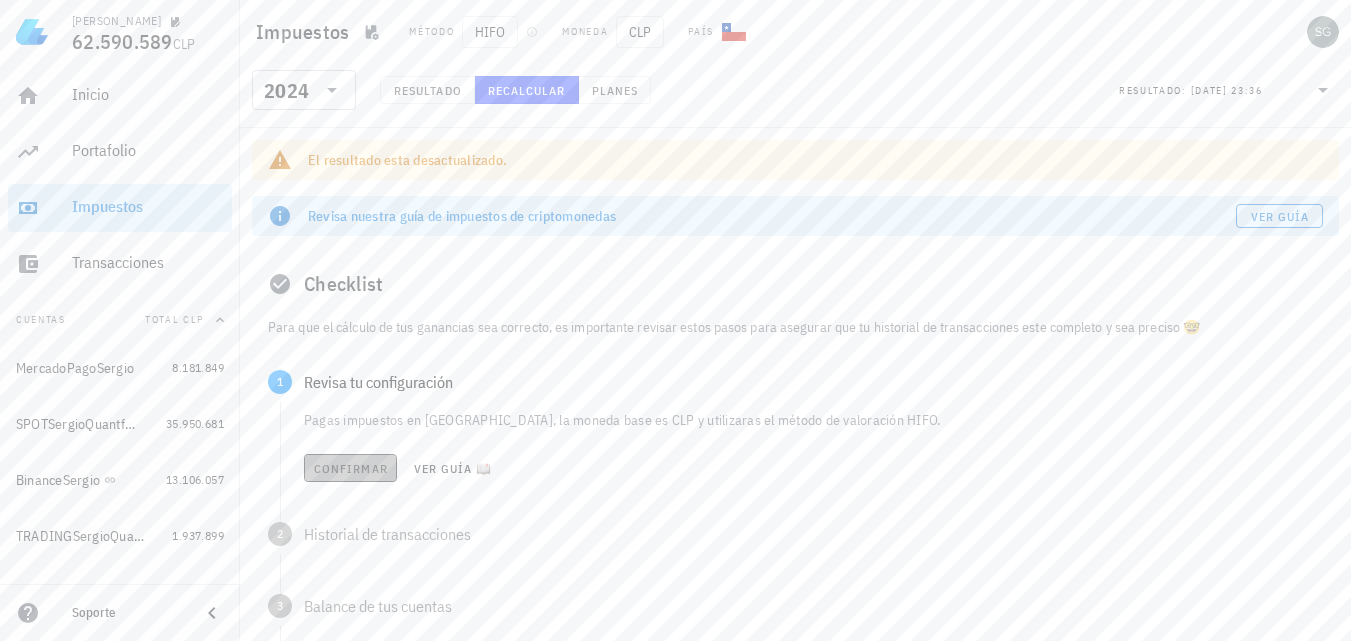 click on "Confirmar" at bounding box center (350, 468) 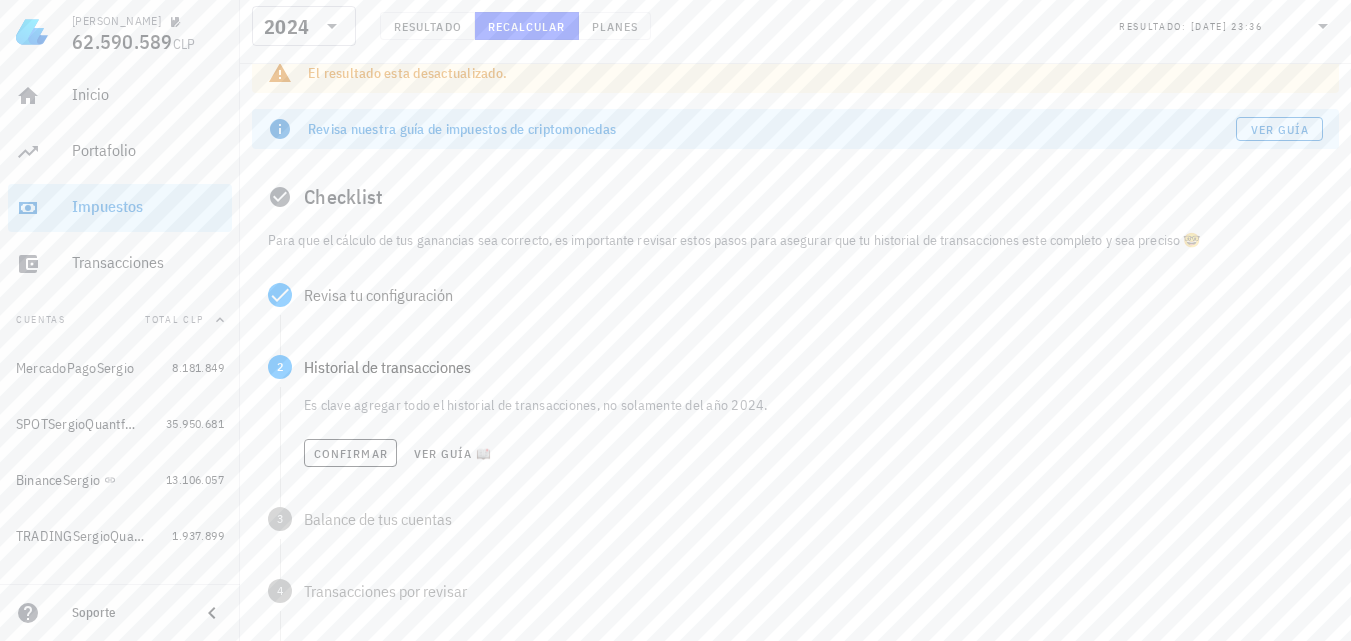 scroll, scrollTop: 100, scrollLeft: 0, axis: vertical 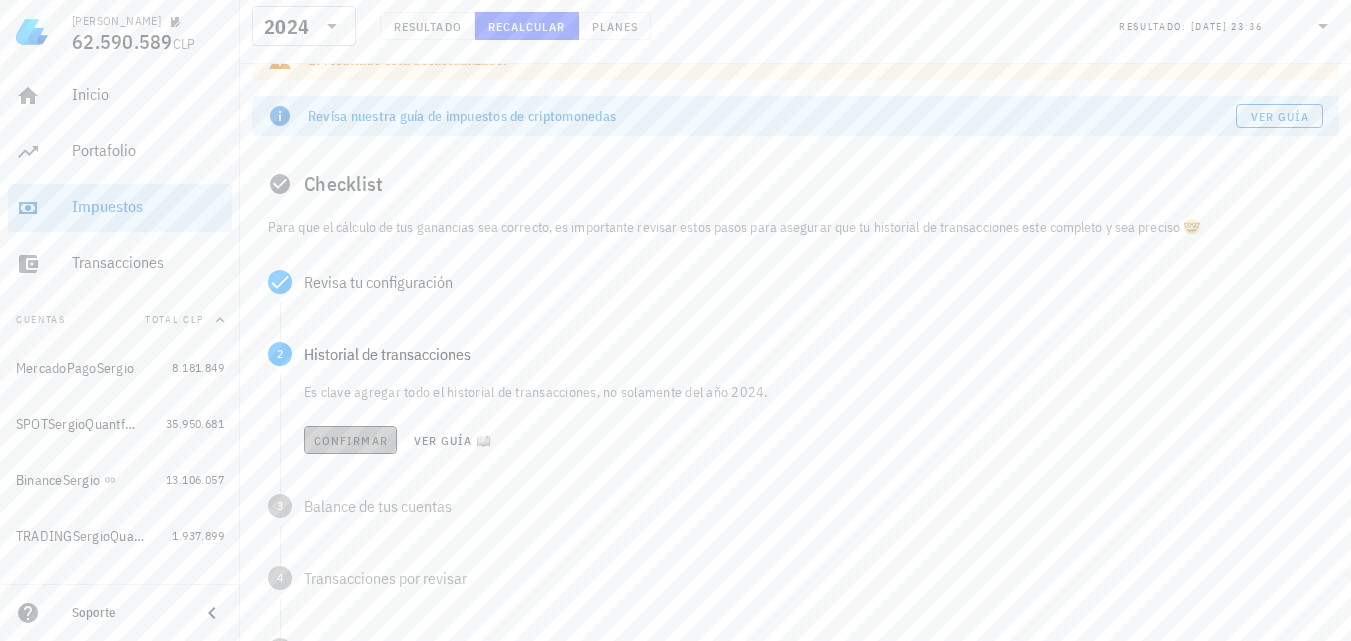click on "Confirmar" at bounding box center [350, 440] 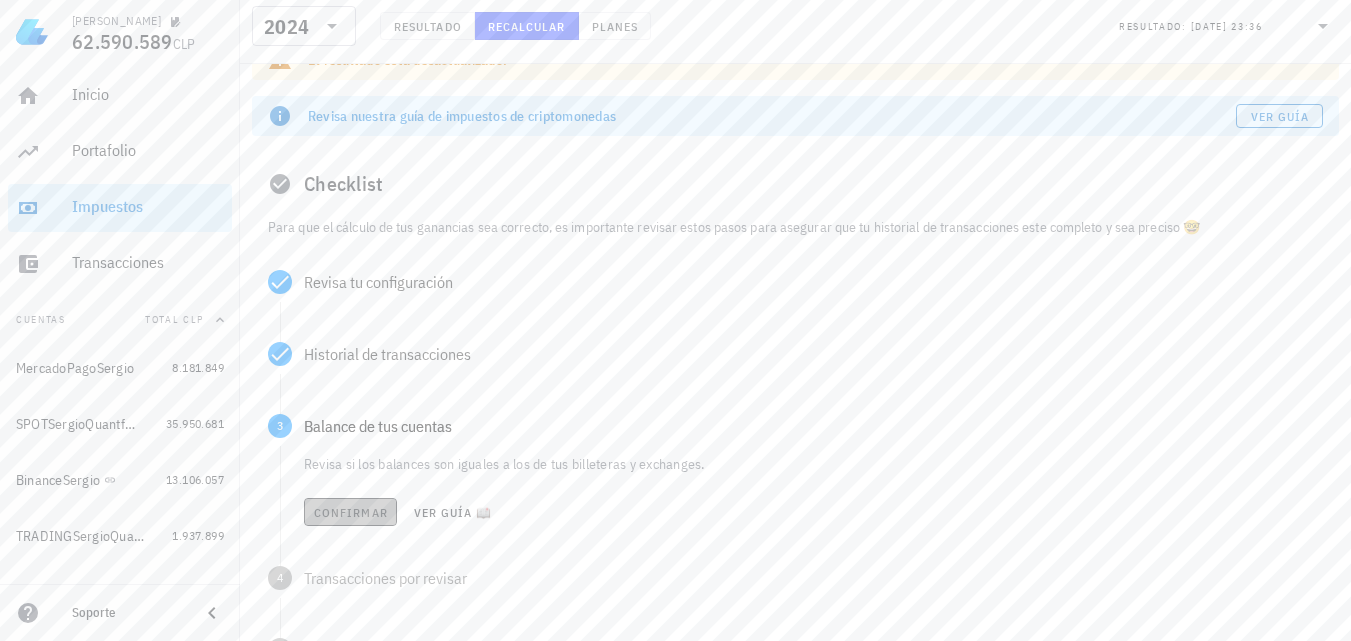 click on "Confirmar" at bounding box center [350, 512] 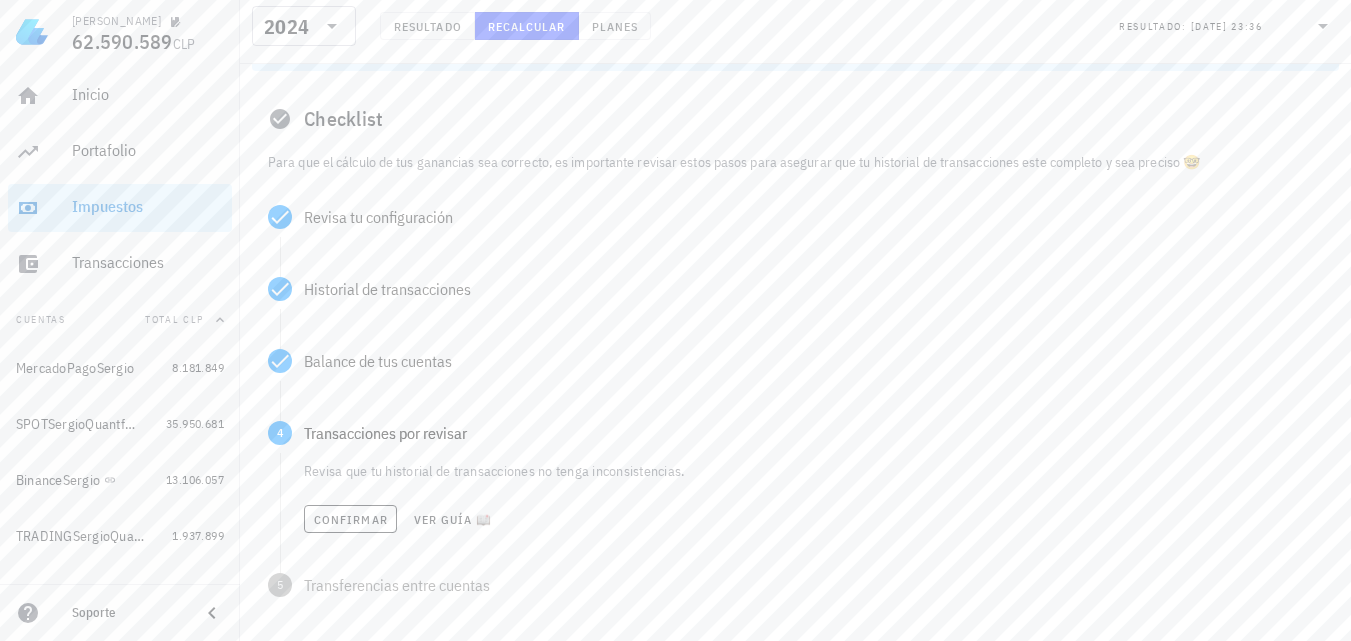 scroll, scrollTop: 200, scrollLeft: 0, axis: vertical 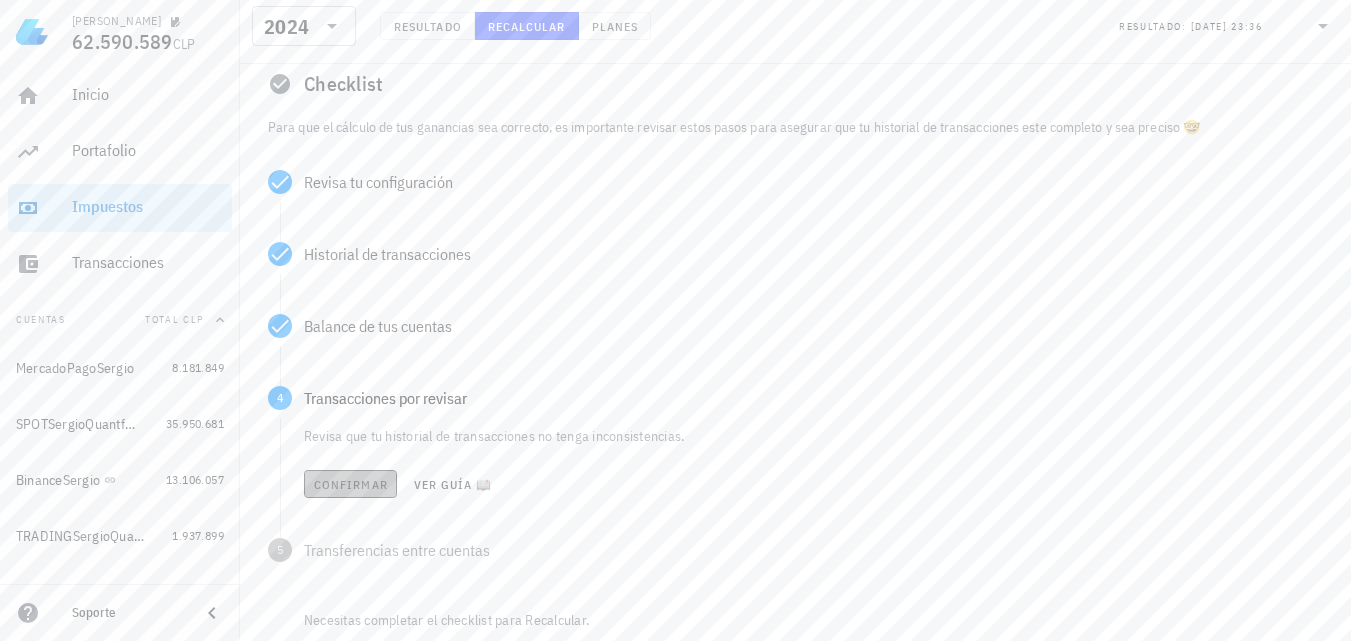 click on "Confirmar" at bounding box center (350, 484) 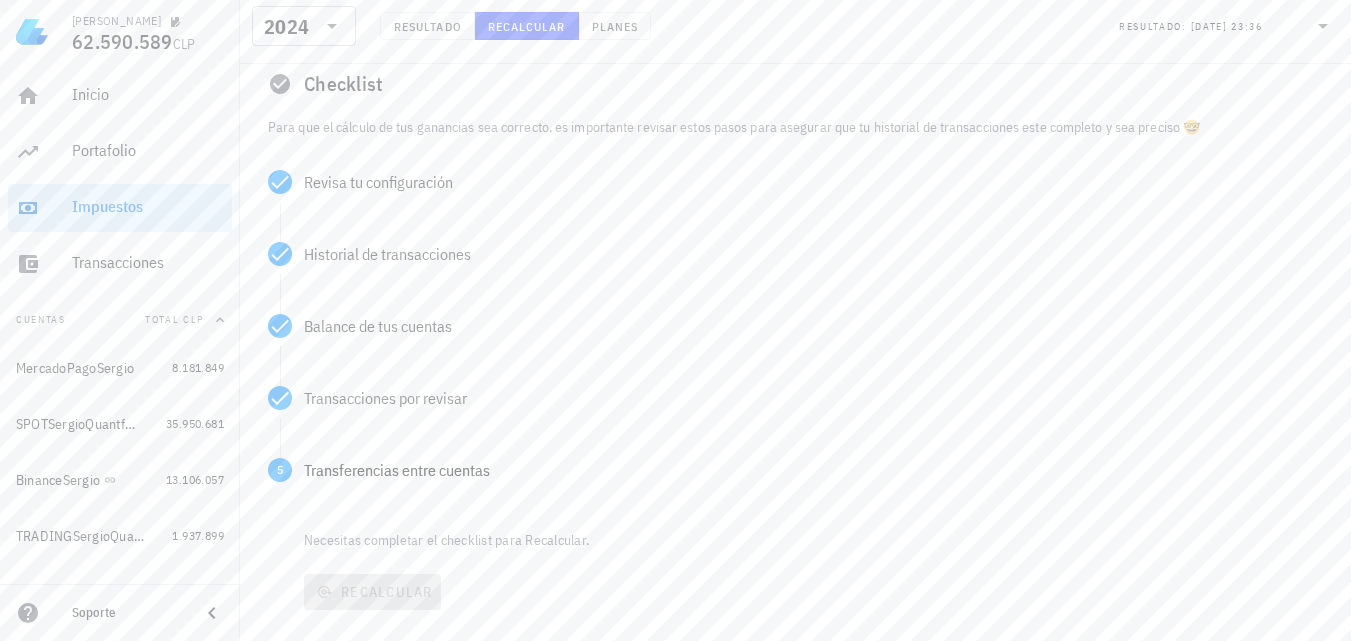 scroll, scrollTop: 300, scrollLeft: 0, axis: vertical 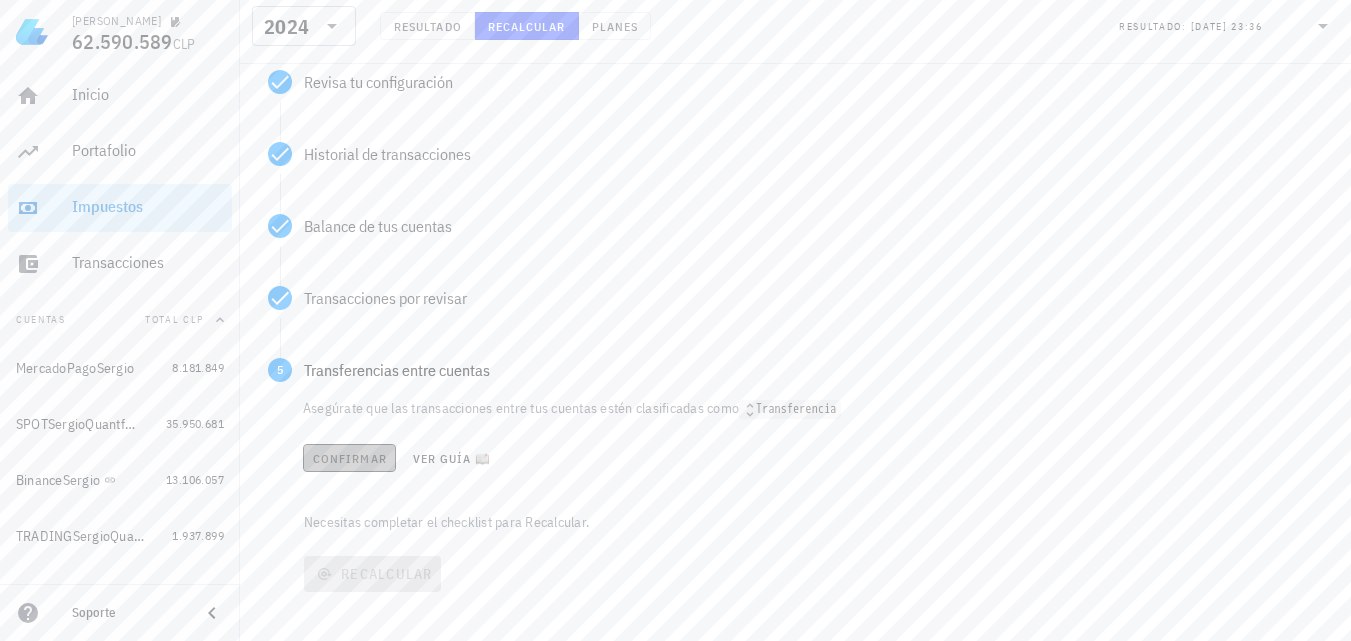 click on "Confirmar" at bounding box center [349, 458] 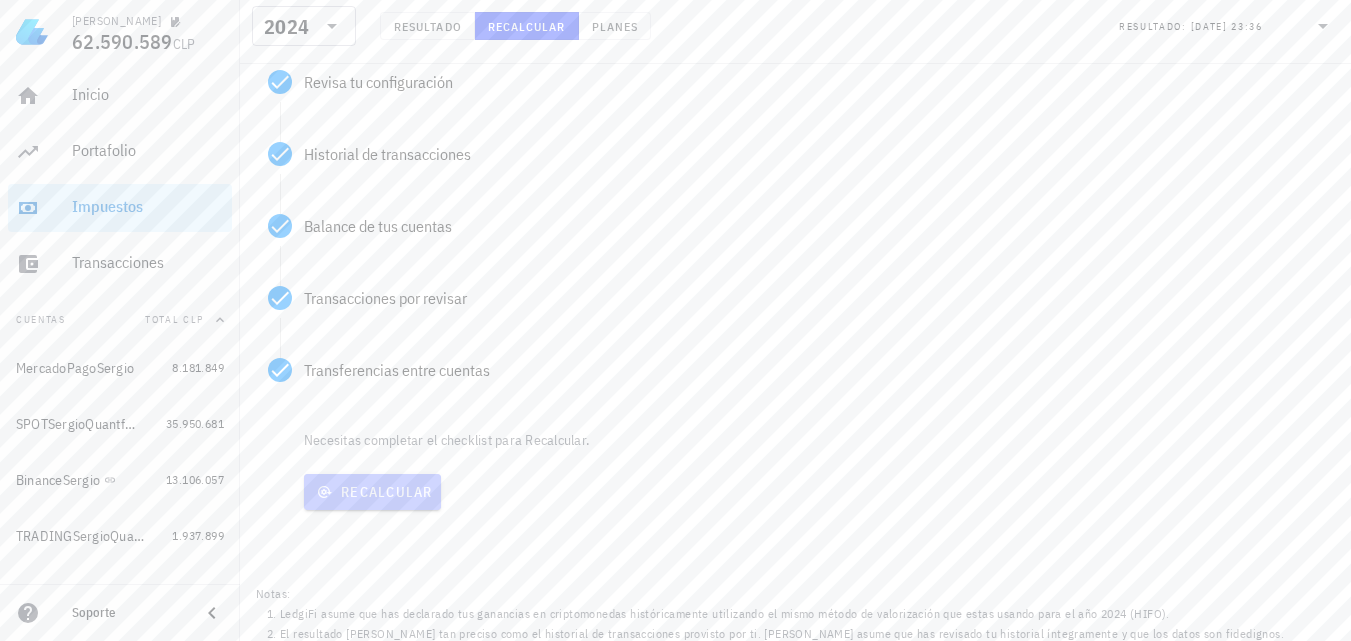 click on "Recalcular" at bounding box center (372, 492) 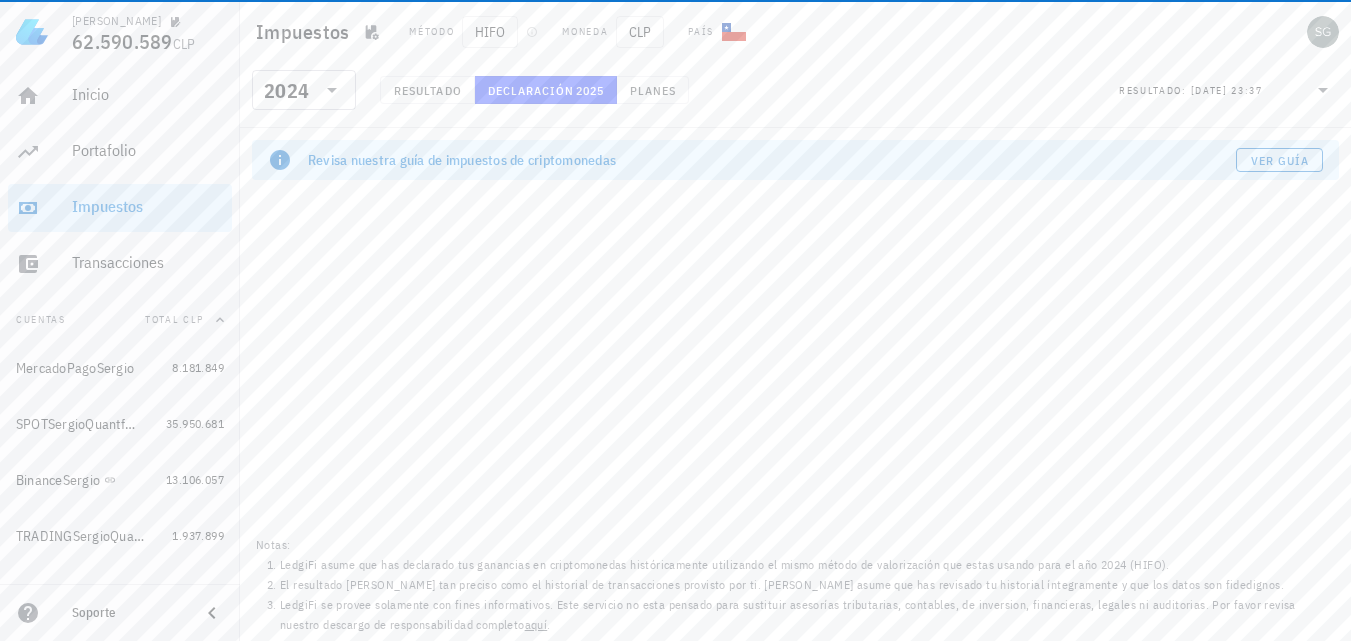scroll, scrollTop: 0, scrollLeft: 0, axis: both 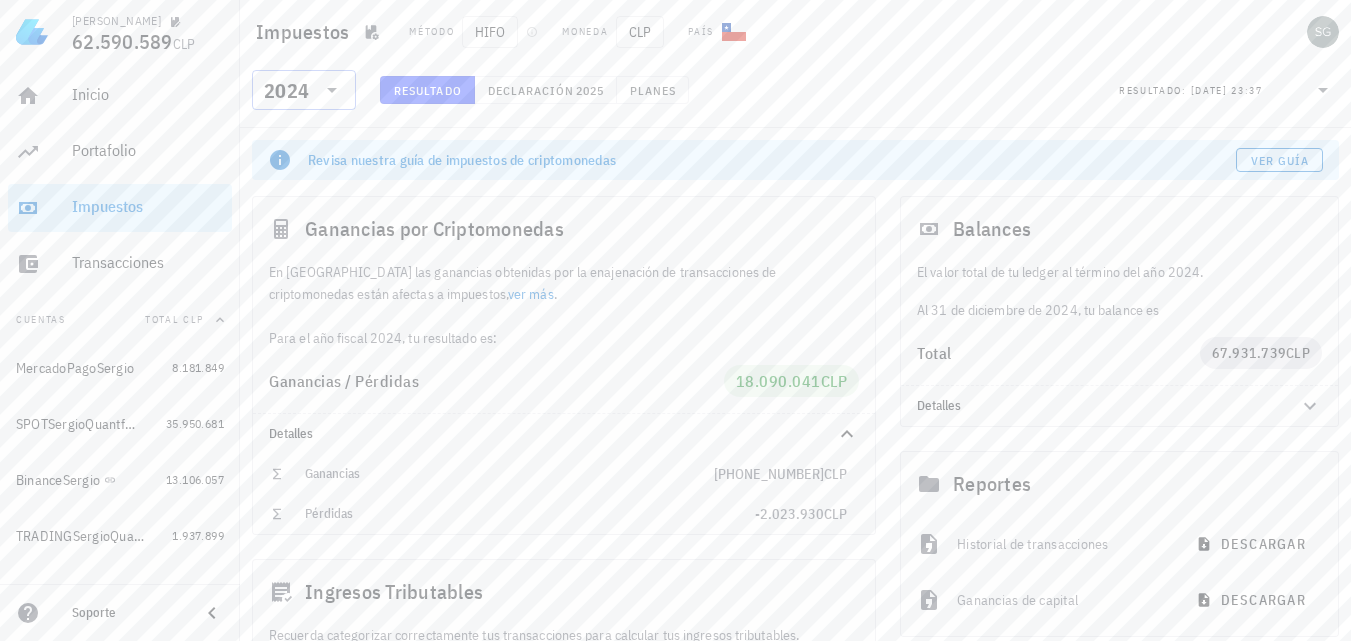 click on "​ 2024" at bounding box center (304, 90) 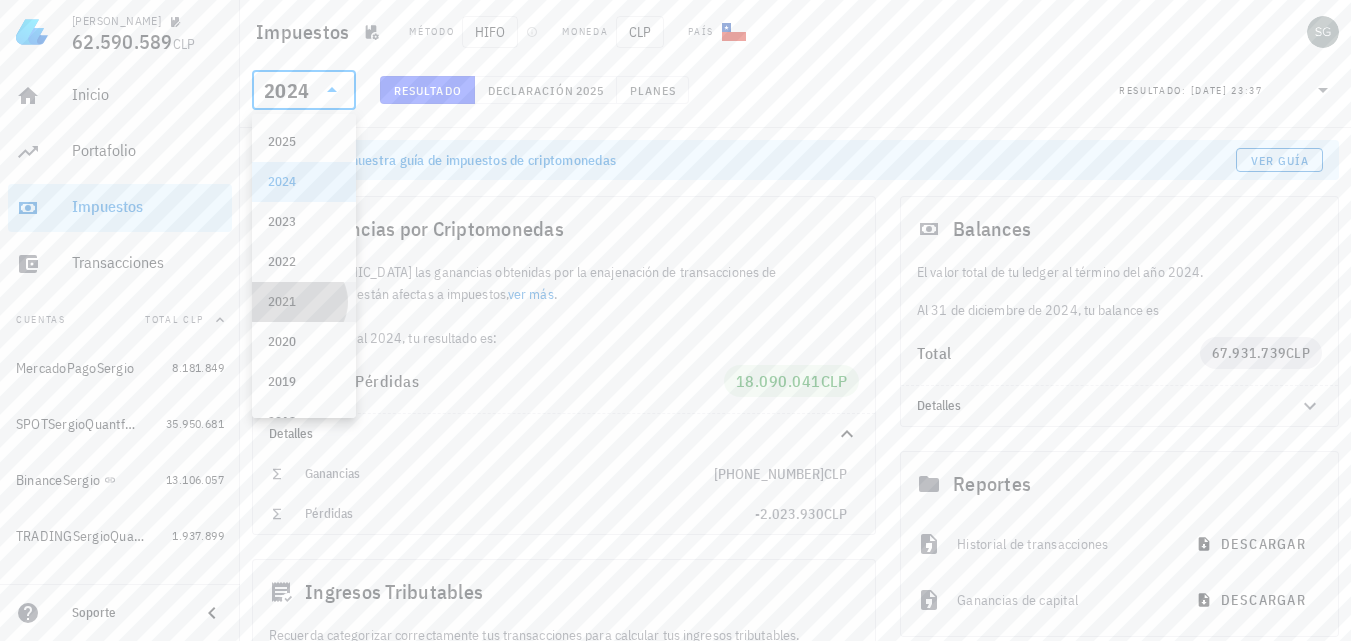 click on "2021" at bounding box center (304, 302) 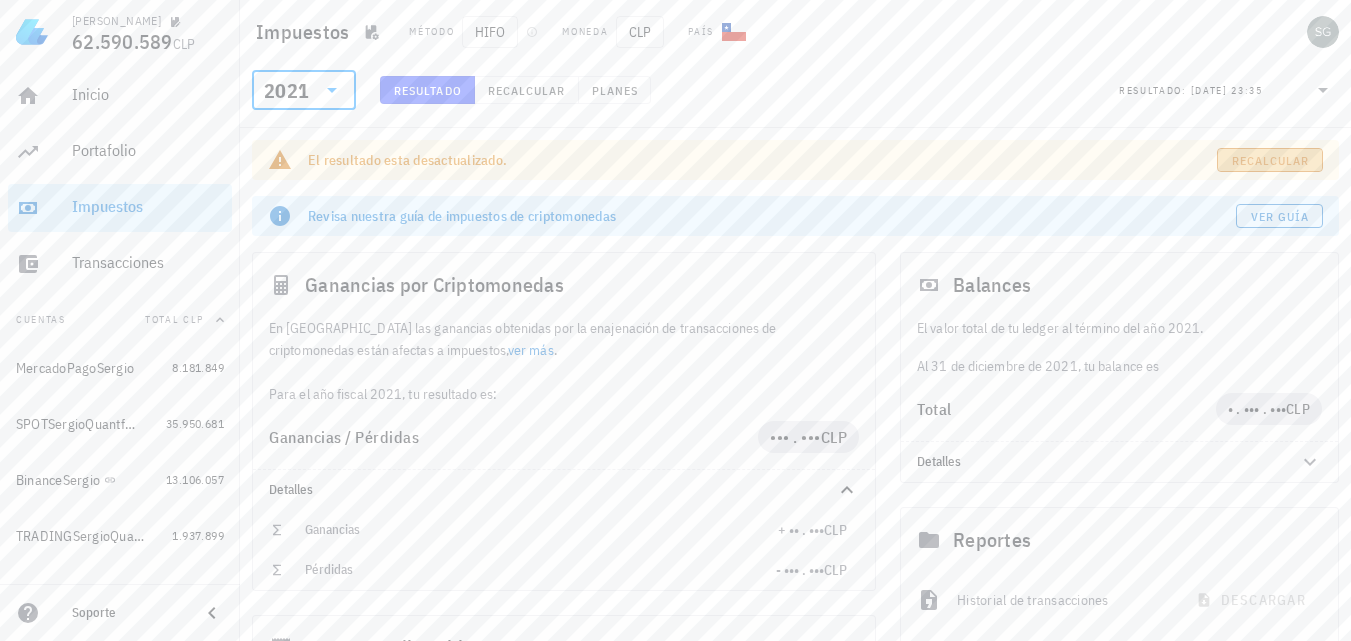 click on "Recalcular" at bounding box center (1270, 160) 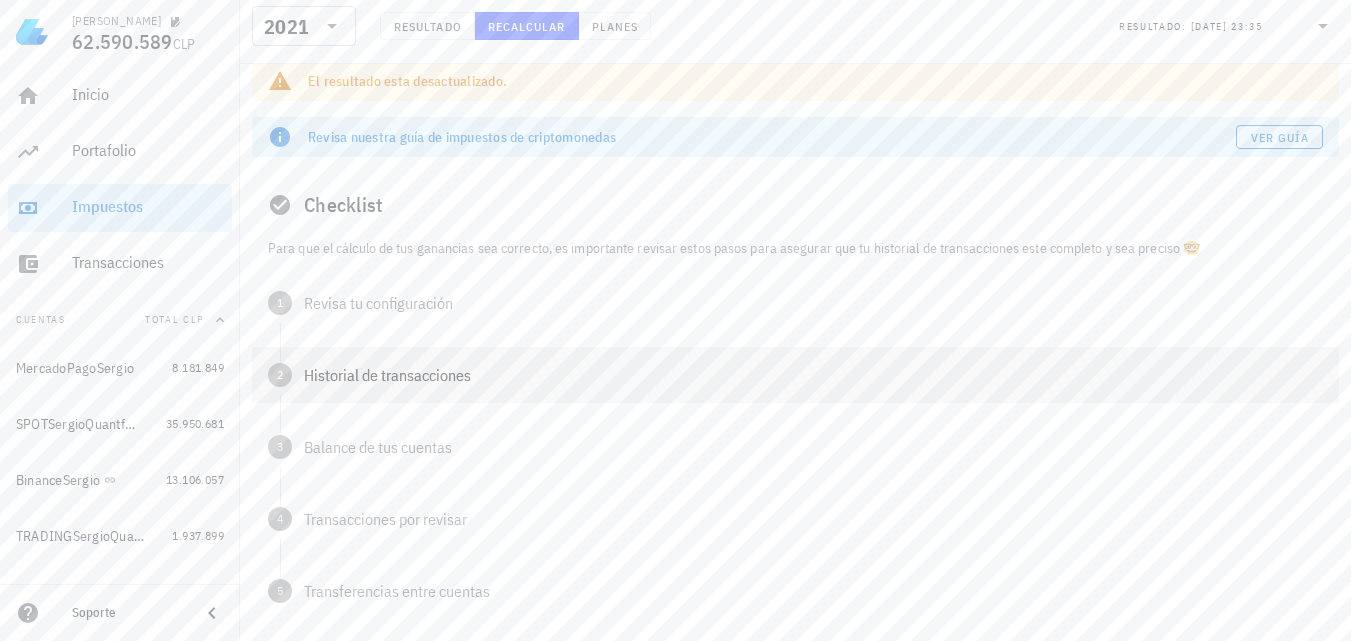 scroll, scrollTop: 100, scrollLeft: 0, axis: vertical 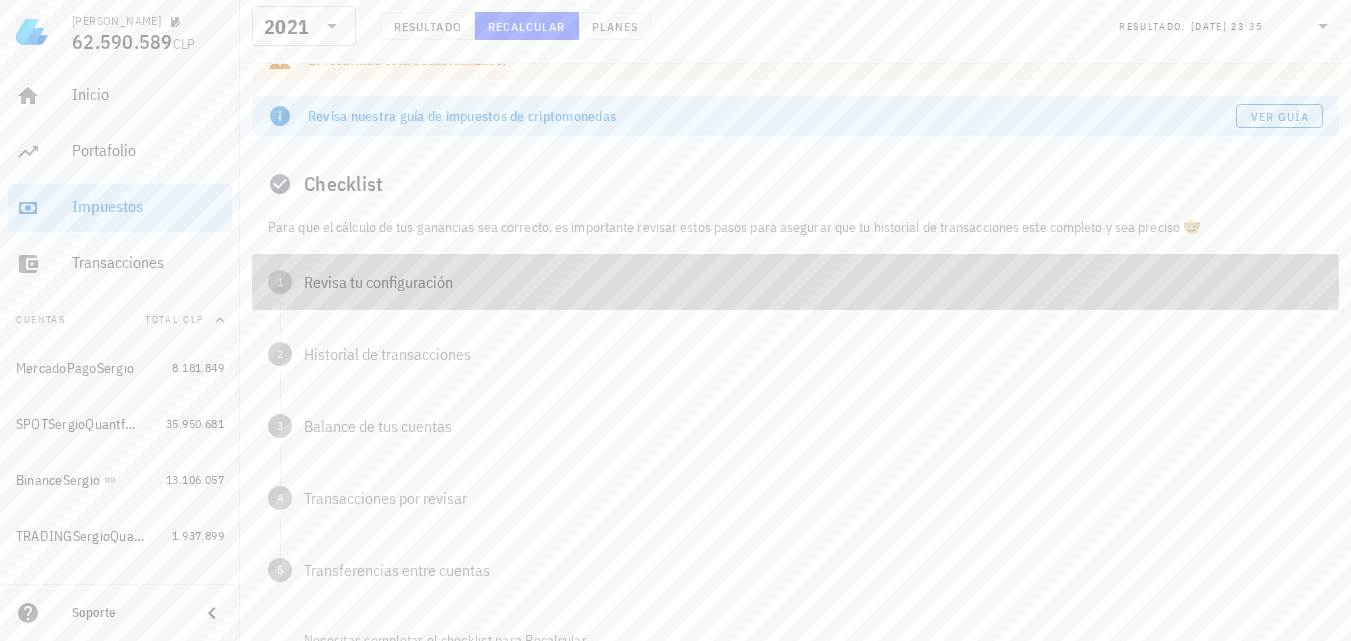 click on "Revisa tu configuración" at bounding box center (813, 282) 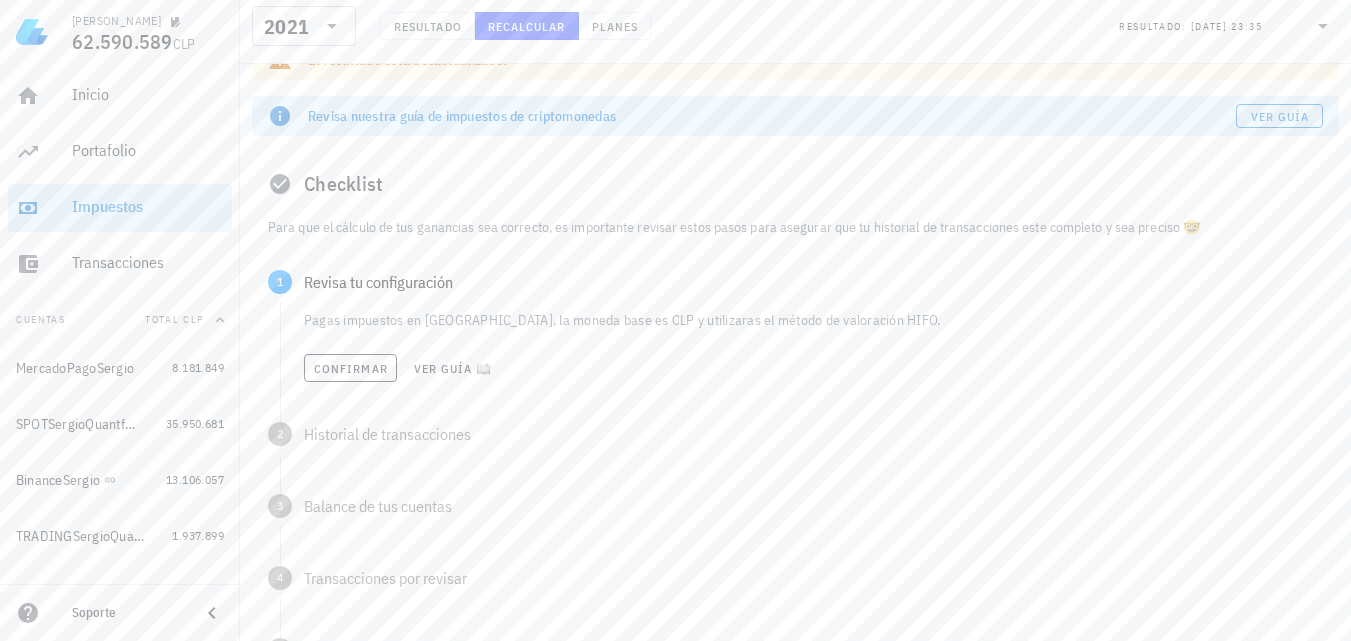 click on "Confirmar
Ver guía 📖" at bounding box center [813, 368] 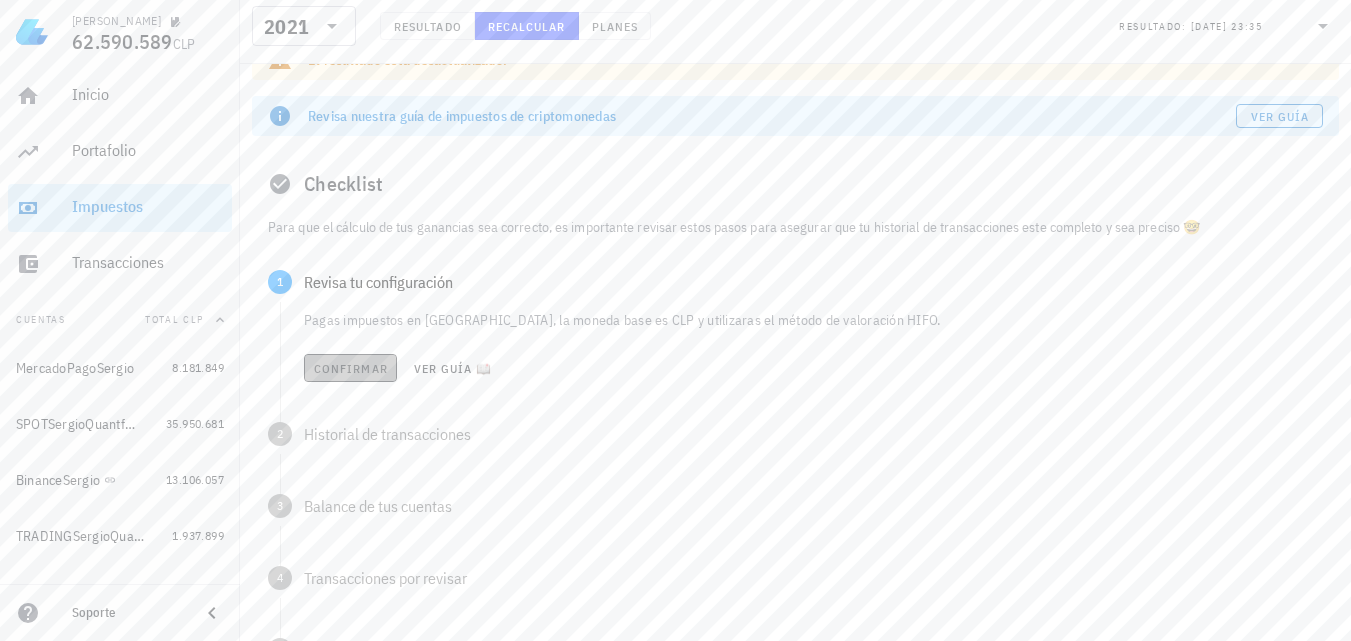 click on "Confirmar" at bounding box center [350, 368] 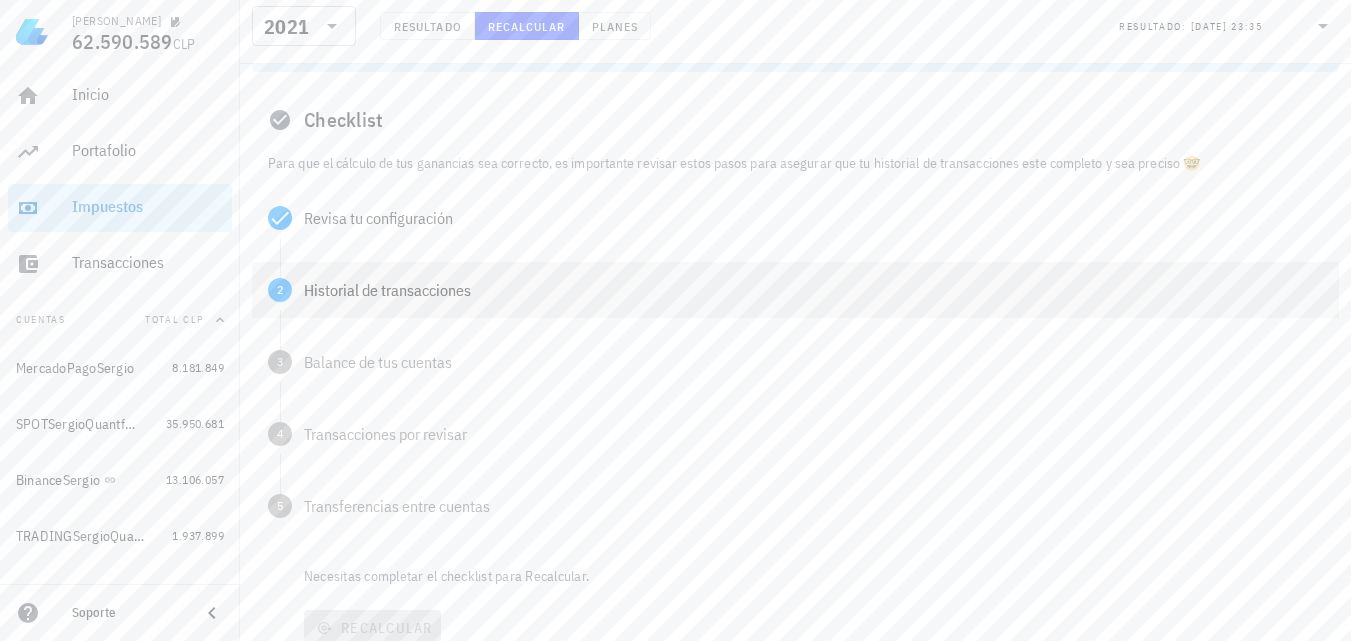 scroll, scrollTop: 200, scrollLeft: 0, axis: vertical 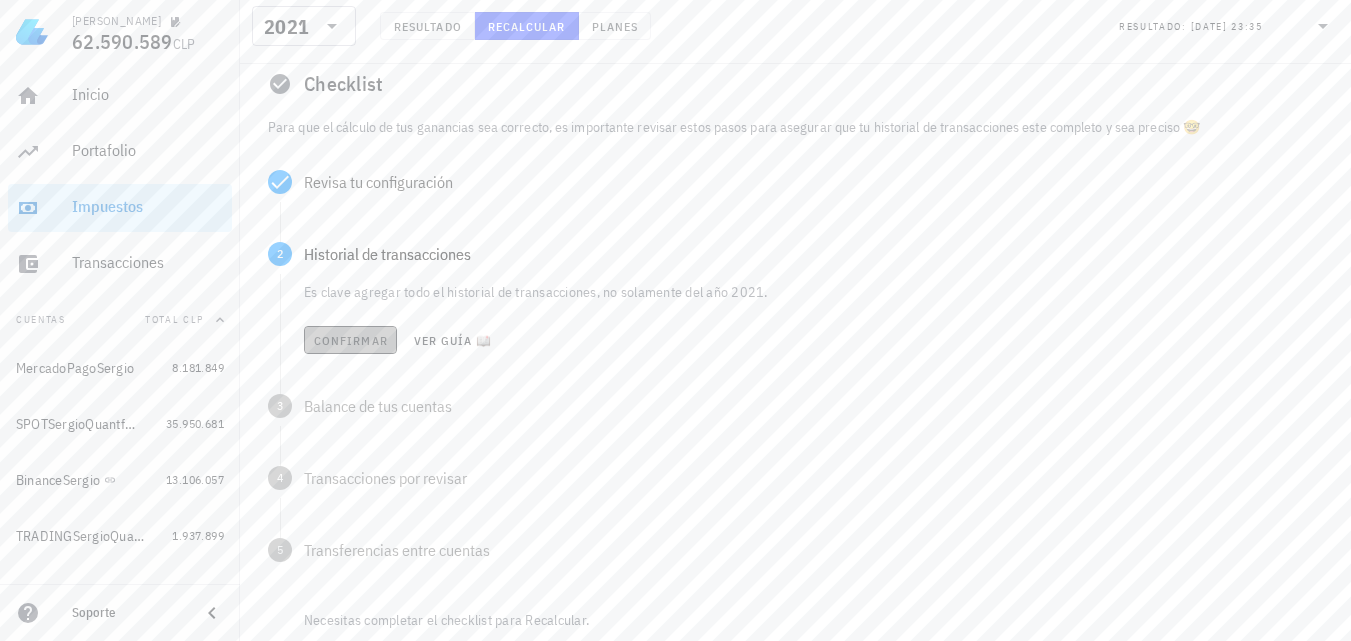 click on "Confirmar" at bounding box center [350, 340] 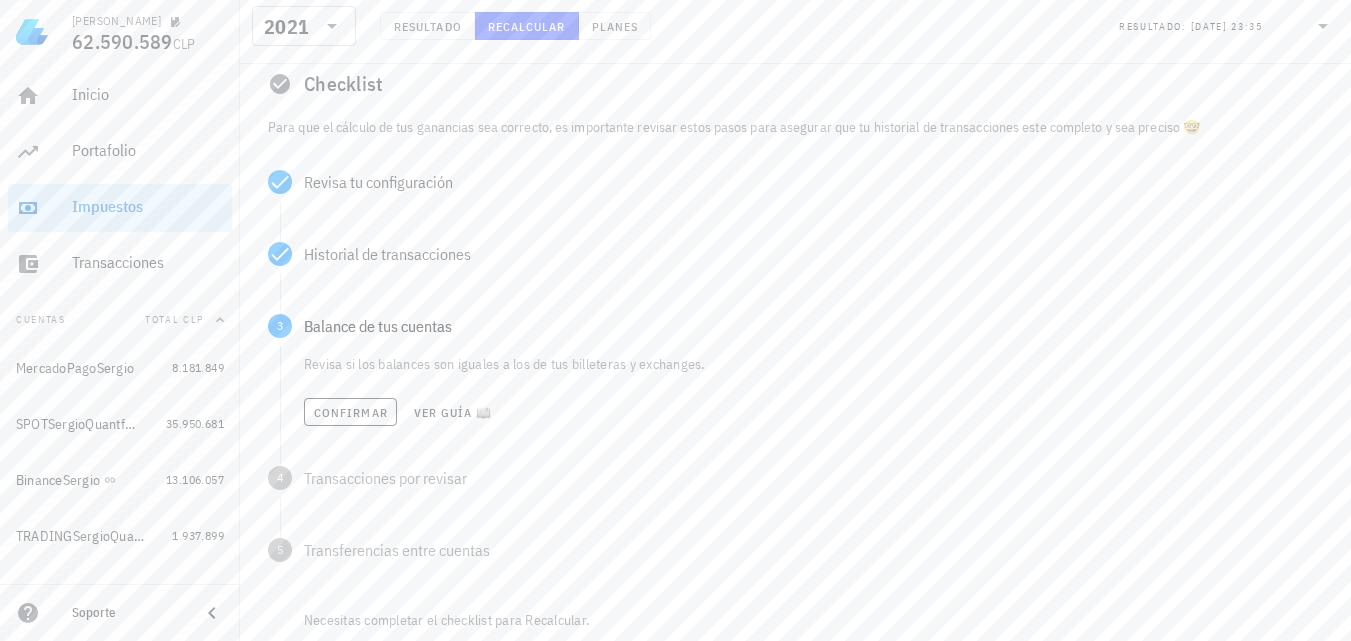 scroll, scrollTop: 300, scrollLeft: 0, axis: vertical 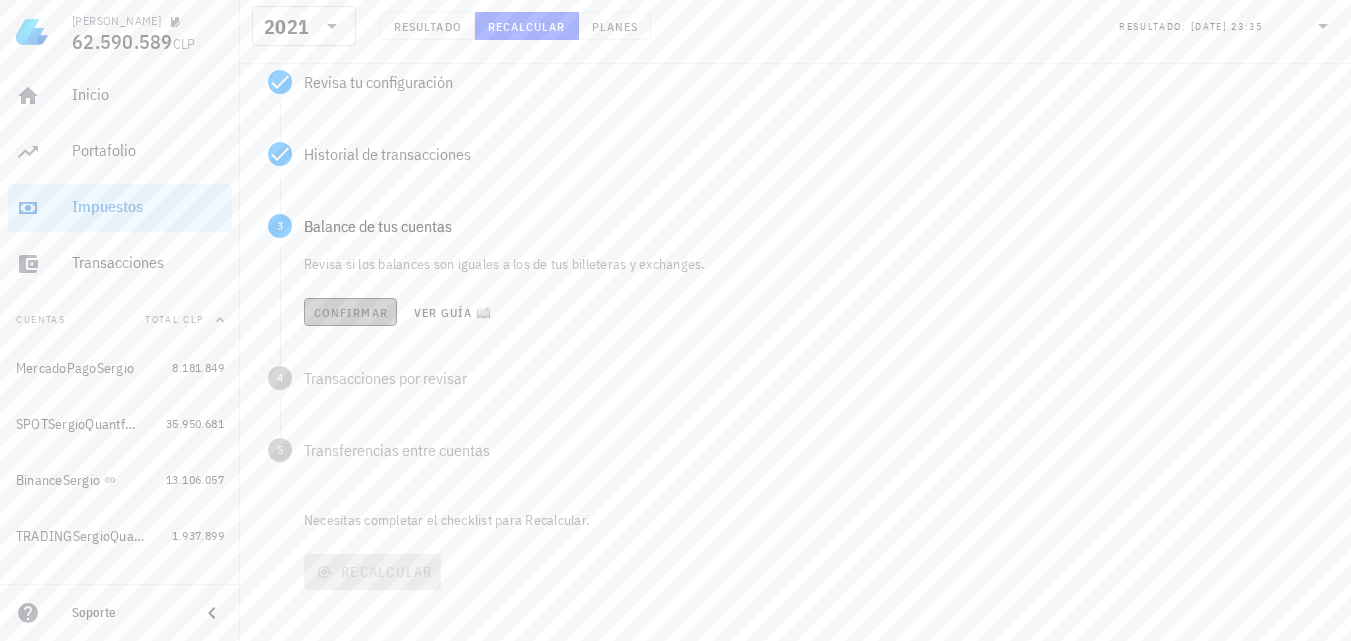 click on "Confirmar" at bounding box center [350, 312] 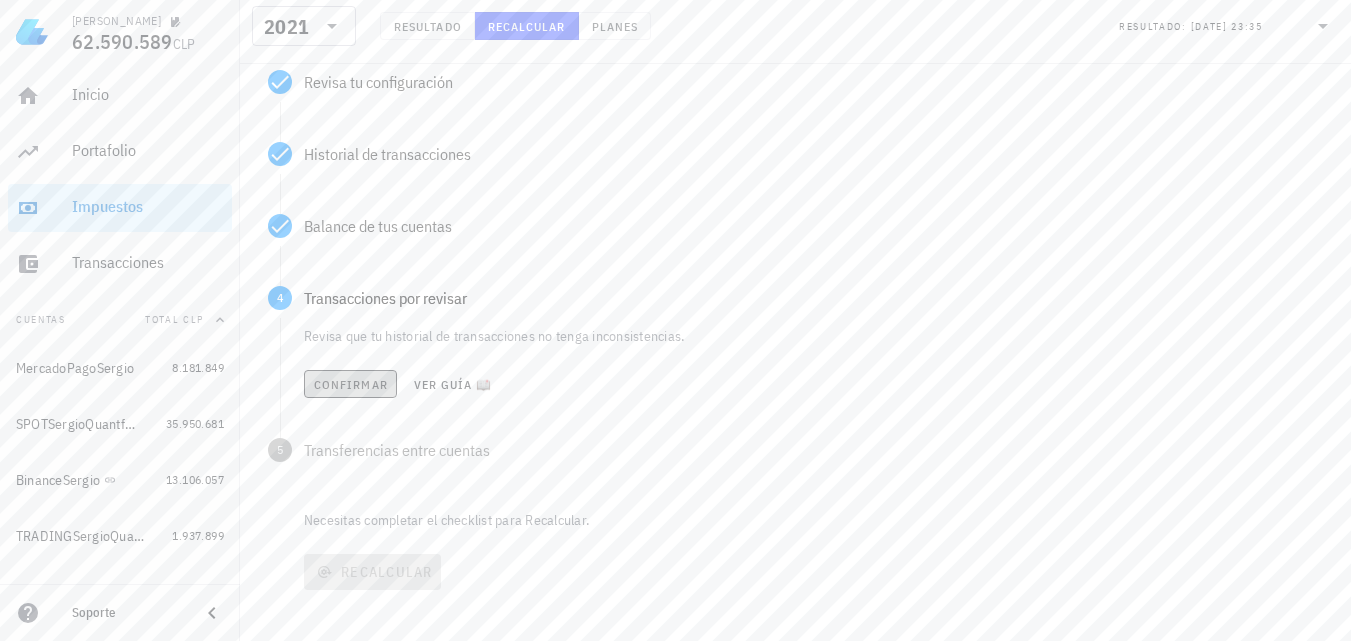 click on "Confirmar" at bounding box center [350, 384] 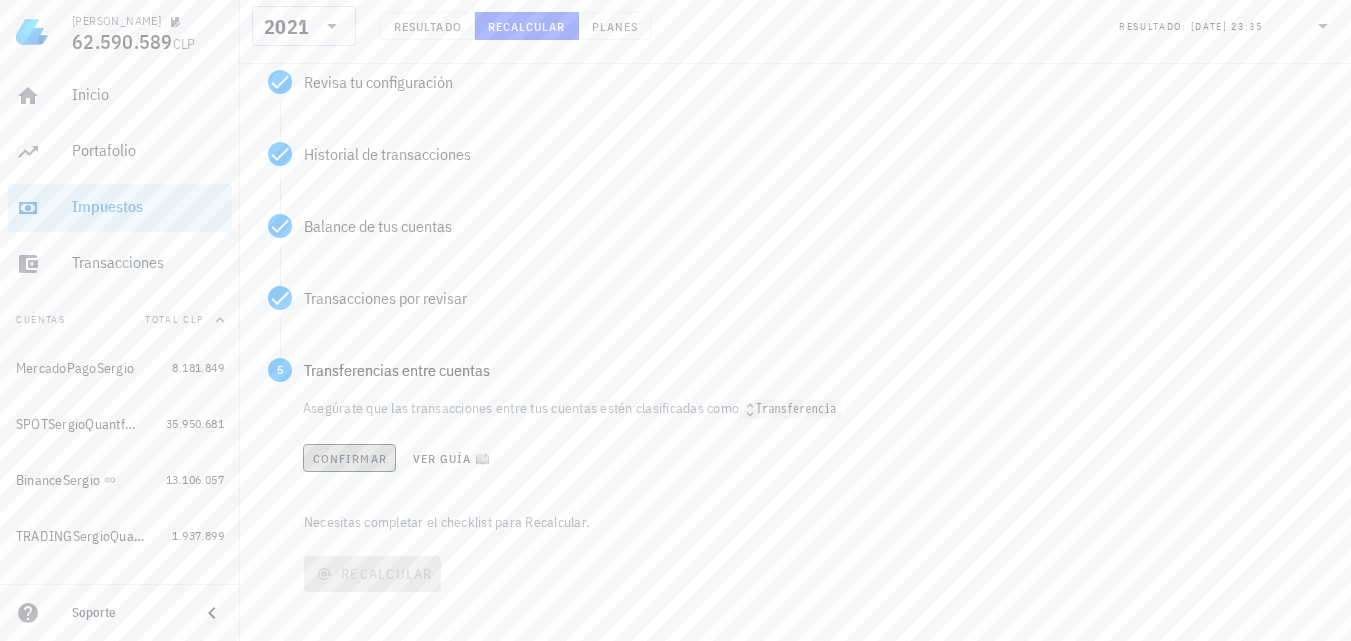 click on "Confirmar" at bounding box center [349, 458] 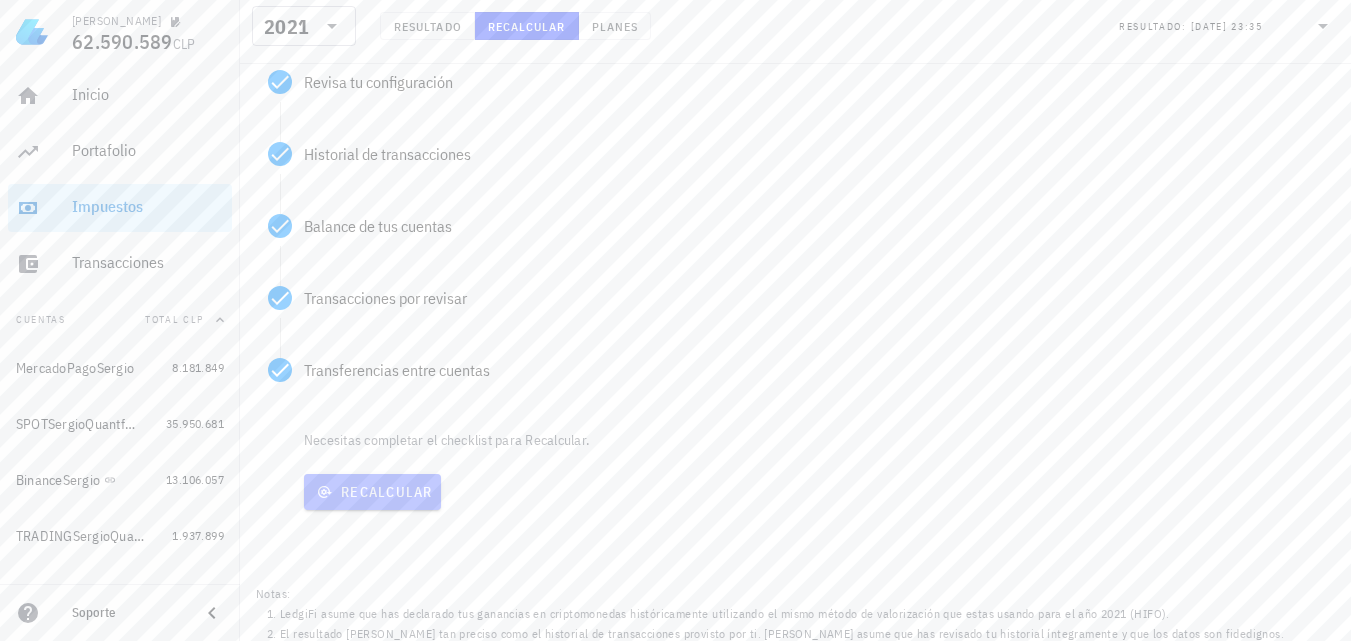 click on "Recalcular" at bounding box center (372, 492) 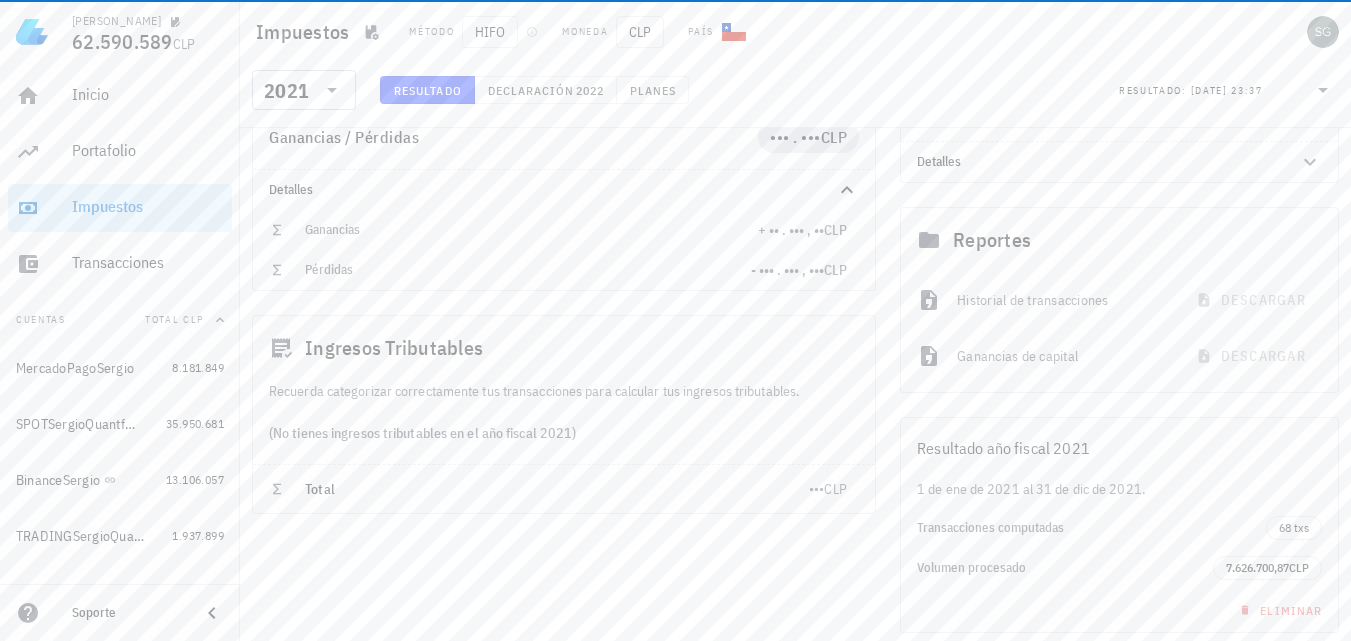 scroll, scrollTop: 0, scrollLeft: 0, axis: both 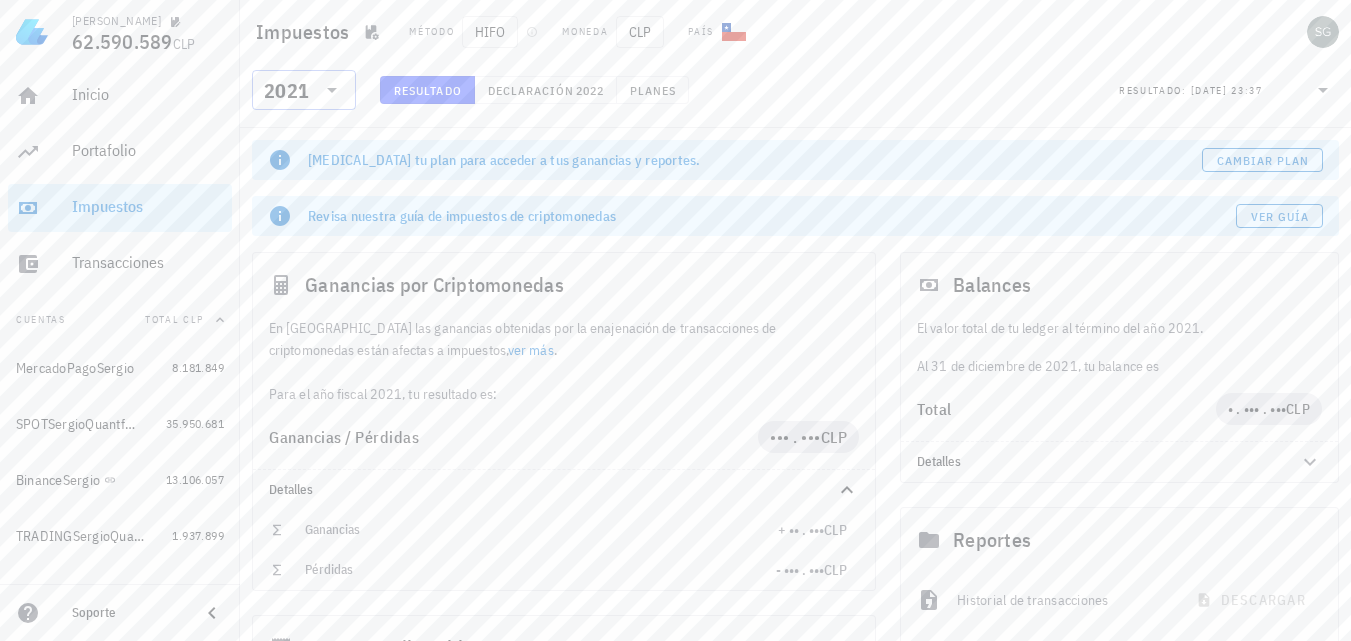 click 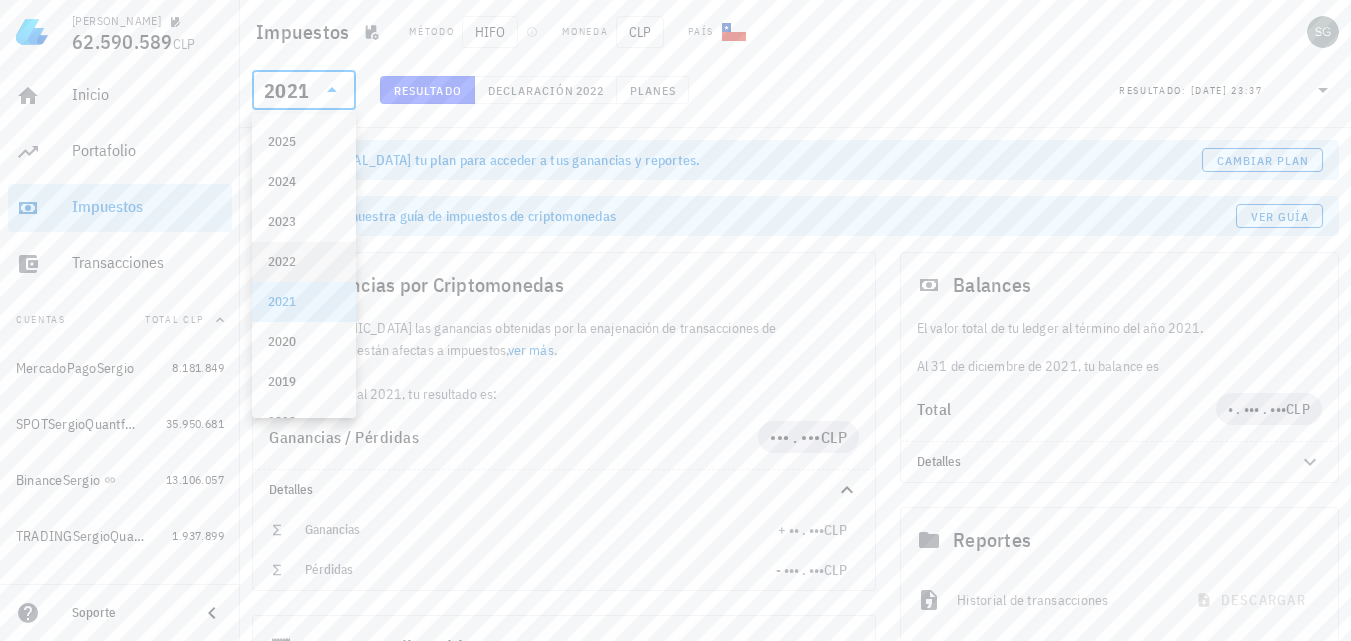 click on "2022" at bounding box center (304, 262) 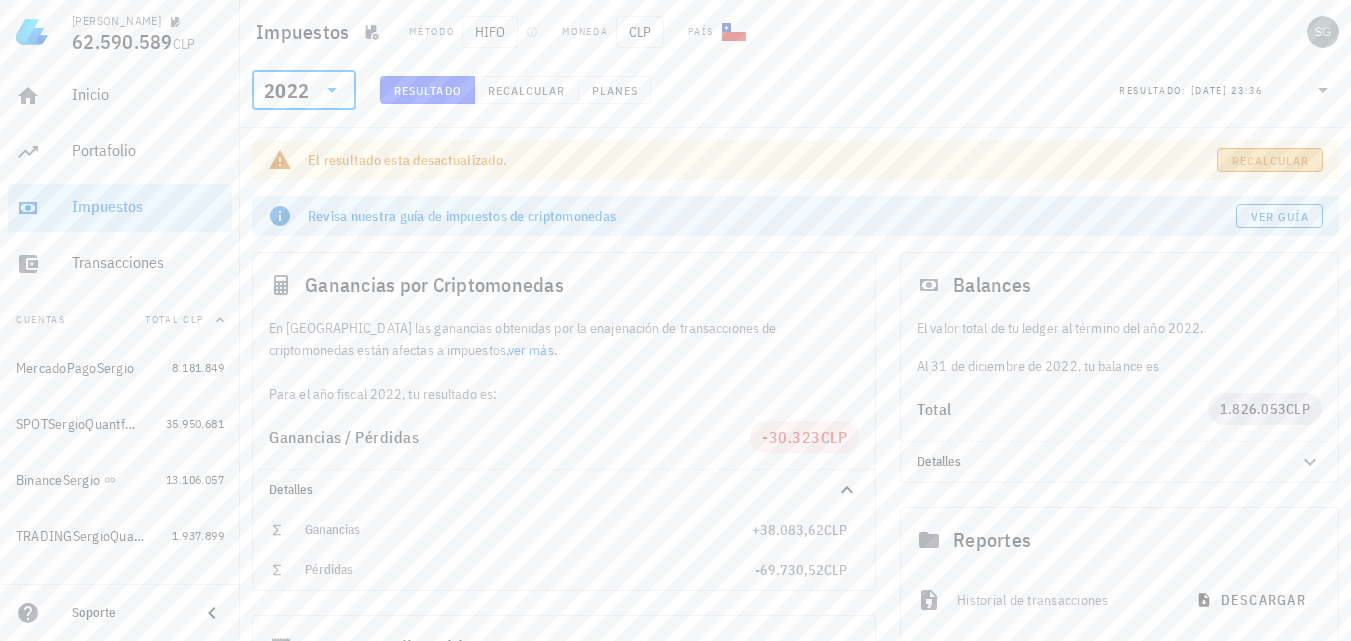 click on "Recalcular" at bounding box center (1270, 160) 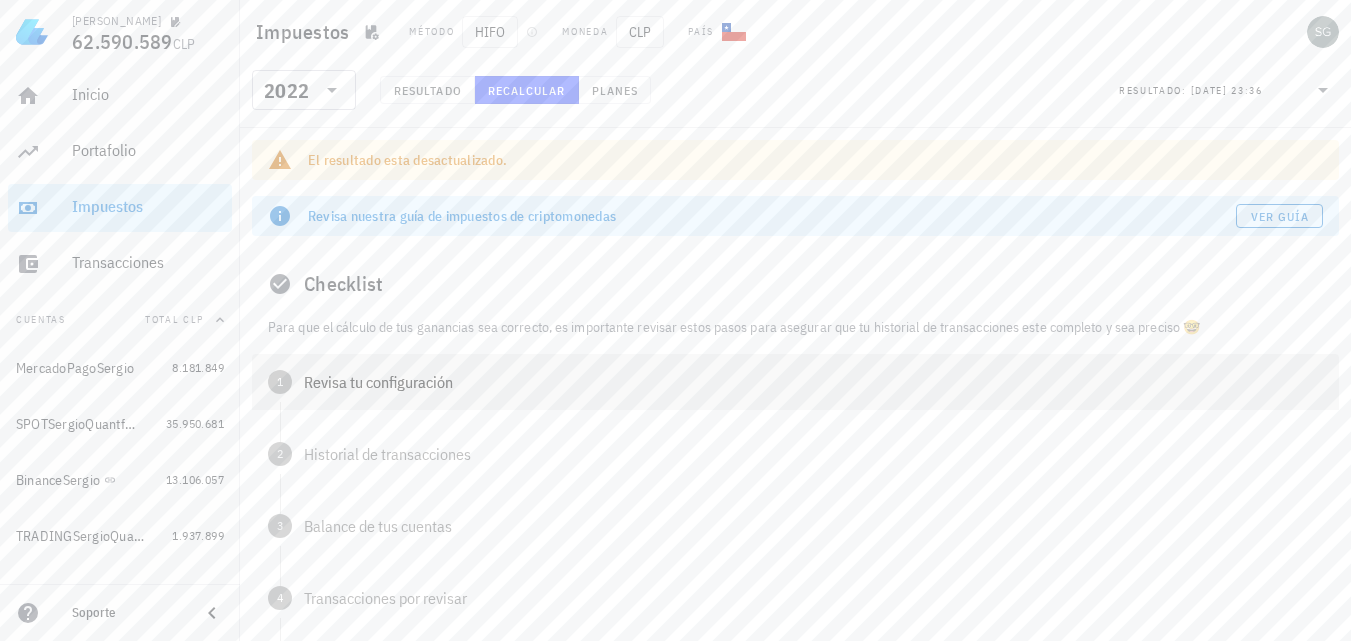click on "Revisa tu configuración" at bounding box center (813, 382) 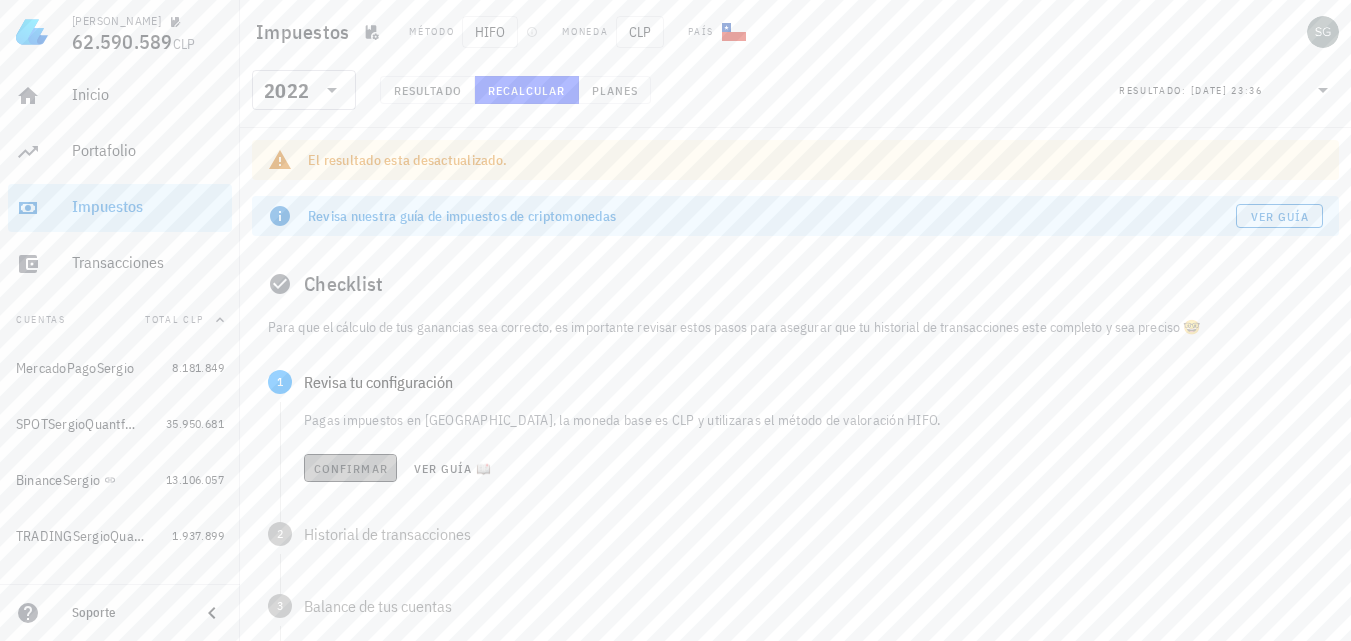 click on "Confirmar" at bounding box center (350, 468) 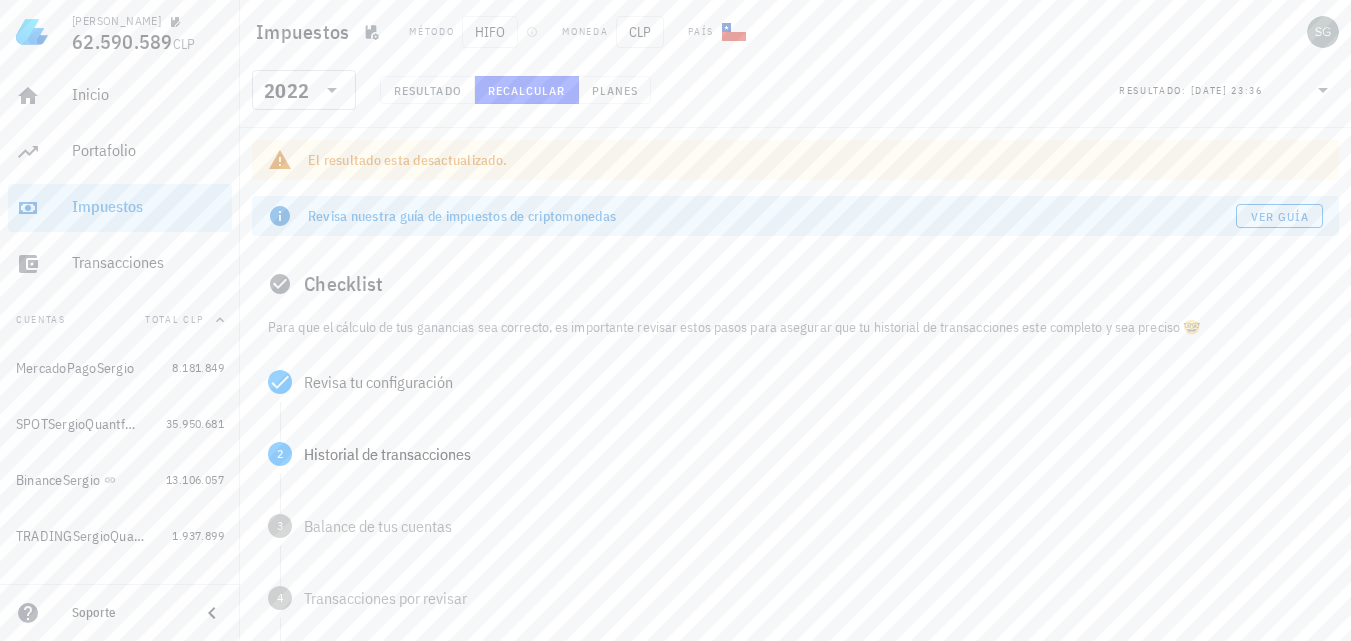 scroll, scrollTop: 100, scrollLeft: 0, axis: vertical 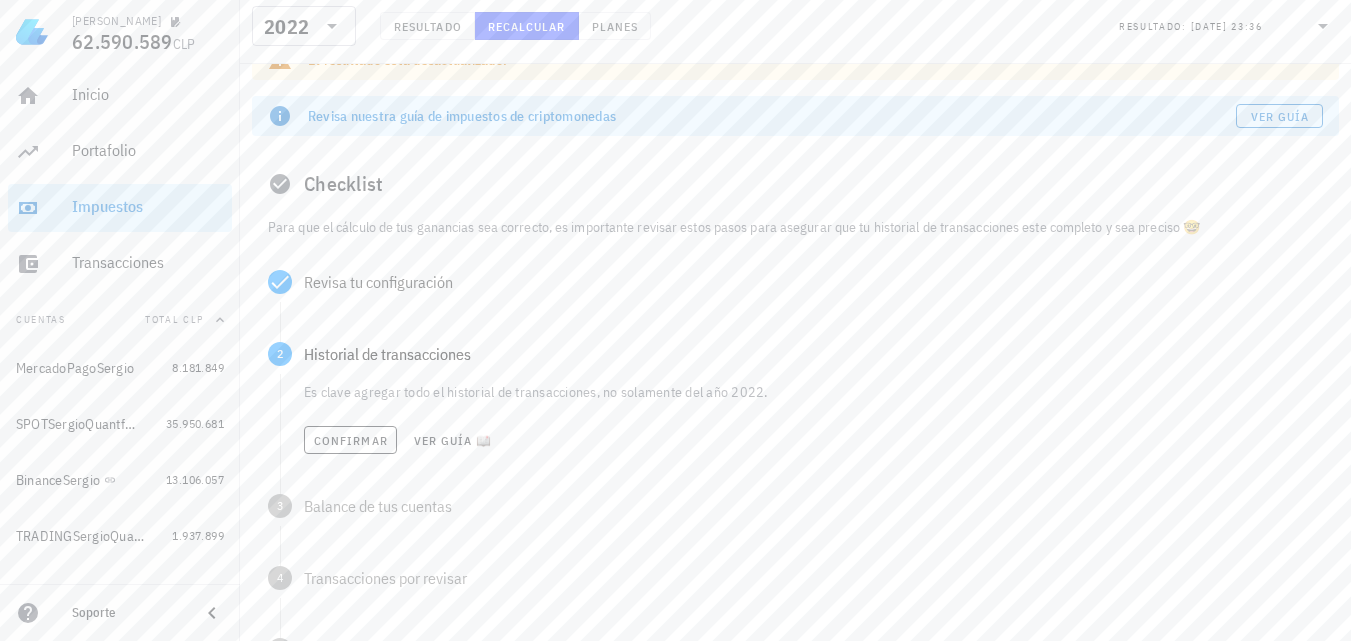 click on "Es clave agregar todo el historial de transacciones, no solamente del año 2022.
Confirmar
Ver guía 📖" at bounding box center [813, 422] 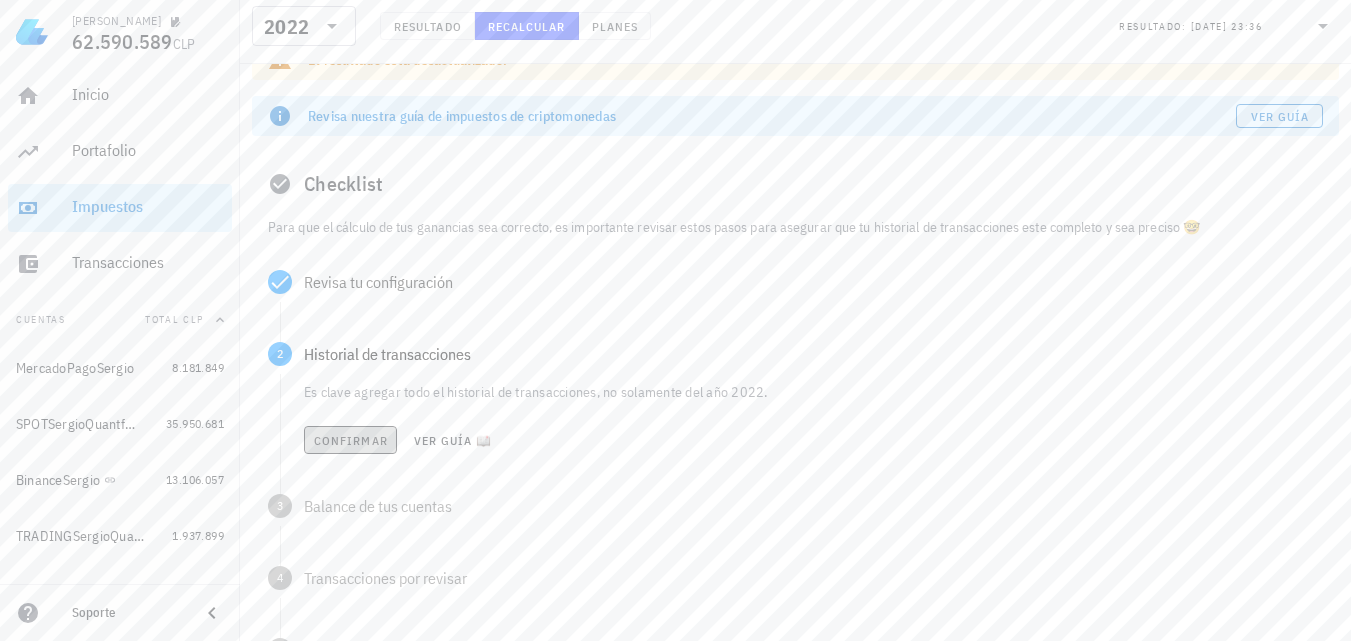 click on "Confirmar" at bounding box center [350, 440] 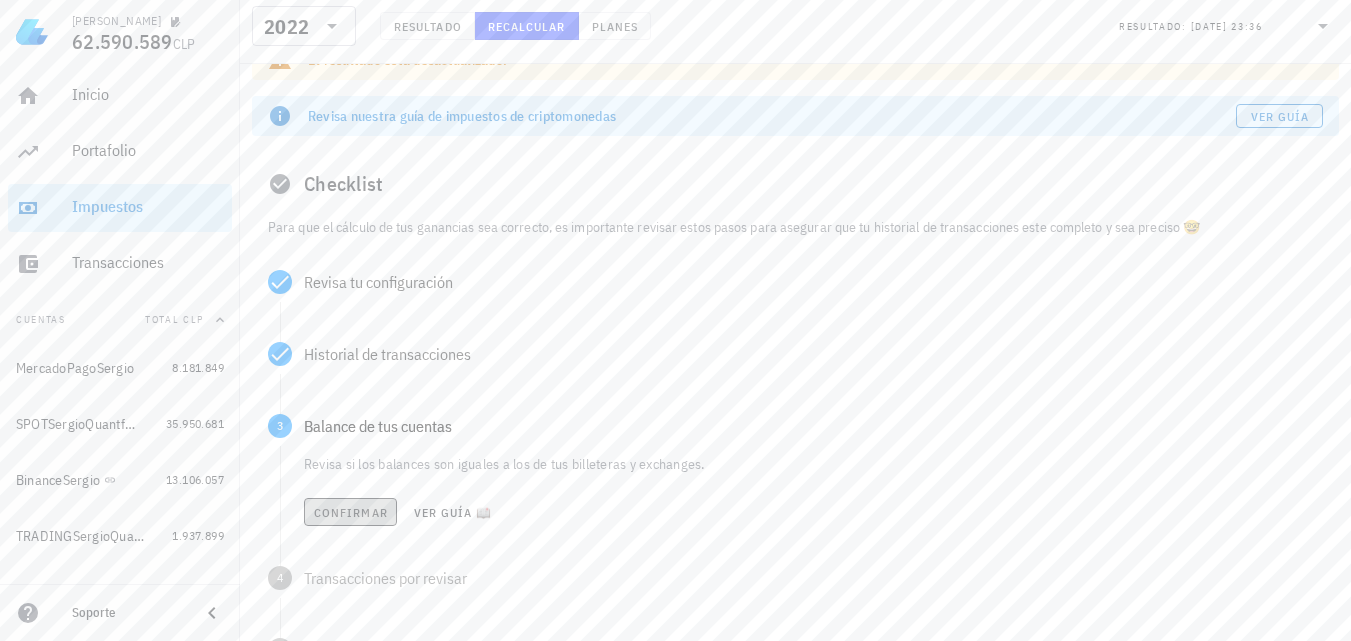 click on "Confirmar" at bounding box center [350, 512] 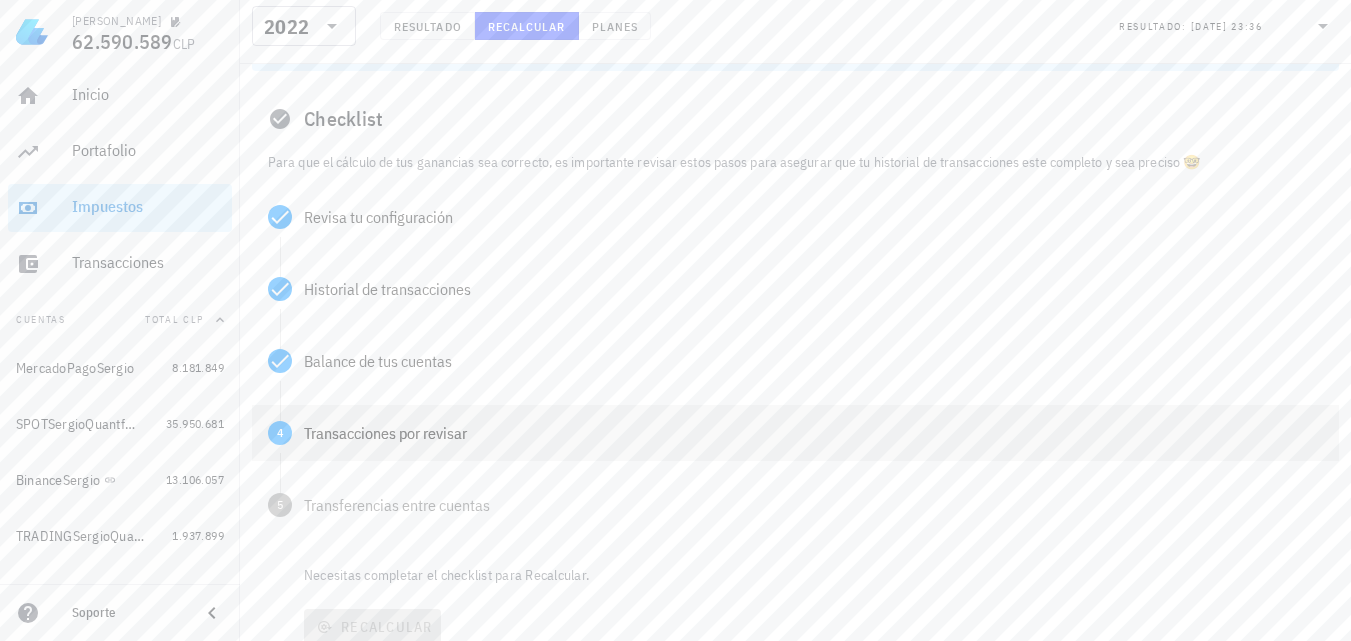 scroll, scrollTop: 200, scrollLeft: 0, axis: vertical 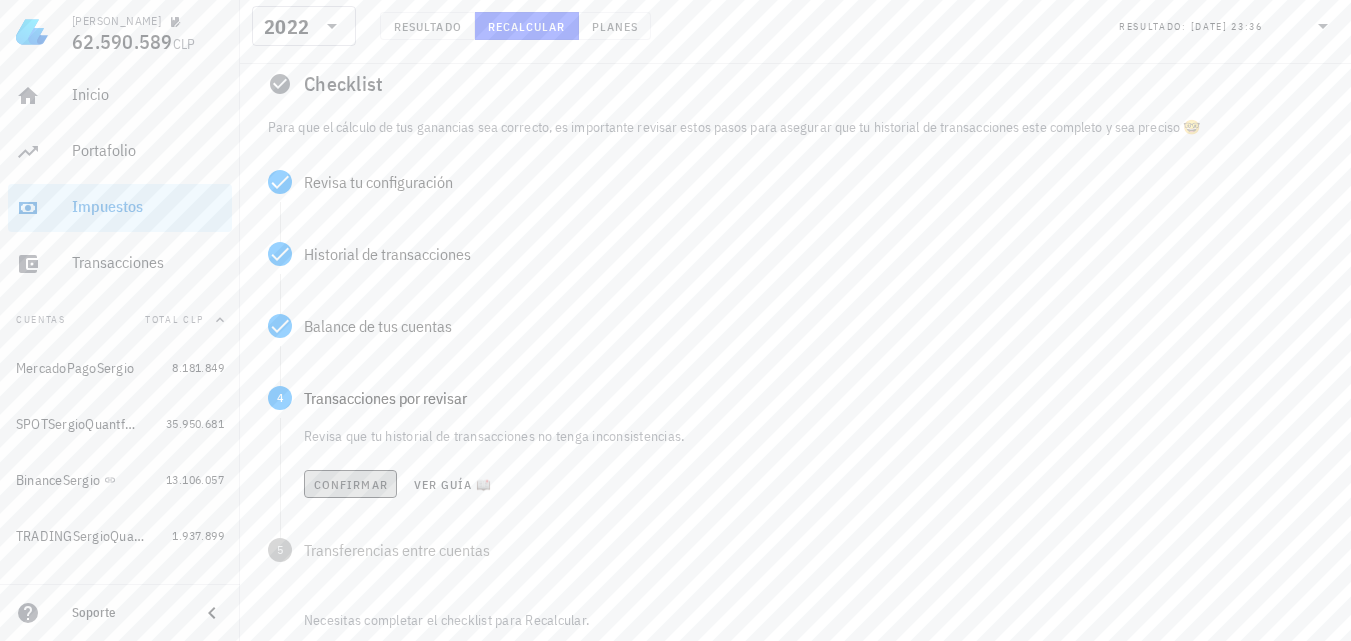 click on "Confirmar" at bounding box center [350, 484] 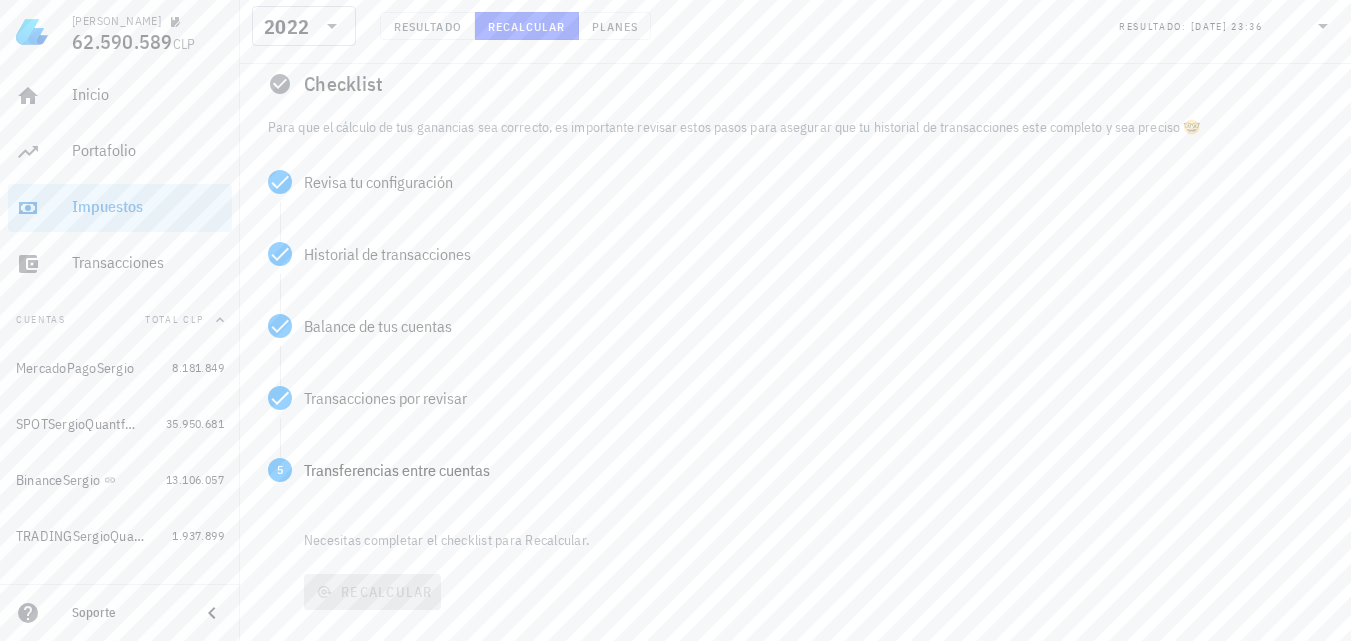 scroll, scrollTop: 300, scrollLeft: 0, axis: vertical 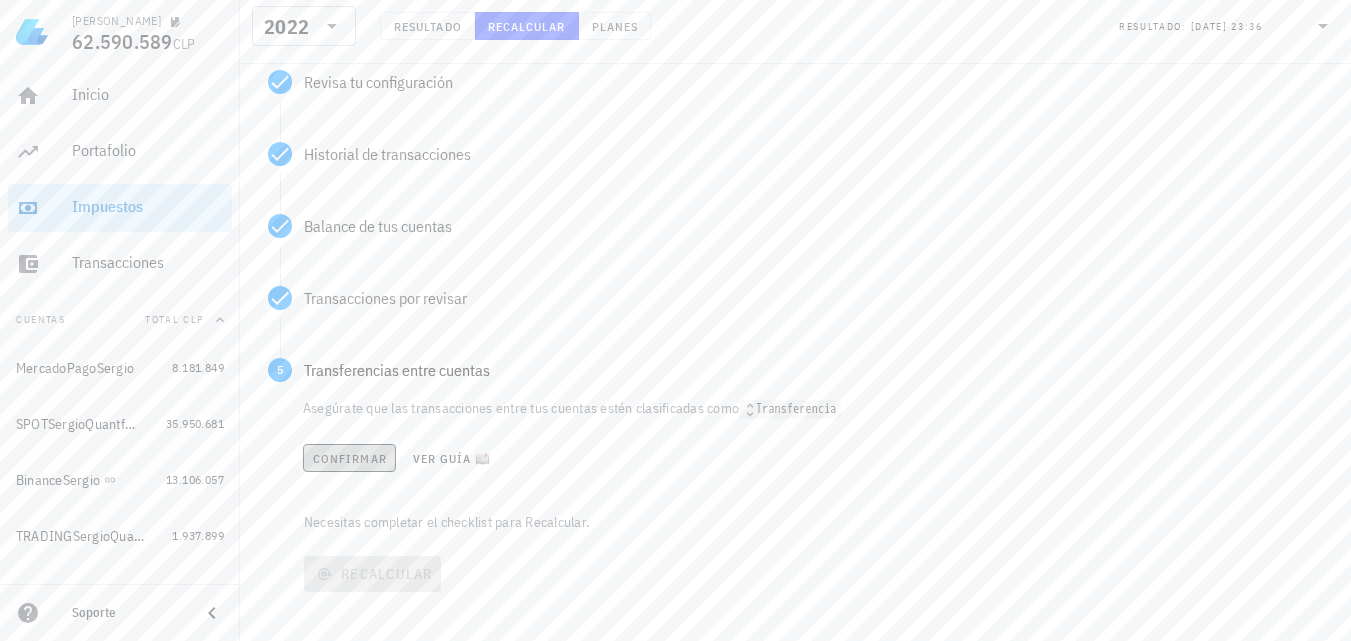 click on "Confirmar" at bounding box center (349, 458) 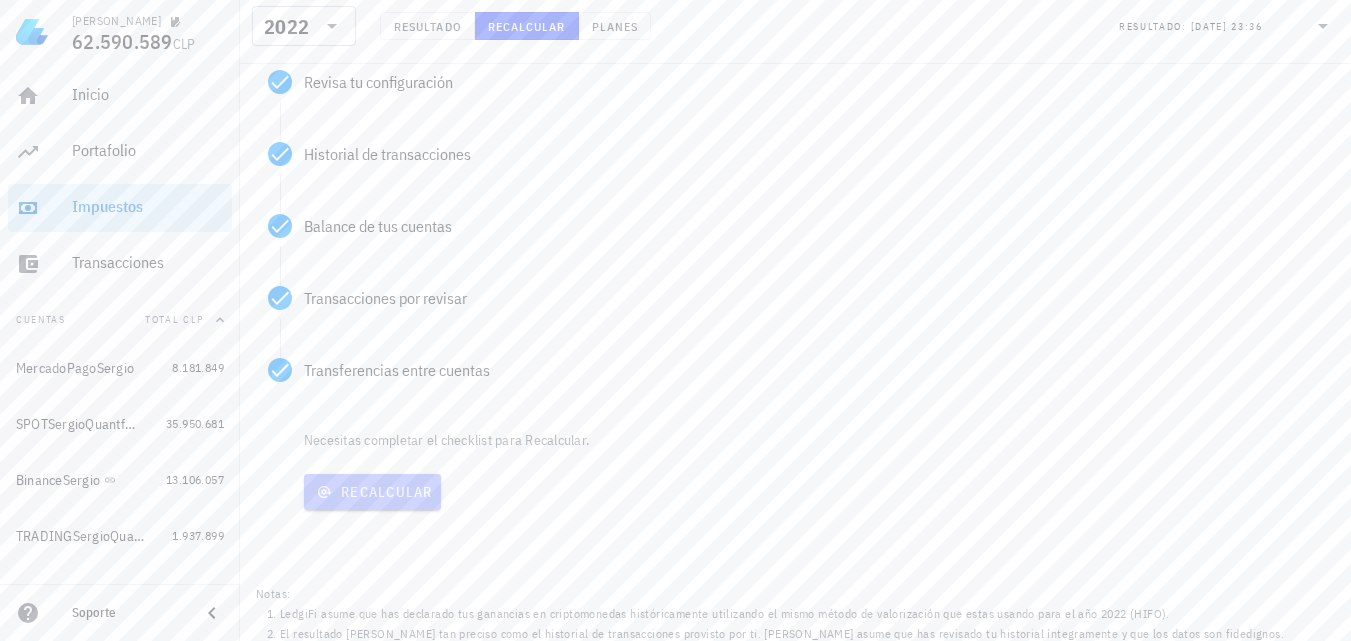 click on "Recalcular" at bounding box center (372, 492) 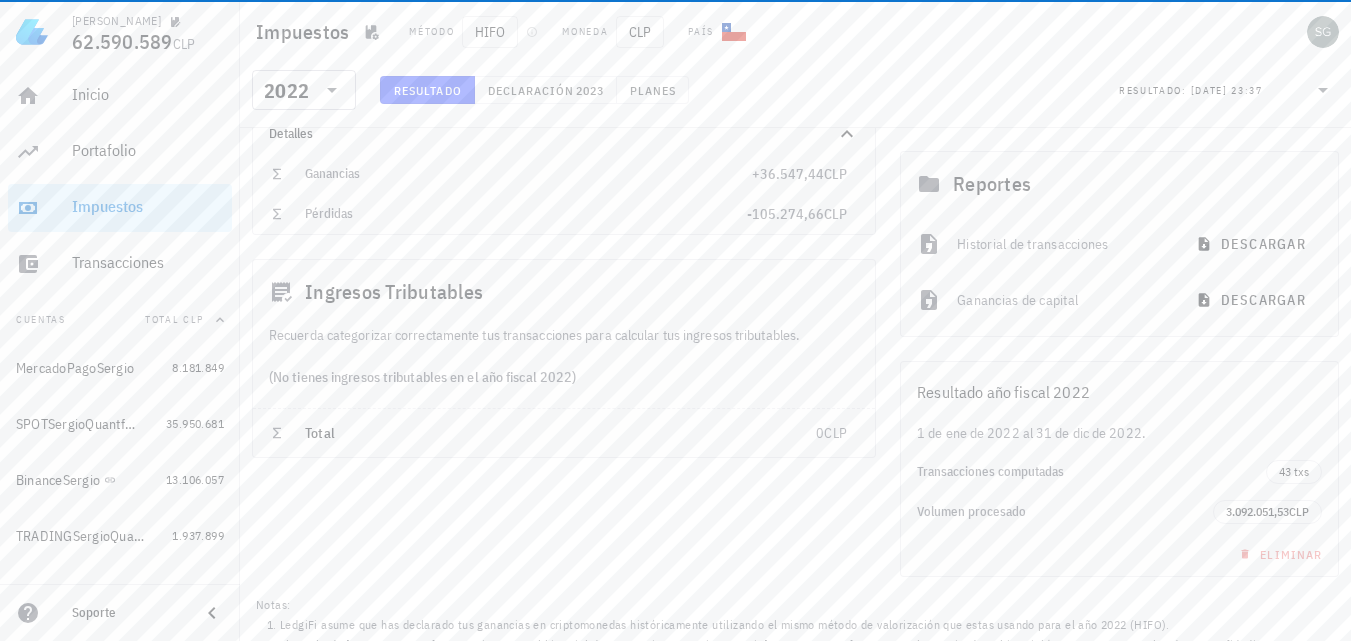 scroll, scrollTop: 0, scrollLeft: 0, axis: both 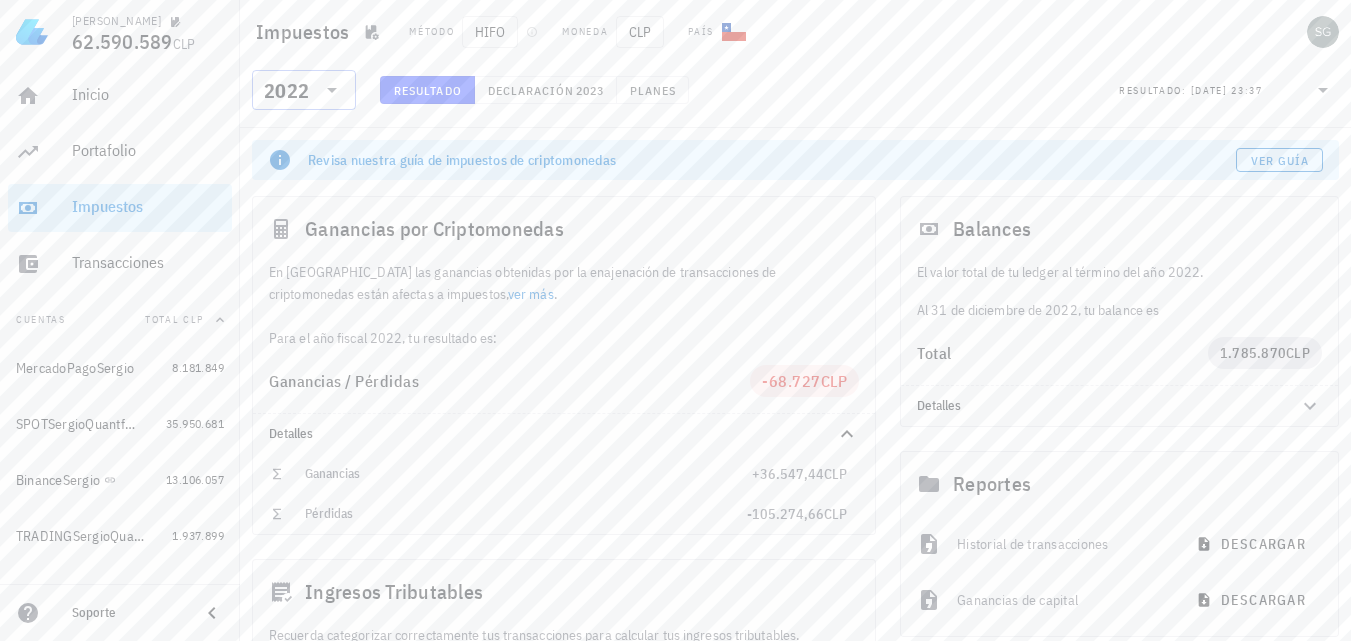 click 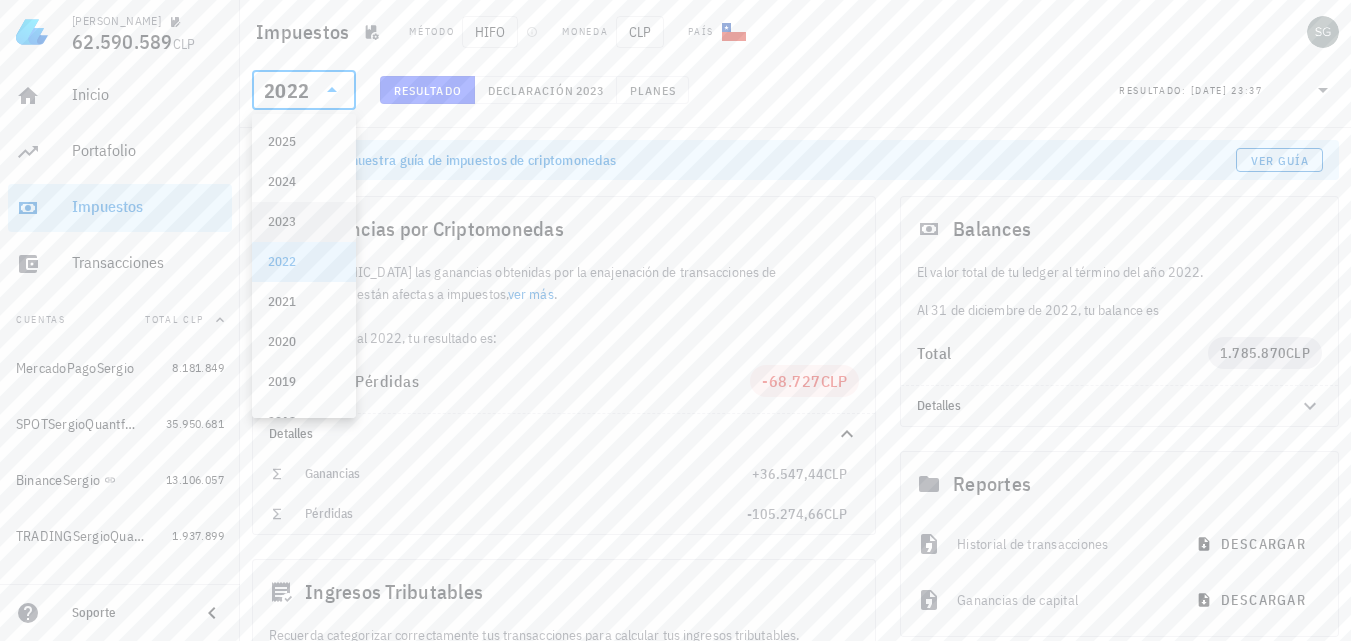 click on "2023" at bounding box center (304, 222) 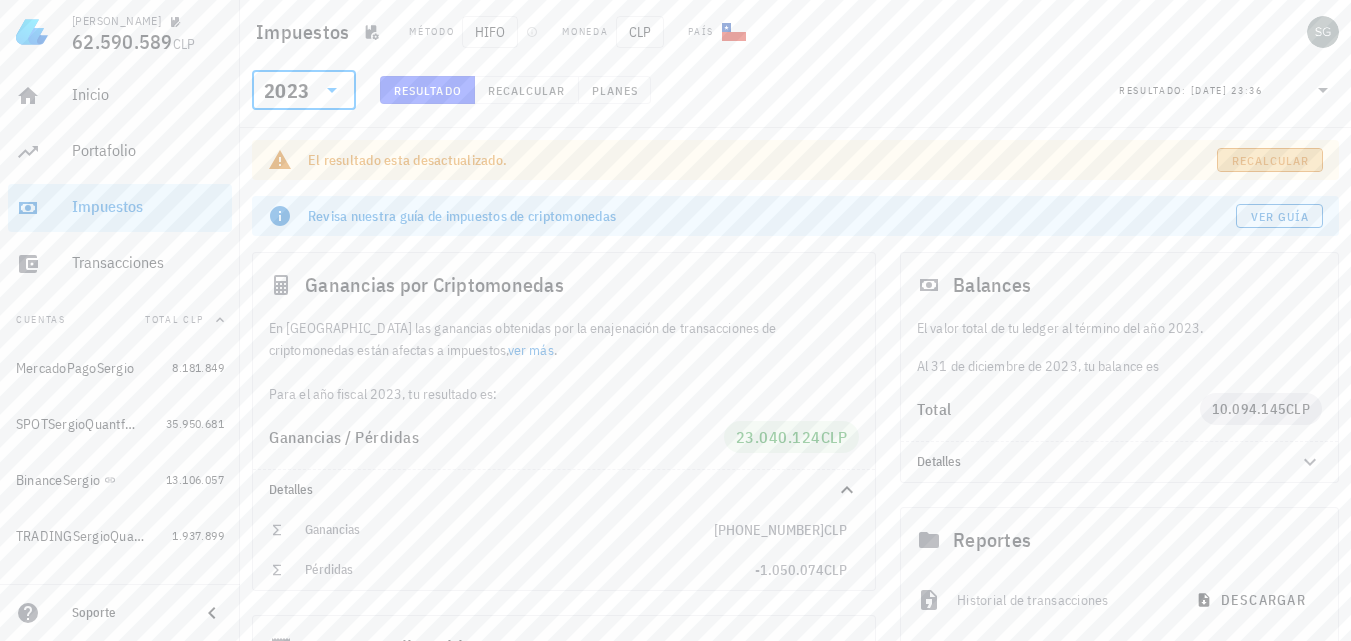 click on "Recalcular" at bounding box center [1270, 160] 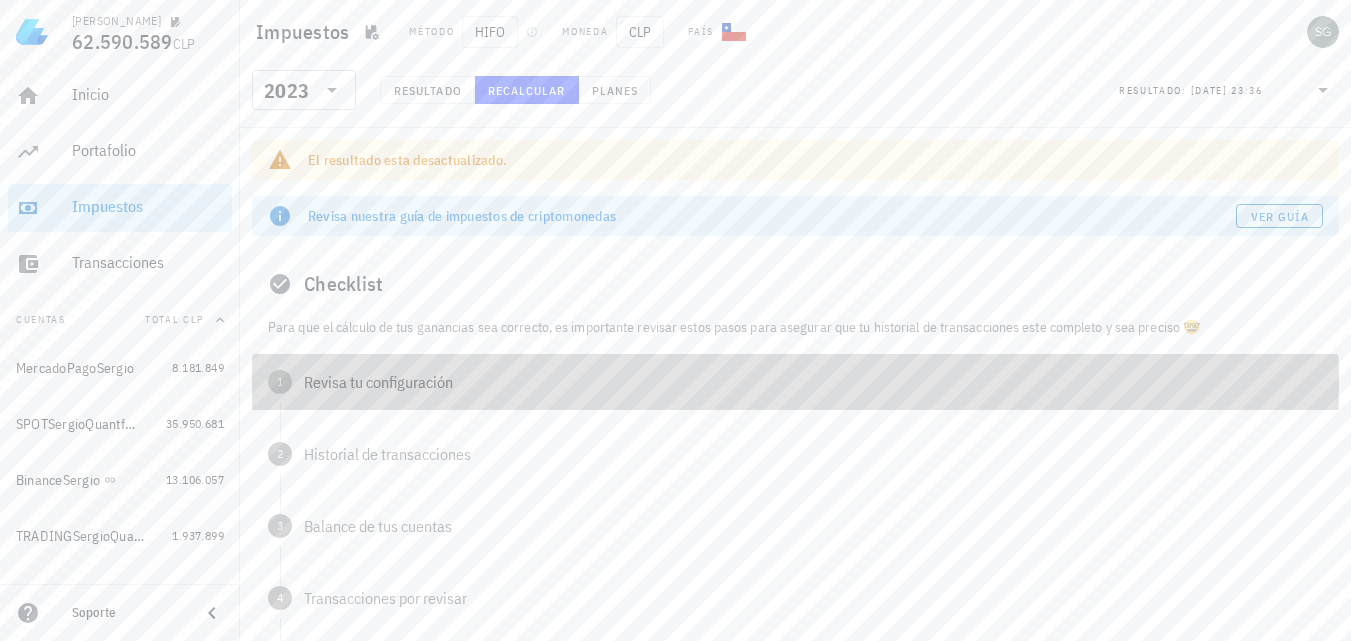 click on "Revisa tu configuración" at bounding box center [813, 382] 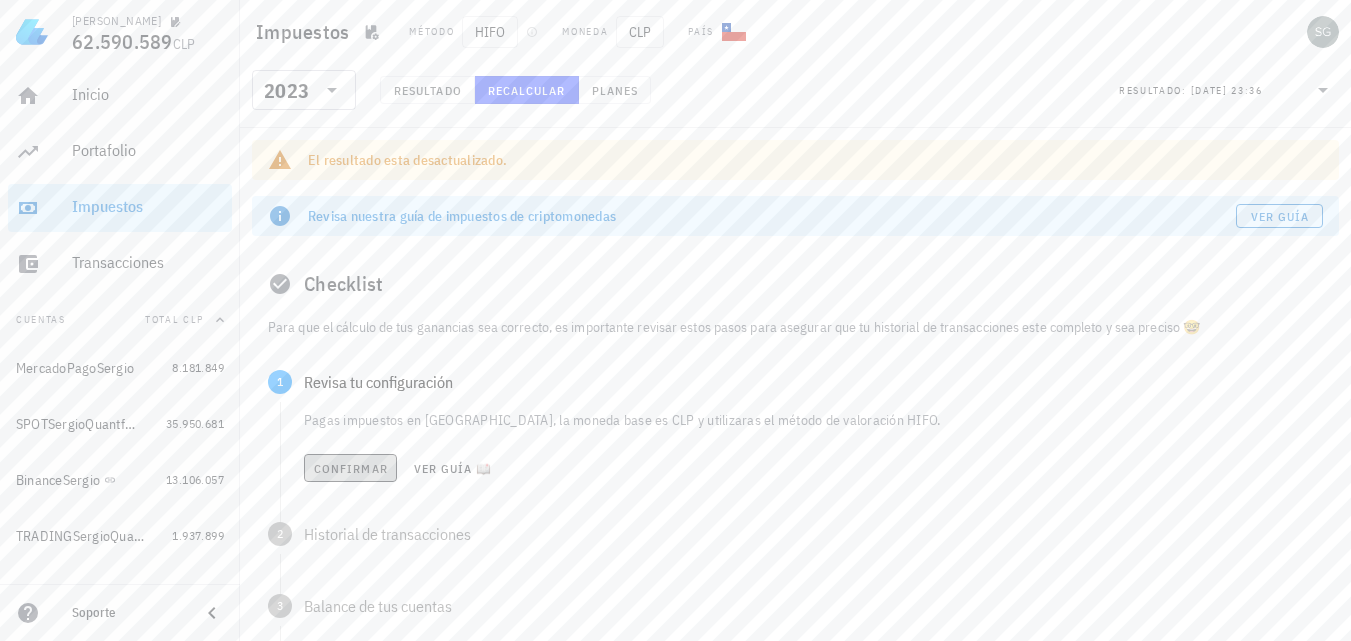 click on "Confirmar" at bounding box center [350, 468] 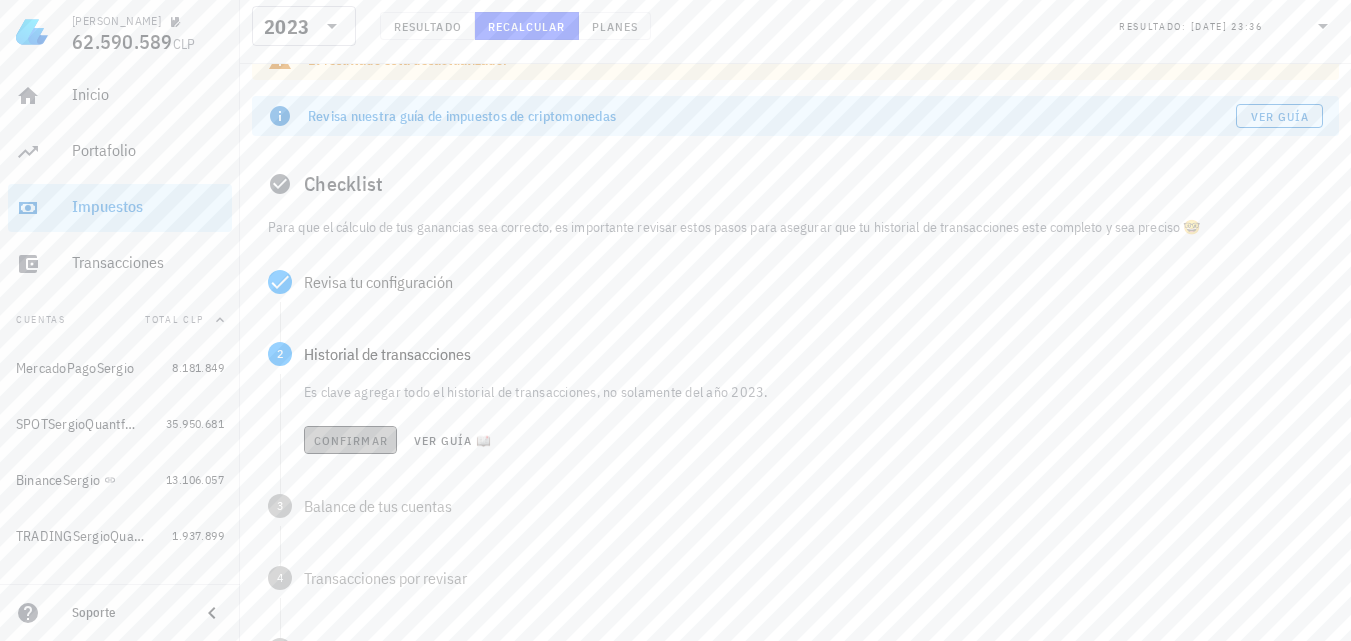 click on "Confirmar" at bounding box center [350, 440] 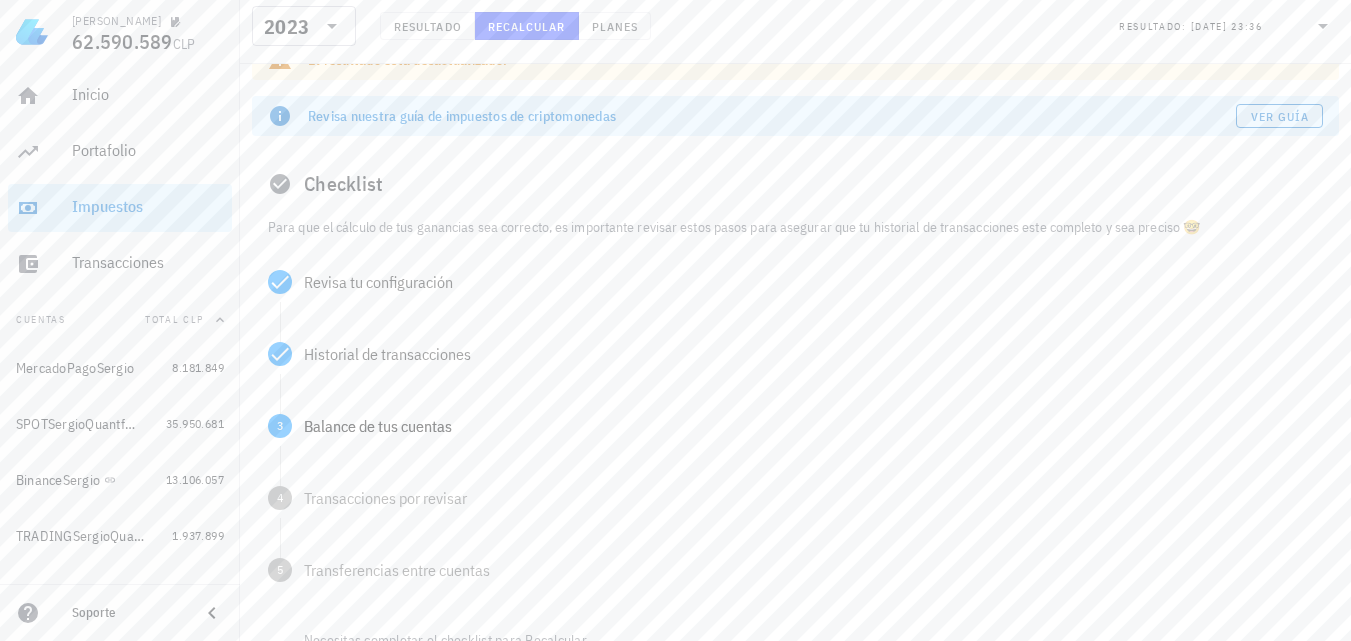 scroll, scrollTop: 200, scrollLeft: 0, axis: vertical 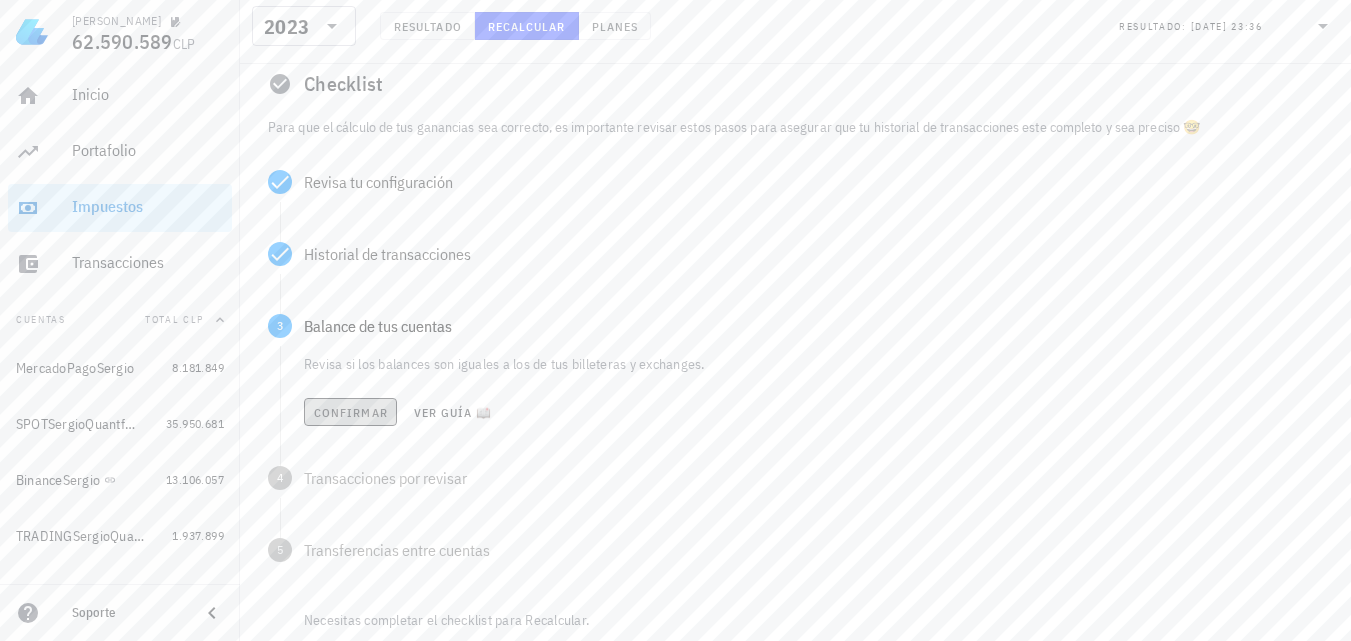 click on "Confirmar" at bounding box center [350, 412] 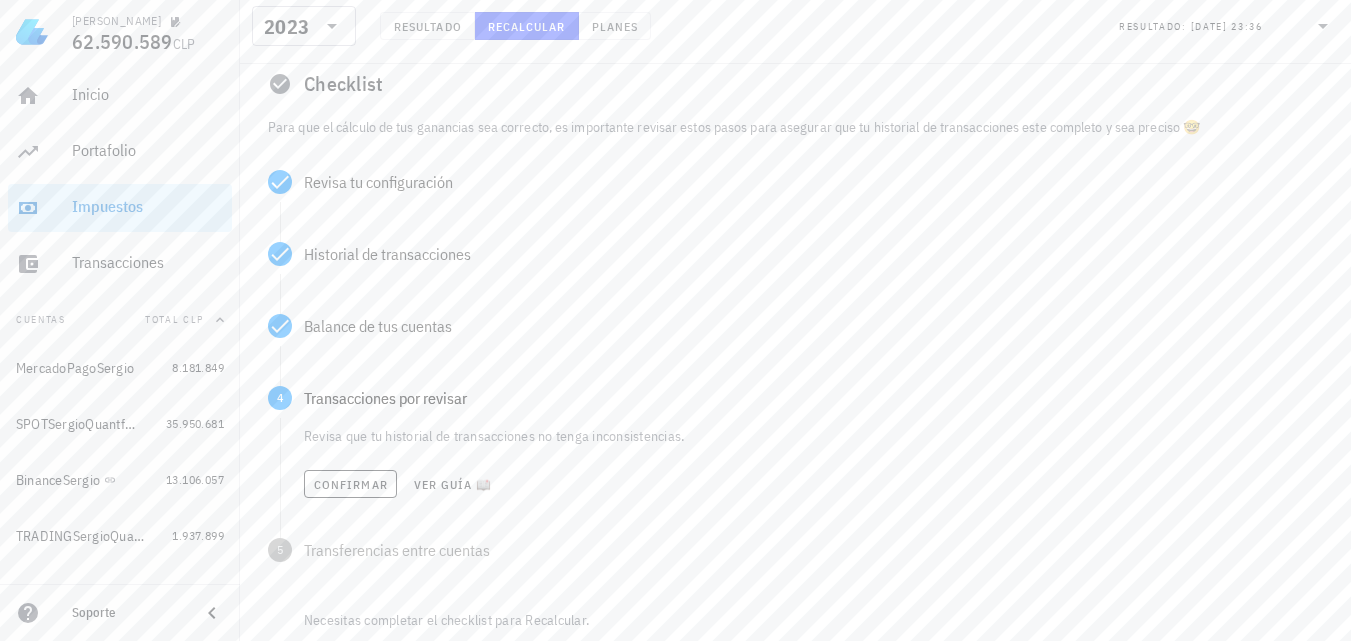 scroll, scrollTop: 300, scrollLeft: 0, axis: vertical 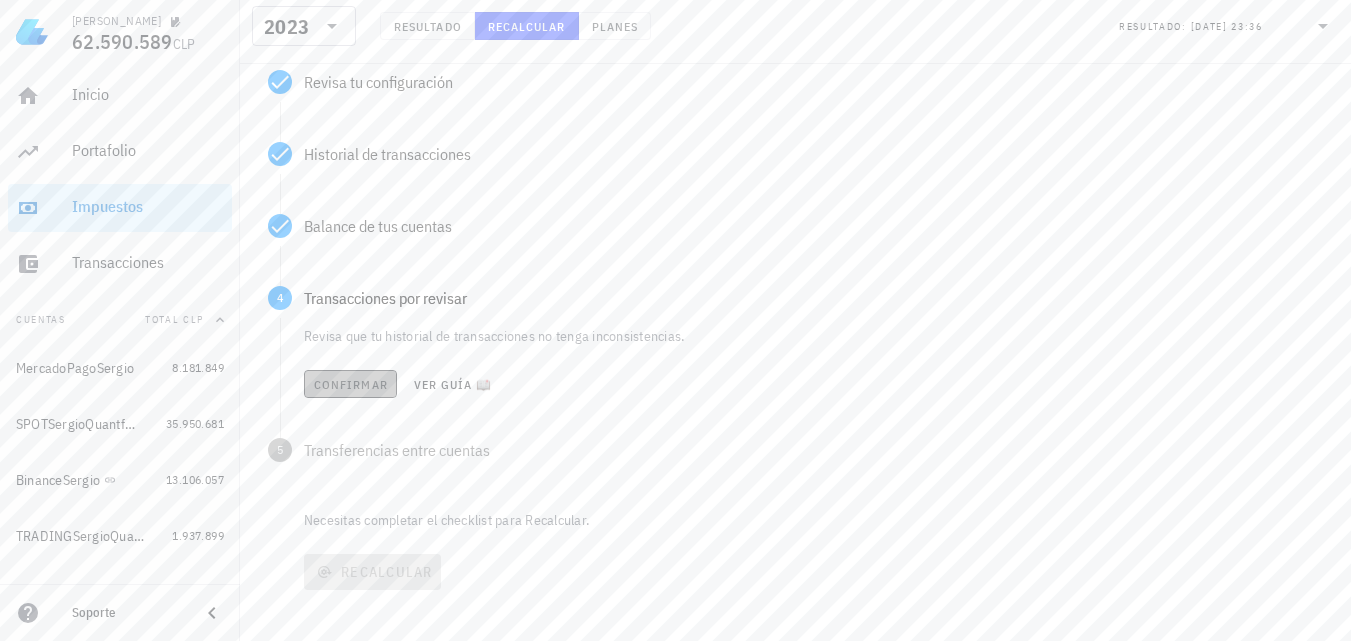click on "Confirmar" at bounding box center (350, 384) 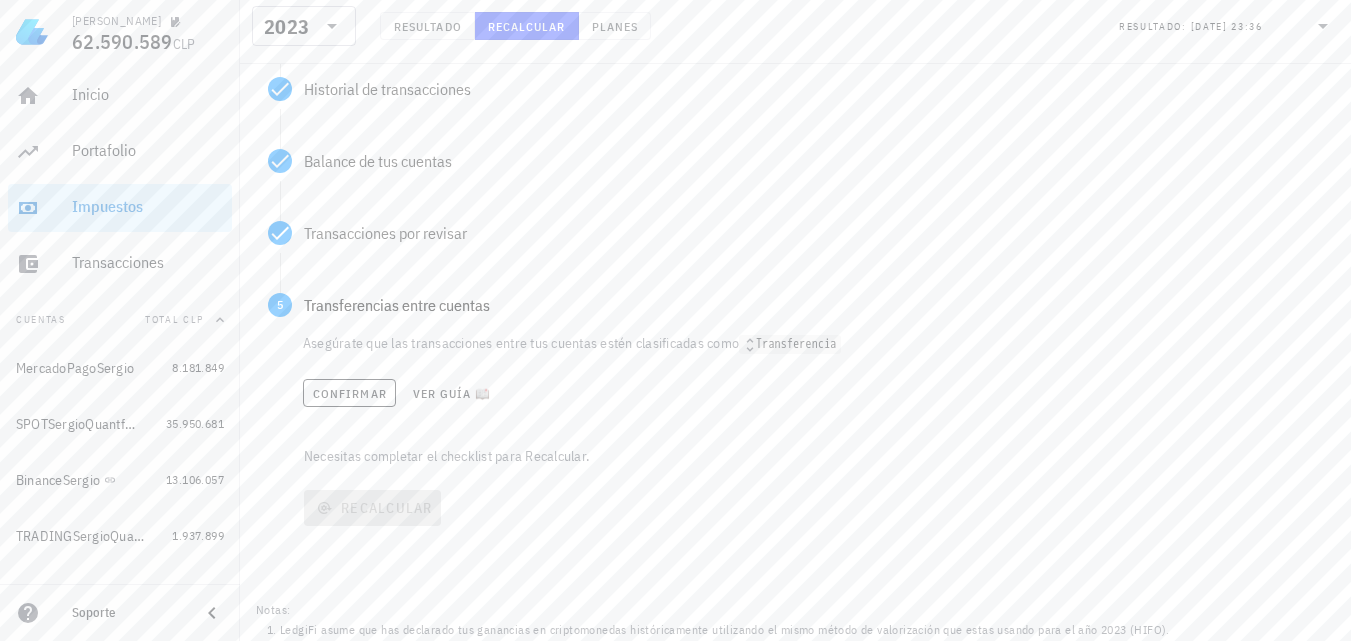 scroll, scrollTop: 400, scrollLeft: 0, axis: vertical 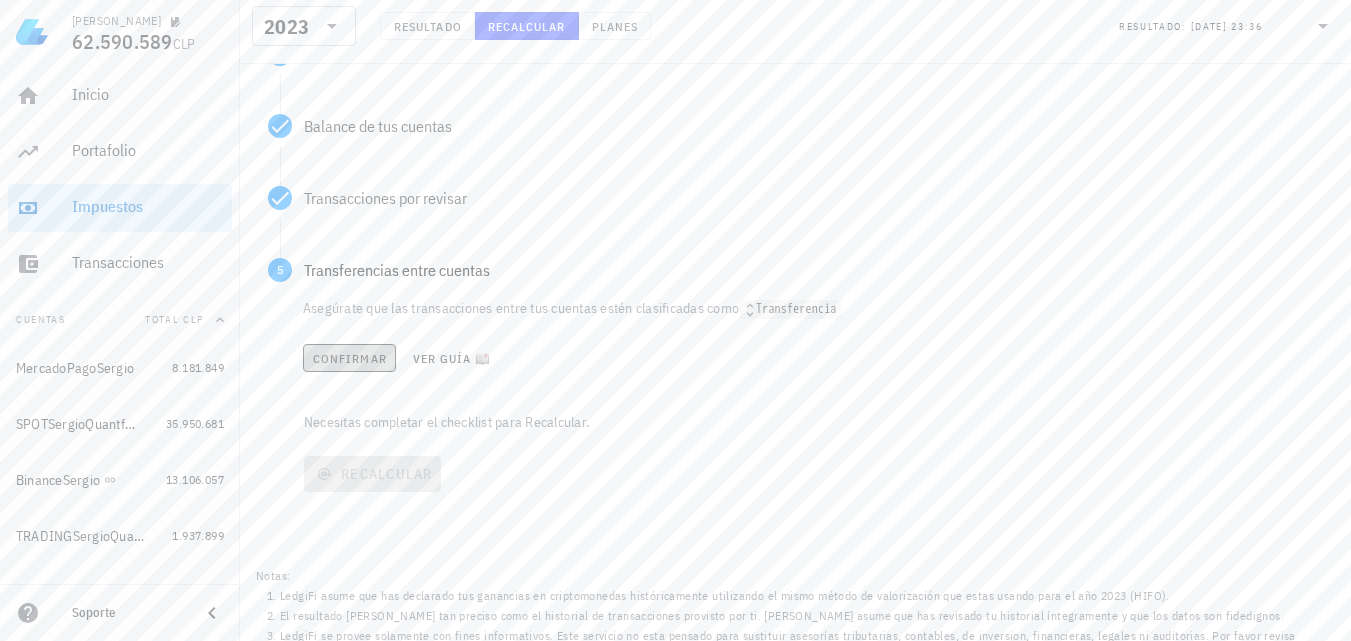 click on "Confirmar" at bounding box center [349, 358] 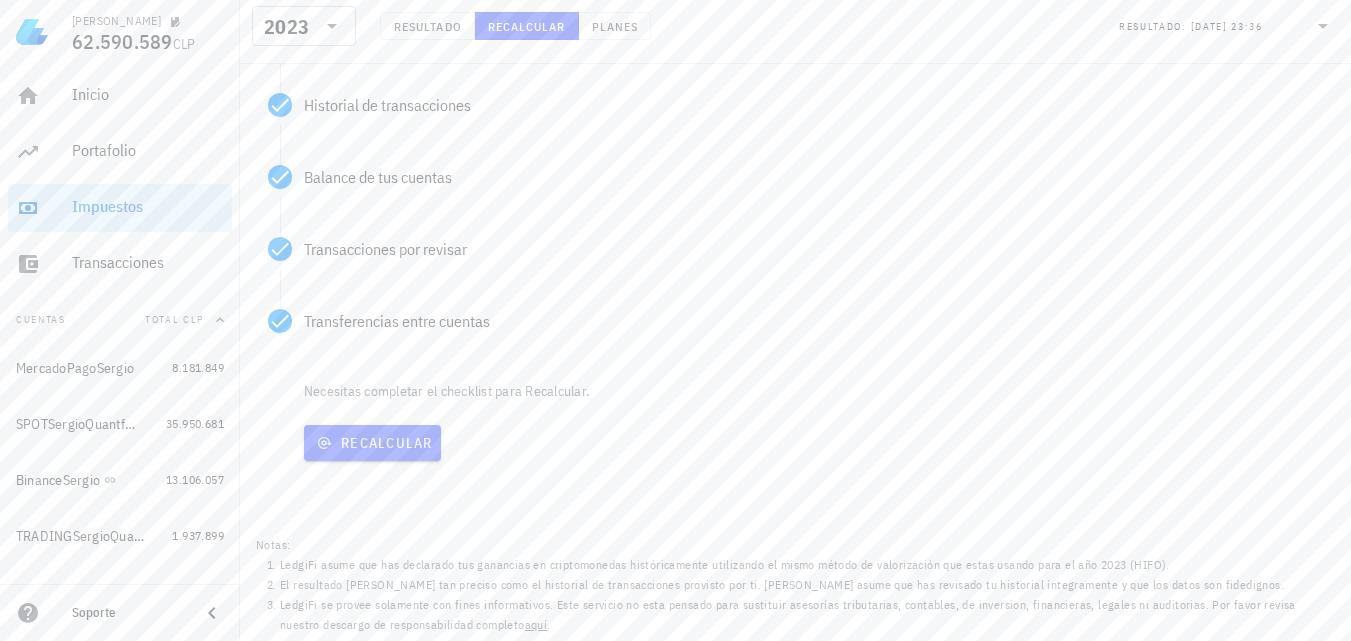 scroll, scrollTop: 349, scrollLeft: 0, axis: vertical 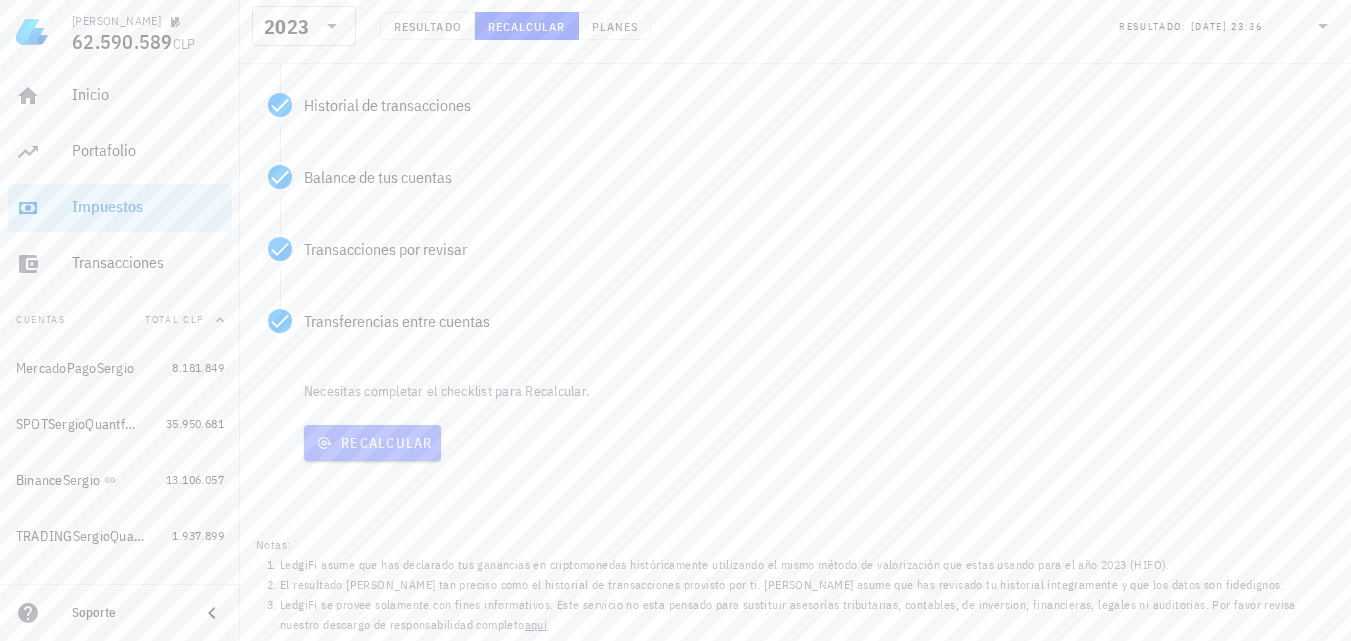 click on "Recalcular" at bounding box center [372, 443] 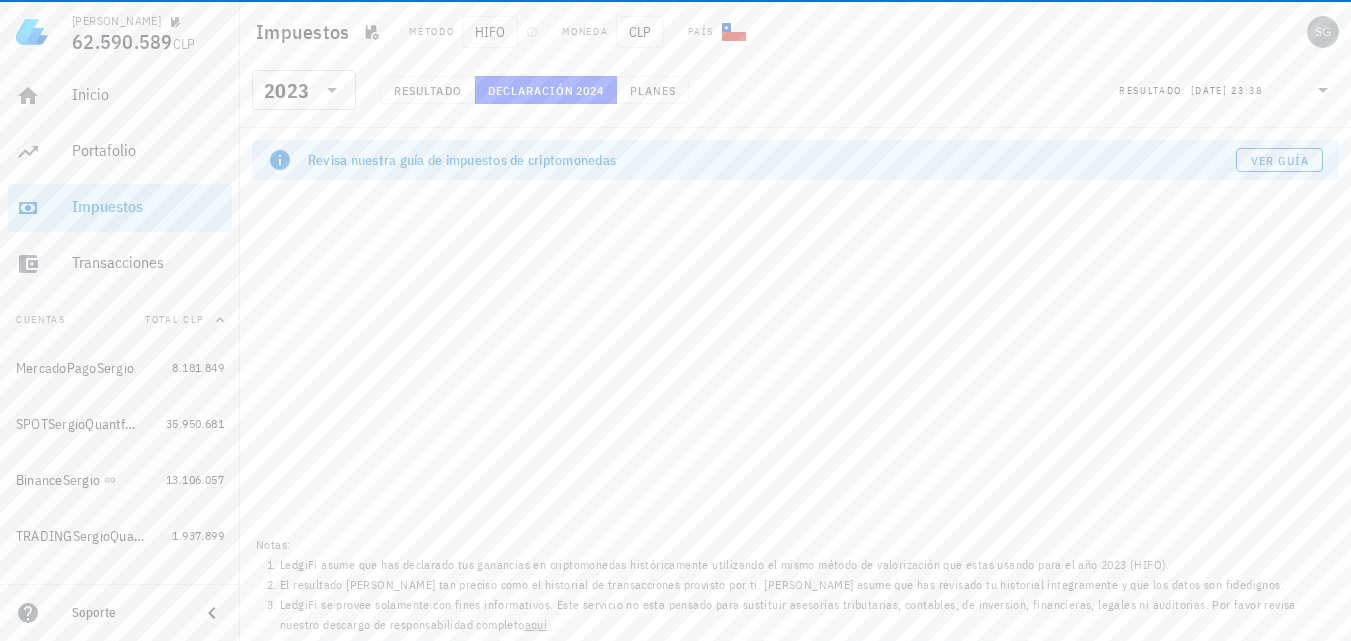 scroll, scrollTop: 0, scrollLeft: 0, axis: both 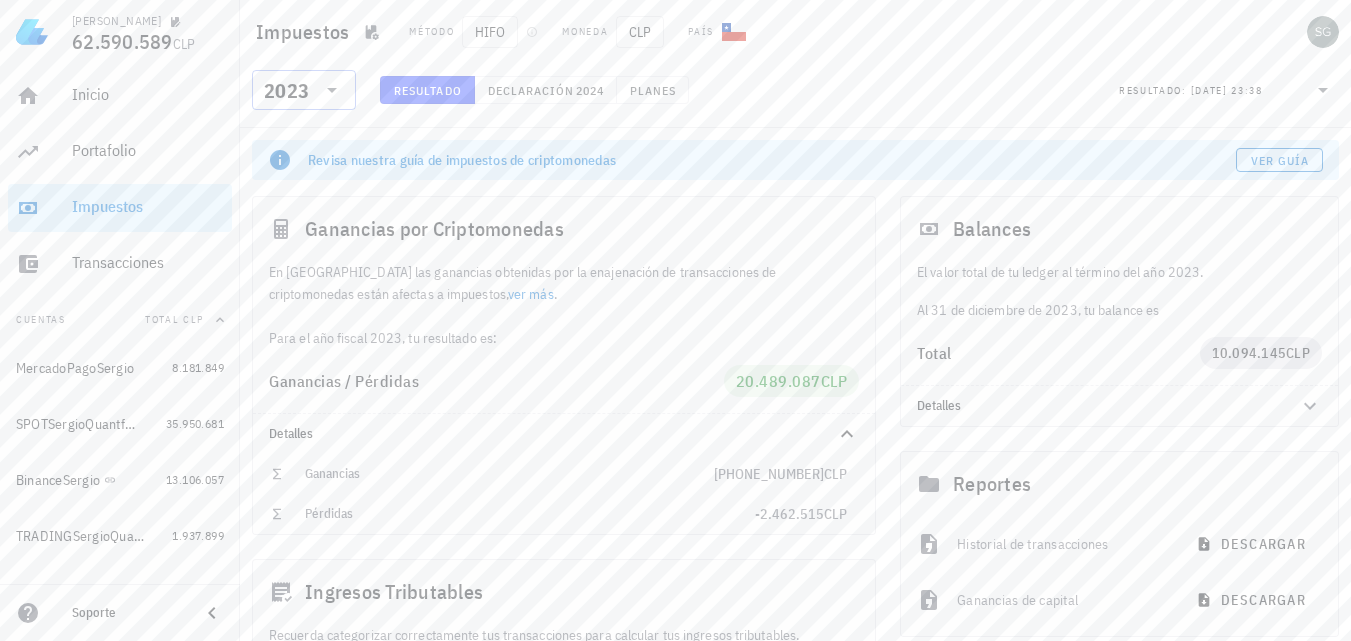 click 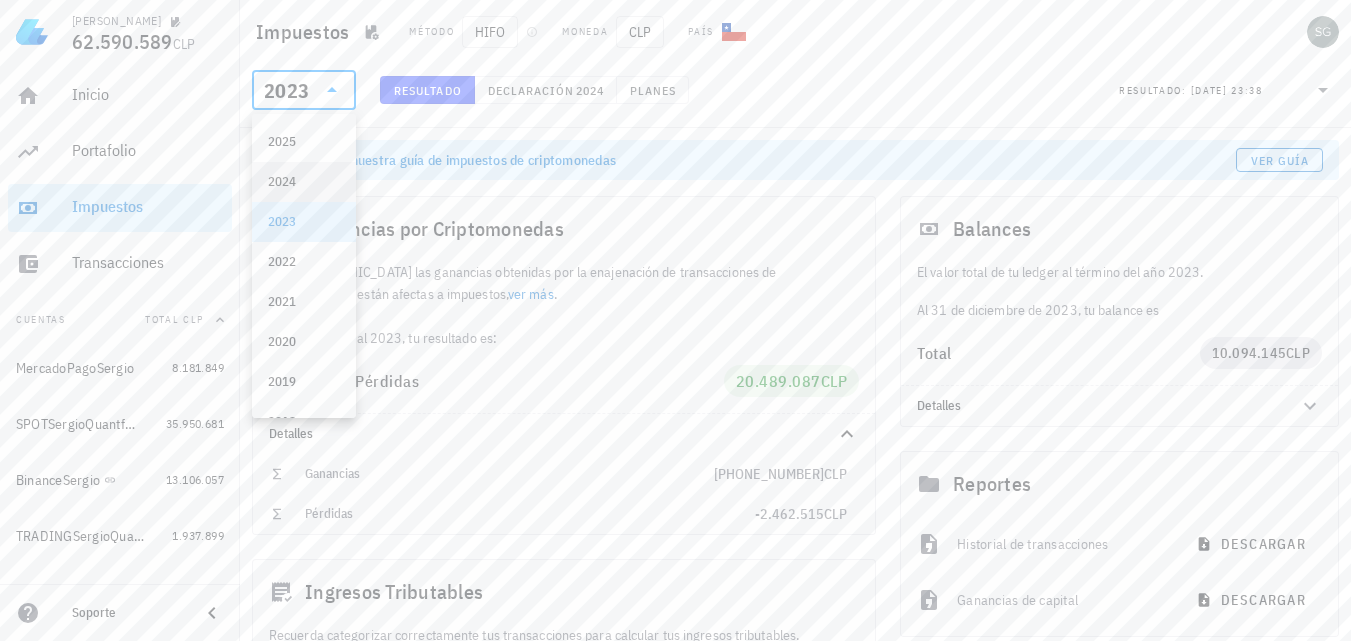 click on "2024" at bounding box center (304, 182) 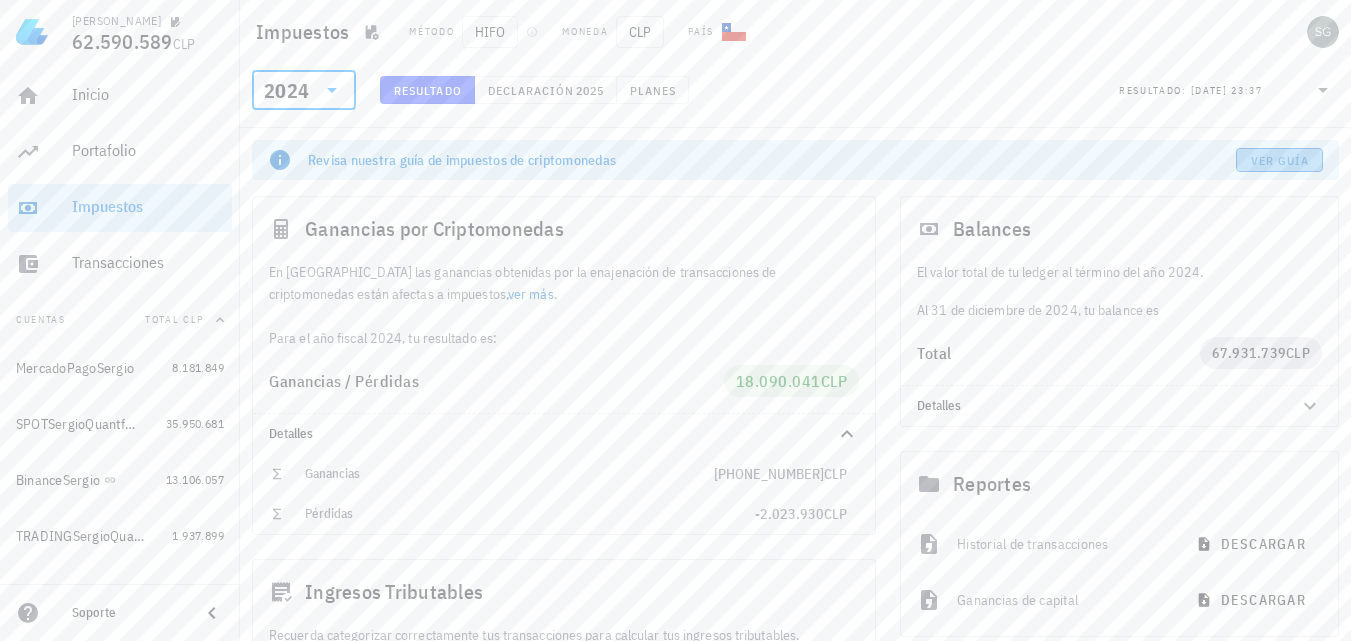 click on "Ver guía" at bounding box center (1280, 160) 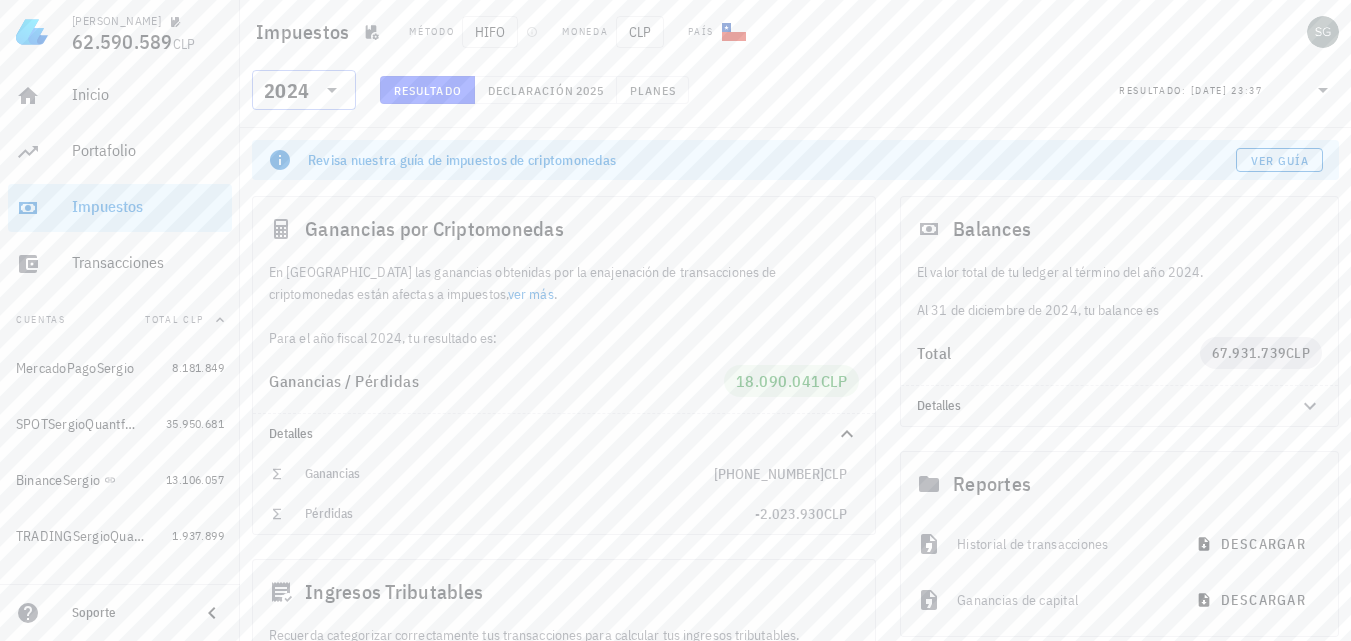 click 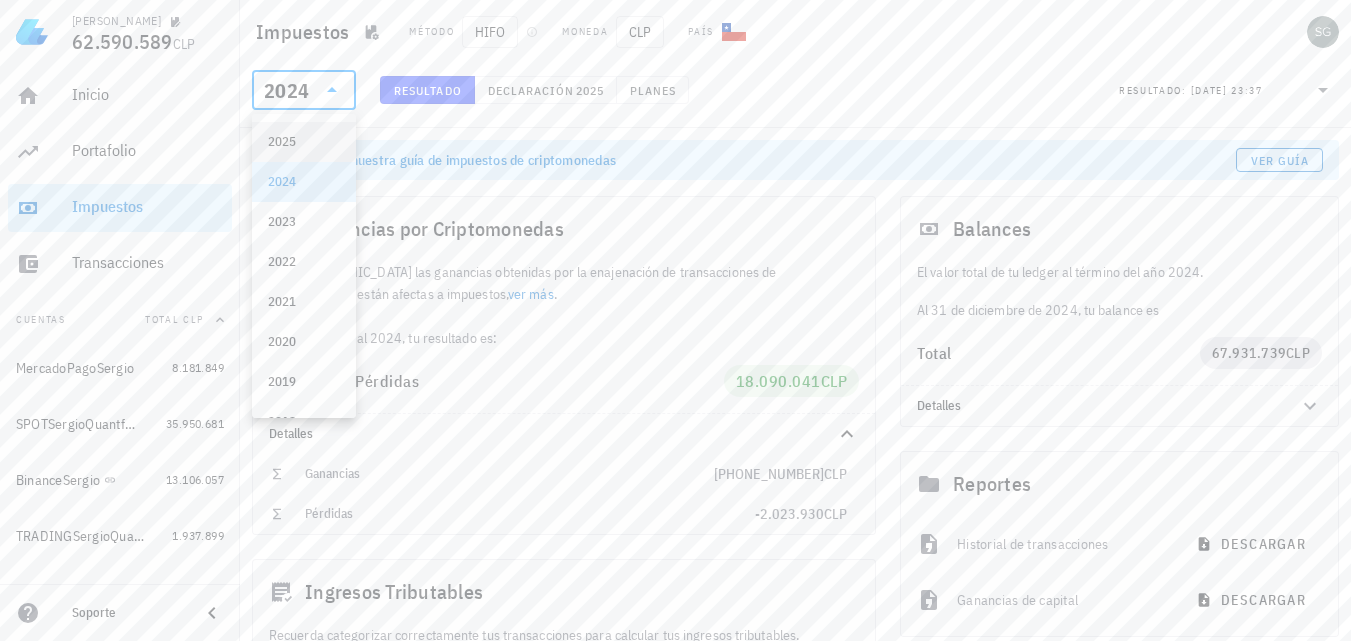 click on "2025" at bounding box center (304, 142) 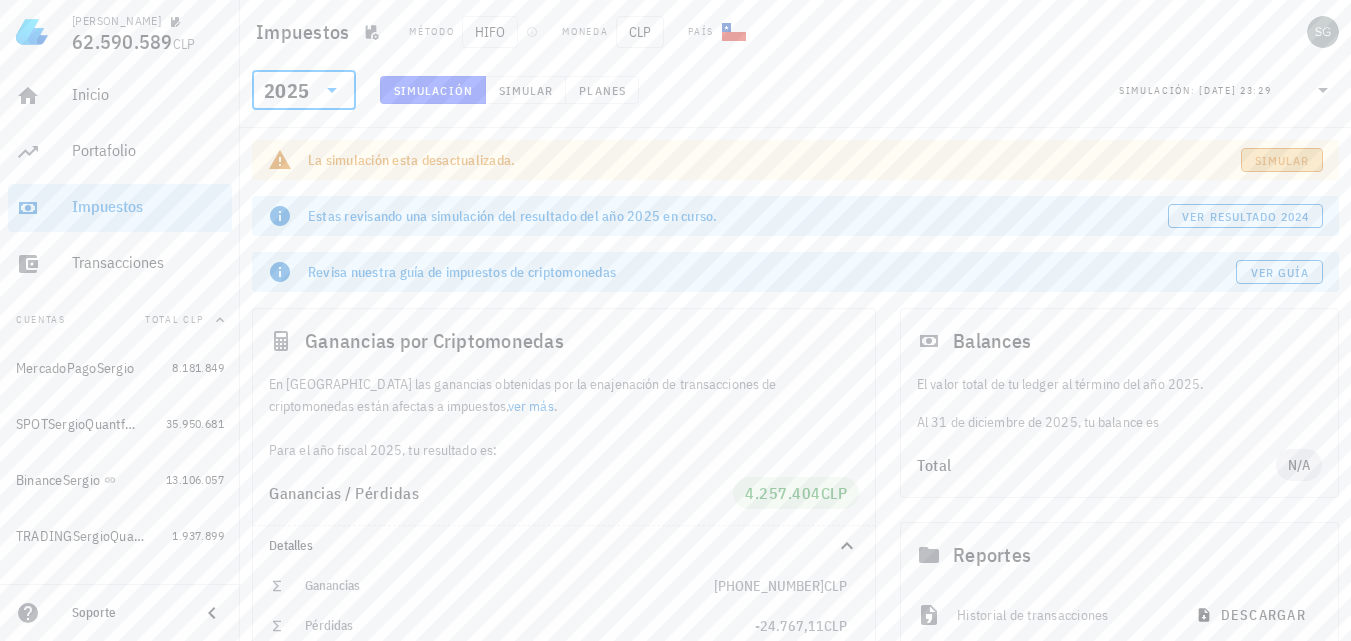 click on "Simular" at bounding box center (1282, 160) 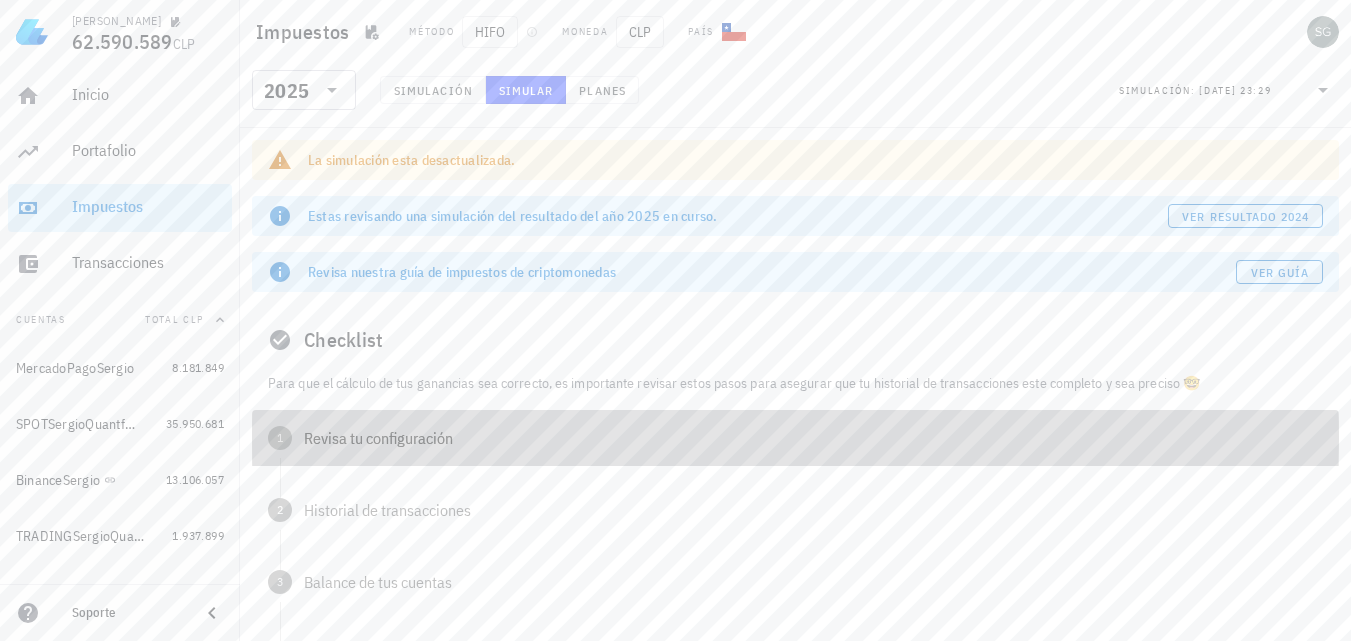 click on "Revisa tu configuración" at bounding box center [813, 438] 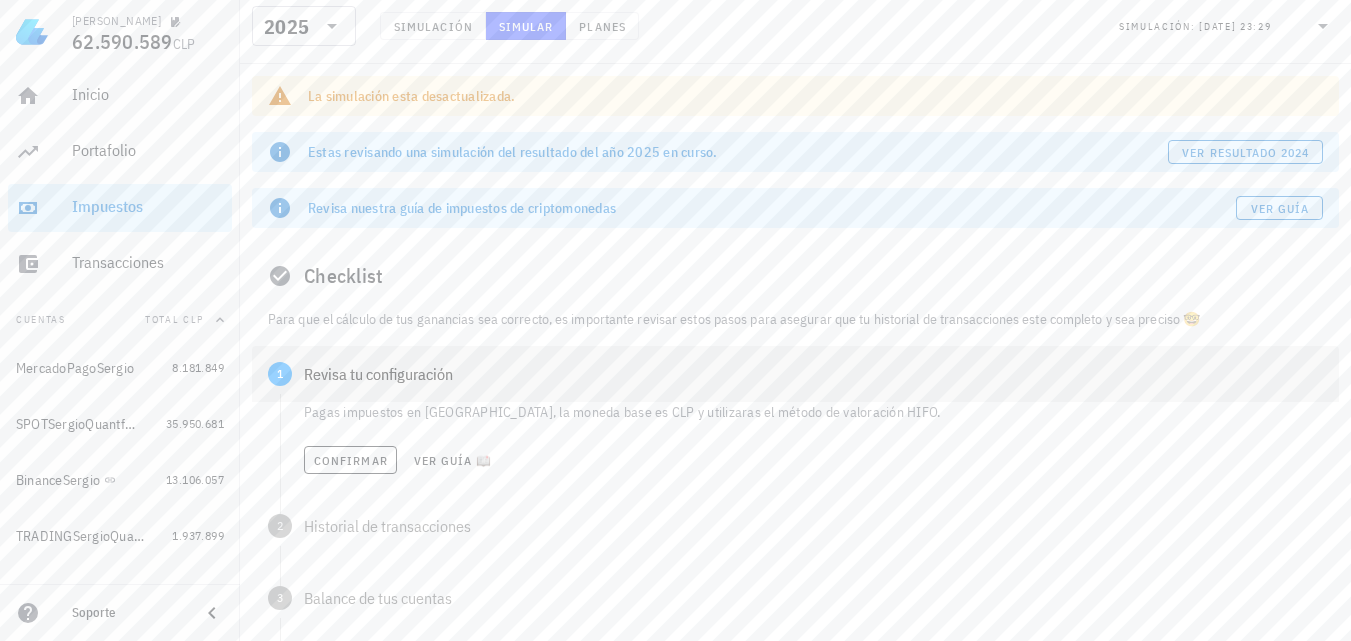 scroll, scrollTop: 100, scrollLeft: 0, axis: vertical 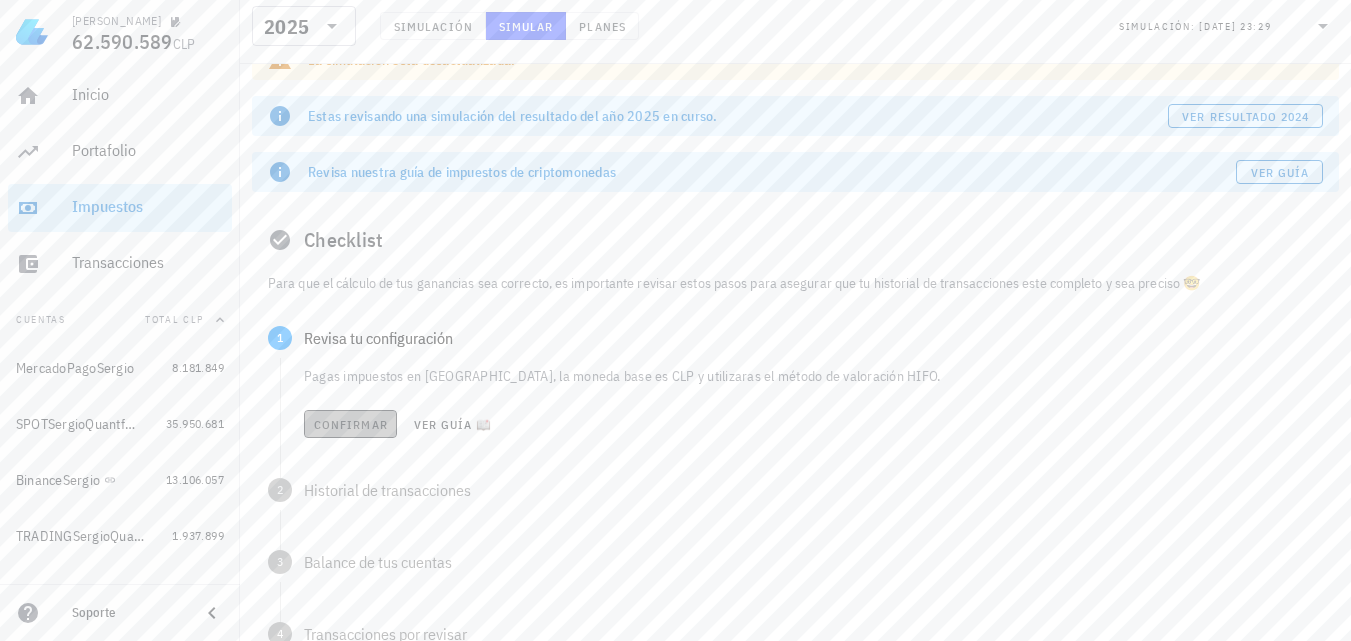 click on "Confirmar" at bounding box center [350, 424] 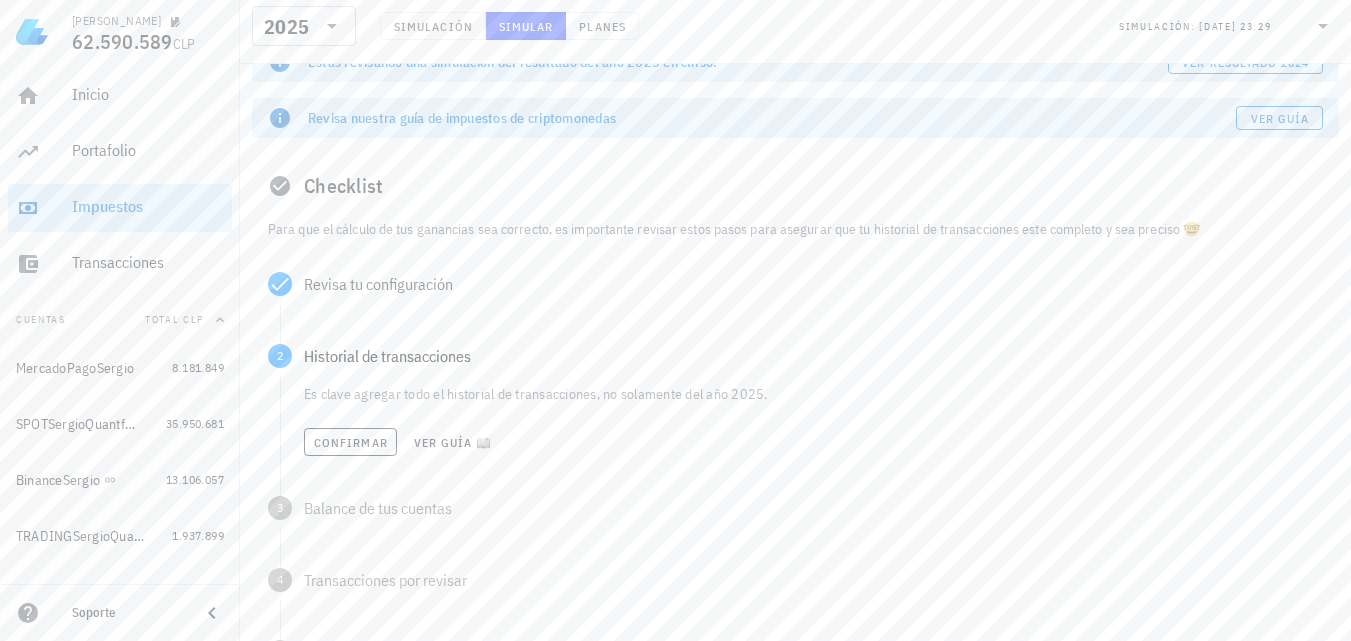 scroll, scrollTop: 200, scrollLeft: 0, axis: vertical 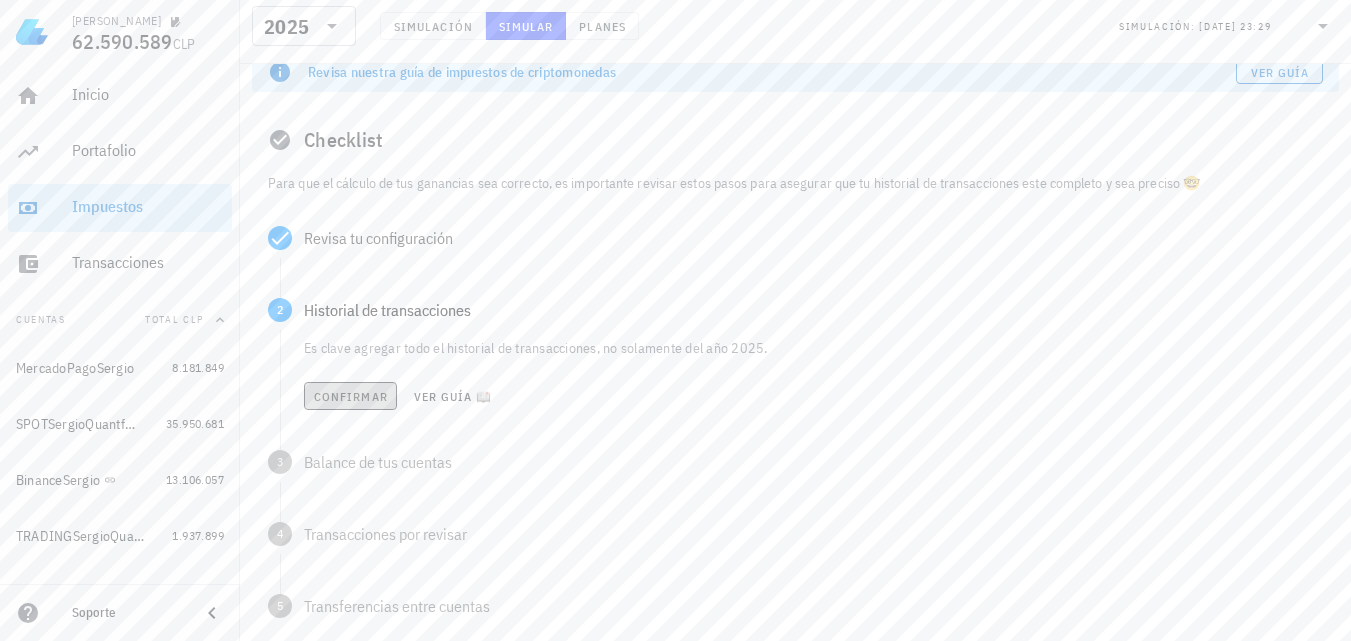 click on "Confirmar" at bounding box center (350, 396) 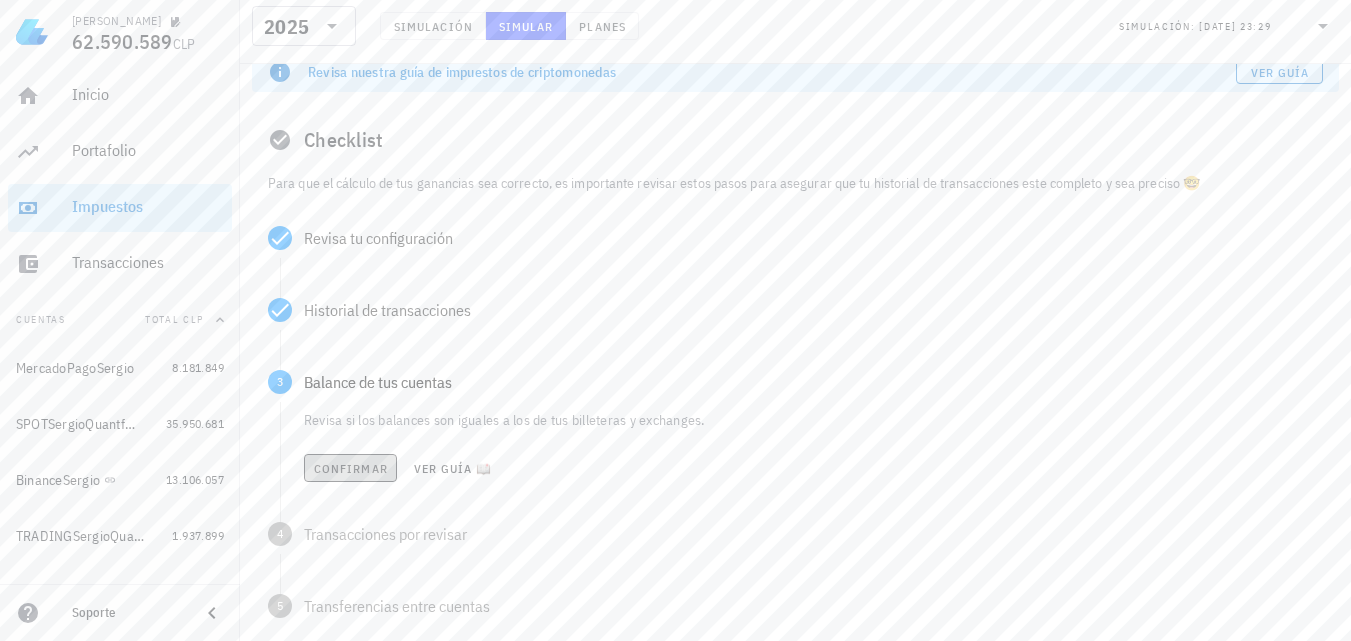 click on "Confirmar" at bounding box center [350, 468] 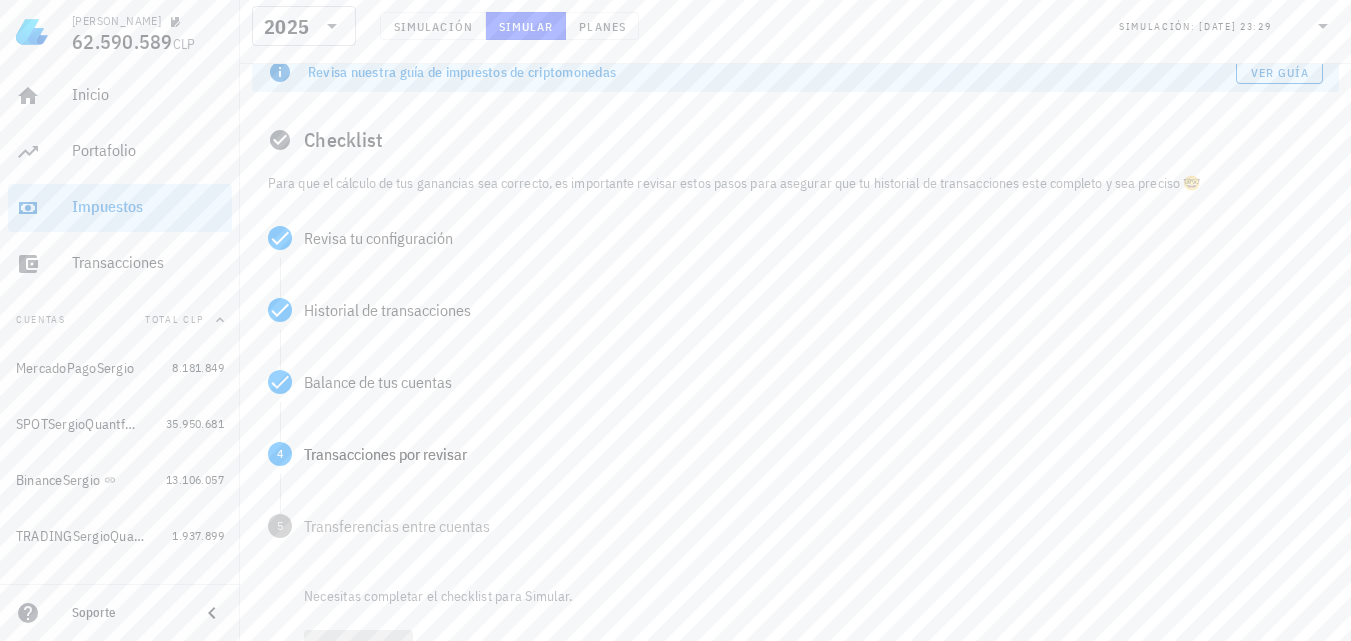 scroll, scrollTop: 400, scrollLeft: 0, axis: vertical 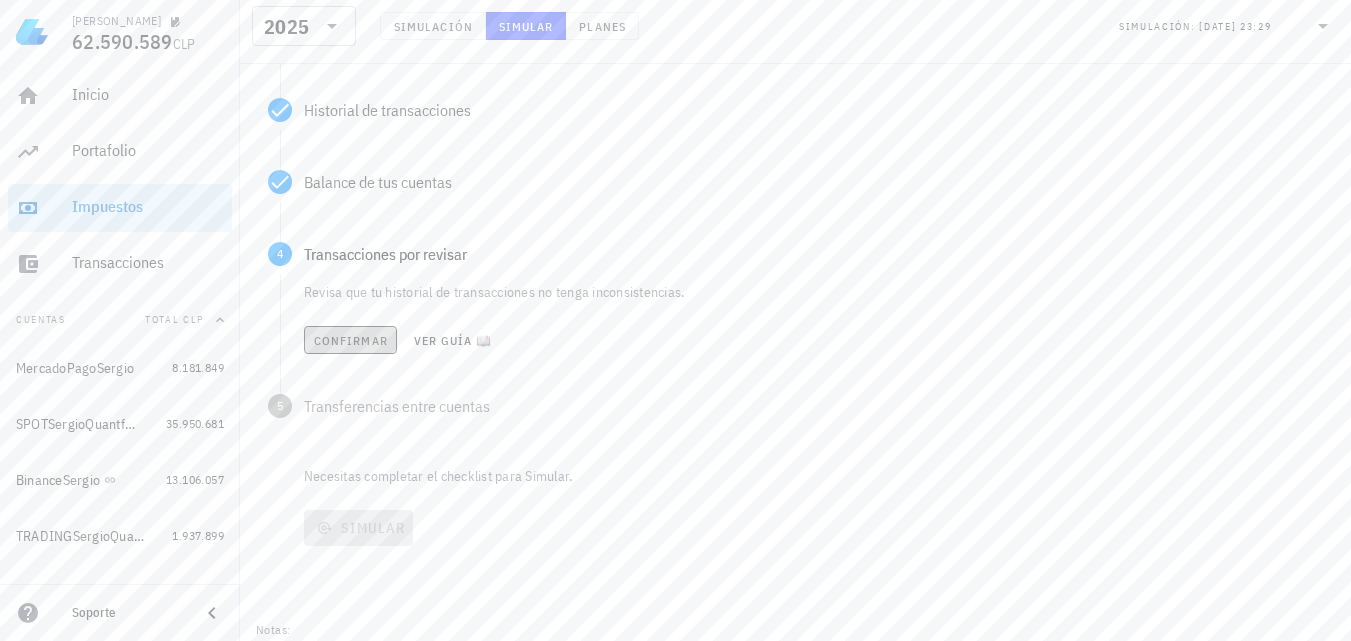 click on "Confirmar" at bounding box center [350, 340] 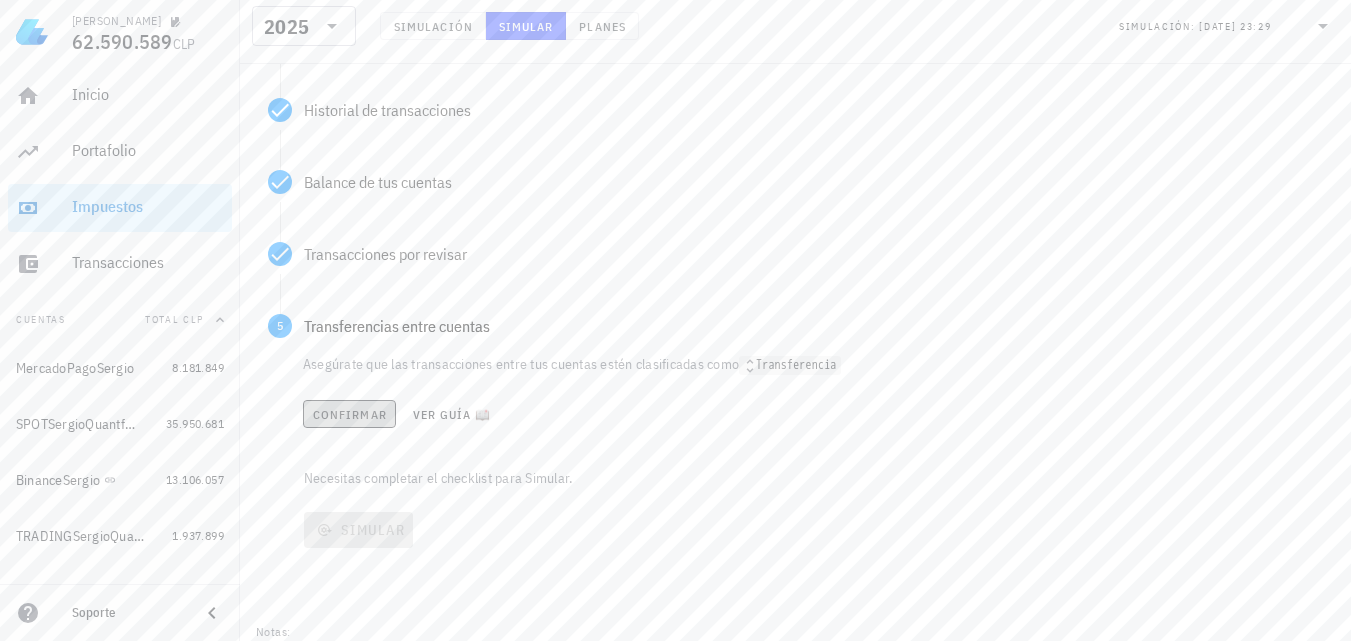 click on "Confirmar" at bounding box center (349, 414) 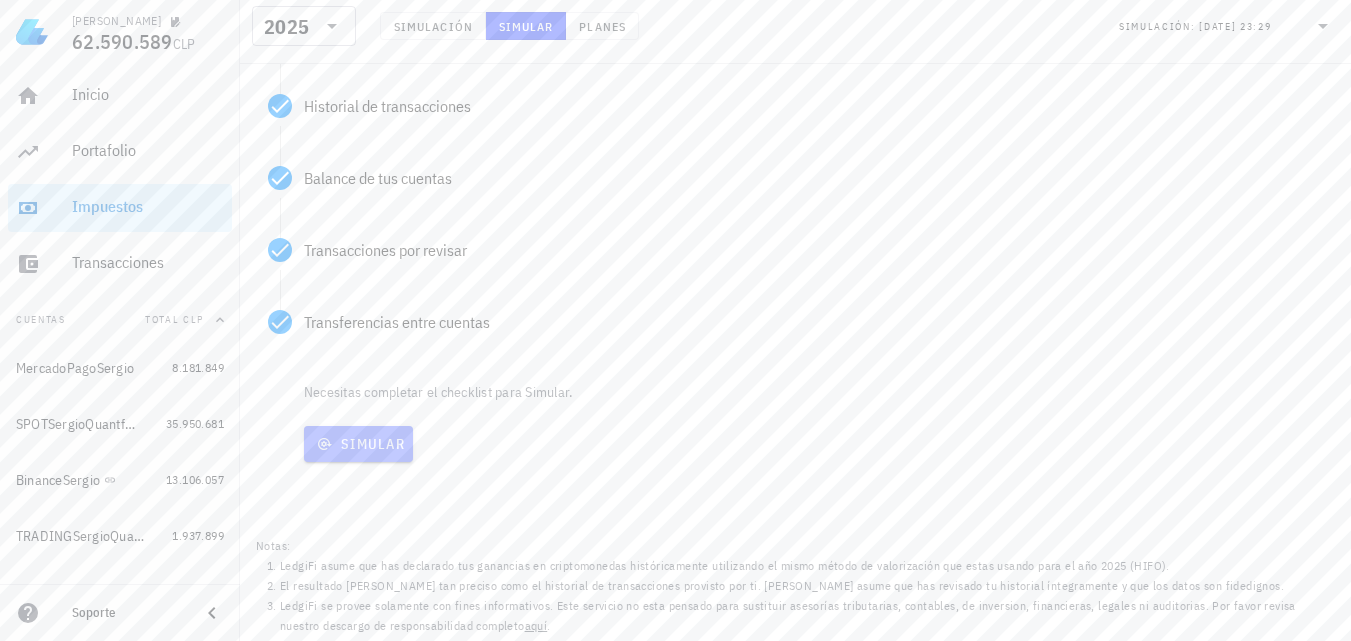 click on "Simular" at bounding box center (358, 444) 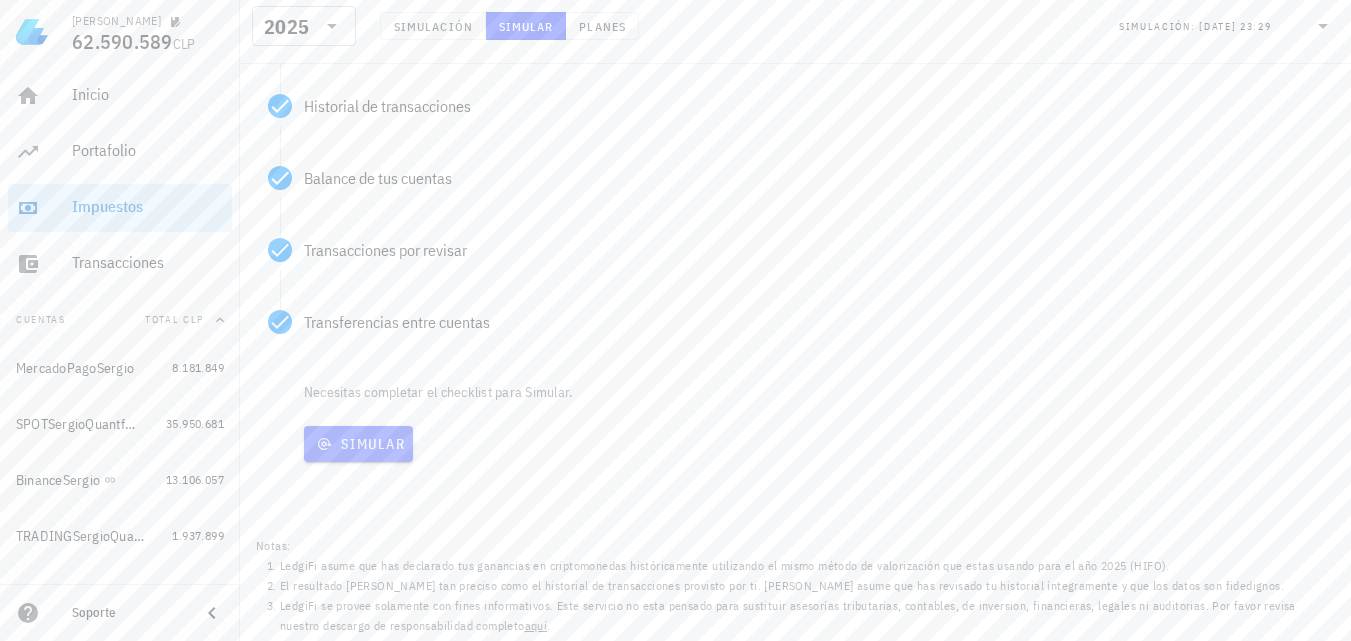 scroll, scrollTop: 405, scrollLeft: 0, axis: vertical 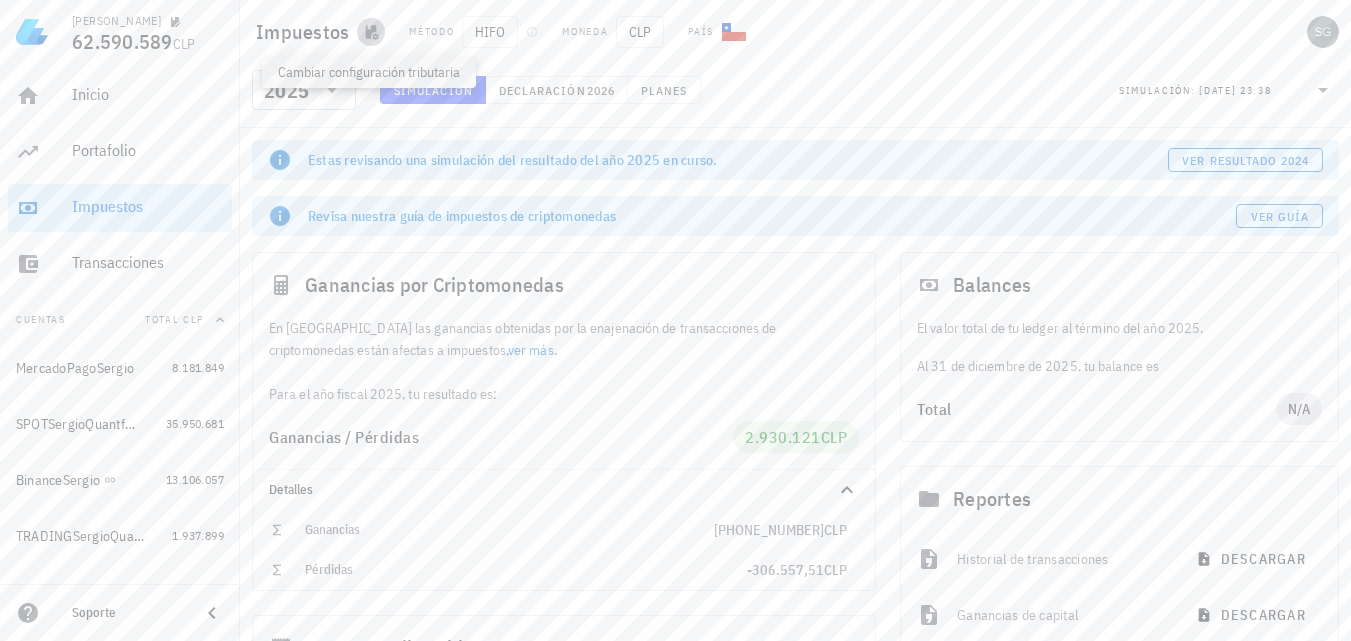 click 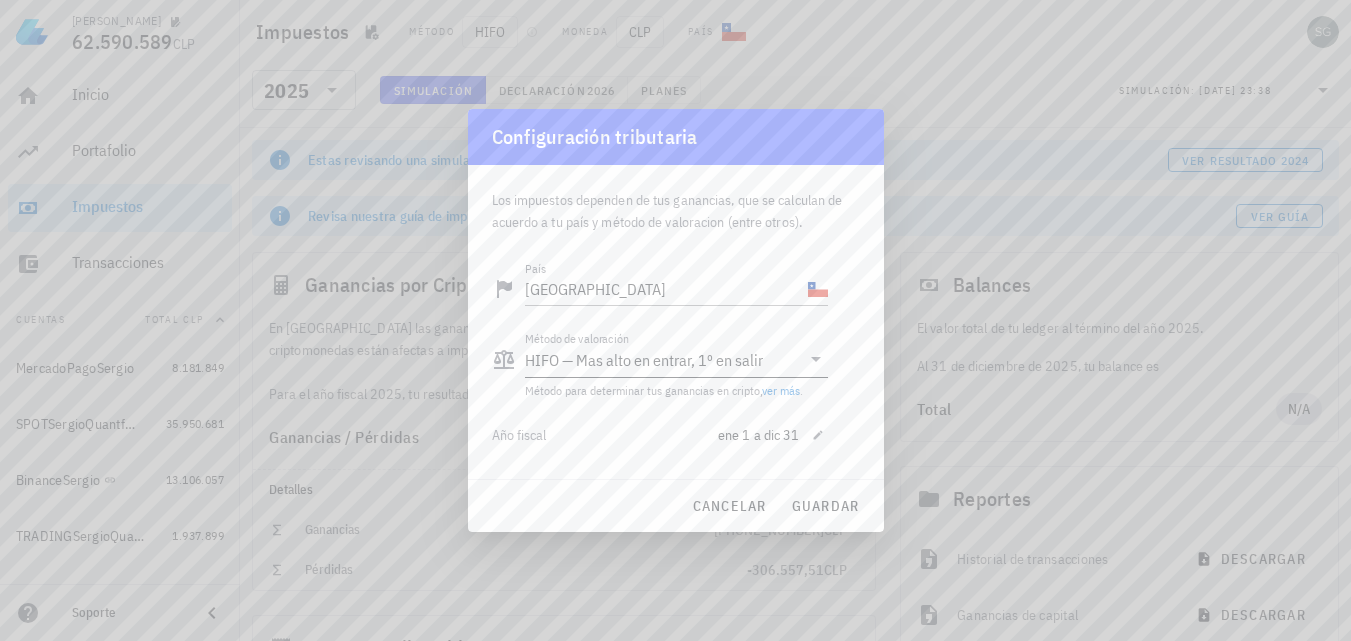click on "HIFO — Mas alto en entrar, 1º en salir" at bounding box center (662, 360) 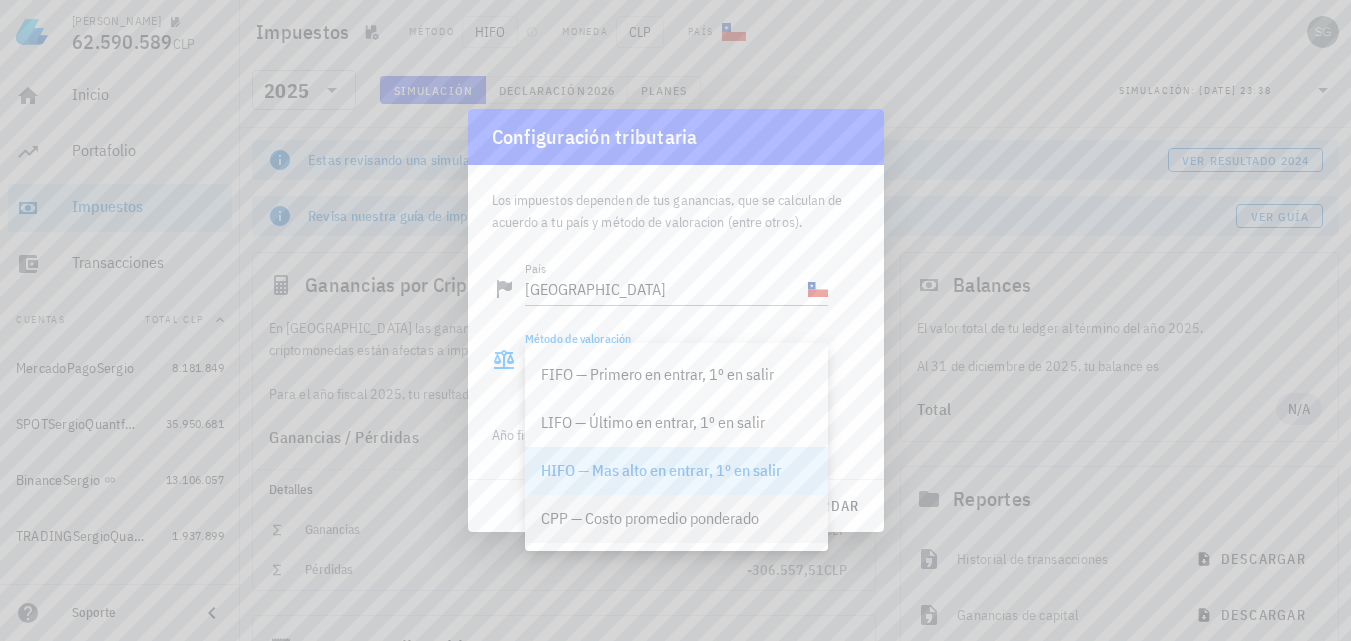 click on "CPP — Costo promedio ponderado" at bounding box center [676, 518] 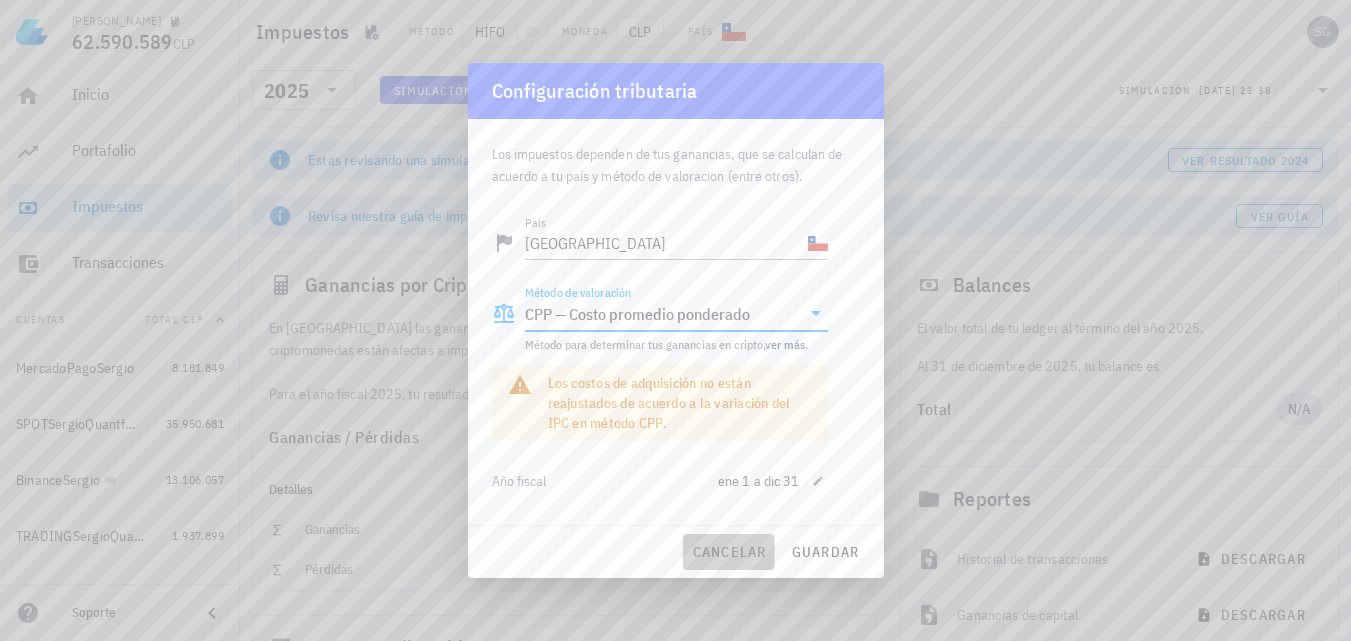click on "cancelar" at bounding box center [728, 552] 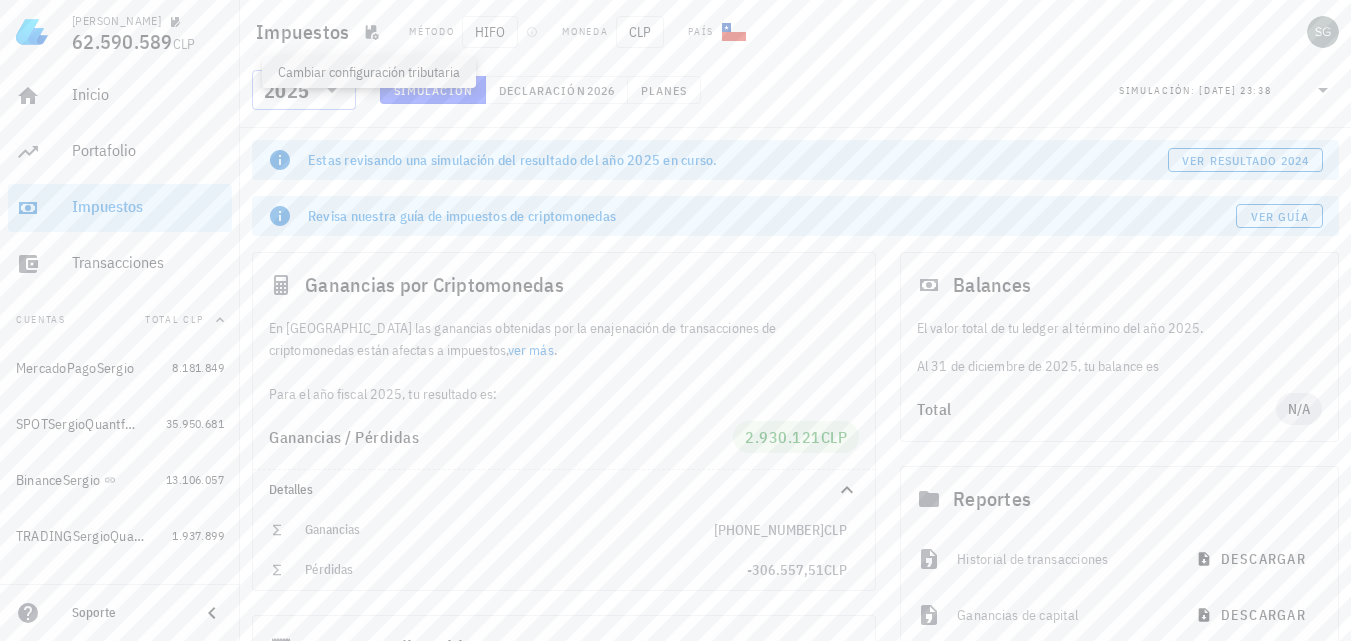 click 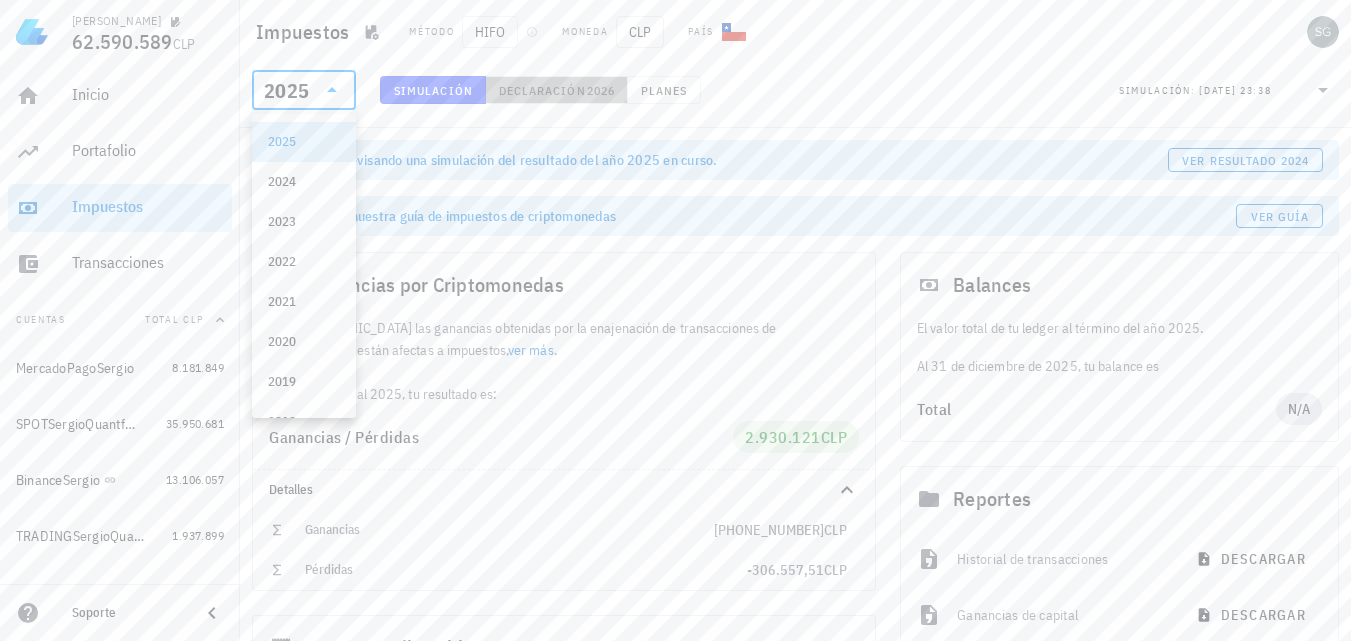 click on "Declaración" at bounding box center (542, 90) 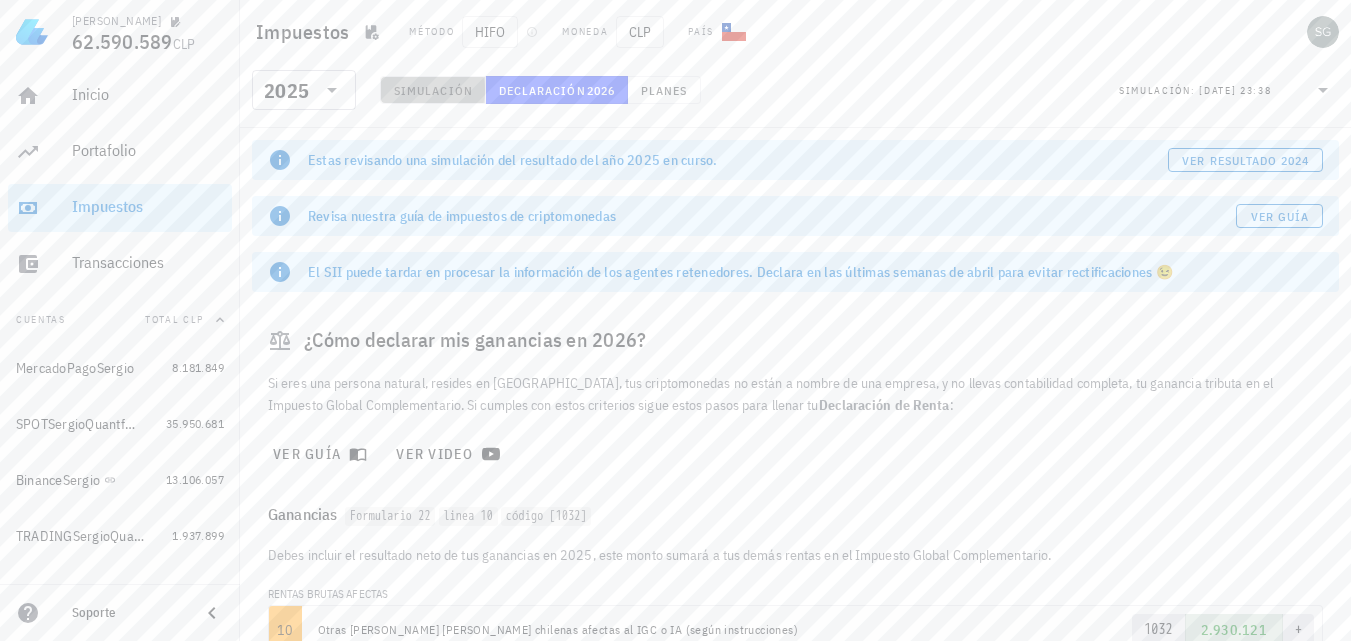 click on "​ 2025   Simulación     Declaración   2026   Planes     Simulación: [DATE] 23:38" at bounding box center [795, 96] 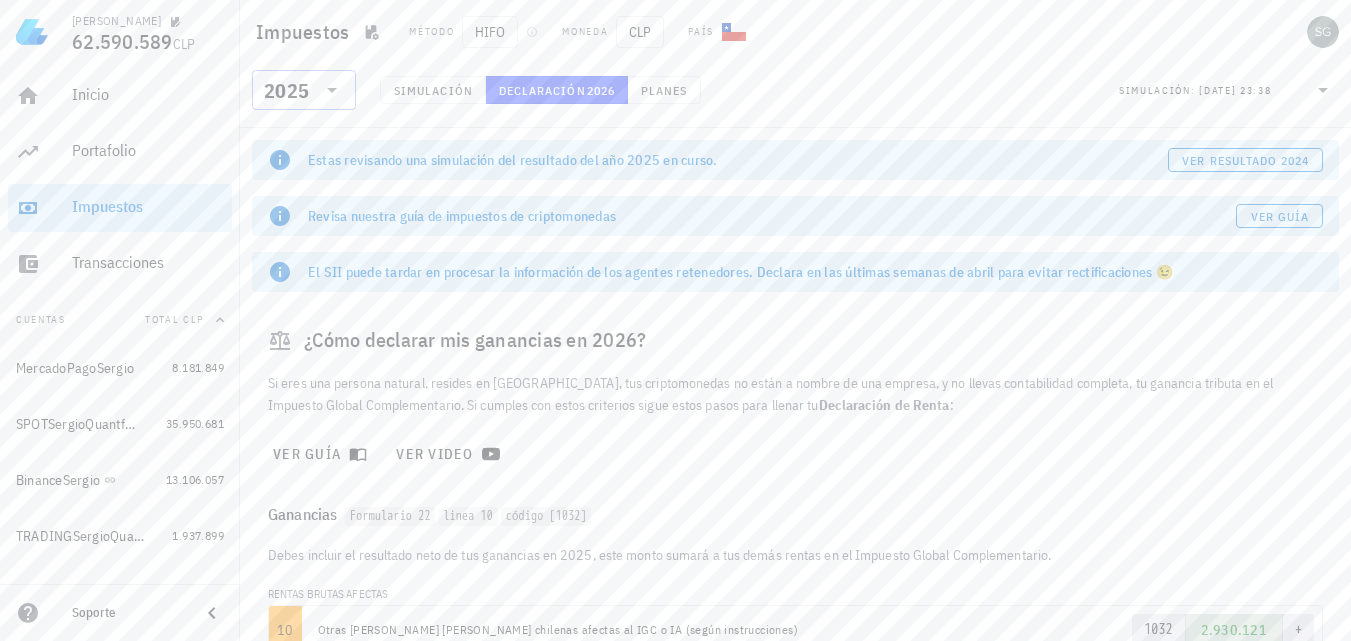 click 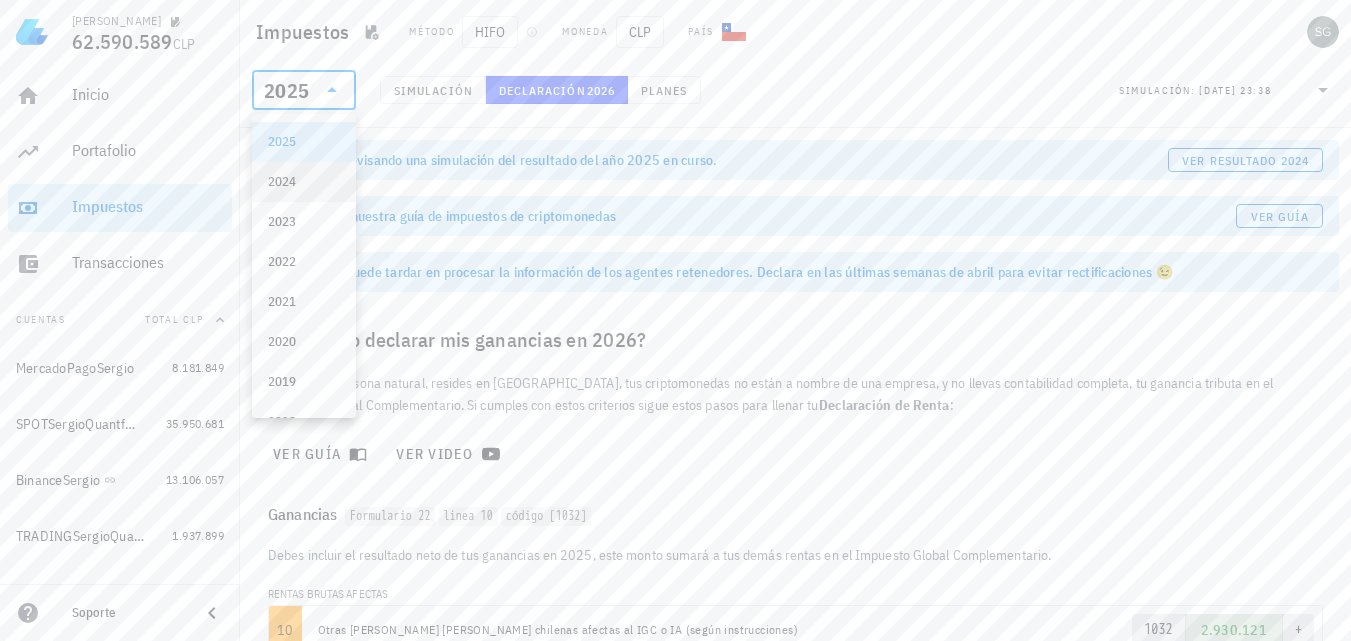 click on "2024" at bounding box center [304, 182] 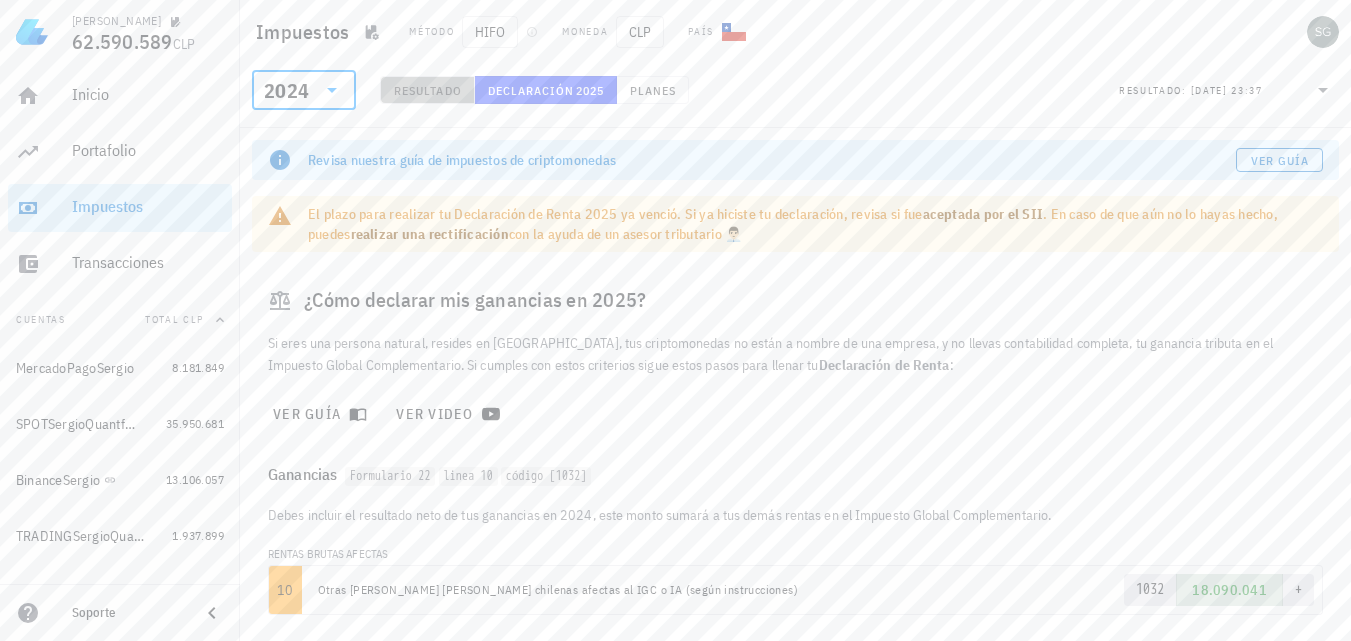 click on "Resultado" at bounding box center [427, 90] 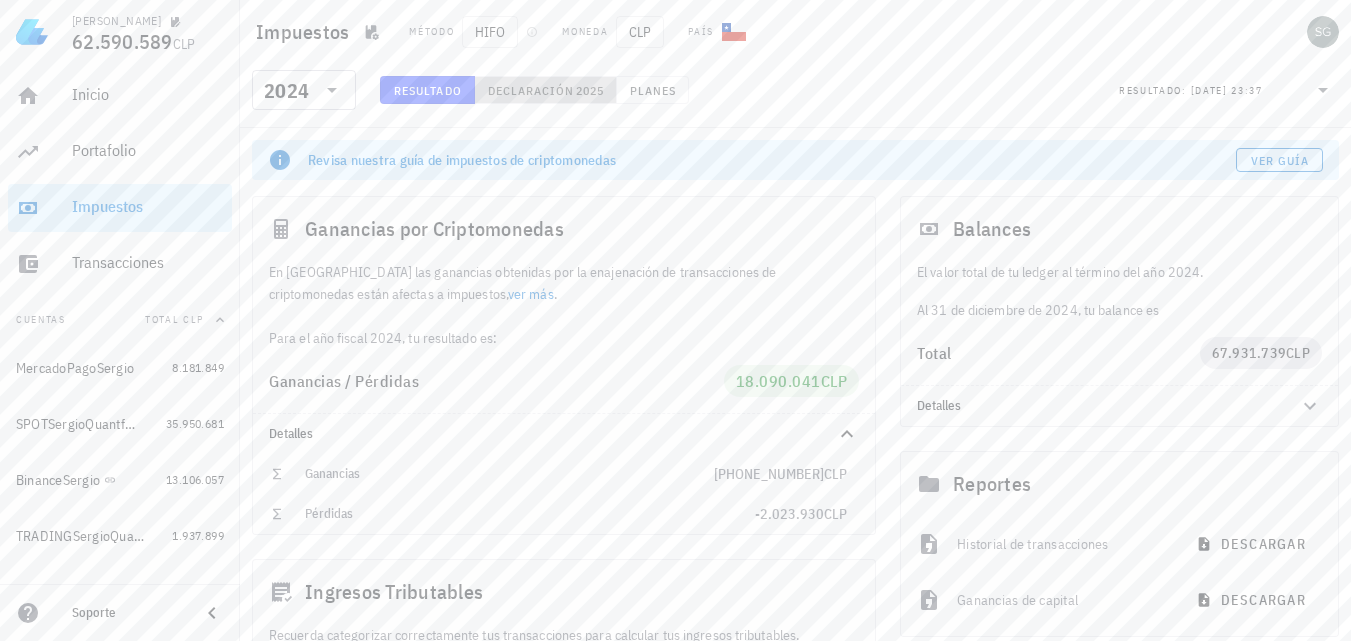 click on "Declaración   2025" at bounding box center [546, 90] 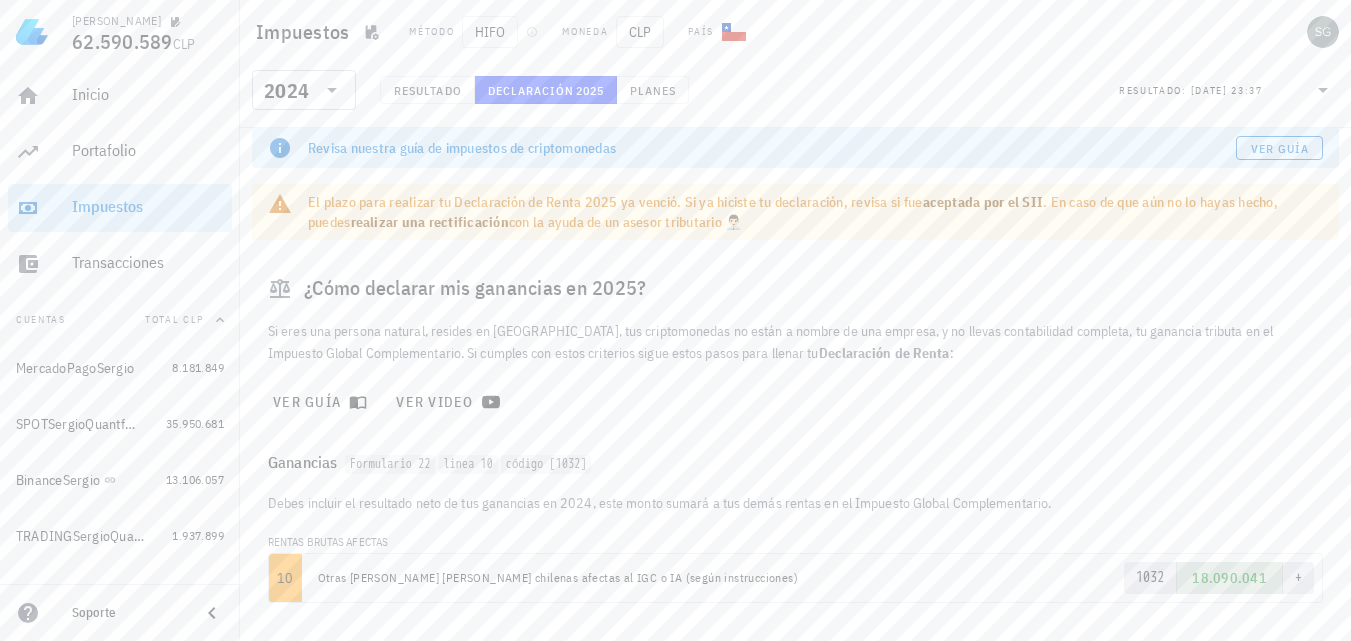 scroll, scrollTop: 0, scrollLeft: 0, axis: both 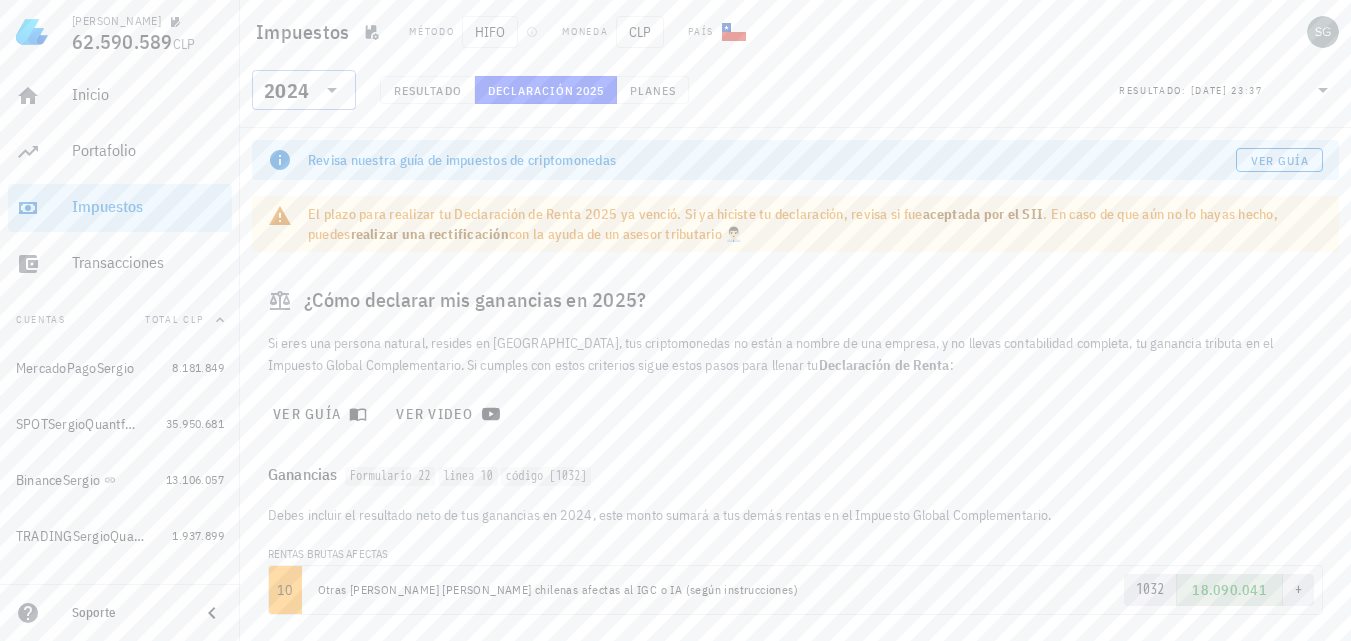 click 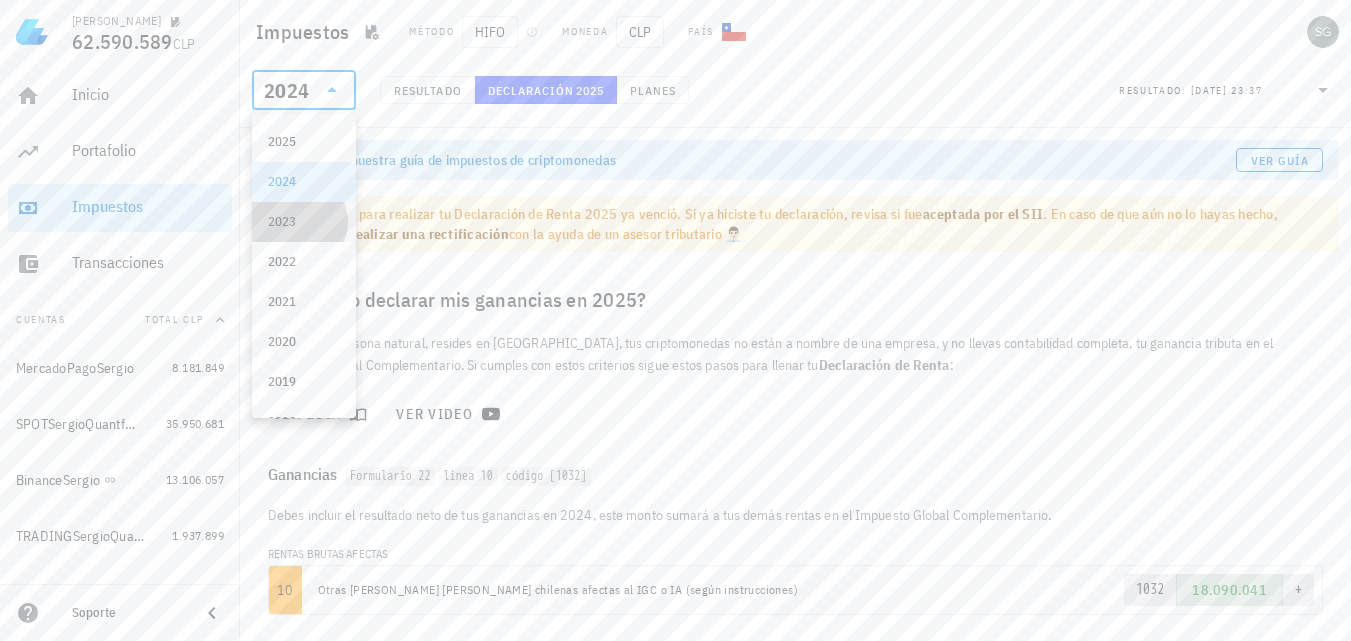click on "2023" at bounding box center [304, 222] 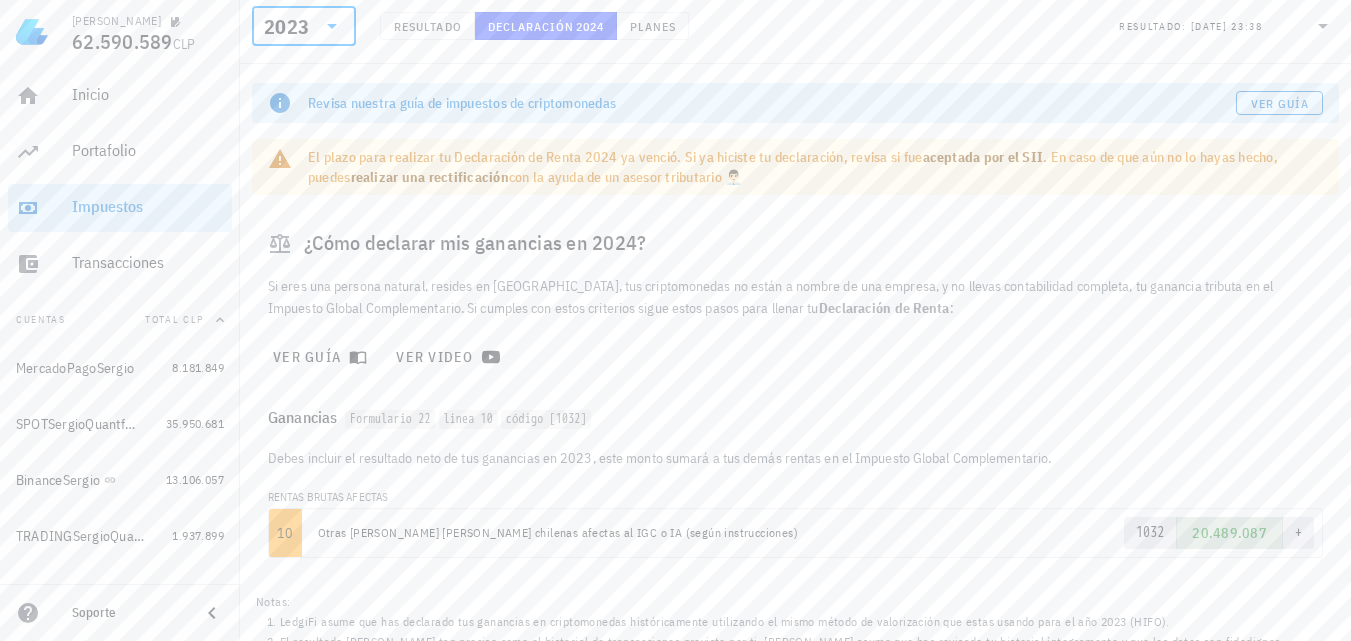 scroll, scrollTop: 0, scrollLeft: 0, axis: both 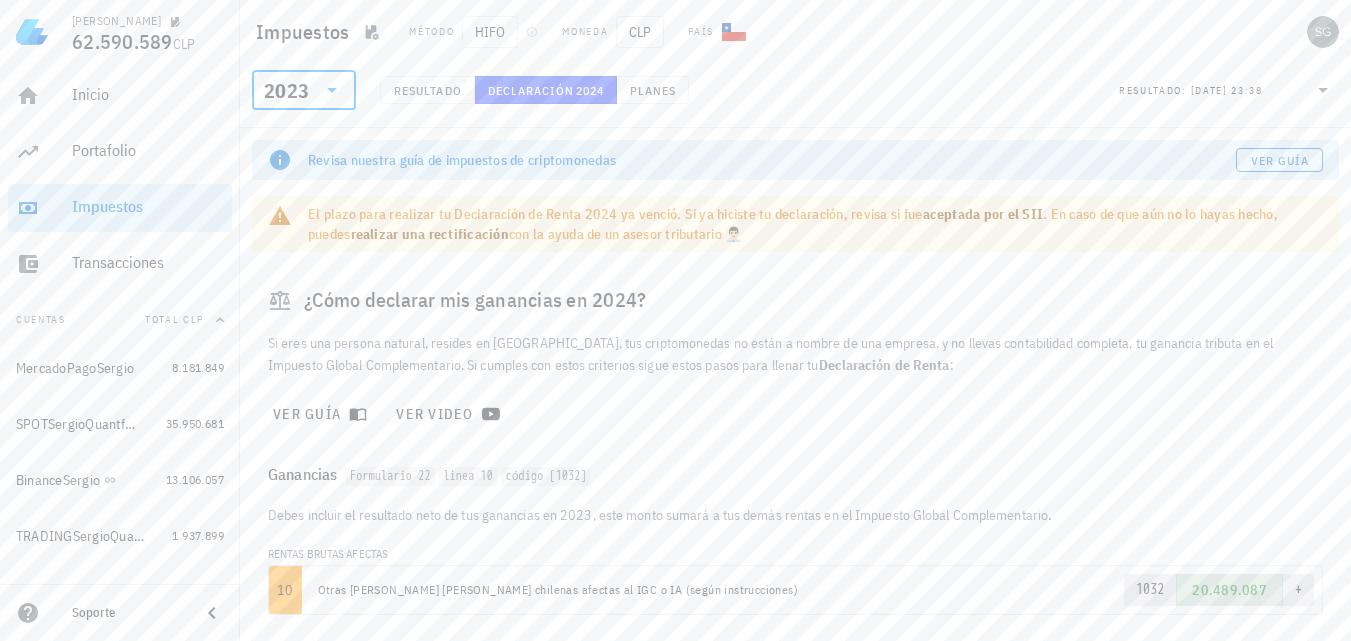 click 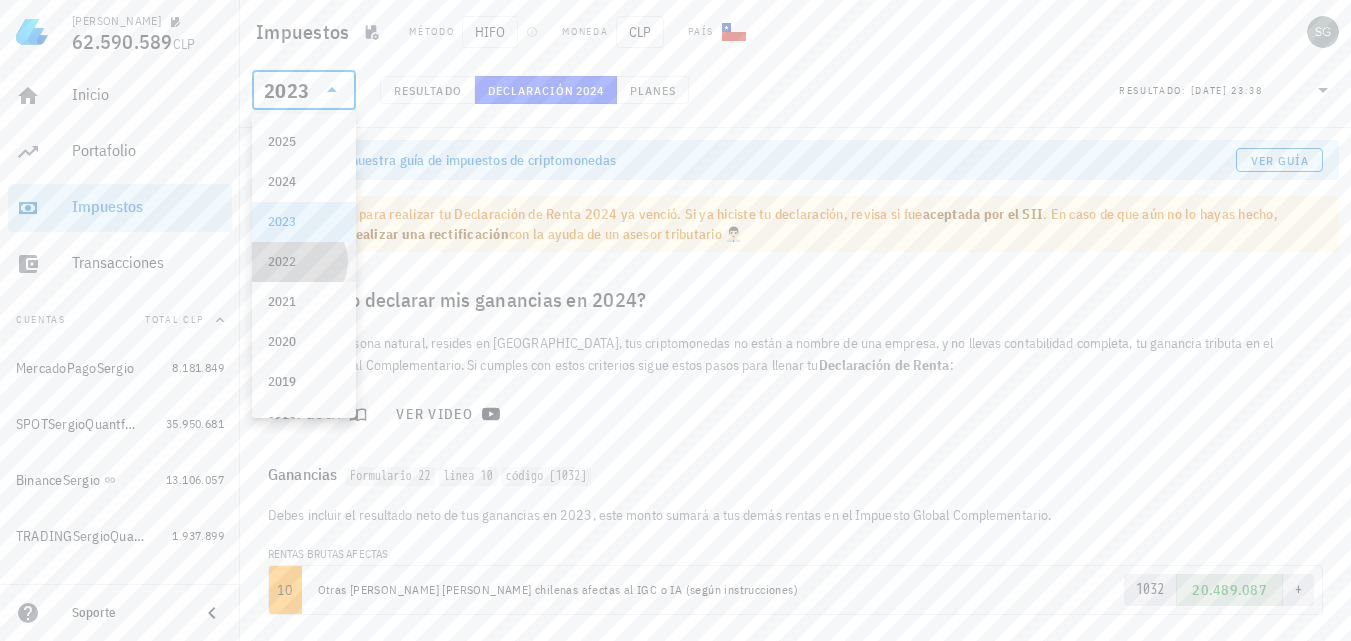 click on "2022" at bounding box center [304, 262] 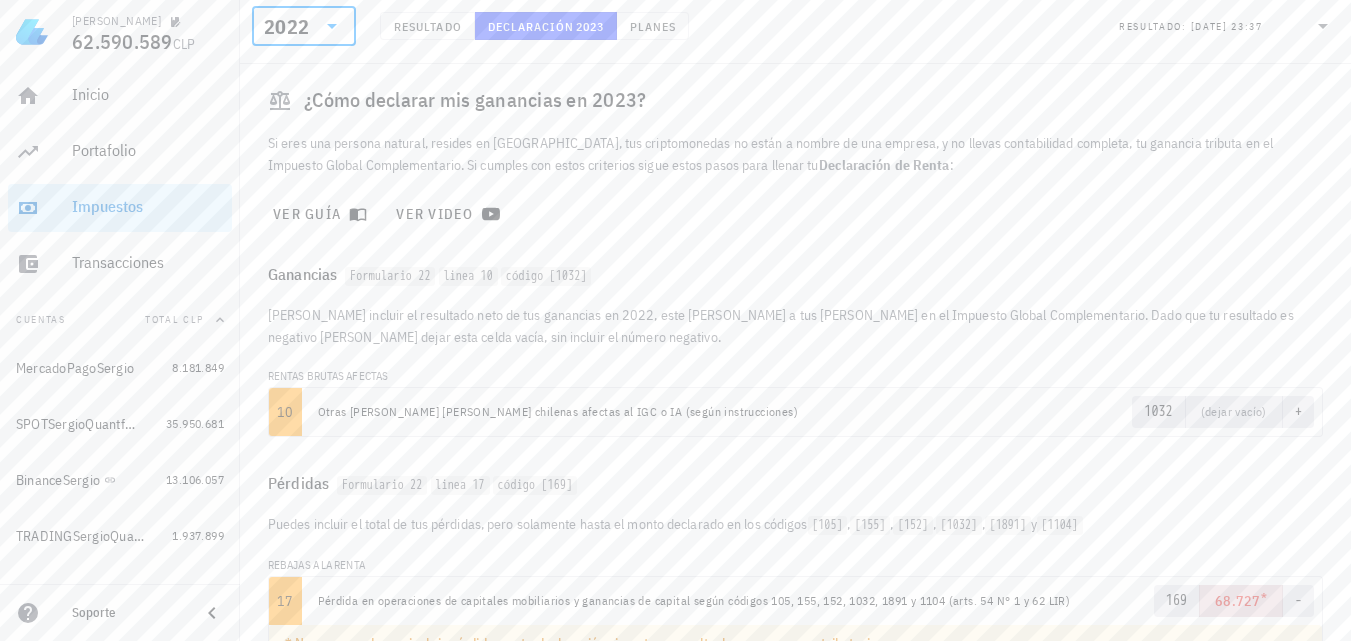 scroll, scrollTop: 0, scrollLeft: 0, axis: both 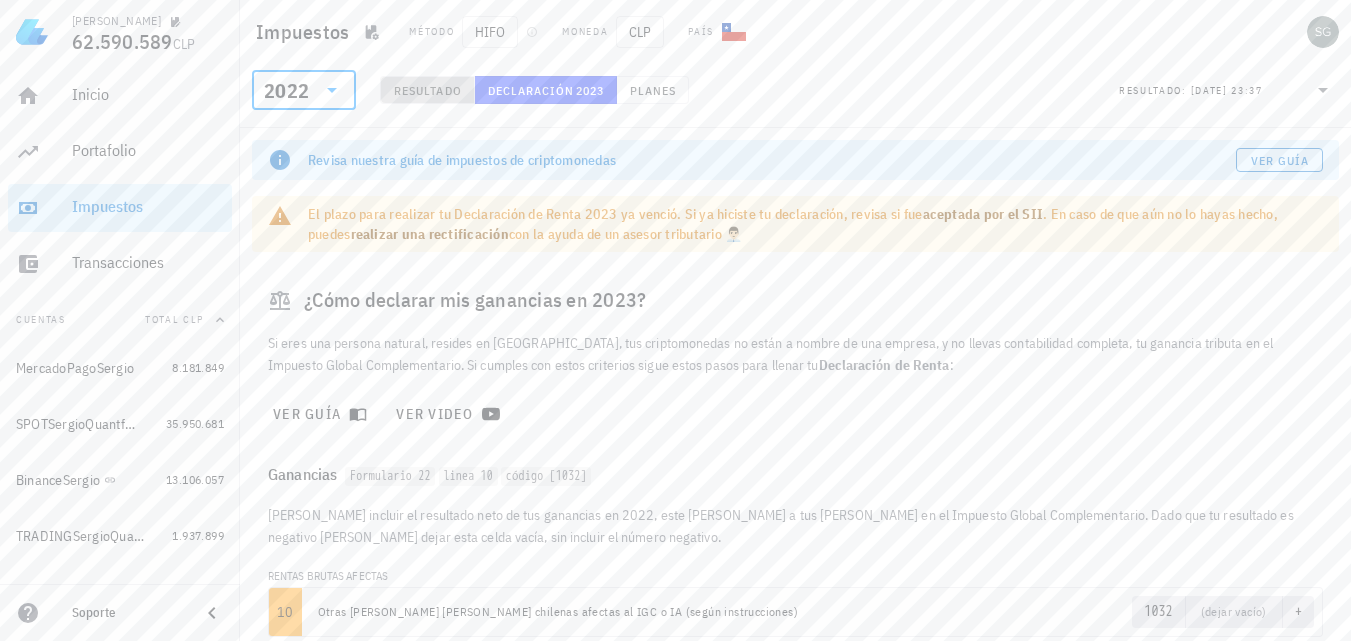 click on "Resultado" at bounding box center (427, 90) 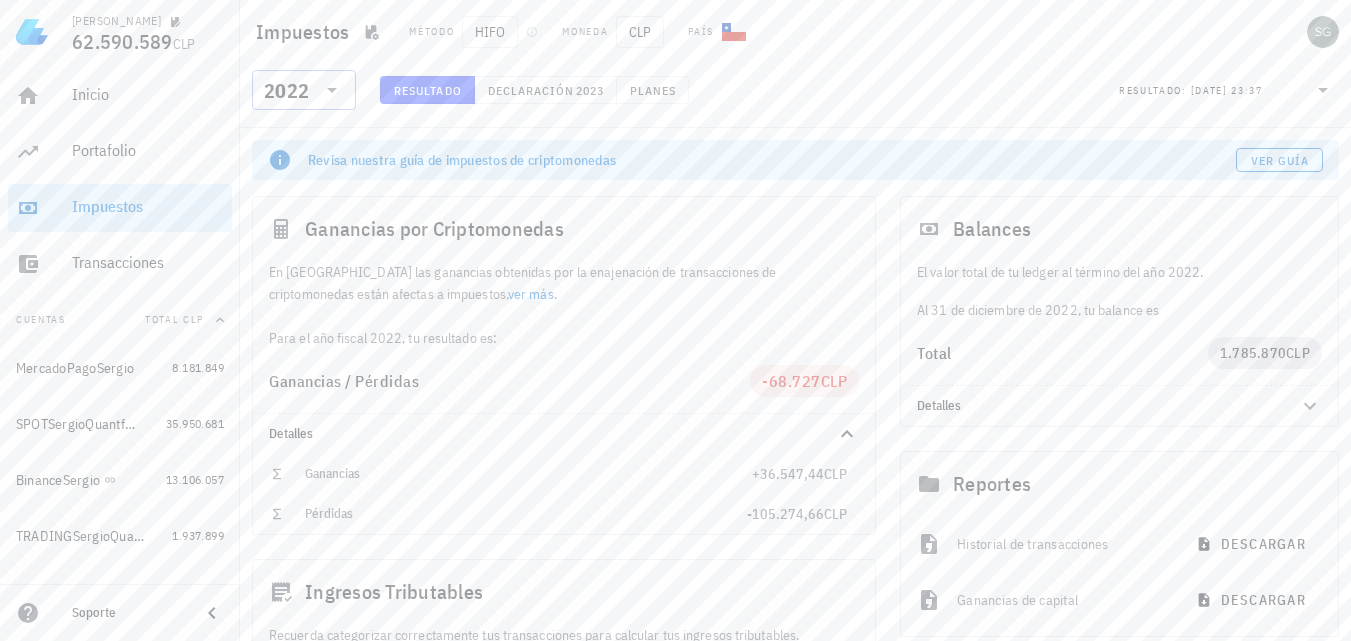 click on "​ 2022" at bounding box center (304, 90) 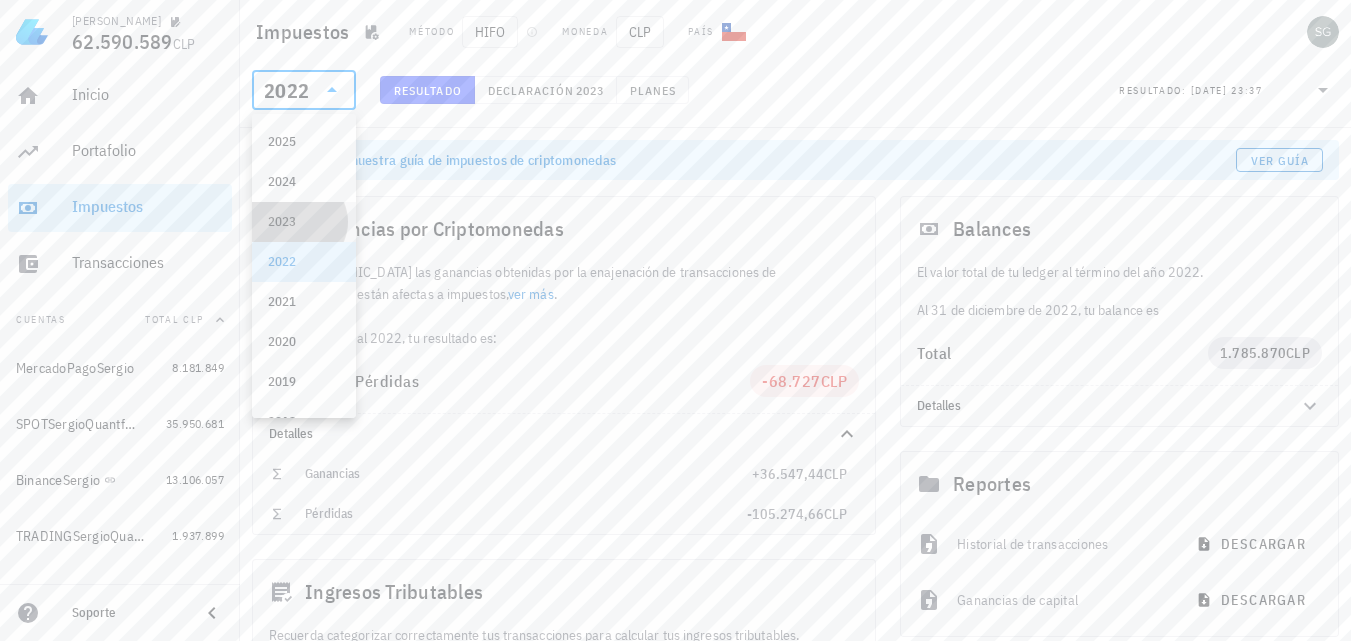 click on "2023" at bounding box center [304, 222] 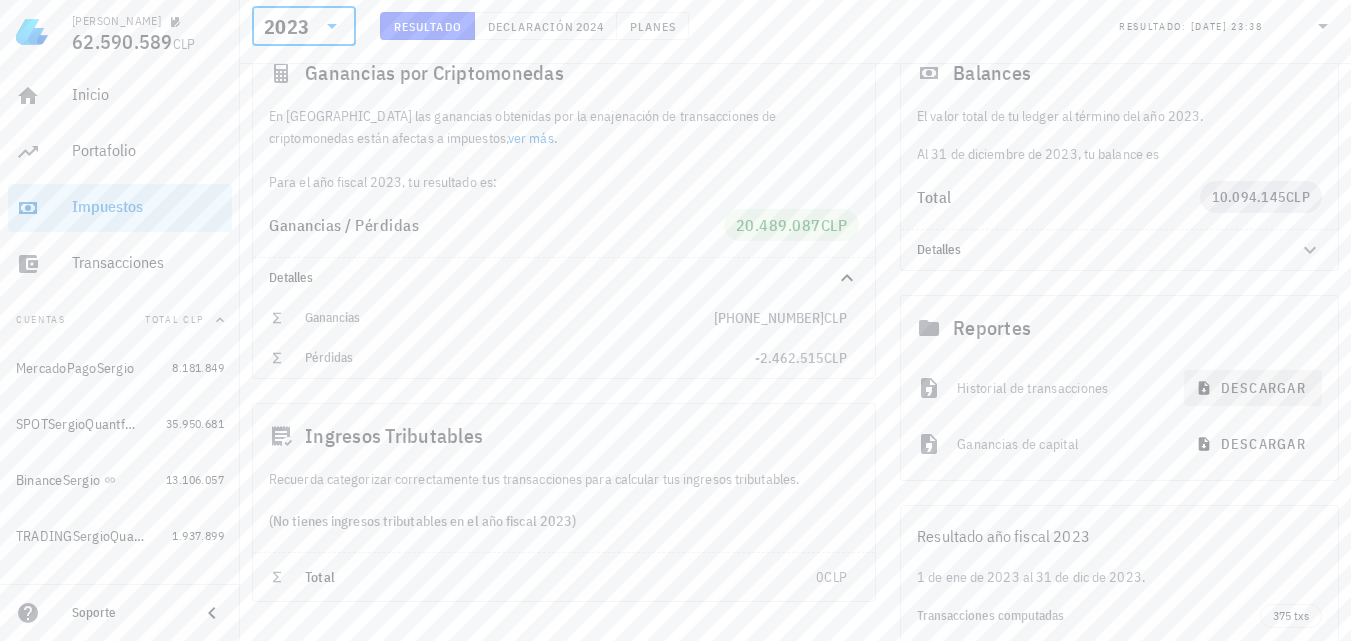 scroll, scrollTop: 200, scrollLeft: 0, axis: vertical 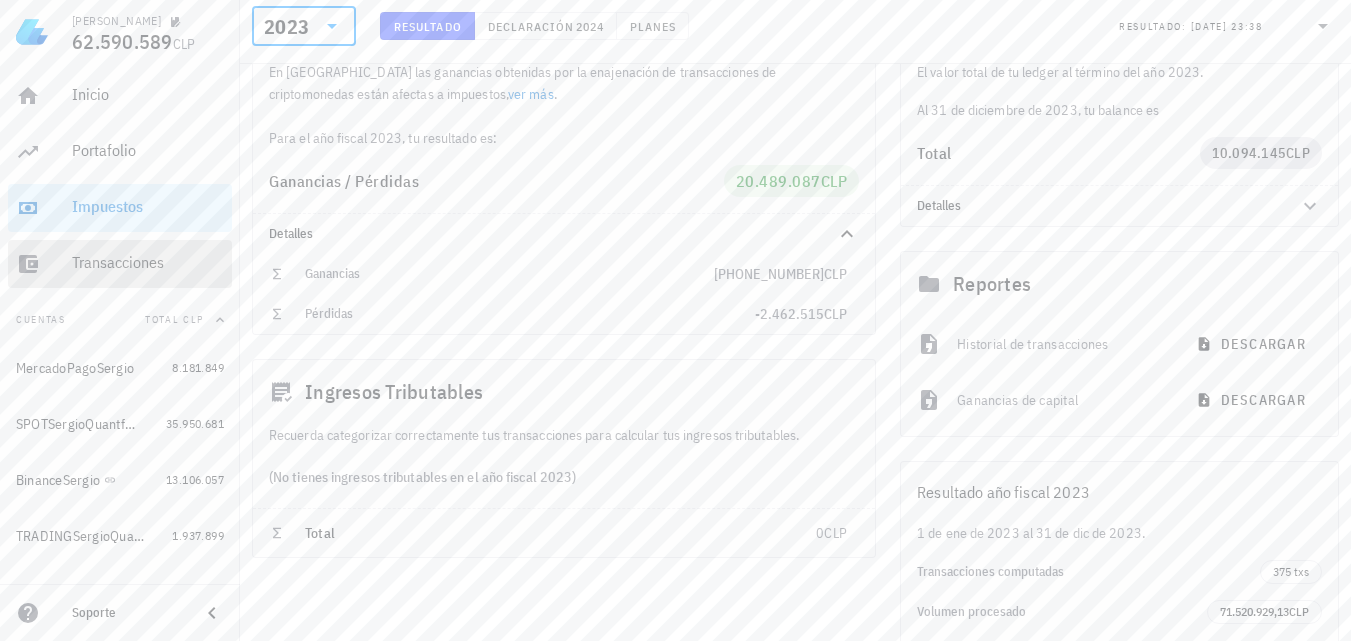 click on "Transacciones" at bounding box center [148, 262] 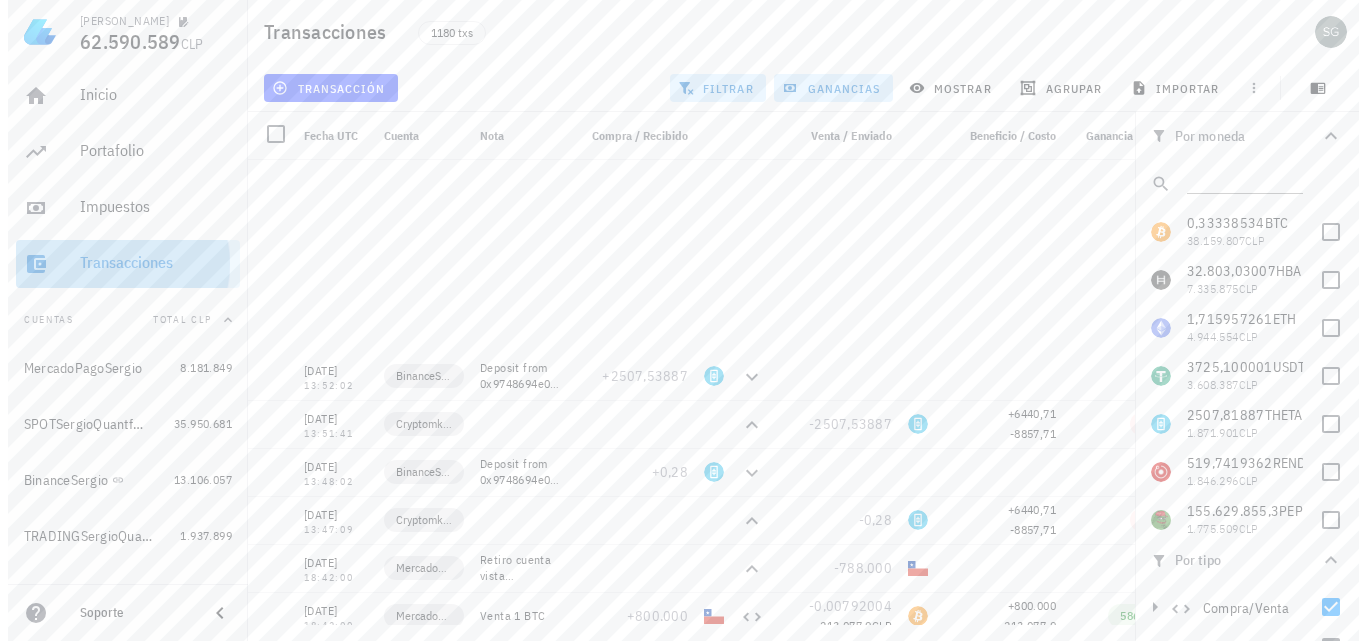 scroll, scrollTop: 0, scrollLeft: 0, axis: both 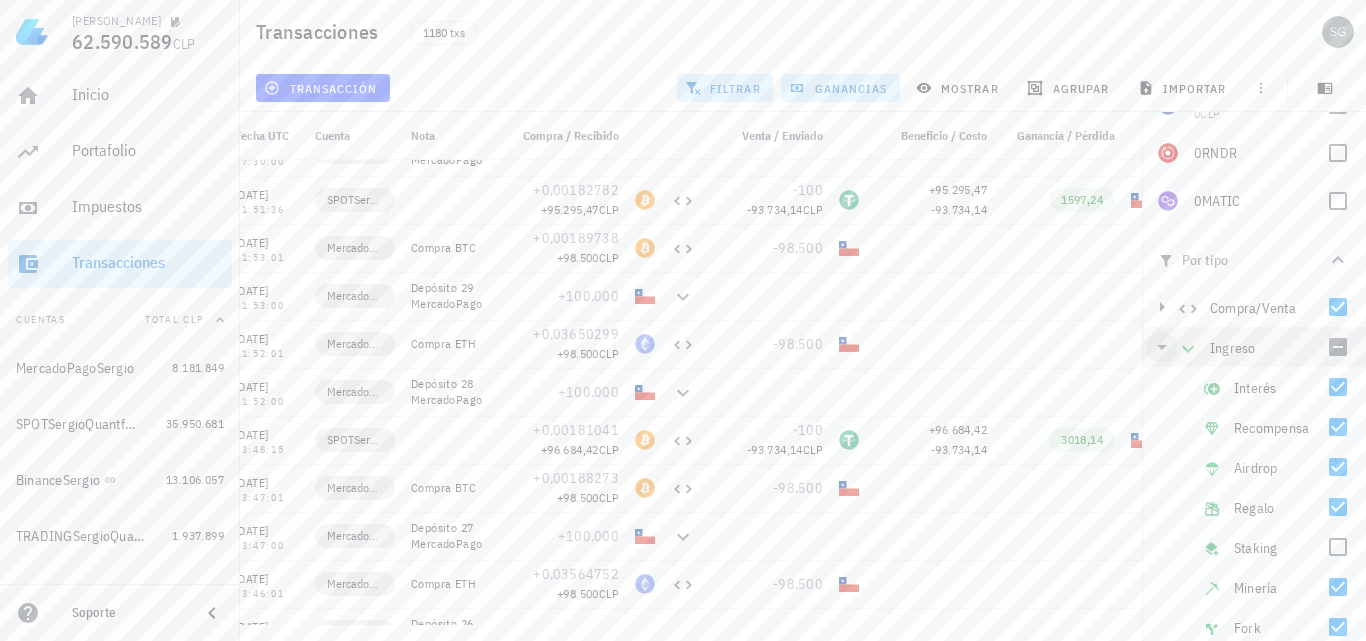 click 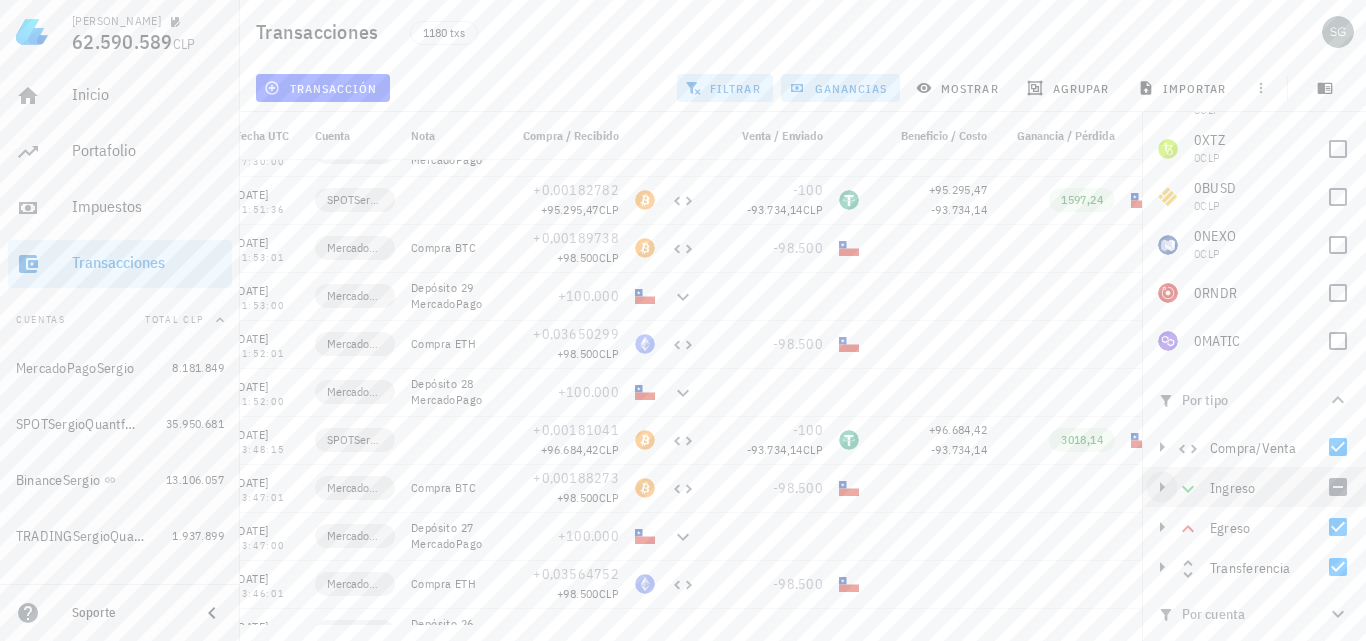 scroll, scrollTop: 160, scrollLeft: 0, axis: vertical 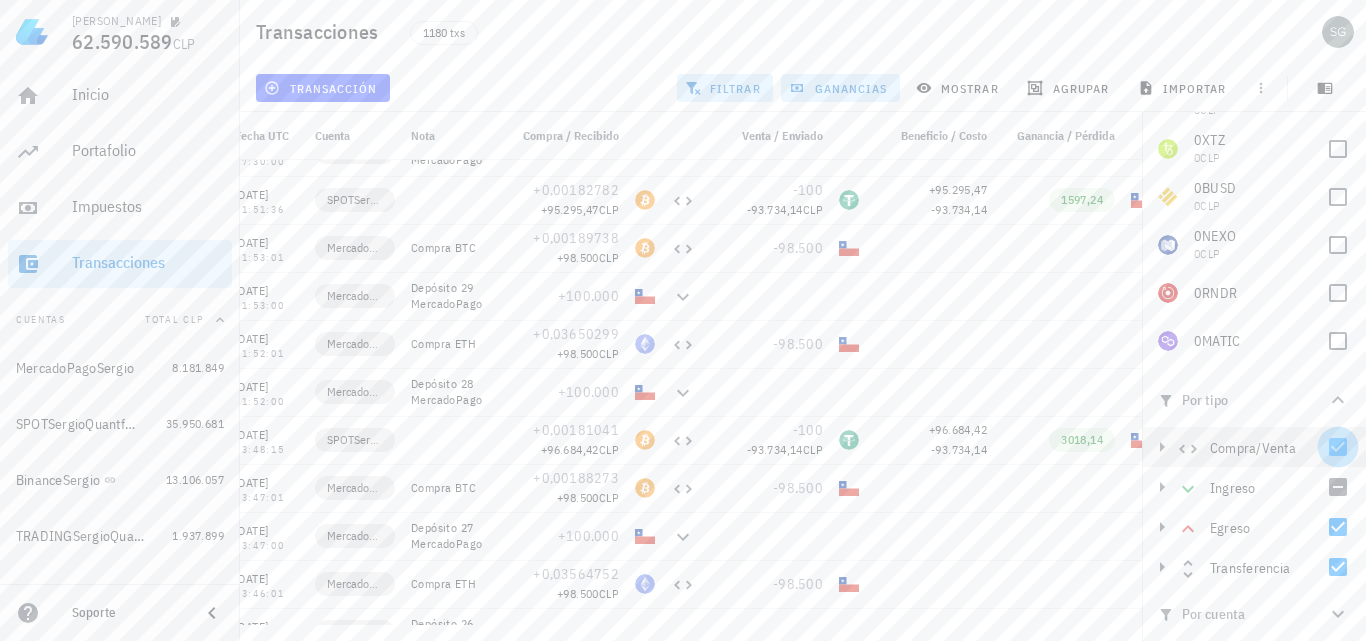 click at bounding box center (1338, 447) 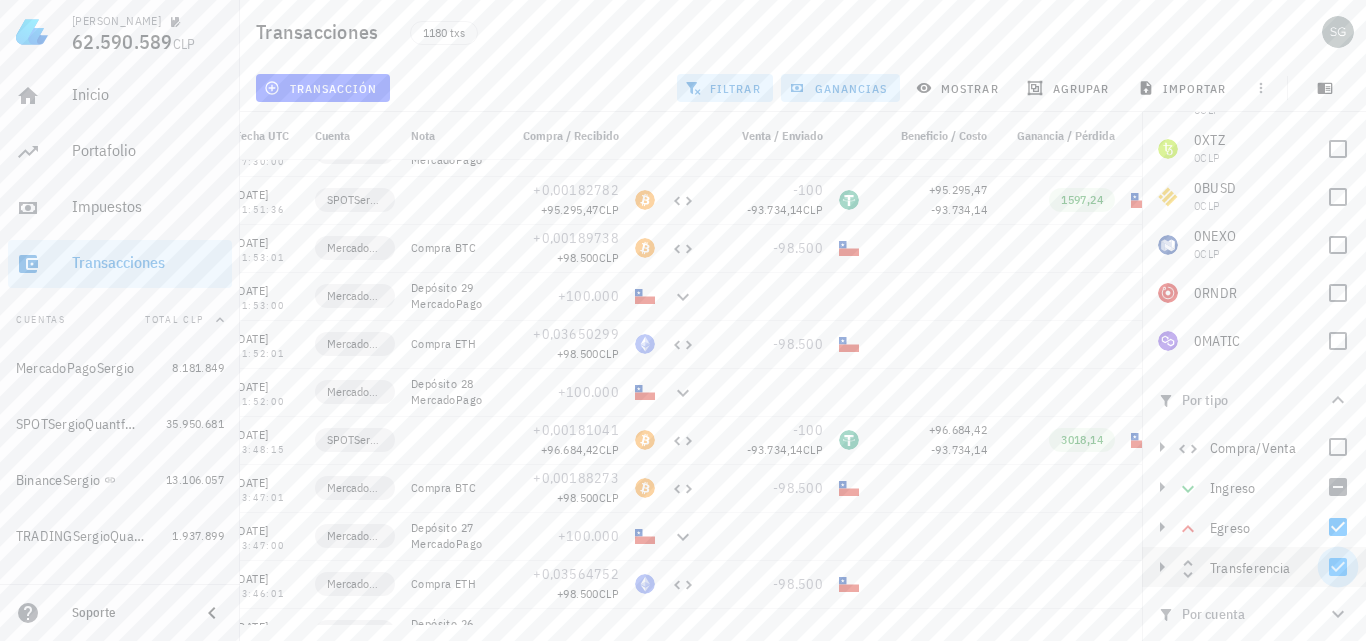 click at bounding box center (1338, 567) 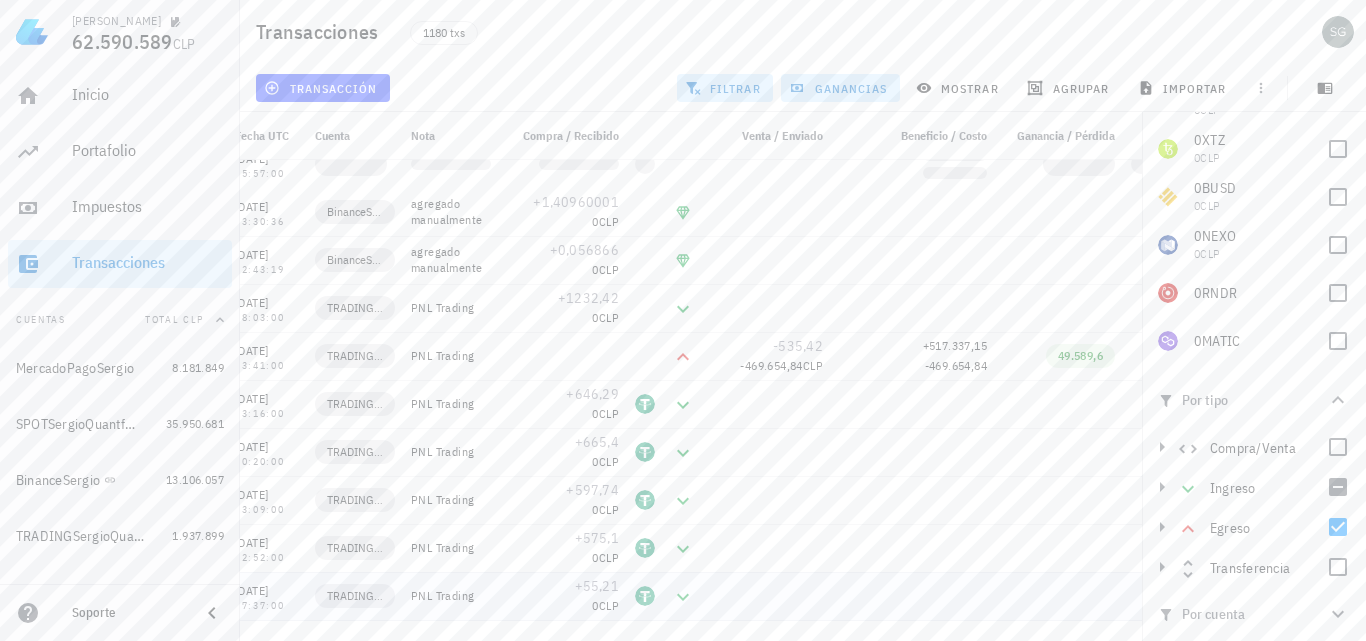 scroll, scrollTop: 1800, scrollLeft: 0, axis: vertical 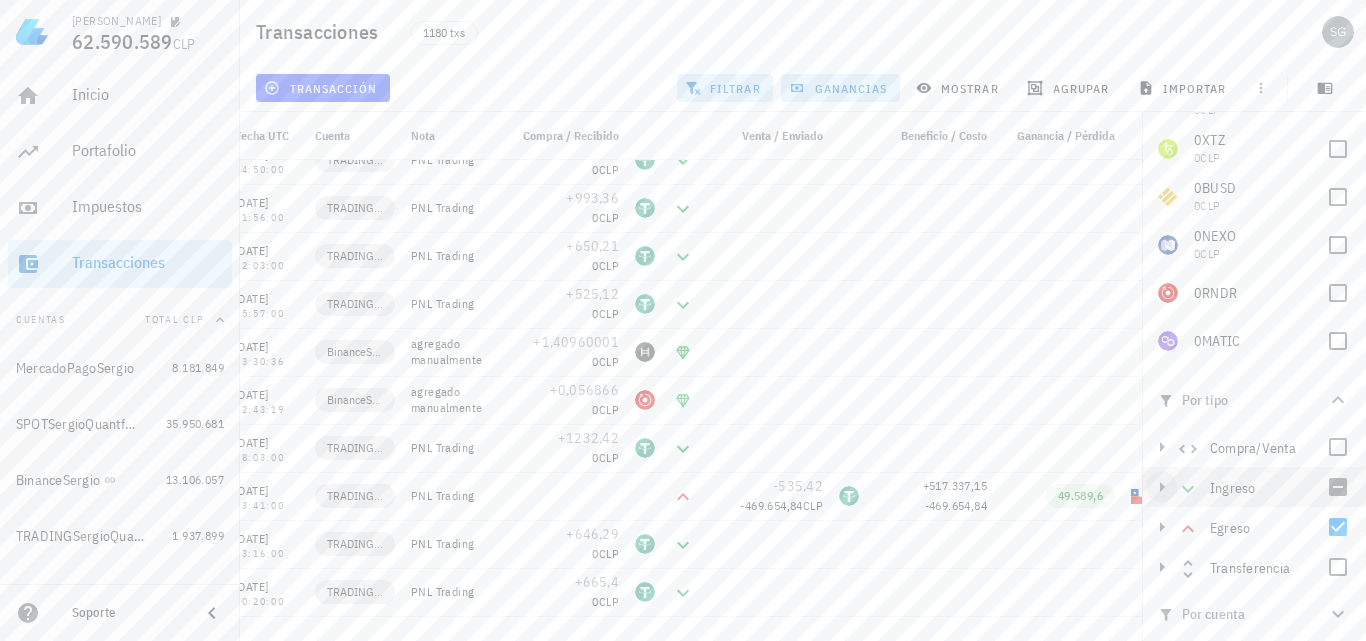 click 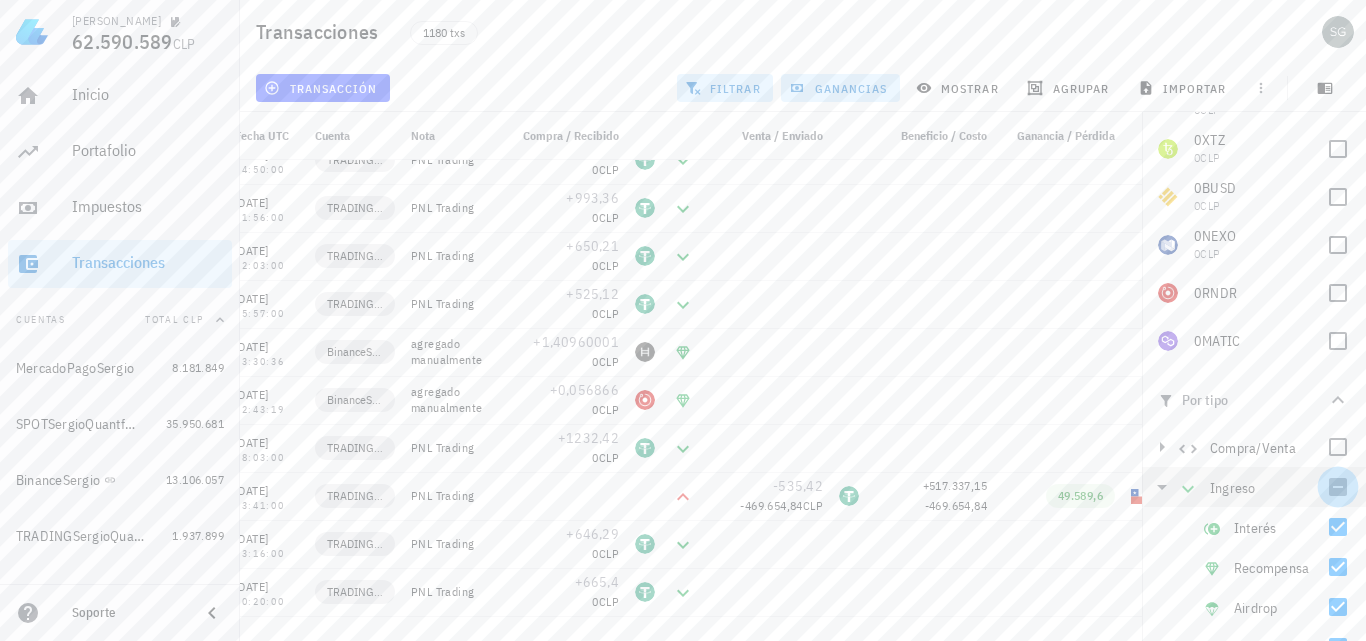 click at bounding box center (1338, 487) 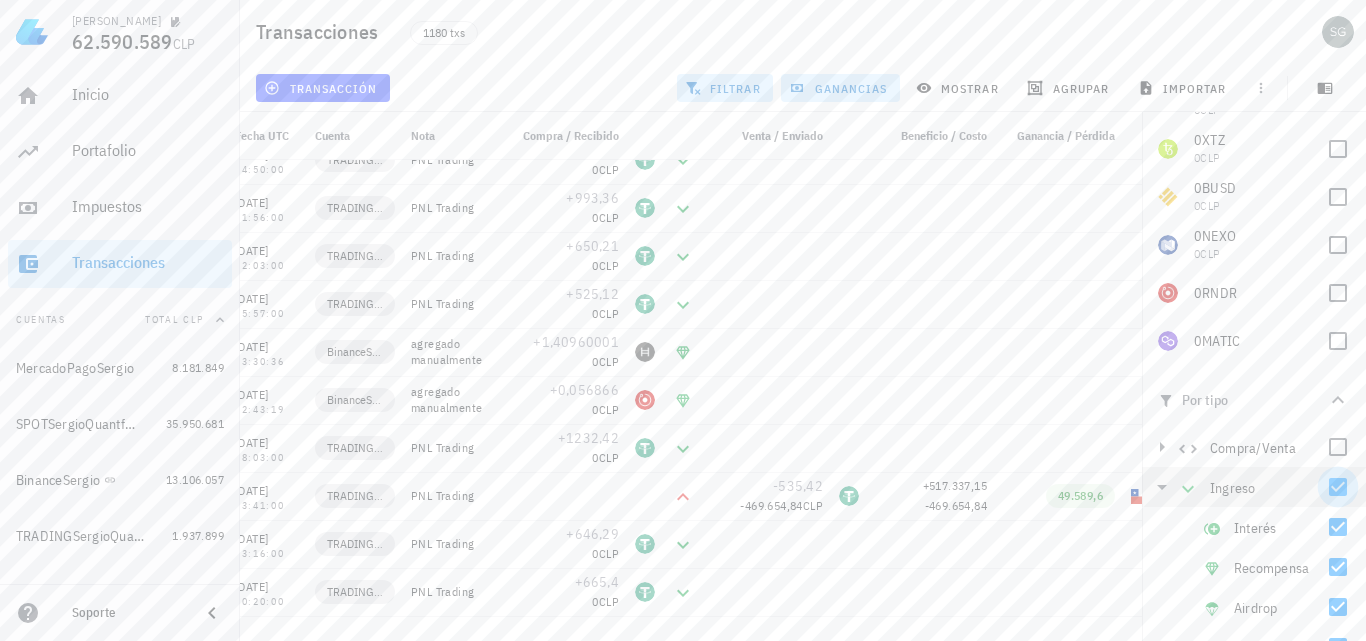 click at bounding box center [1338, 487] 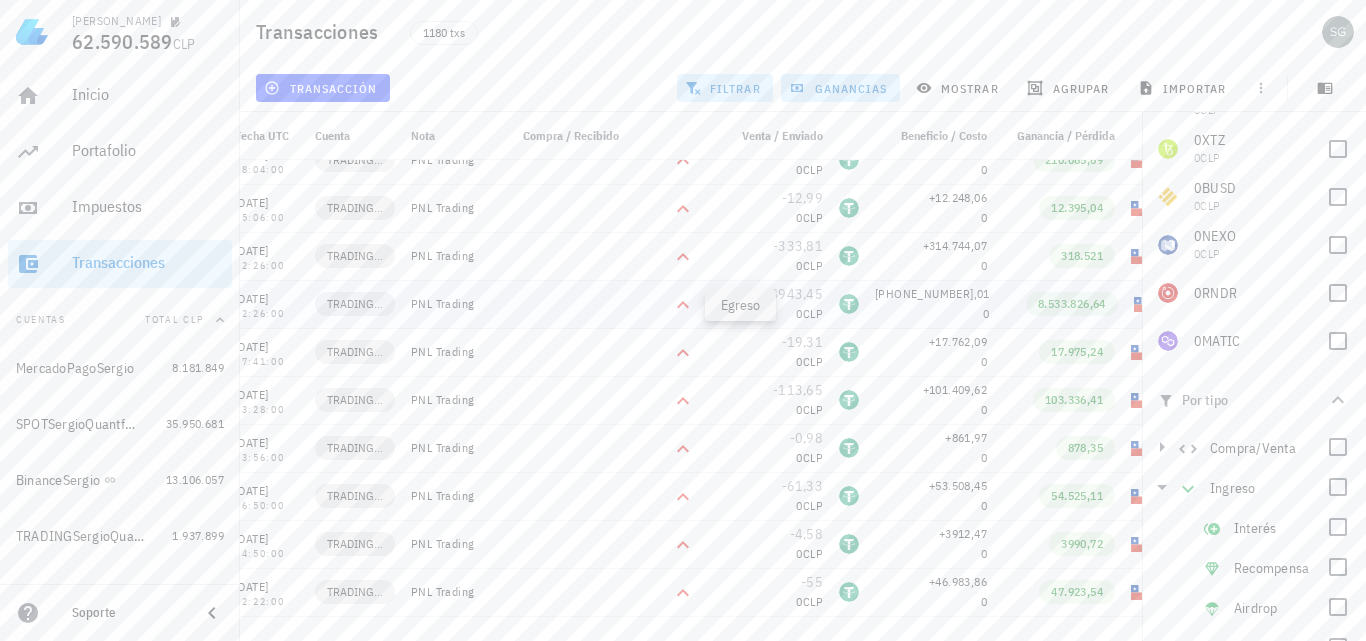 click 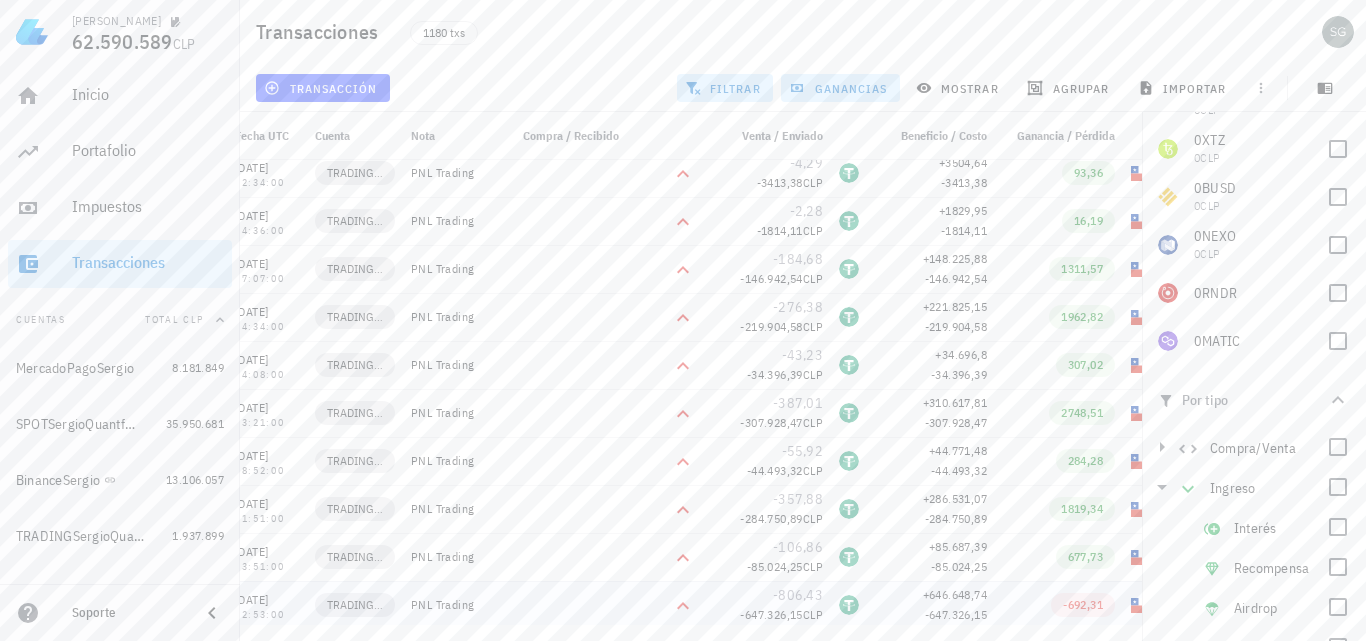 scroll, scrollTop: 3519, scrollLeft: 0, axis: vertical 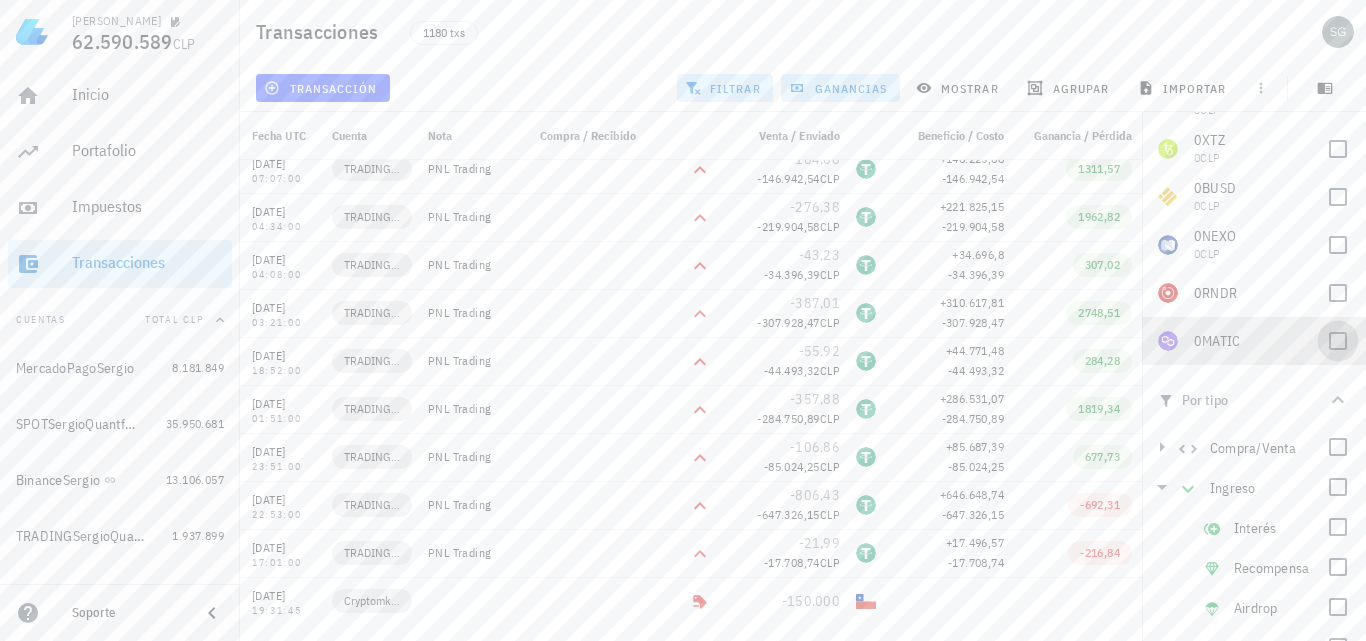 click at bounding box center (1338, 341) 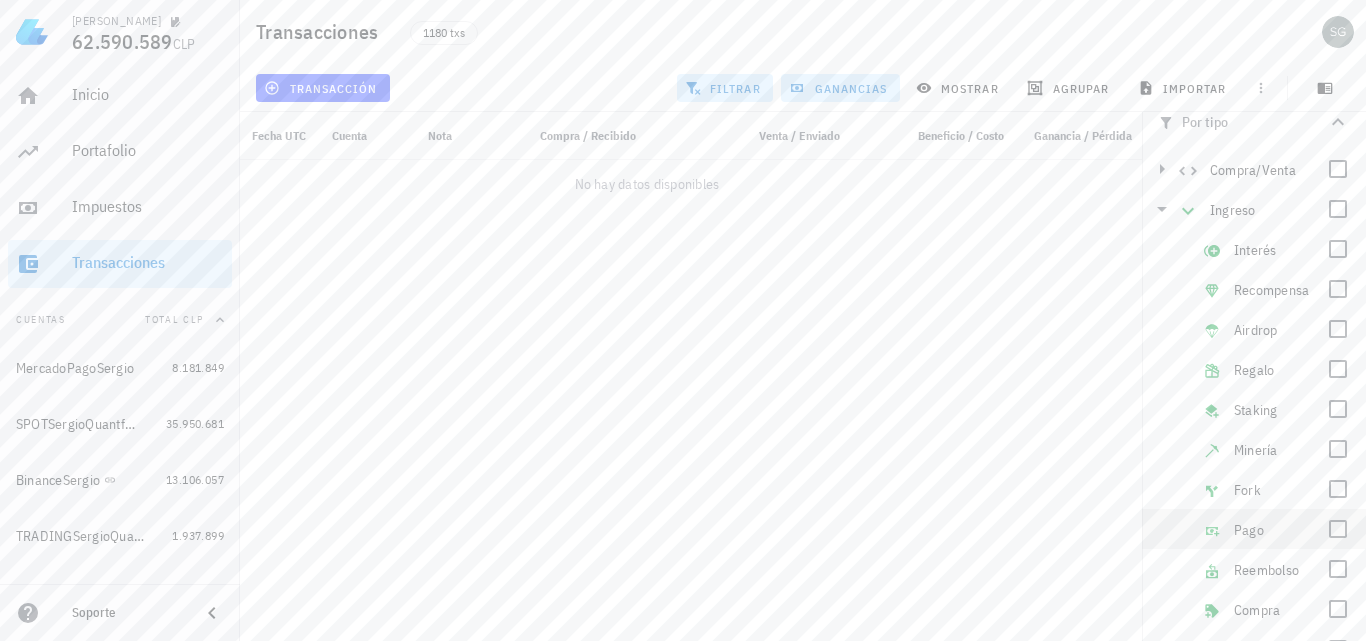scroll, scrollTop: 600, scrollLeft: 0, axis: vertical 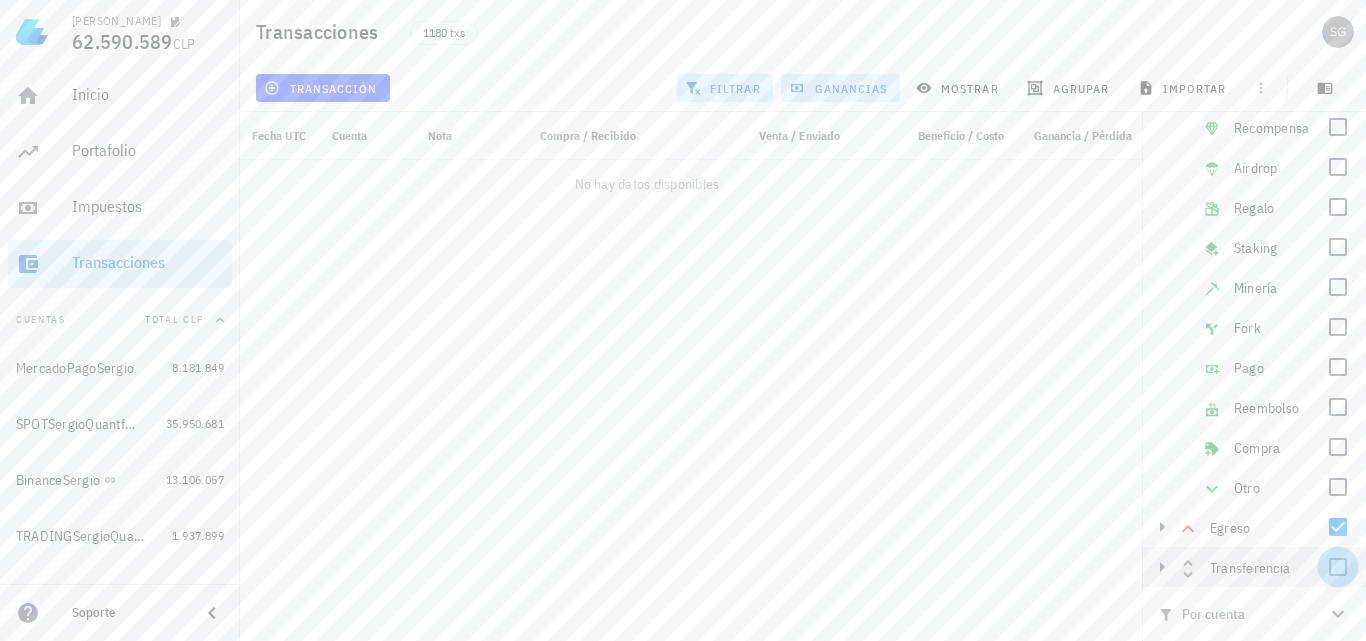 click at bounding box center [1338, 567] 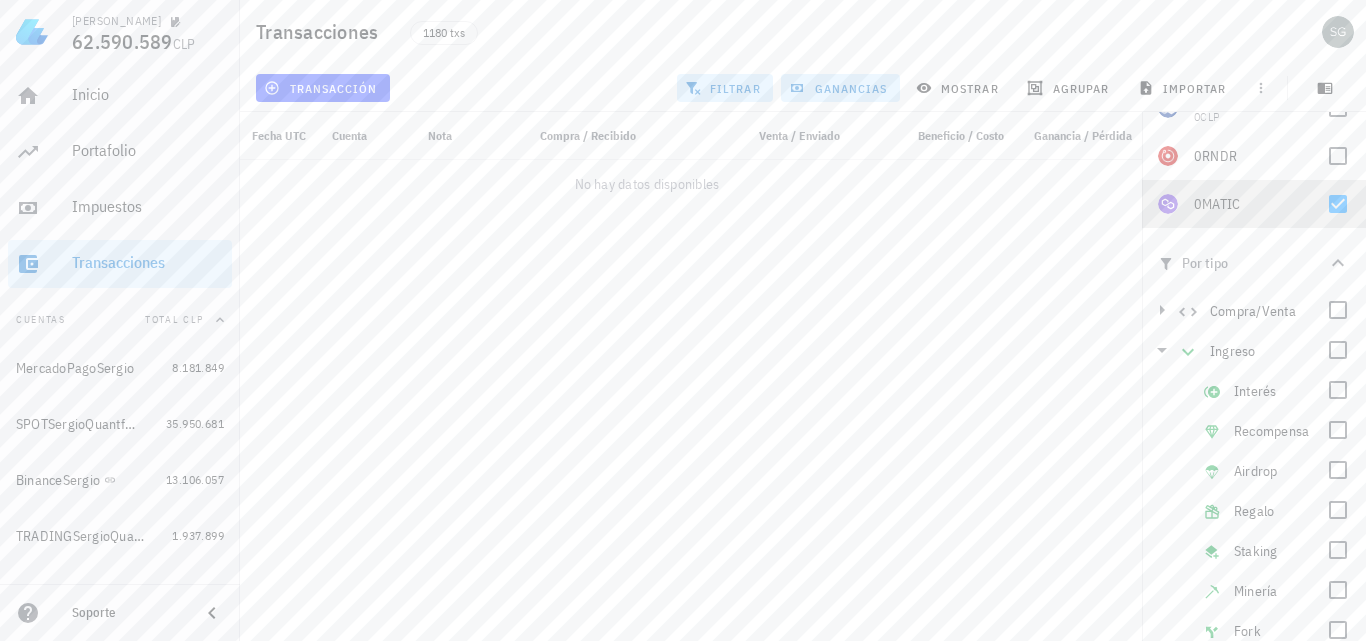scroll, scrollTop: 300, scrollLeft: 0, axis: vertical 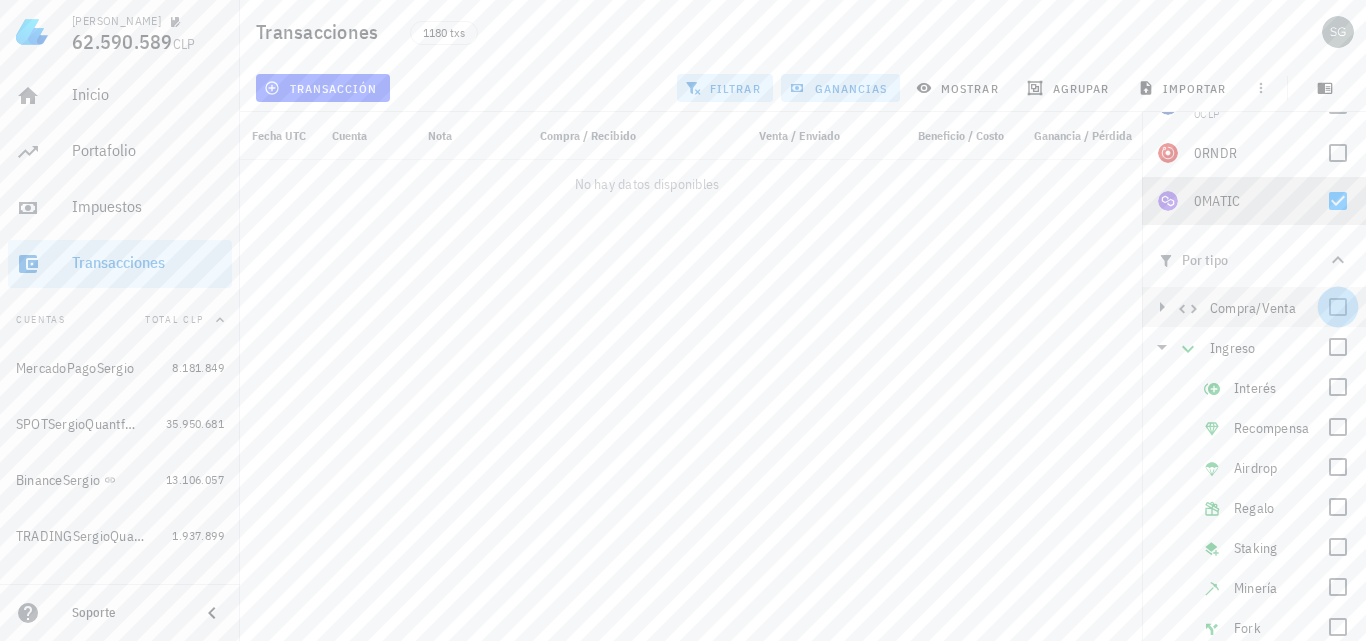 click at bounding box center (1338, 307) 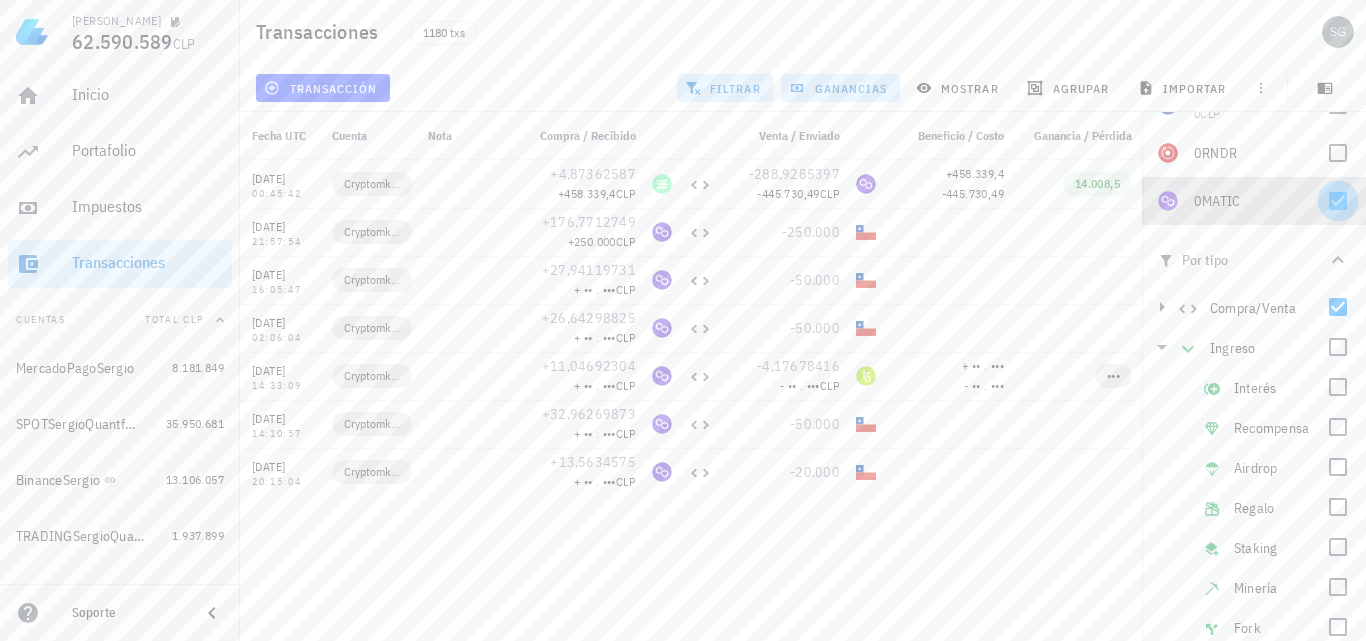click at bounding box center (1338, 201) 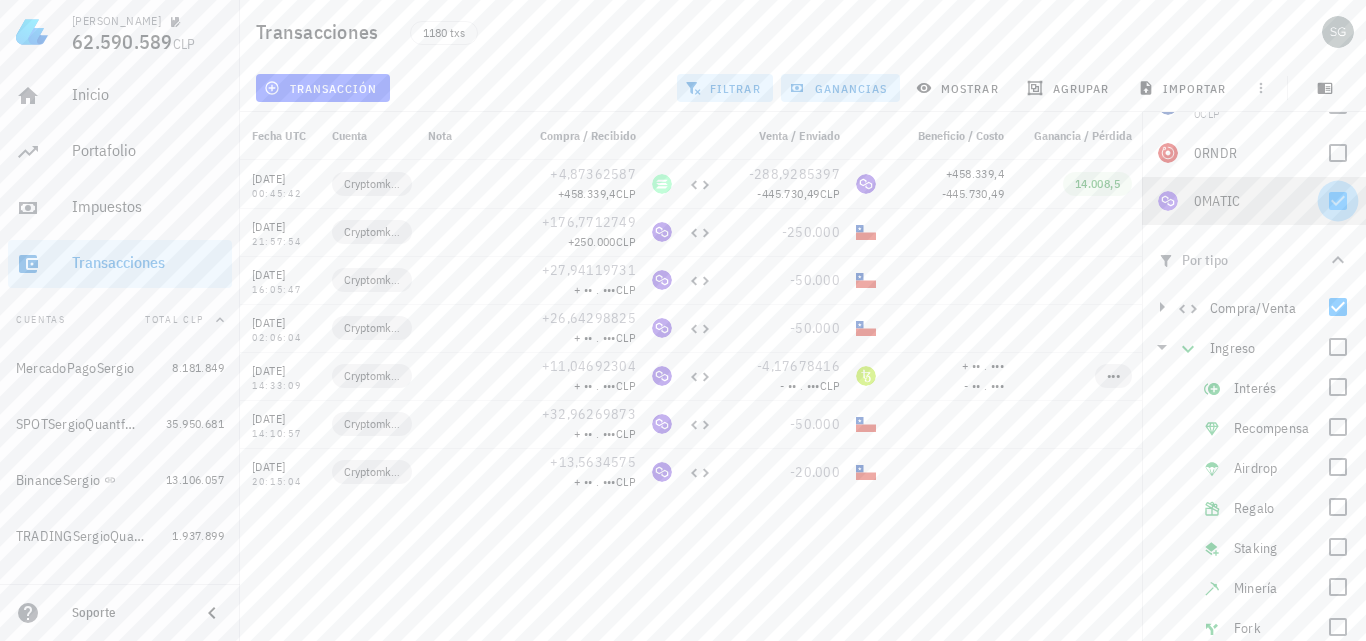 checkbox on "false" 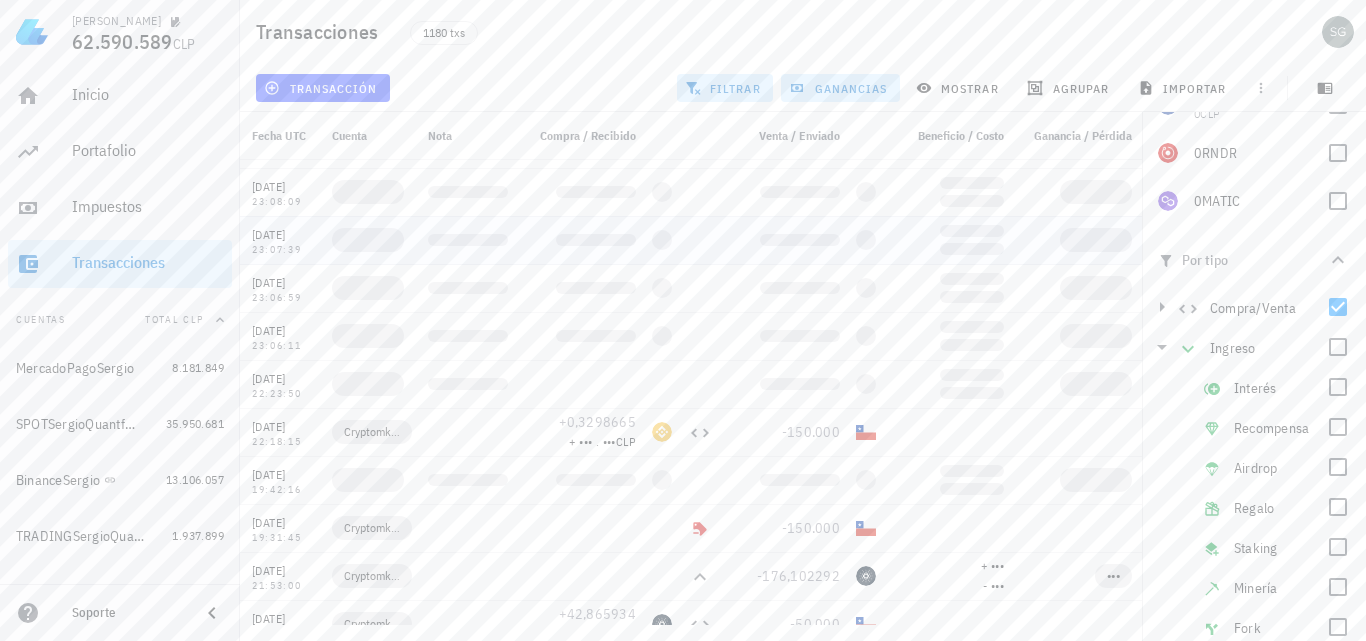 scroll, scrollTop: 28500, scrollLeft: 0, axis: vertical 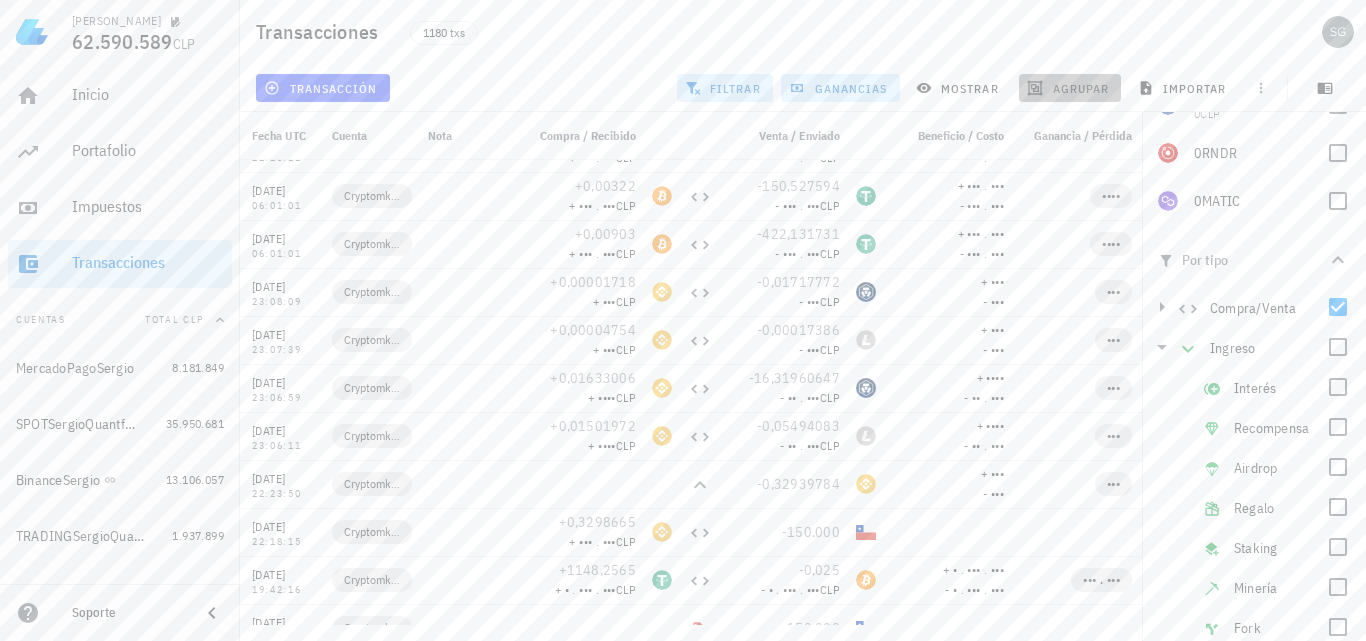 click on "agrupar" at bounding box center [1070, 88] 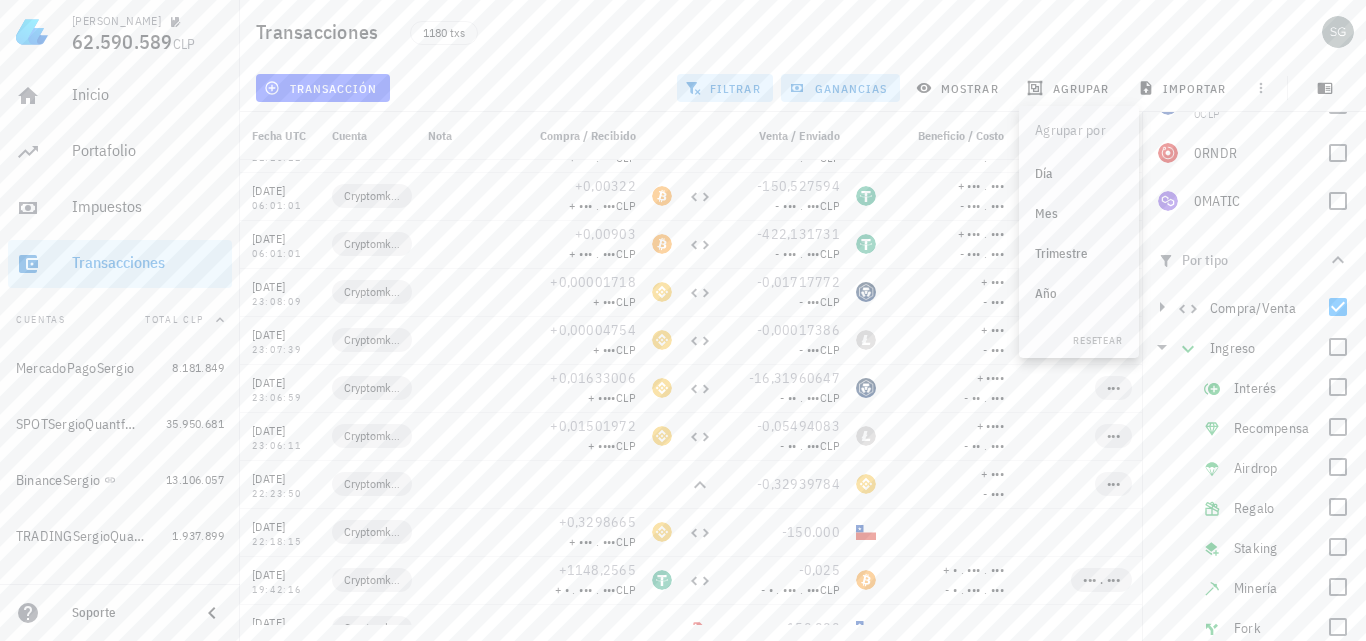 click on "Año" at bounding box center (1079, 294) 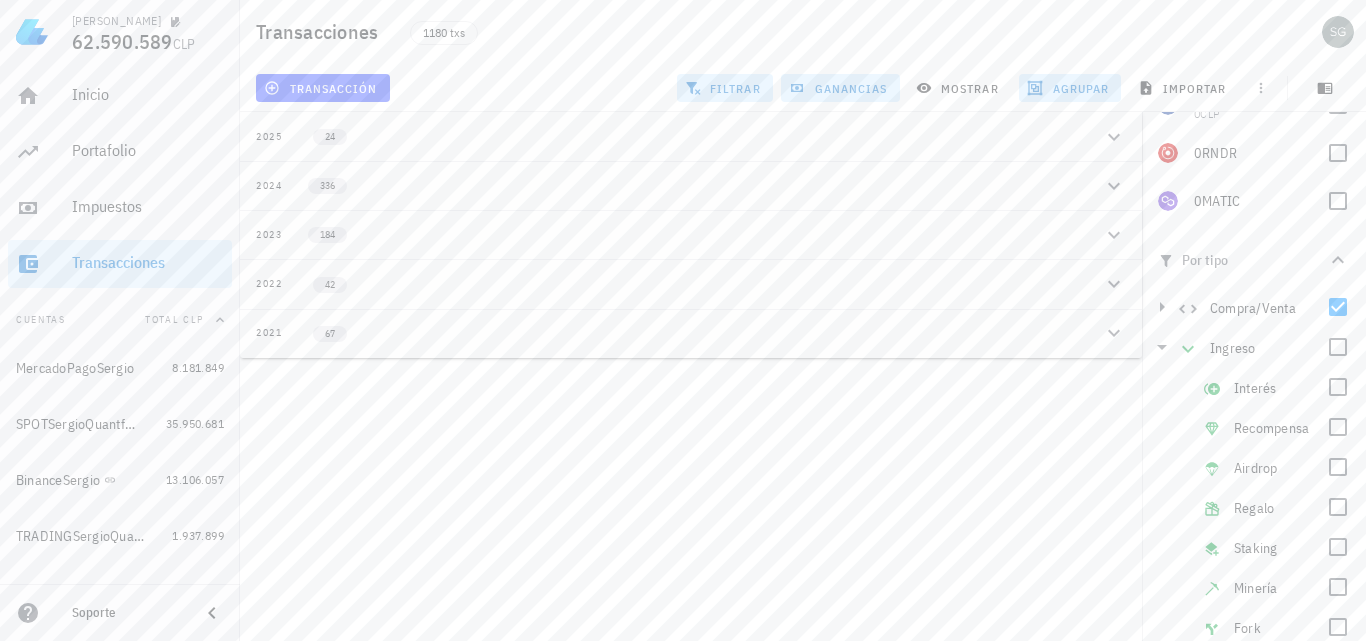 click 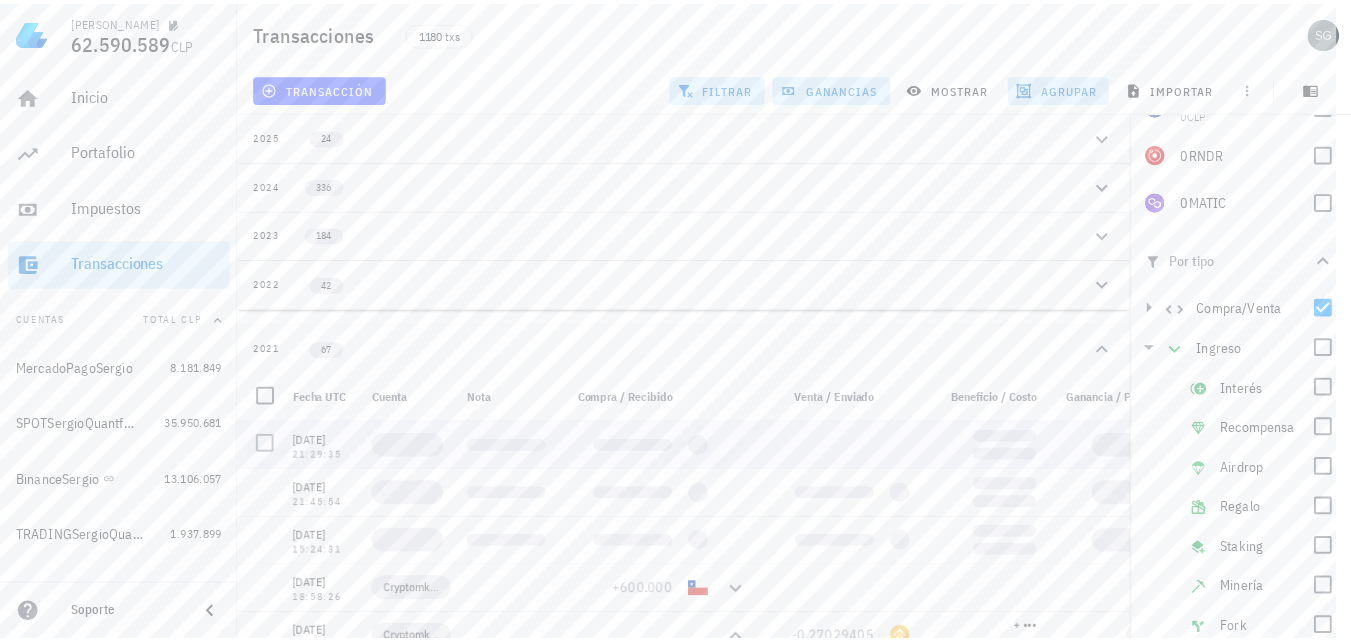 scroll, scrollTop: 100, scrollLeft: 0, axis: vertical 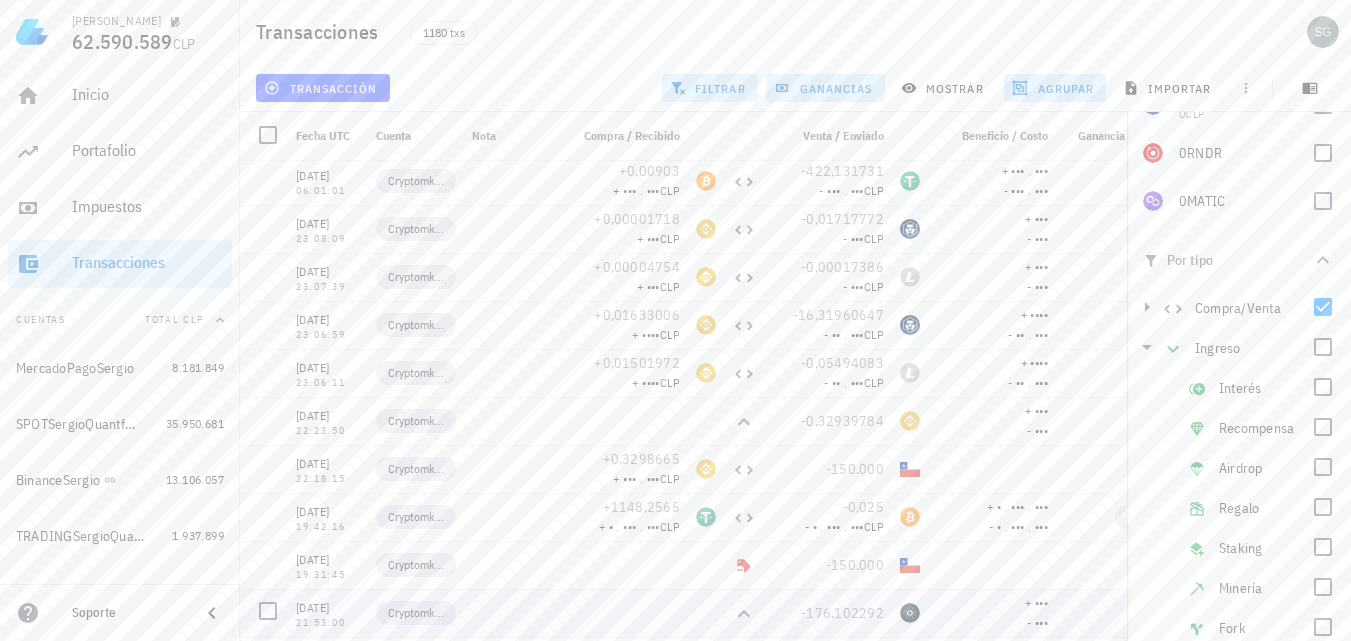 drag, startPoint x: 739, startPoint y: 342, endPoint x: 670, endPoint y: 579, distance: 246.84003 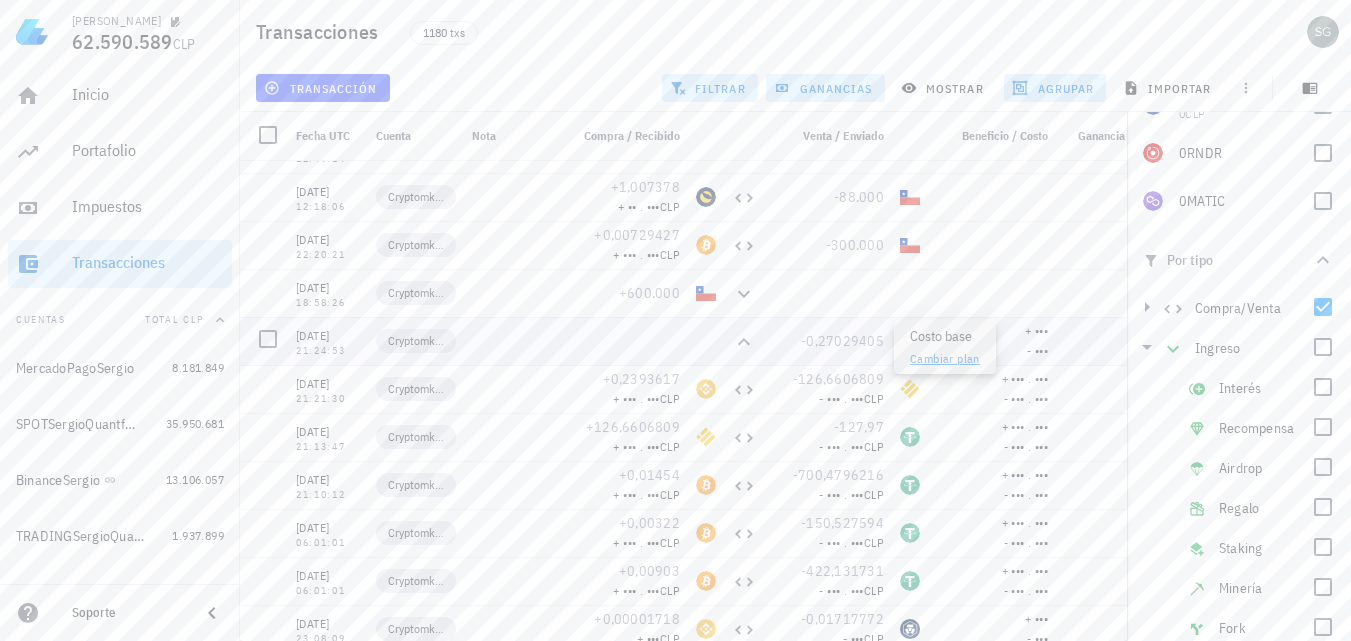 scroll, scrollTop: 0, scrollLeft: 0, axis: both 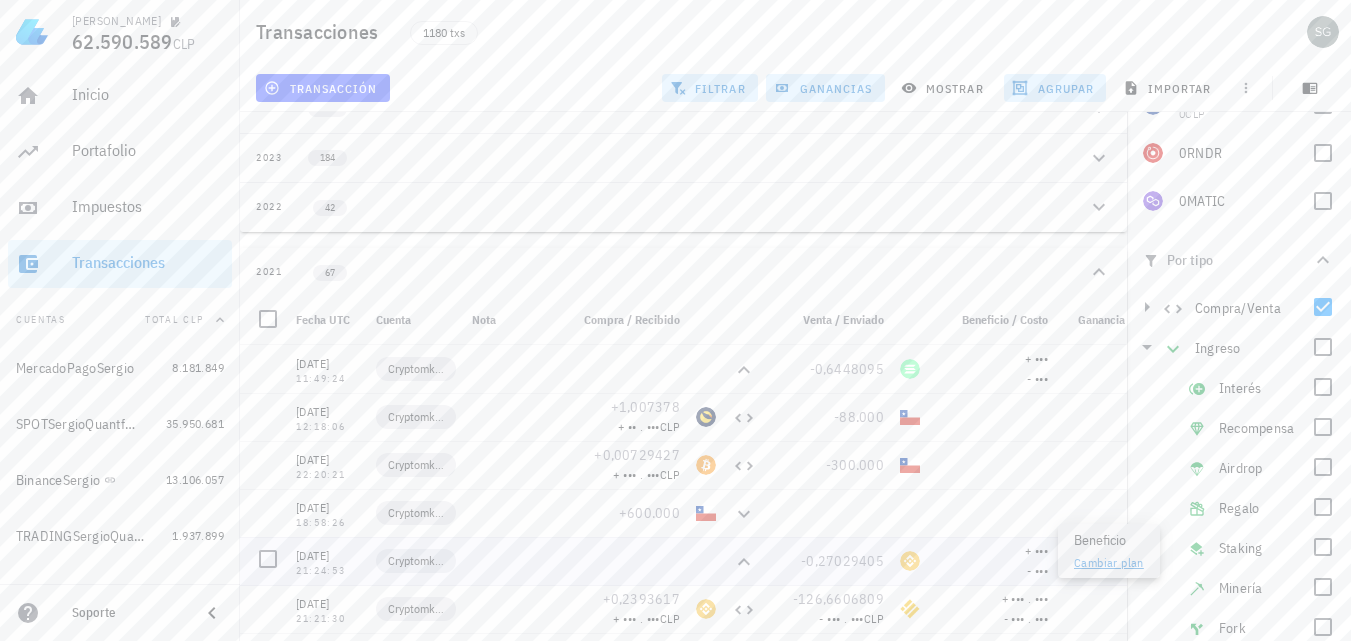 drag, startPoint x: 1046, startPoint y: 541, endPoint x: 1044, endPoint y: 531, distance: 10.198039 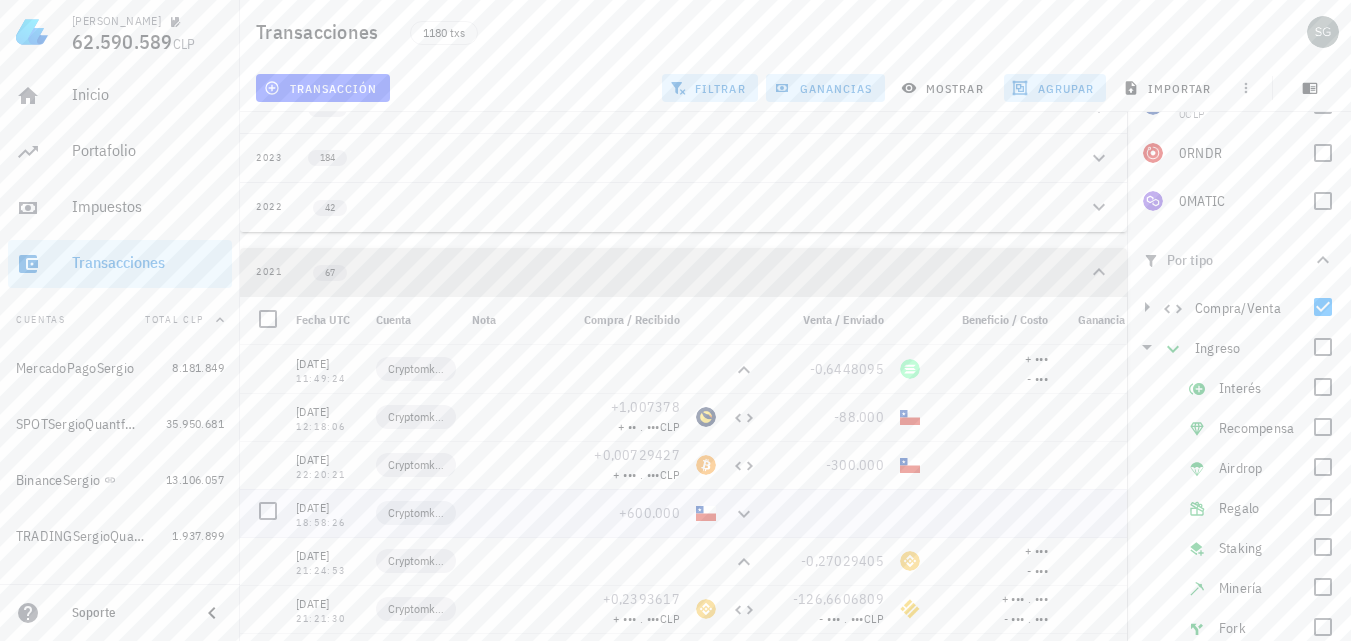 drag, startPoint x: 1044, startPoint y: 531, endPoint x: 473, endPoint y: 259, distance: 632.4753 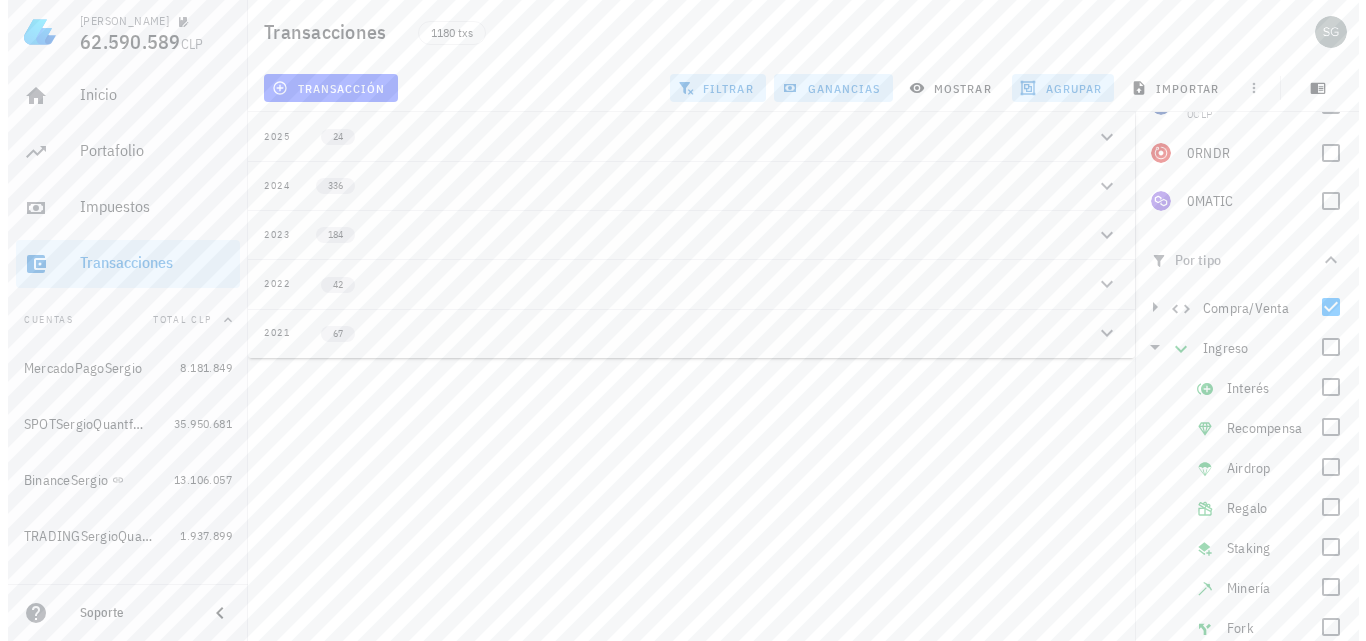 scroll, scrollTop: 0, scrollLeft: 0, axis: both 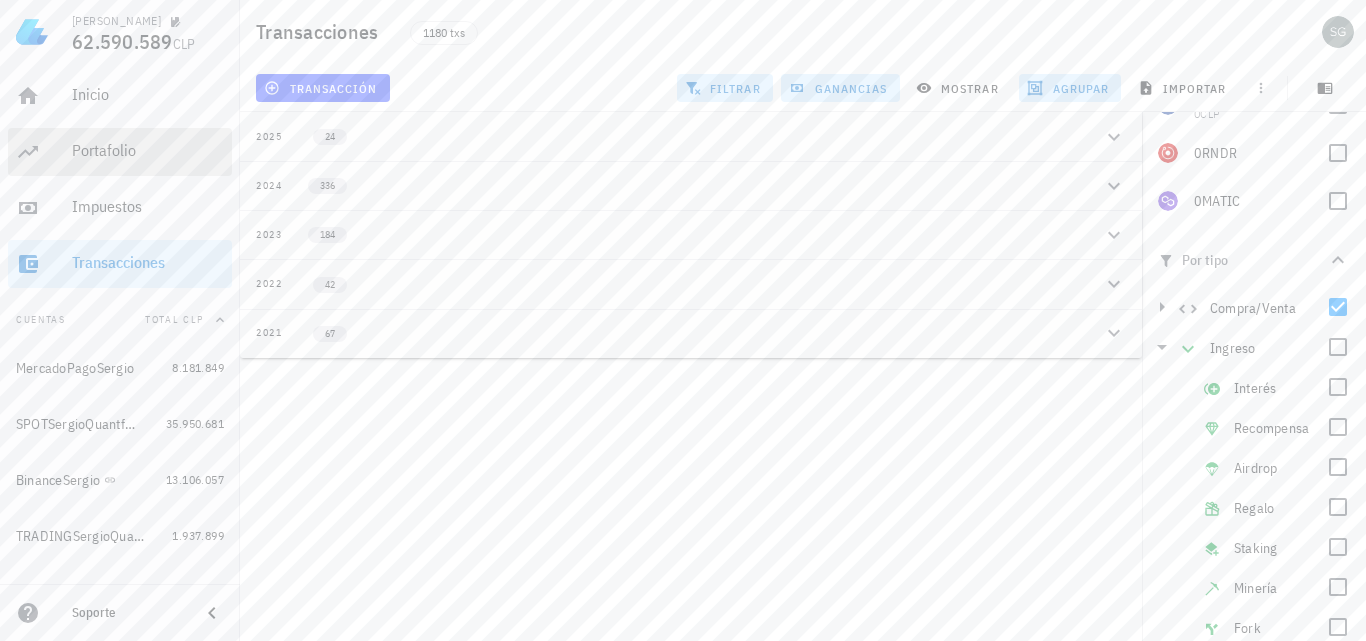click on "Portafolio" at bounding box center [148, 150] 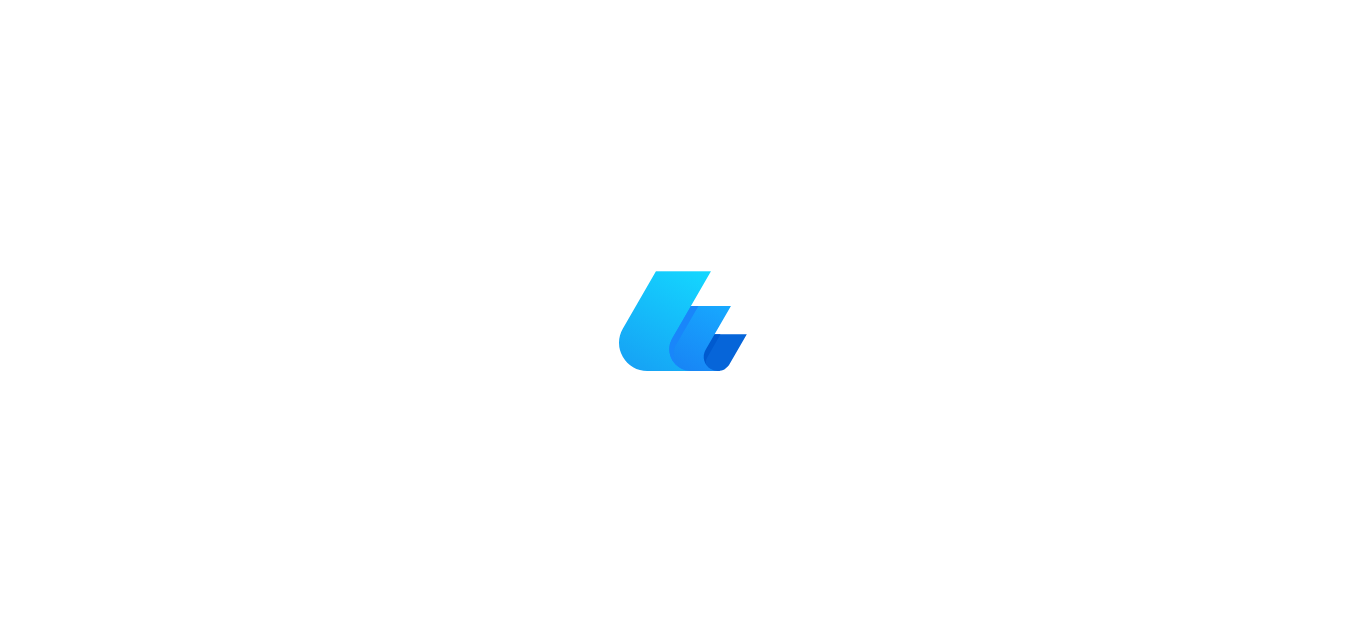 scroll, scrollTop: 0, scrollLeft: 0, axis: both 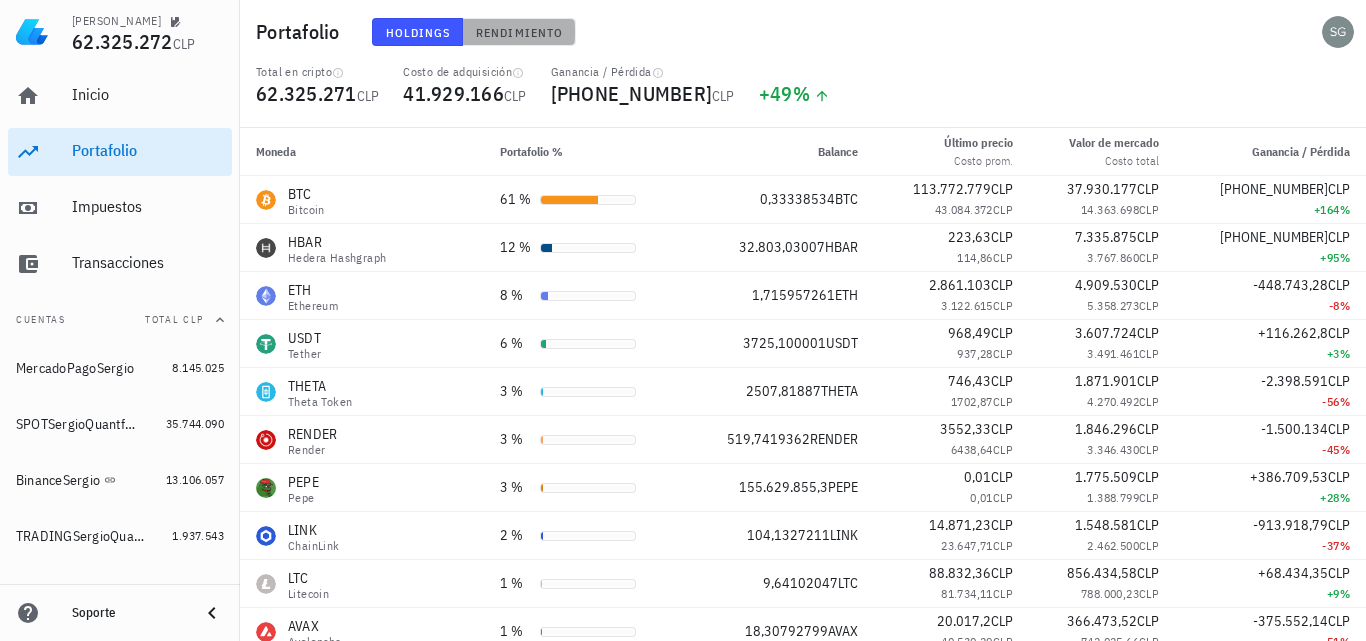 click on "Rendimiento" at bounding box center (519, 32) 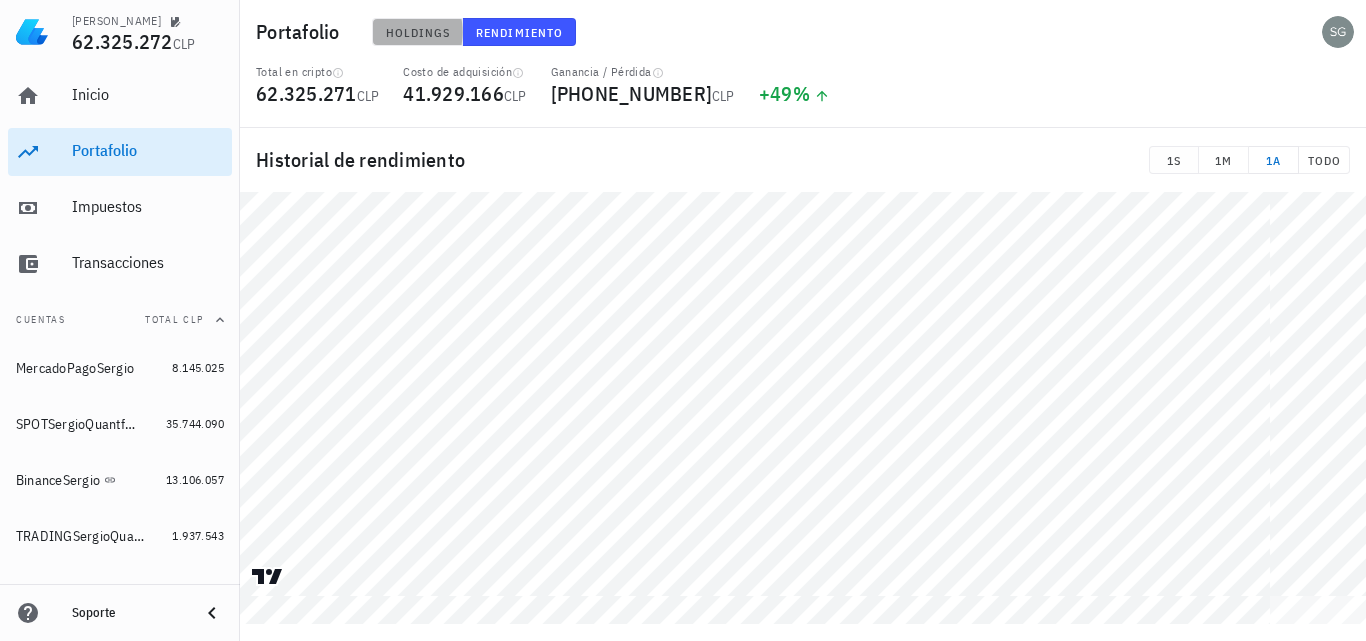 click on "Holdings" at bounding box center [418, 32] 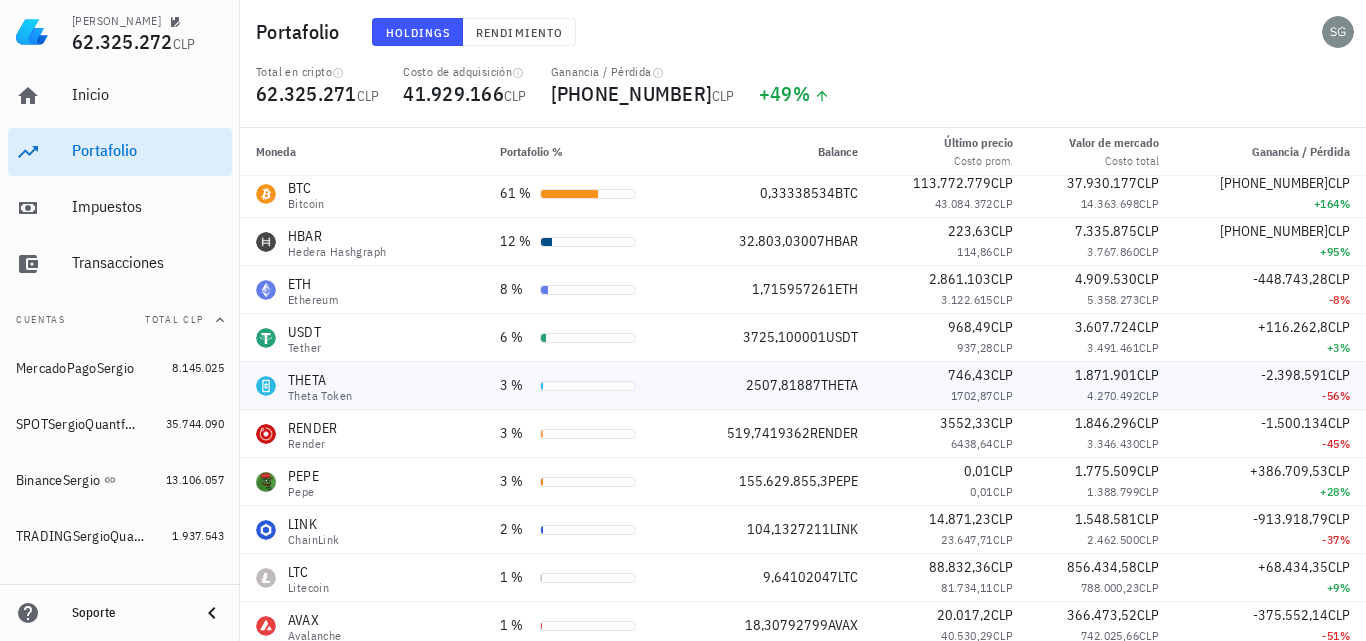 scroll, scrollTop: 0, scrollLeft: 0, axis: both 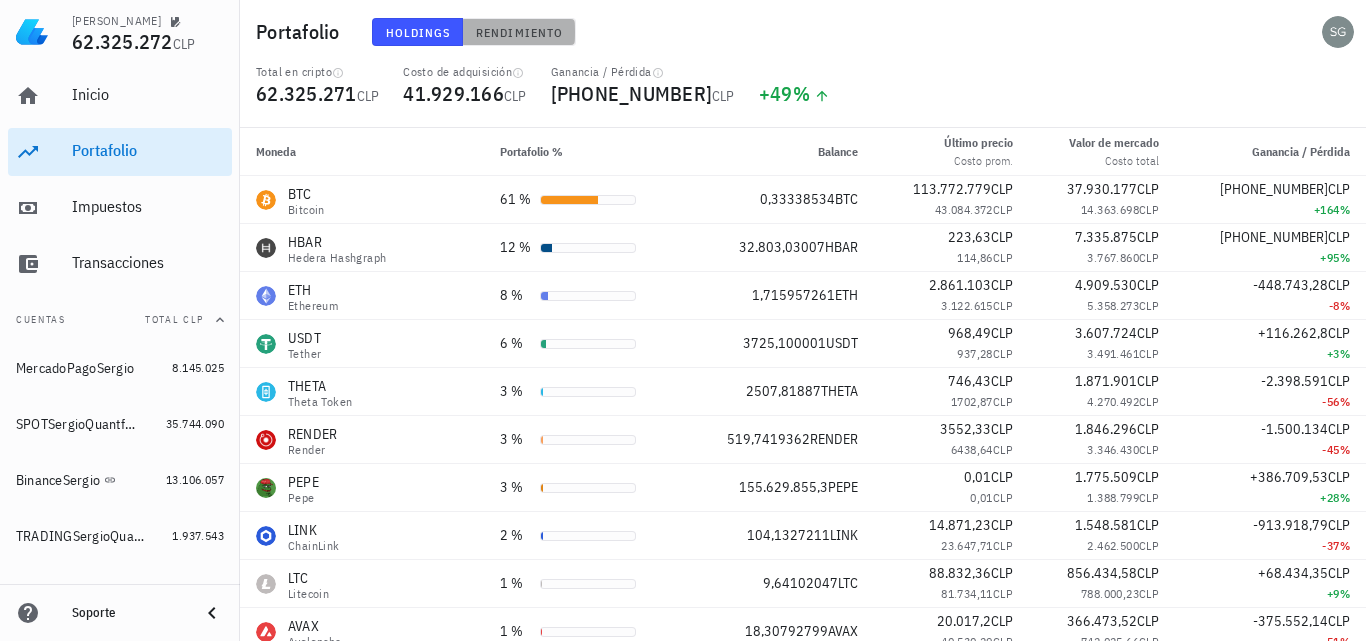 click on "Rendimiento" at bounding box center (519, 32) 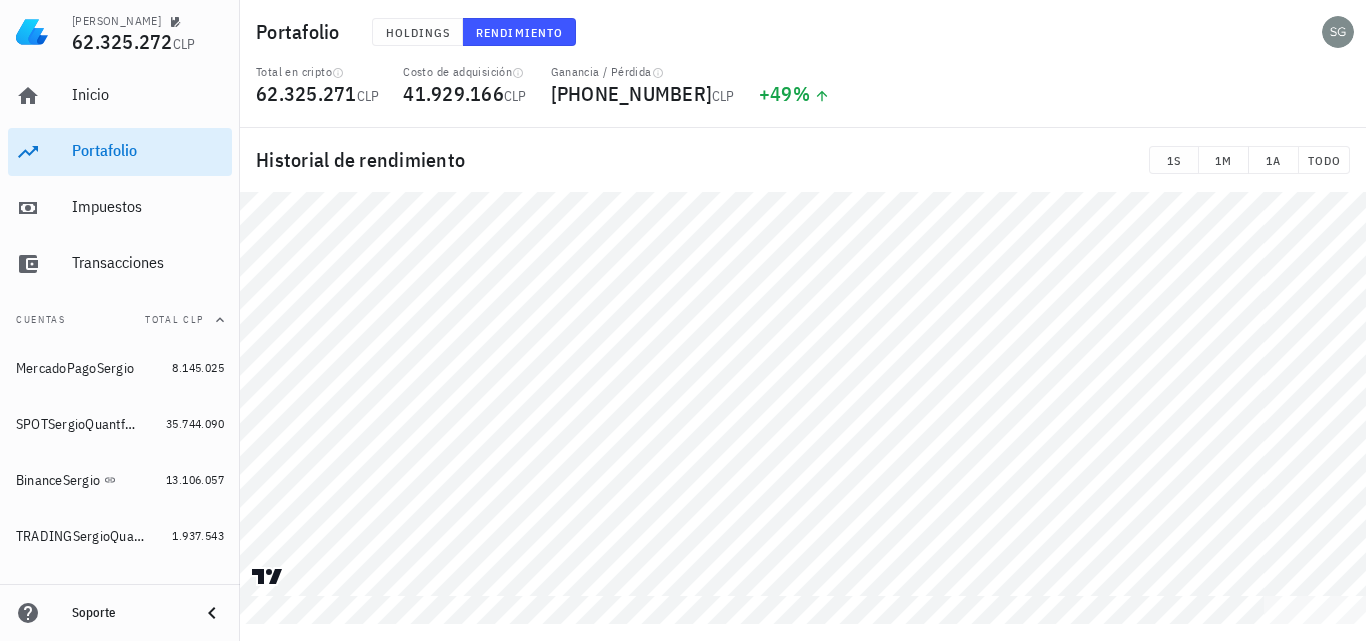 click on "Historial de rendimiento
1S
1M
1A
TODO" at bounding box center (803, 160) 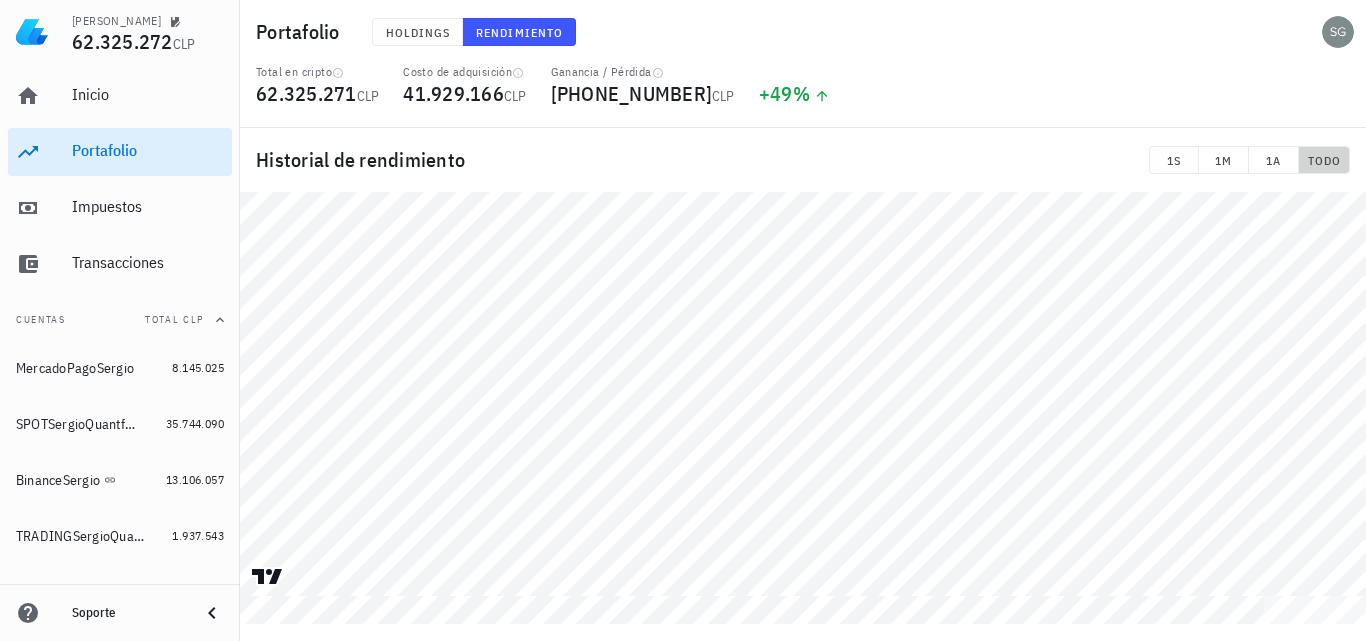click on "TODO" at bounding box center [1324, 160] 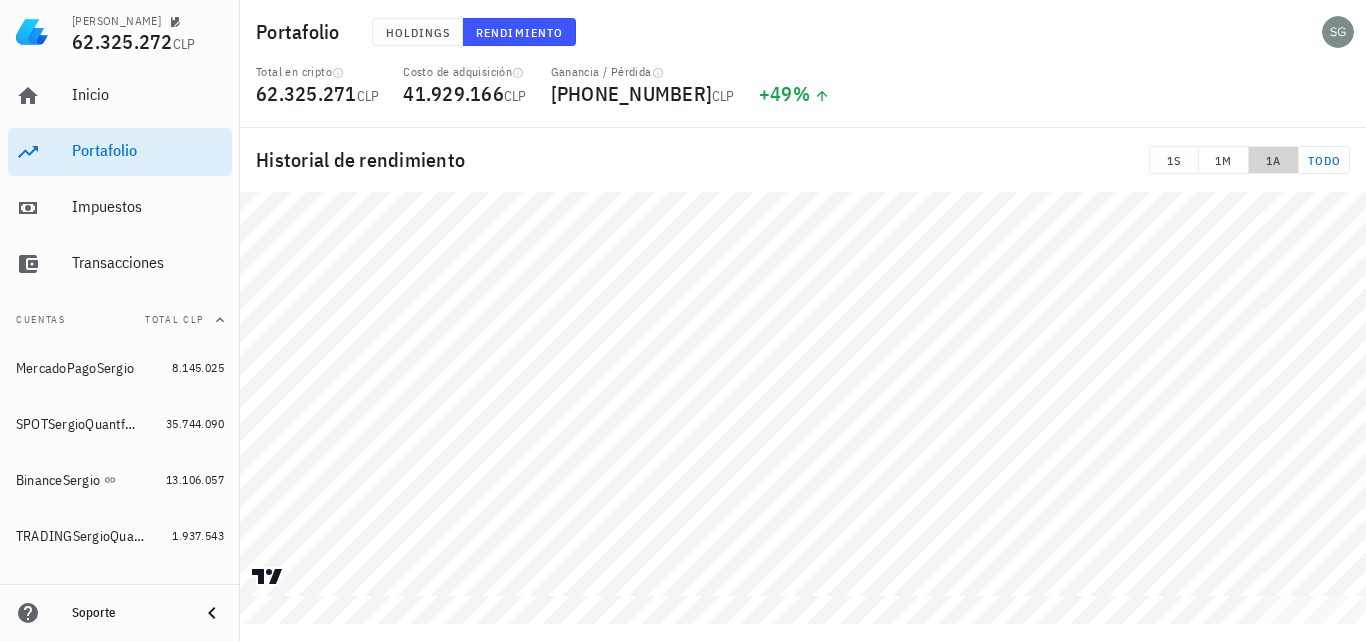 click on "1A" at bounding box center [1273, 160] 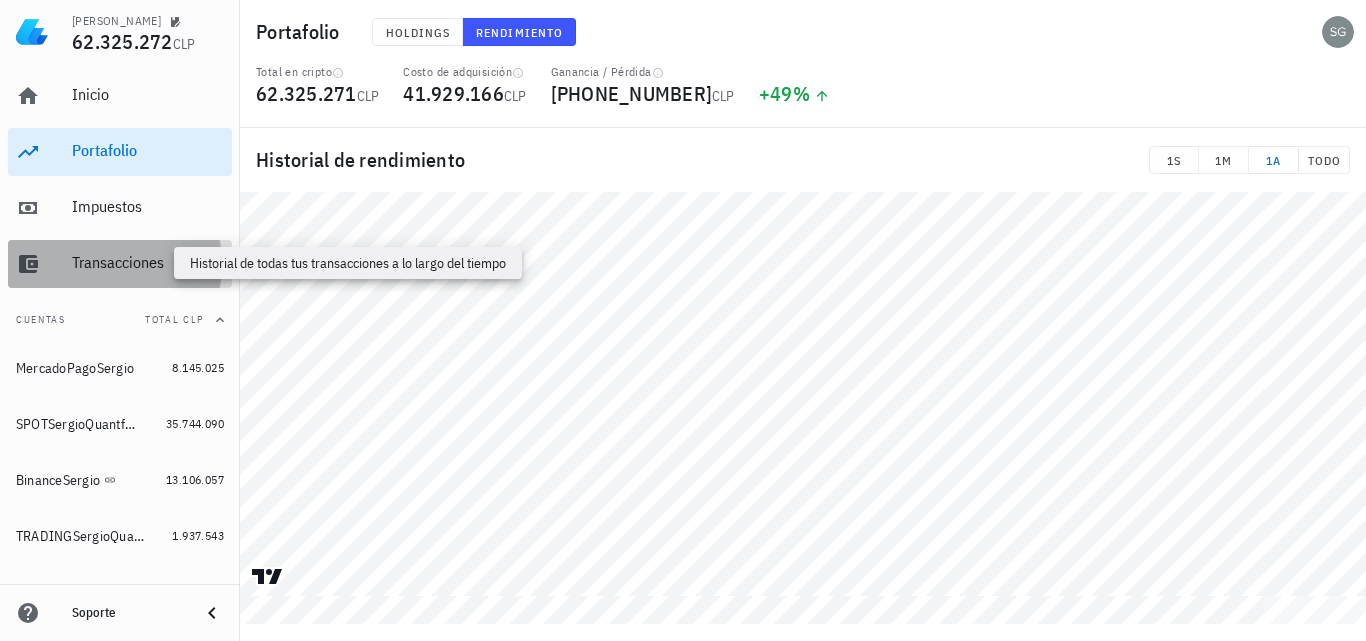 click on "Transacciones" at bounding box center [148, 262] 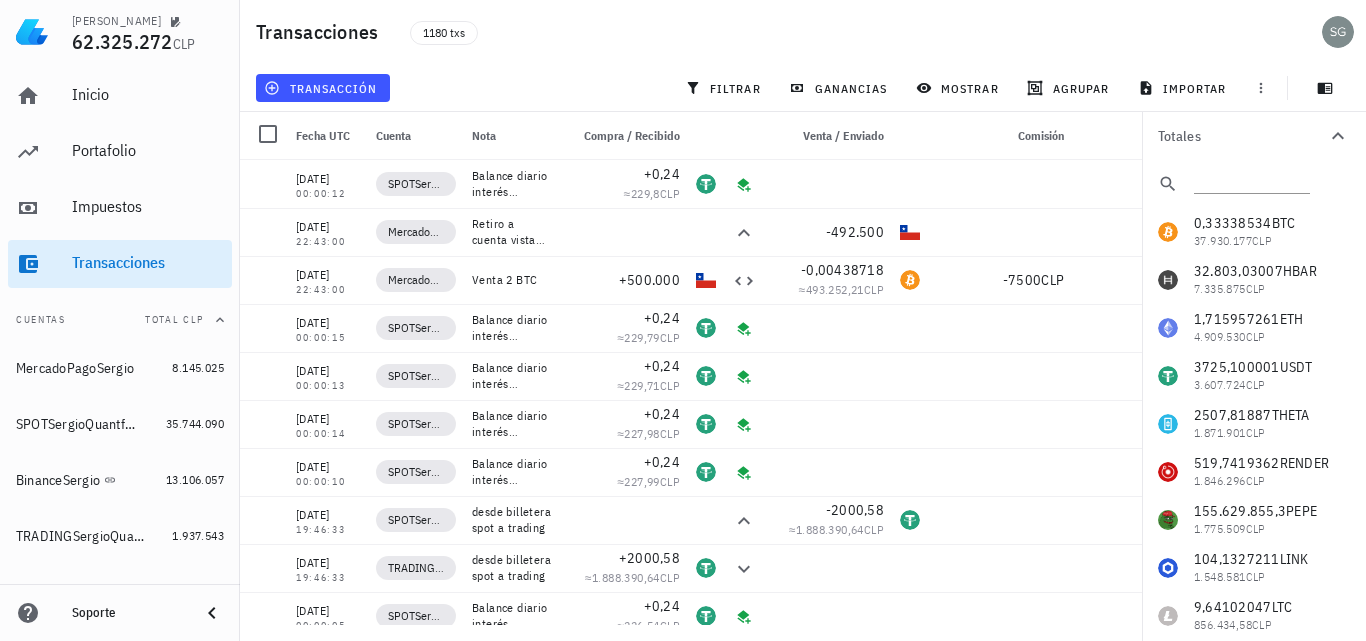 click on "ganancias" at bounding box center (840, 88) 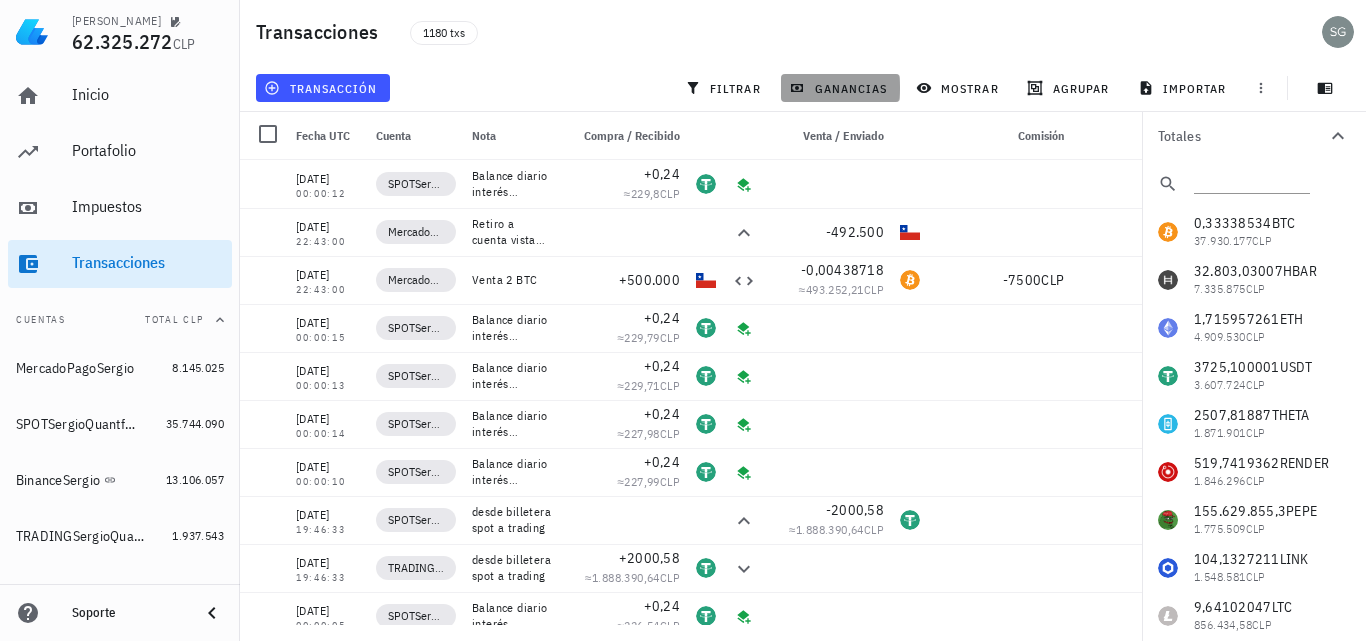 click on "ganancias" at bounding box center (840, 88) 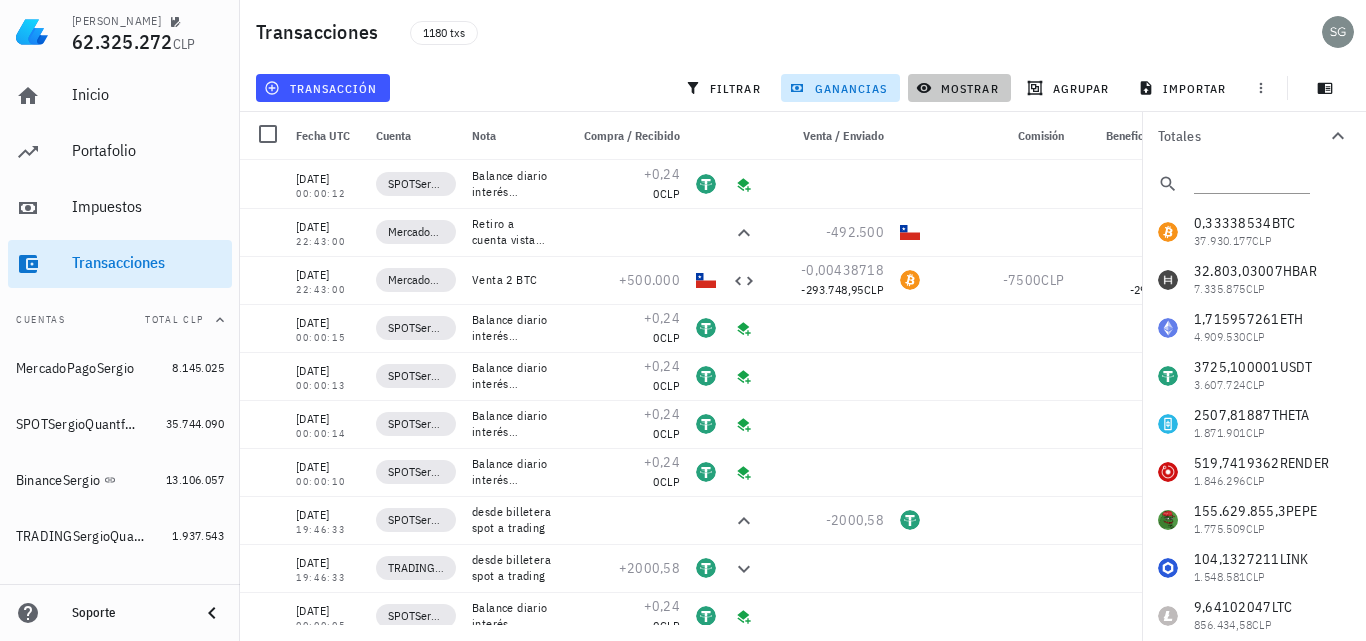 click on "mostrar" at bounding box center [959, 88] 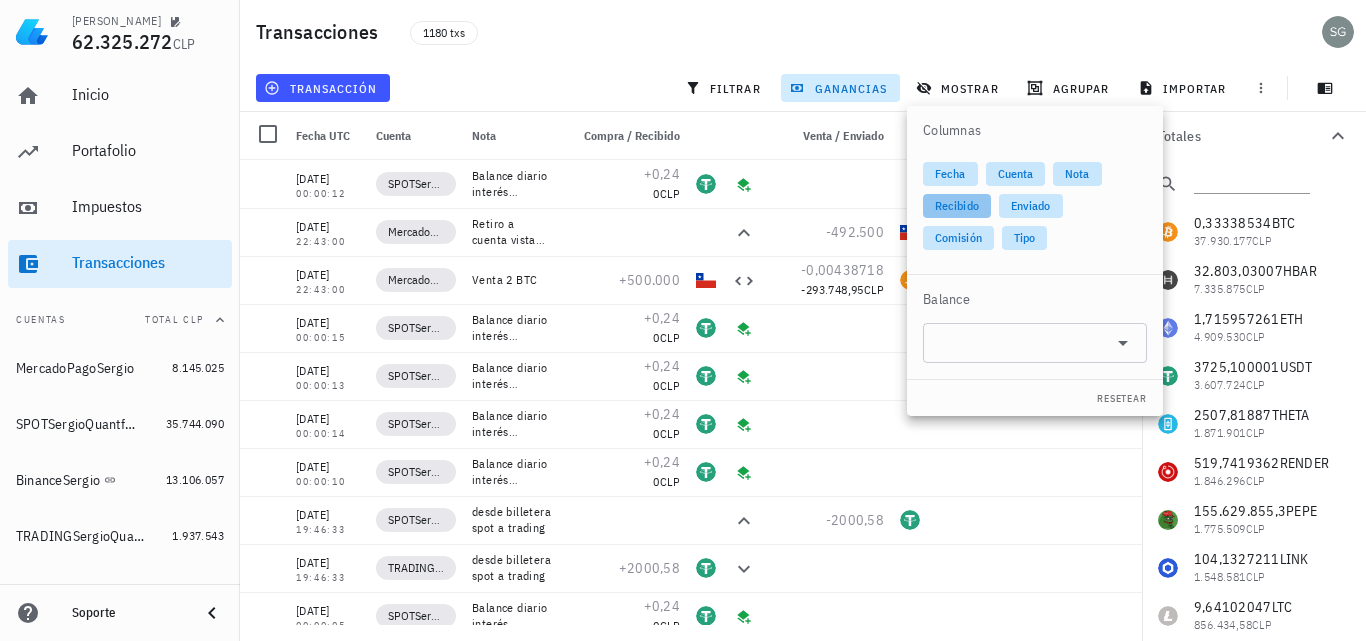 click on "Recibido" at bounding box center (957, 206) 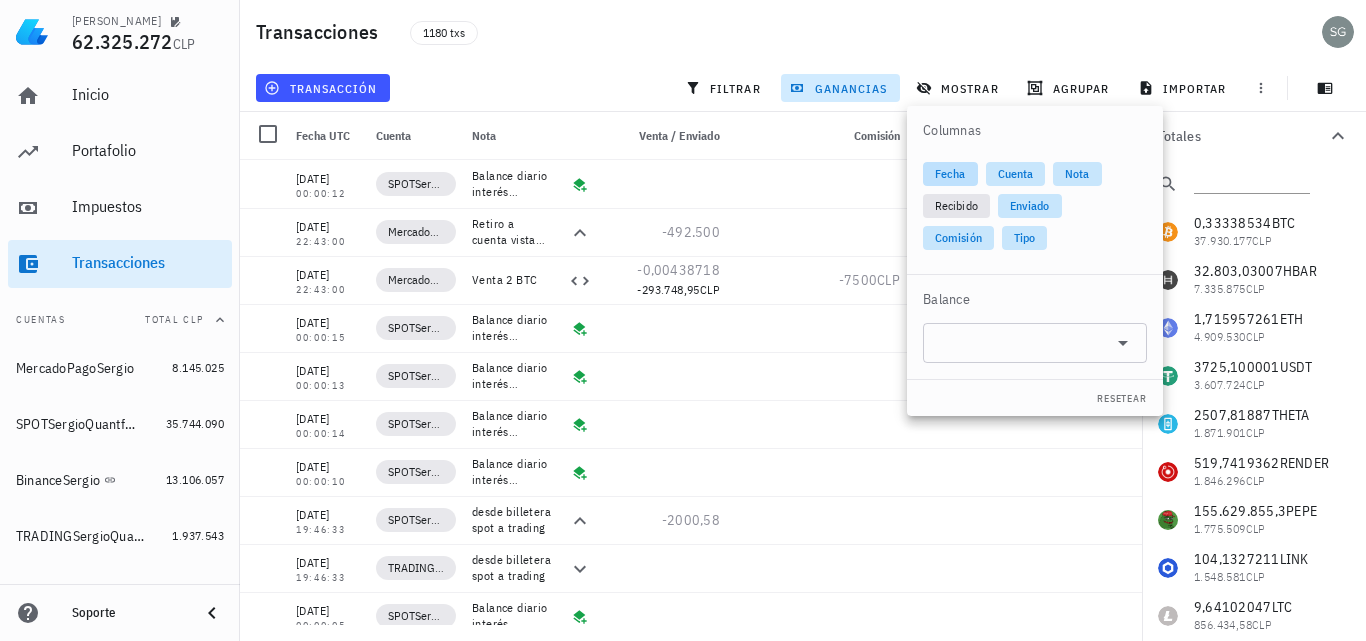 click on "Fecha" at bounding box center [950, 174] 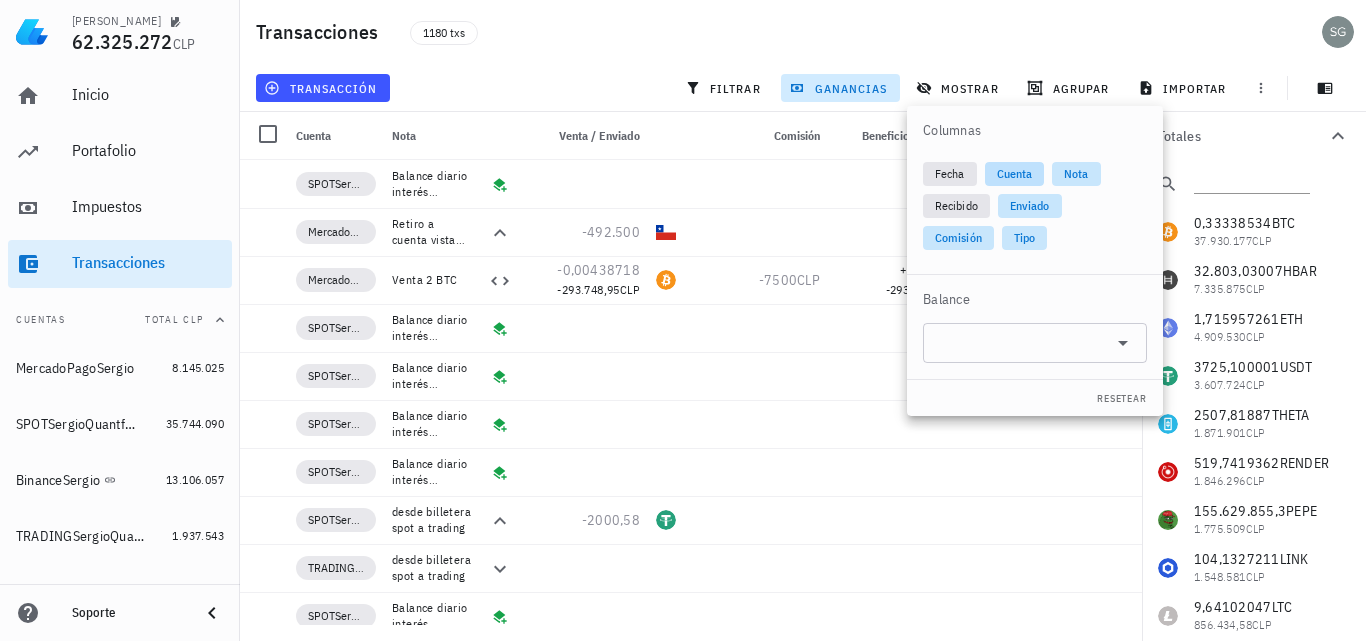 click on "Cuenta" at bounding box center (1015, 174) 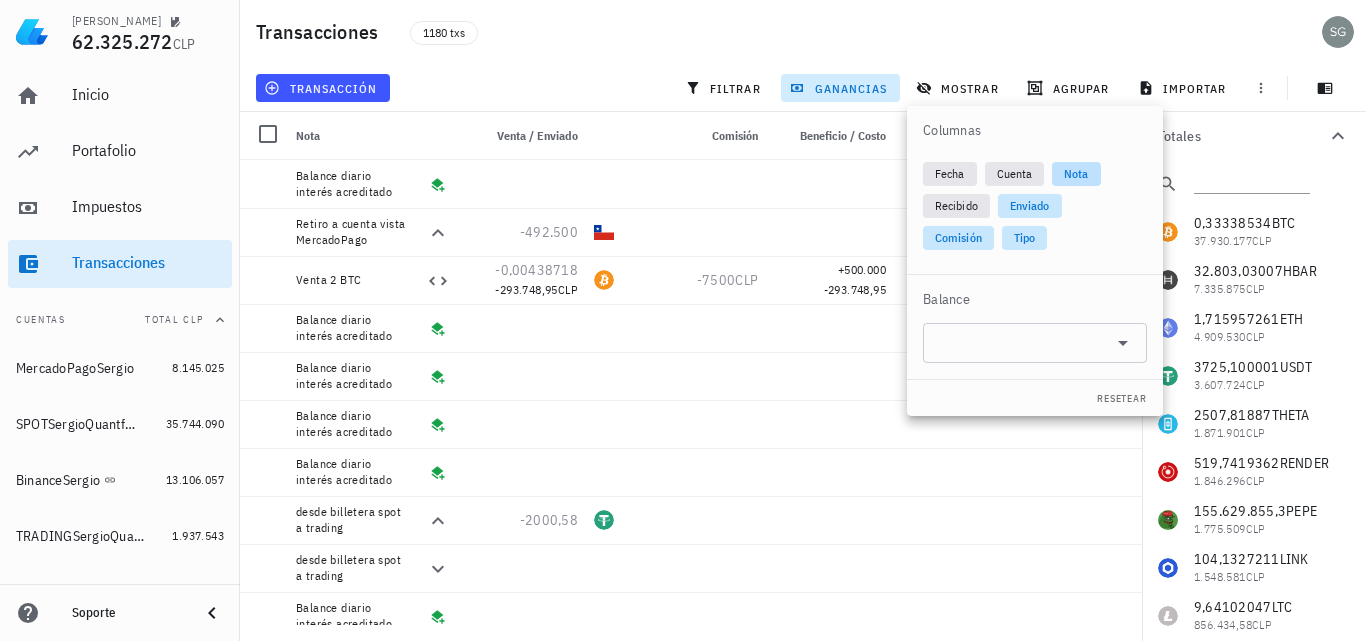 click on "Nota" at bounding box center [1076, 174] 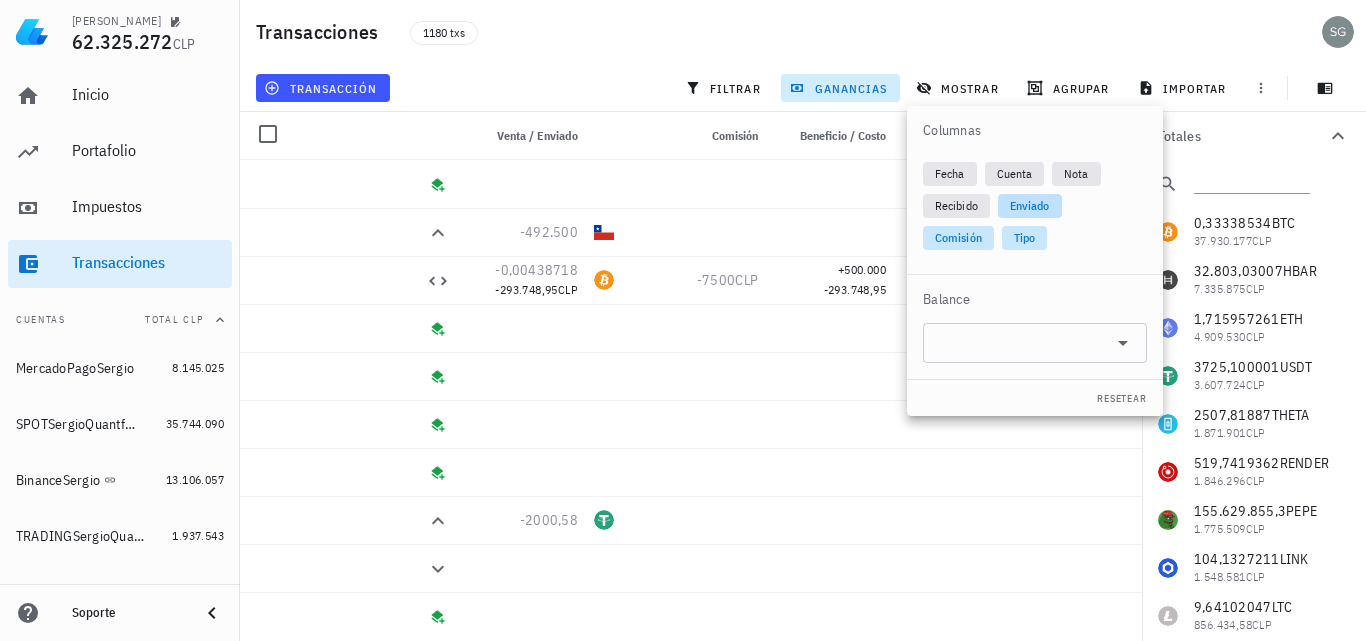 drag, startPoint x: 1024, startPoint y: 206, endPoint x: 1014, endPoint y: 238, distance: 33.526108 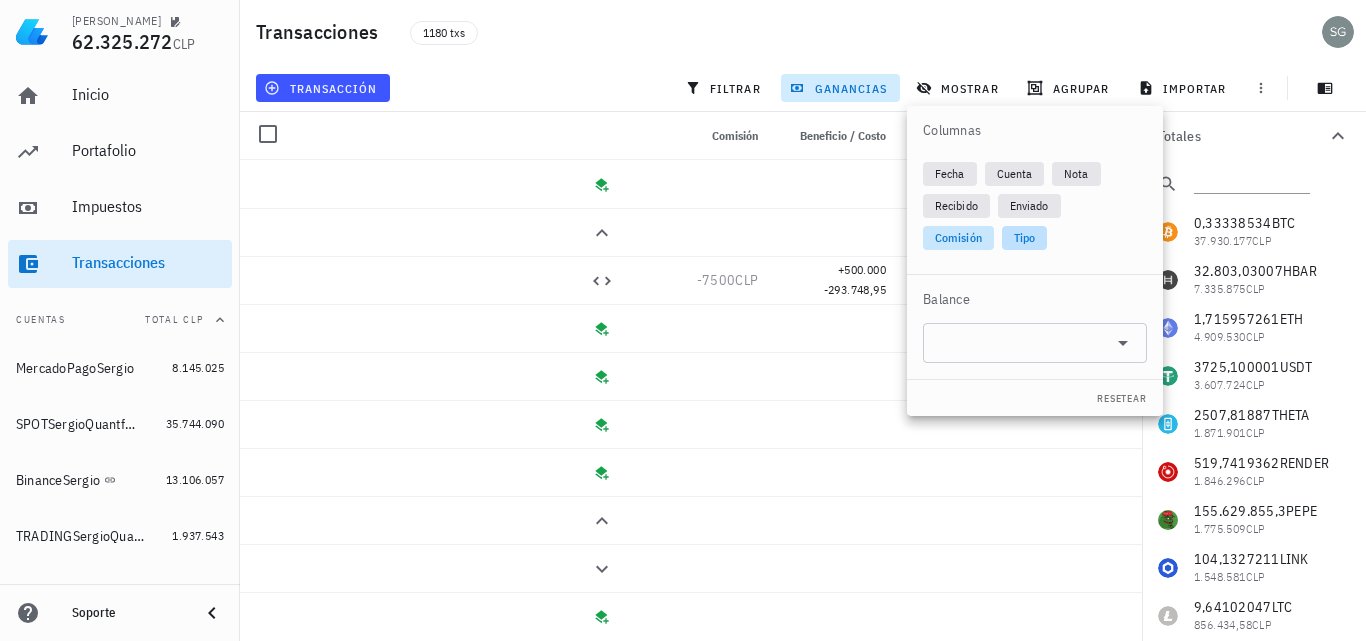 click on "Tipo" at bounding box center (1024, 238) 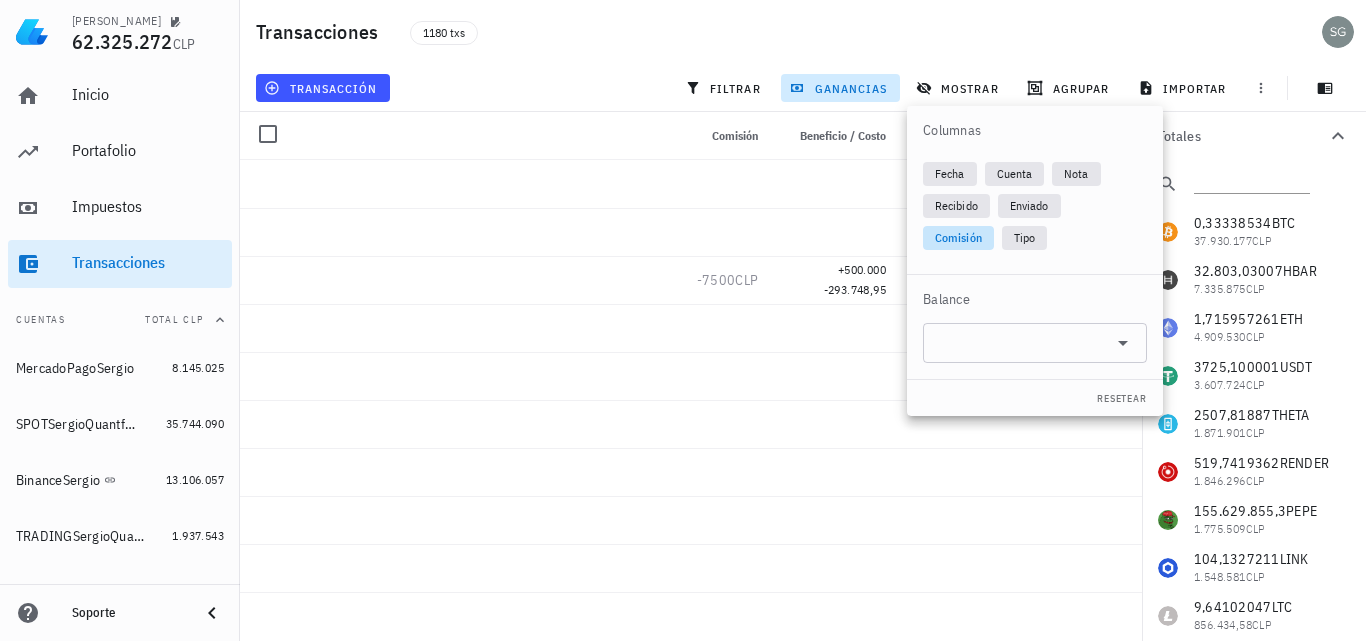 click on "transacción
filtrar
ganancias
mostrar
agrupar
importar" at bounding box center [803, 88] 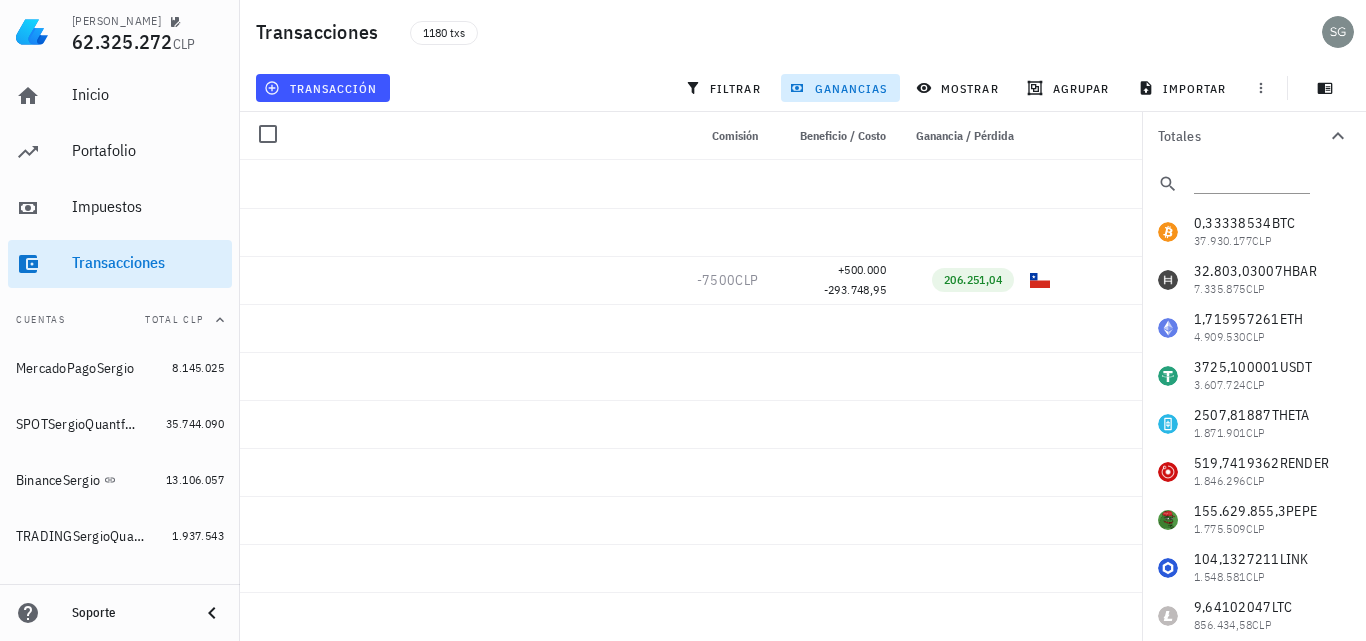 click on "ganancias" at bounding box center (840, 88) 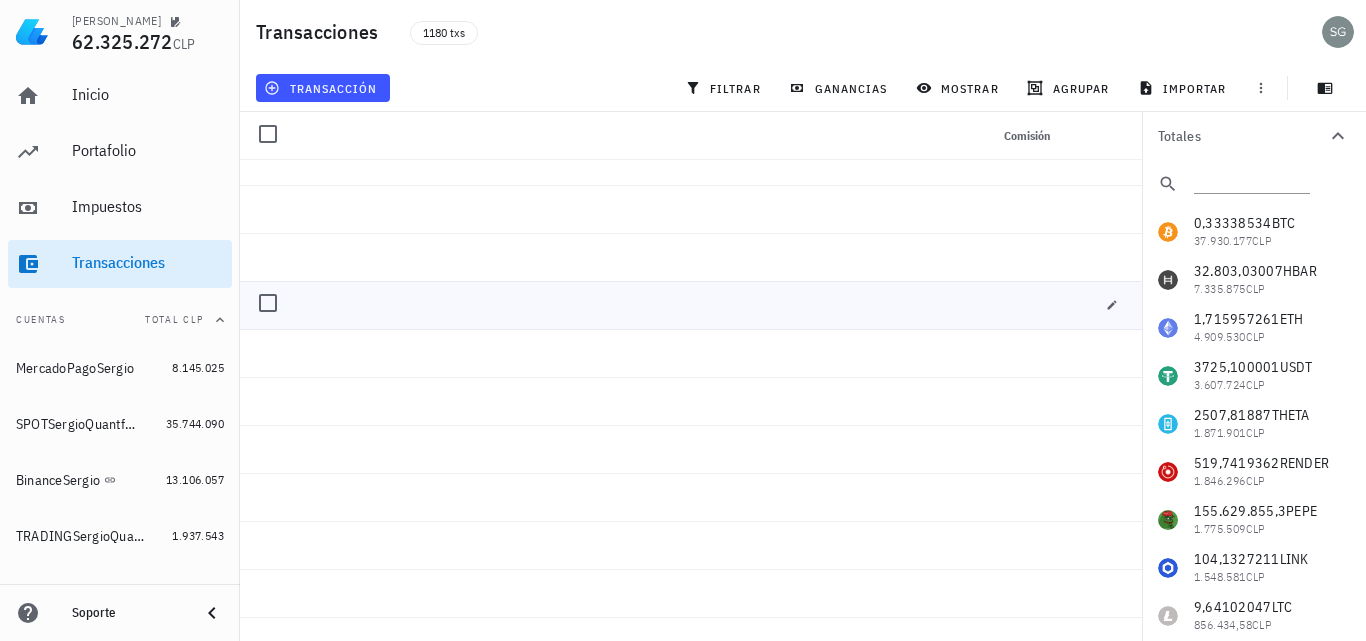 scroll, scrollTop: 1800, scrollLeft: 0, axis: vertical 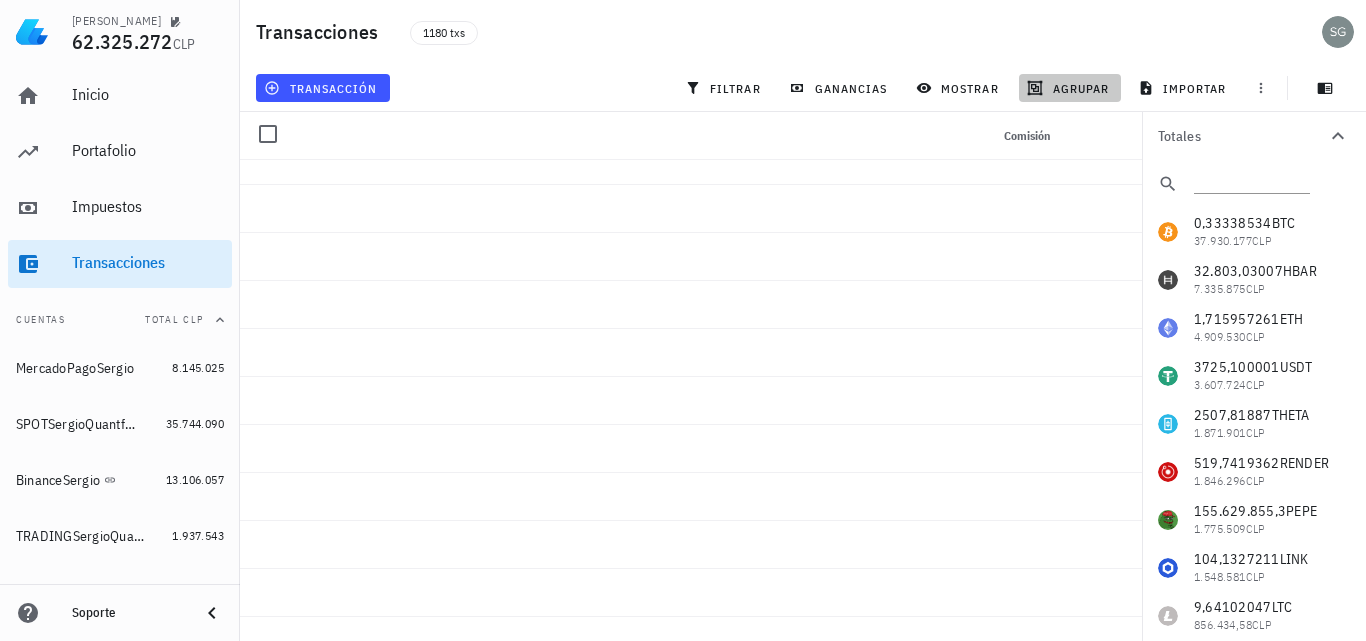 click on "agrupar" at bounding box center [1070, 88] 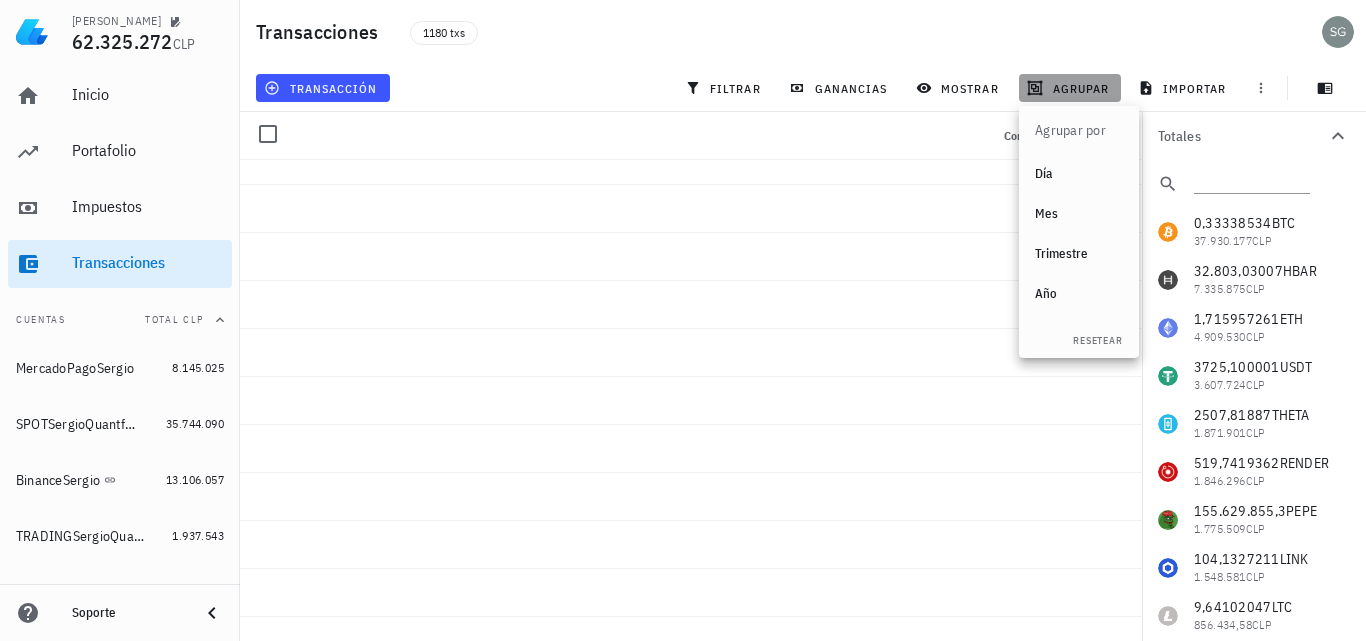 click on "agrupar" at bounding box center [1070, 88] 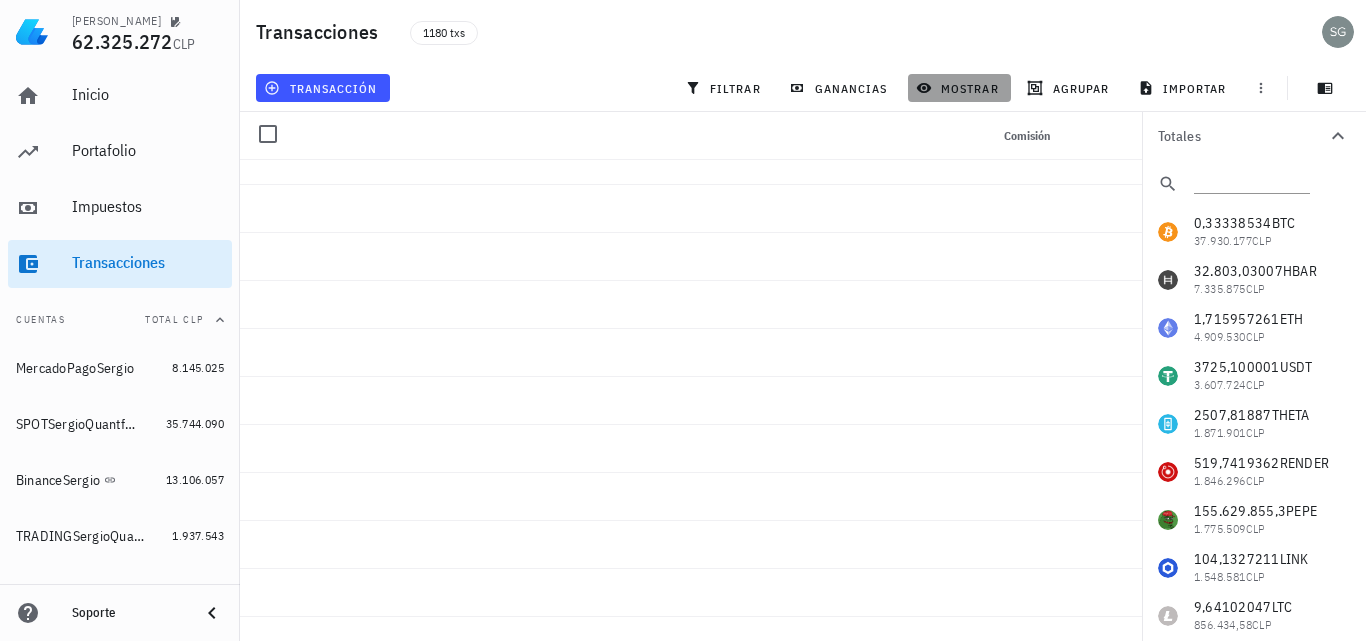 click on "mostrar" at bounding box center (959, 88) 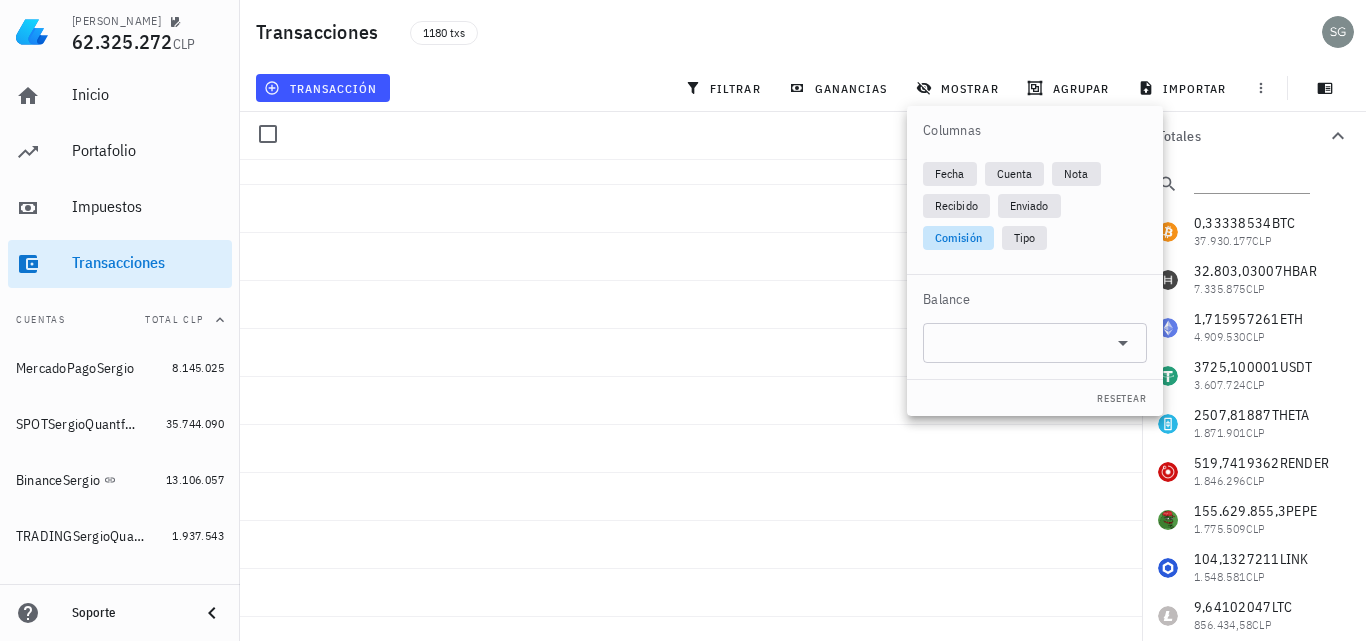 click on "1180 txs" at bounding box center [653, 32] 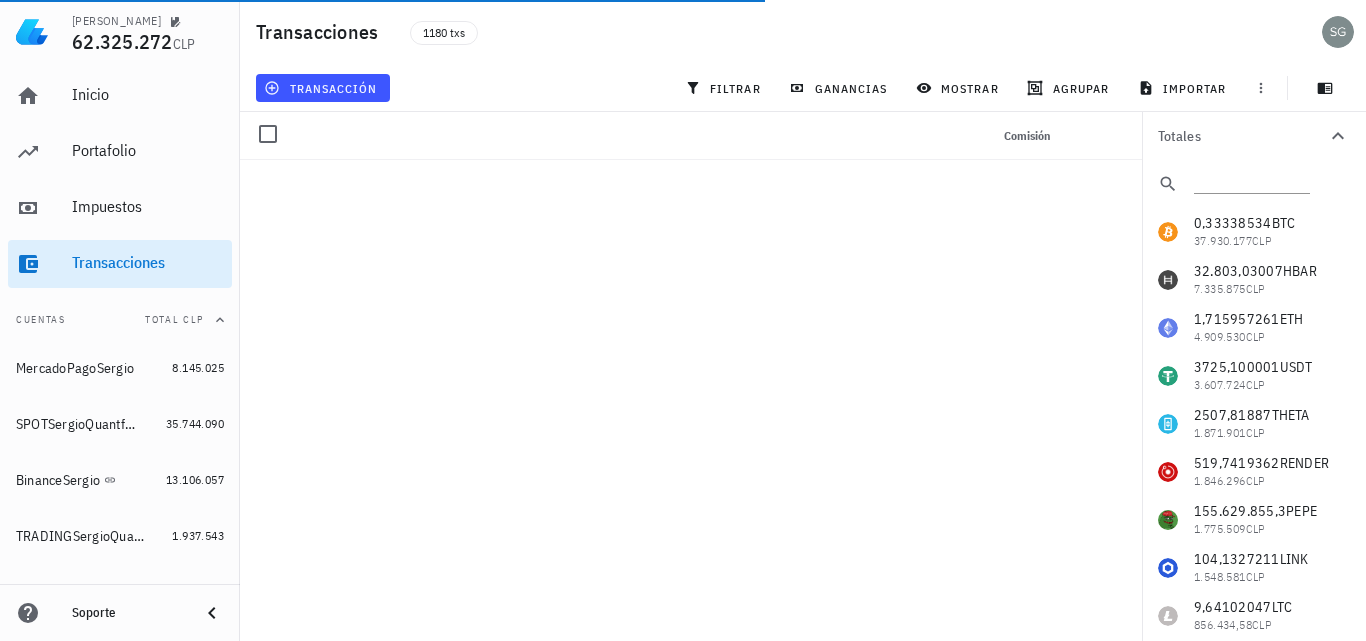 scroll, scrollTop: 0, scrollLeft: 0, axis: both 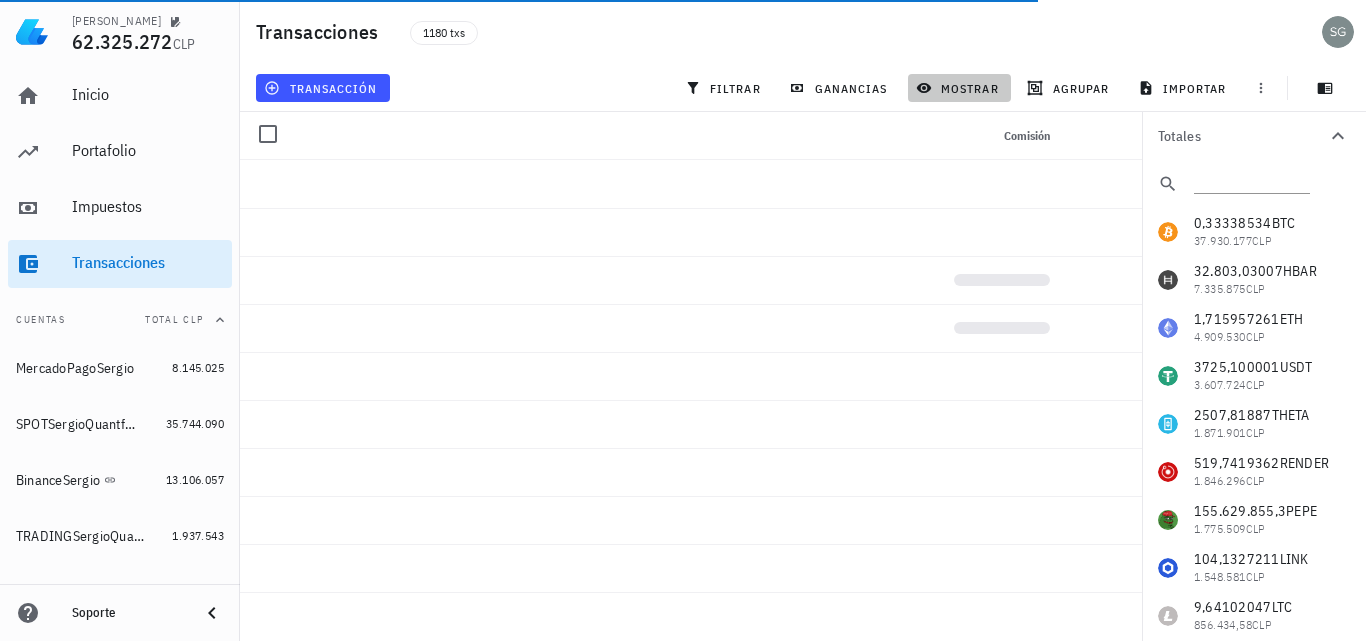 click on "mostrar" at bounding box center [959, 88] 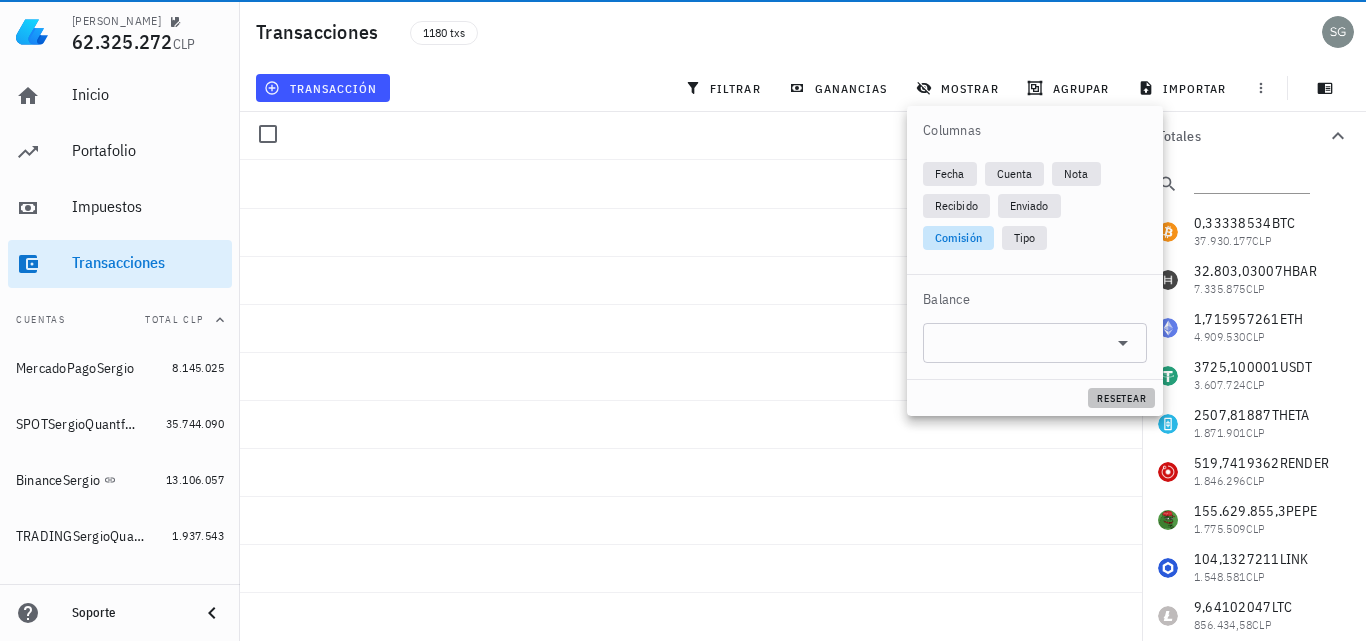 click on "resetear" at bounding box center [1121, 398] 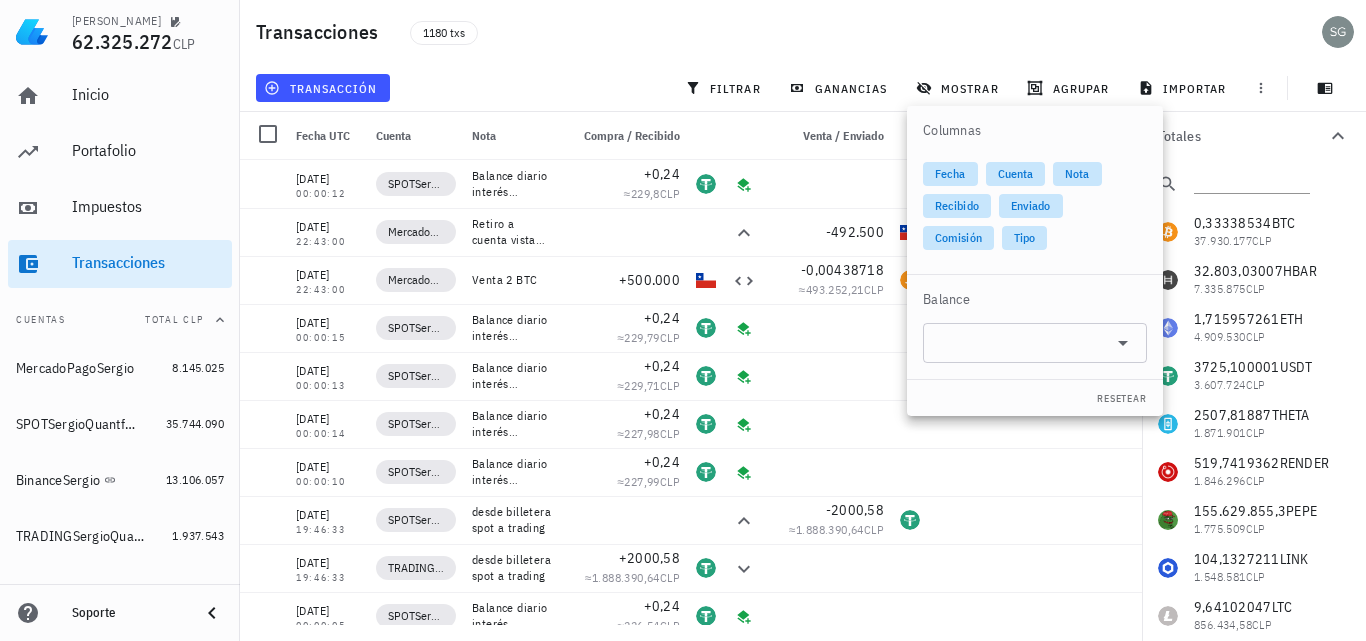 click on "Transacciones
1180 txs" at bounding box center [803, 32] 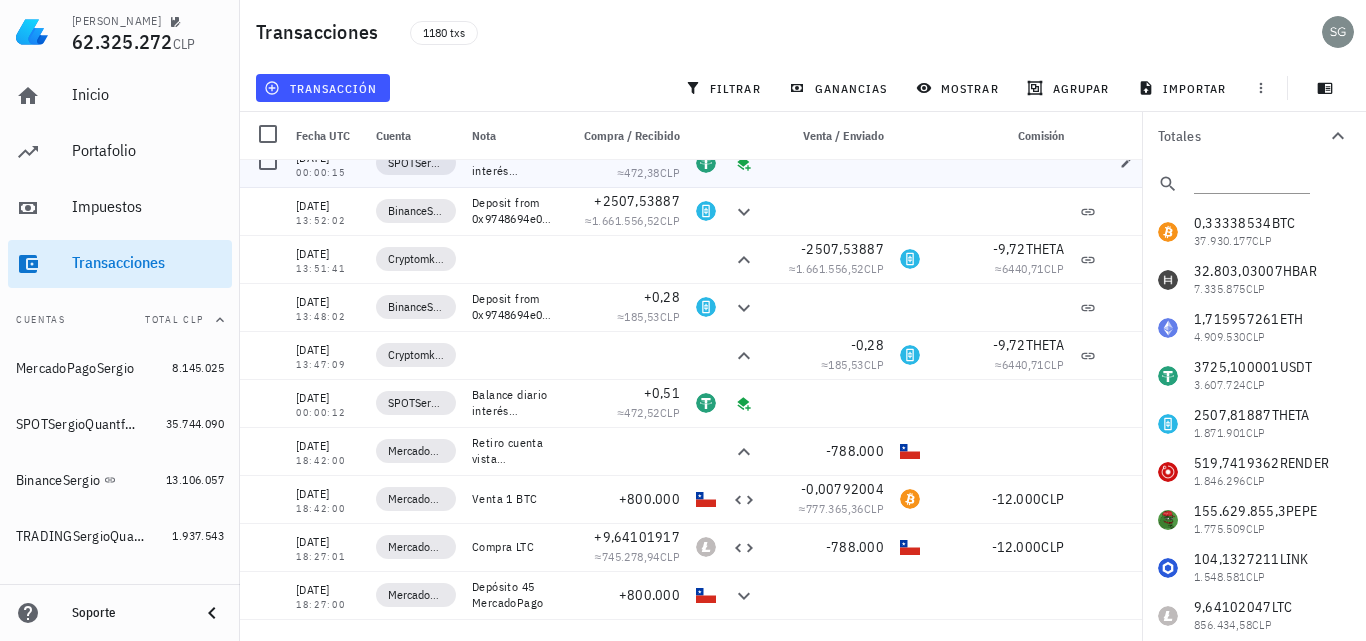 scroll, scrollTop: 700, scrollLeft: 0, axis: vertical 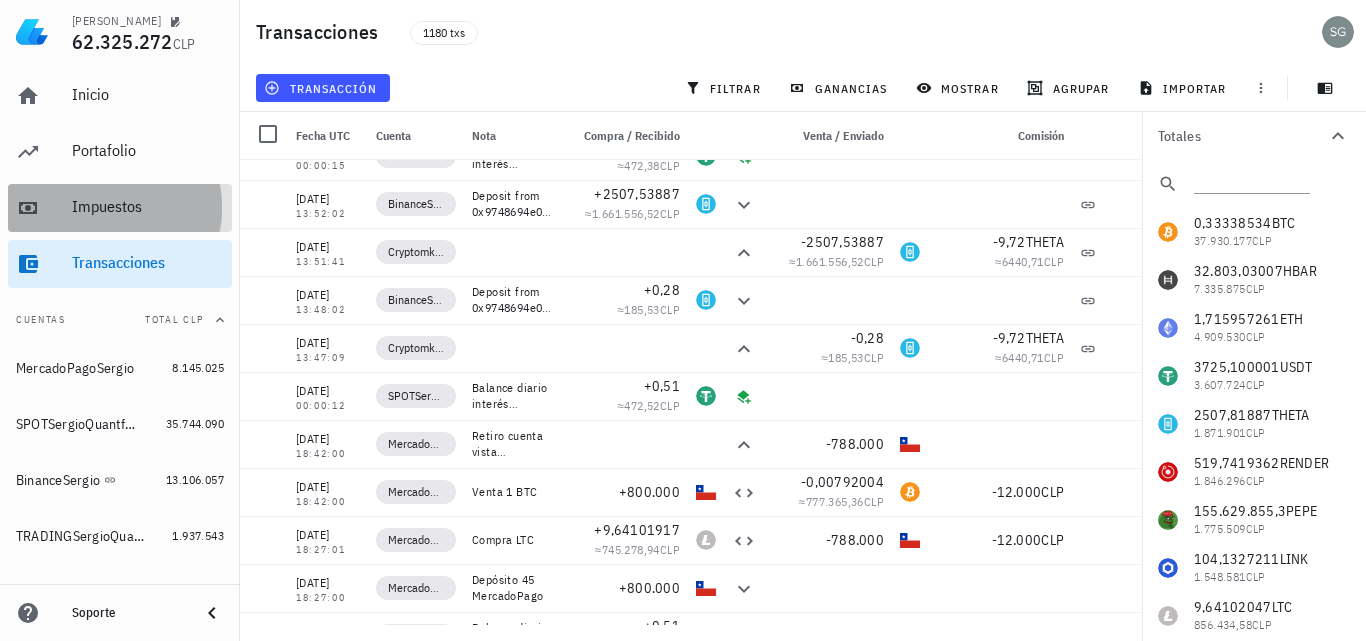 click on "Impuestos" at bounding box center [148, 206] 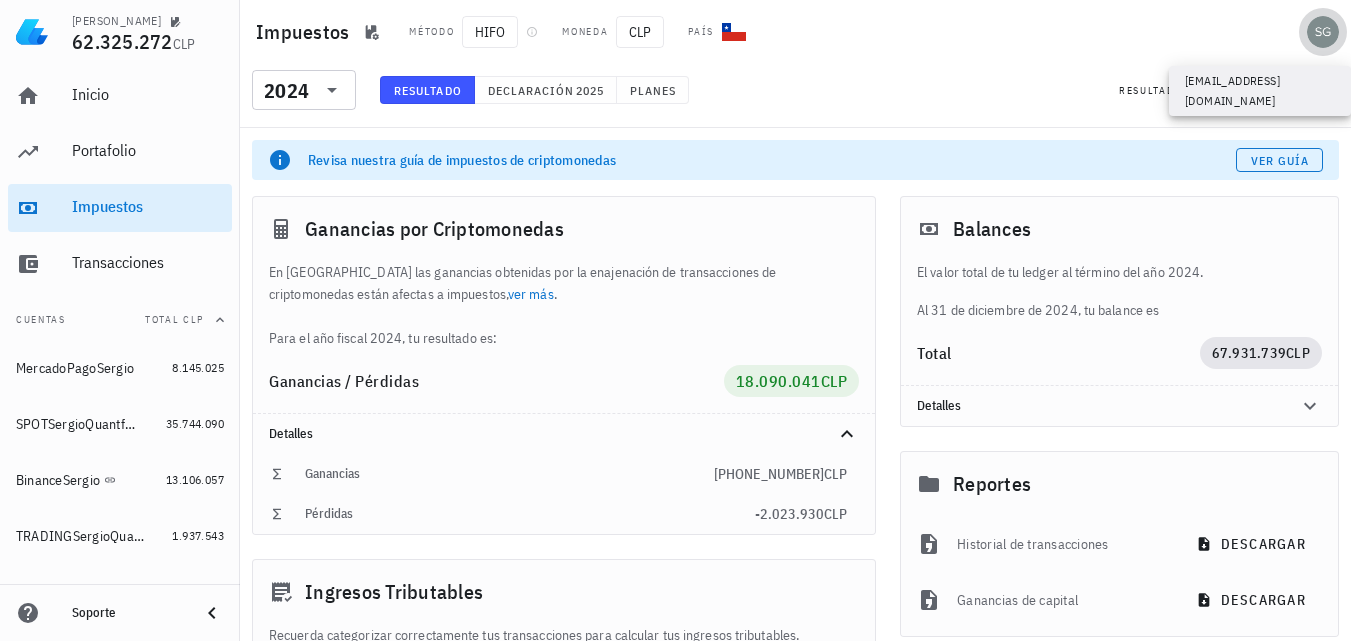 click at bounding box center (1323, 32) 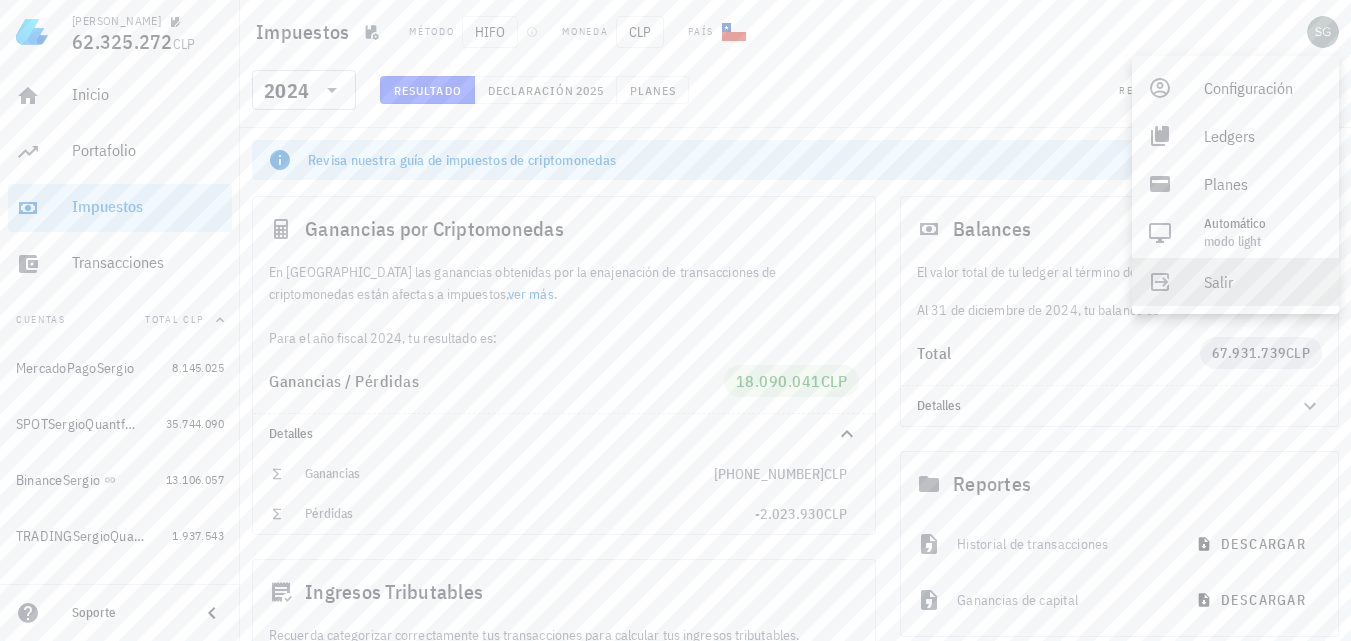 click on "Salir" at bounding box center [1263, 282] 